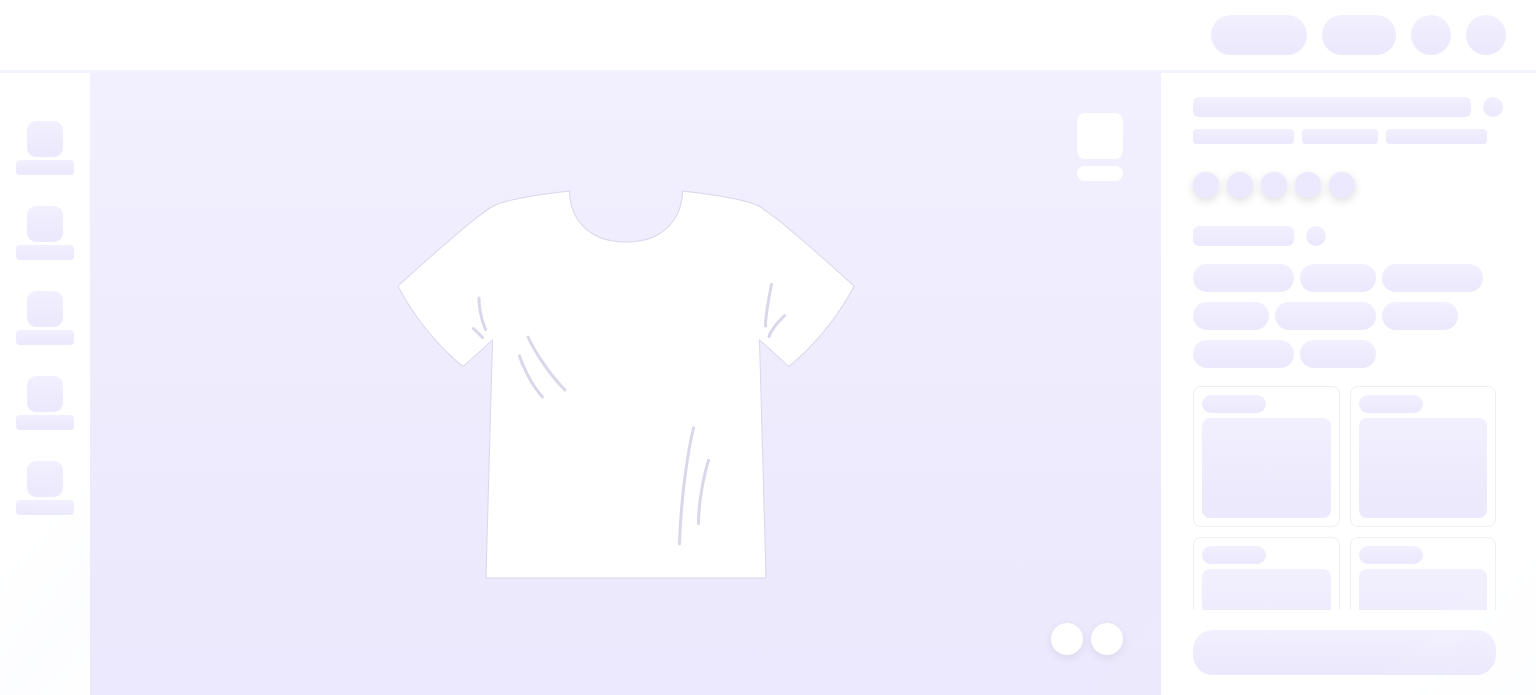 scroll, scrollTop: 0, scrollLeft: 0, axis: both 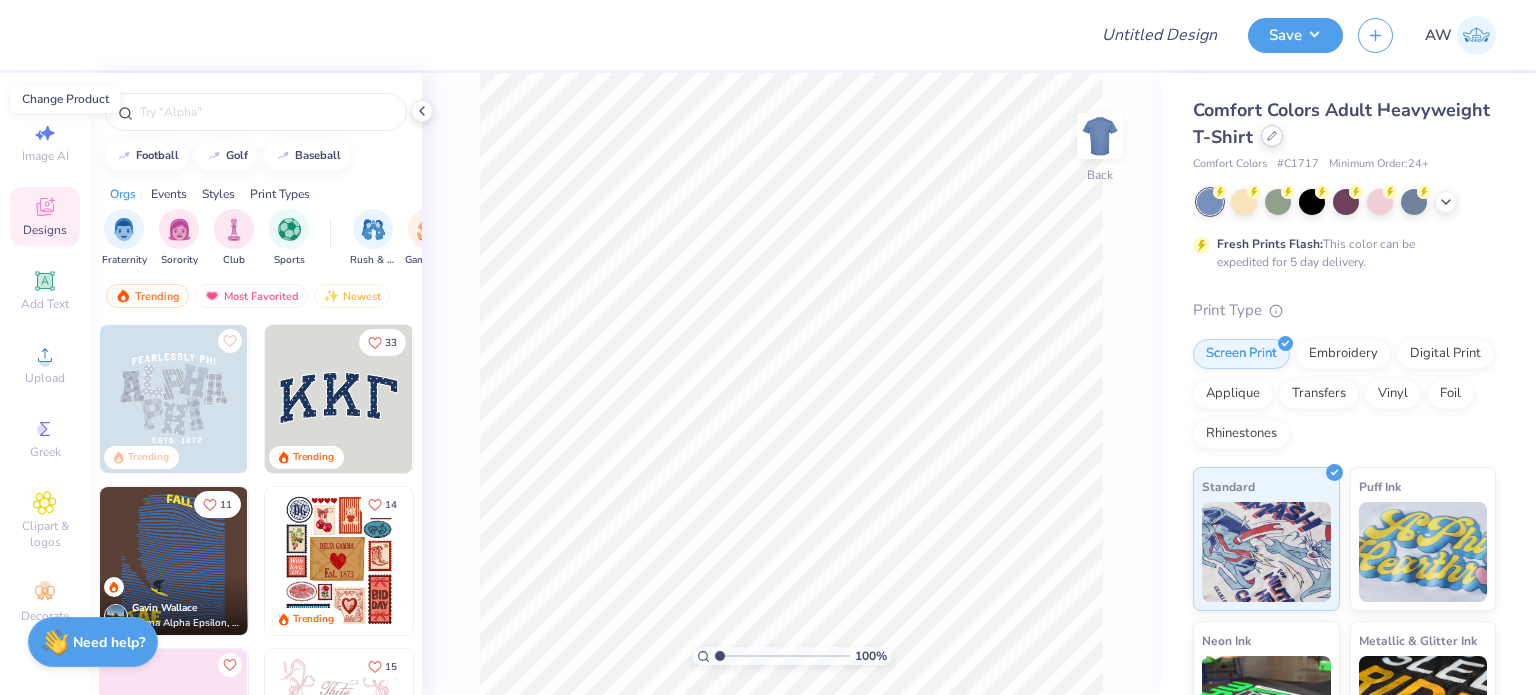 click 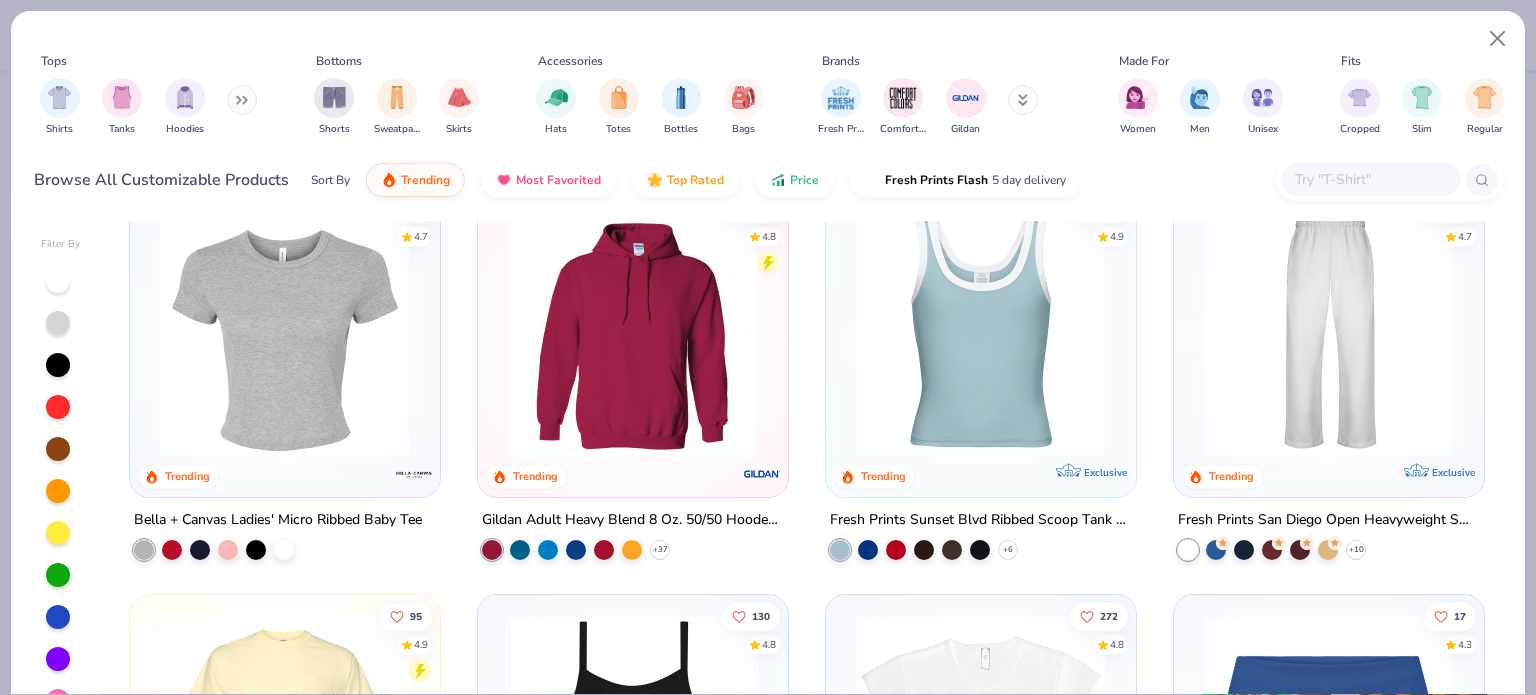 scroll, scrollTop: 731, scrollLeft: 0, axis: vertical 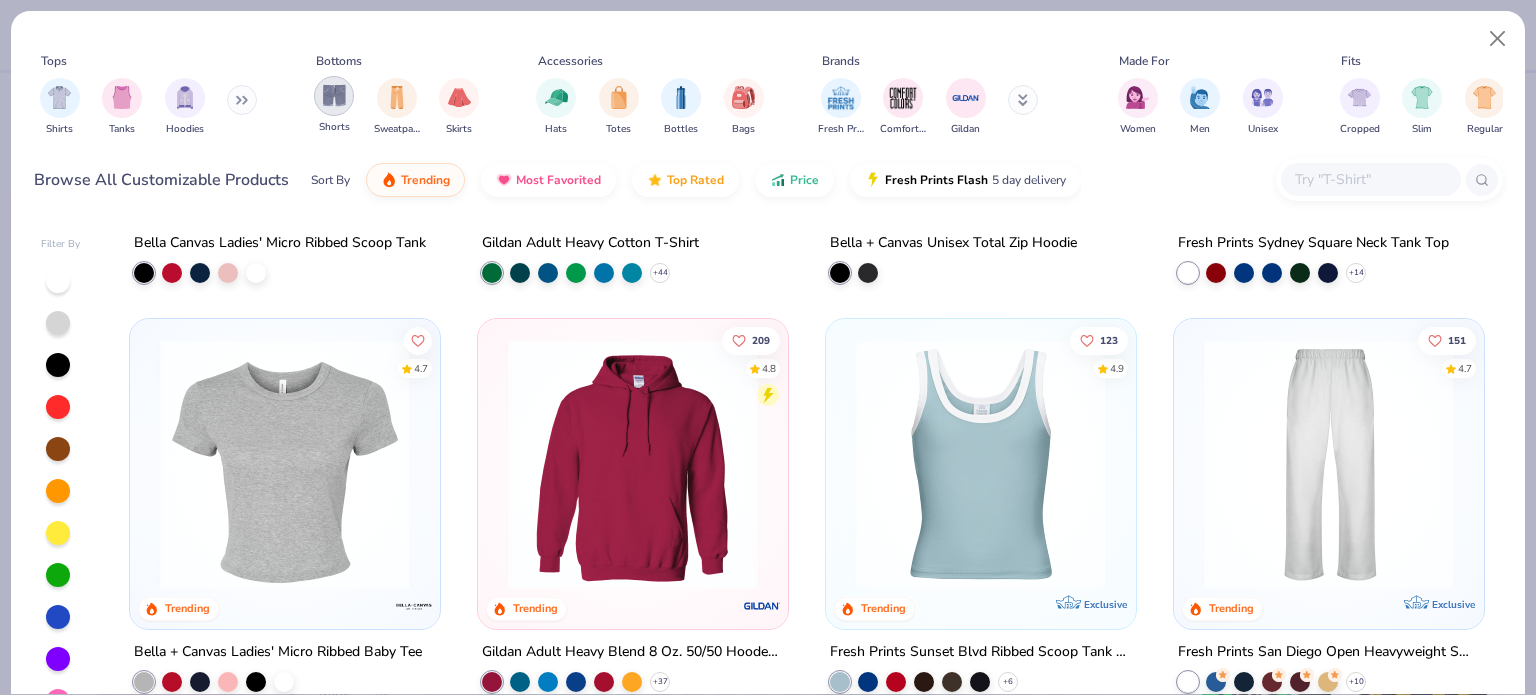 click at bounding box center [334, 96] 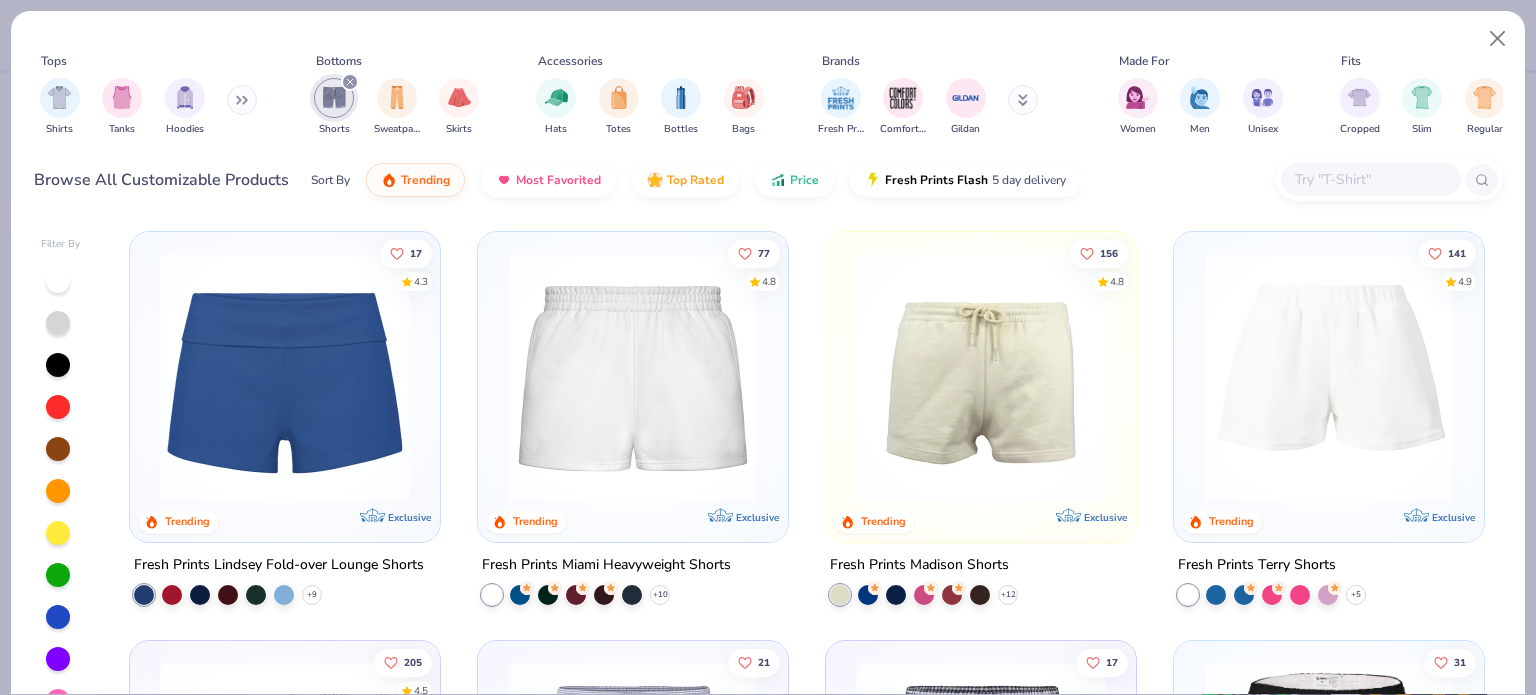 click at bounding box center (633, 377) 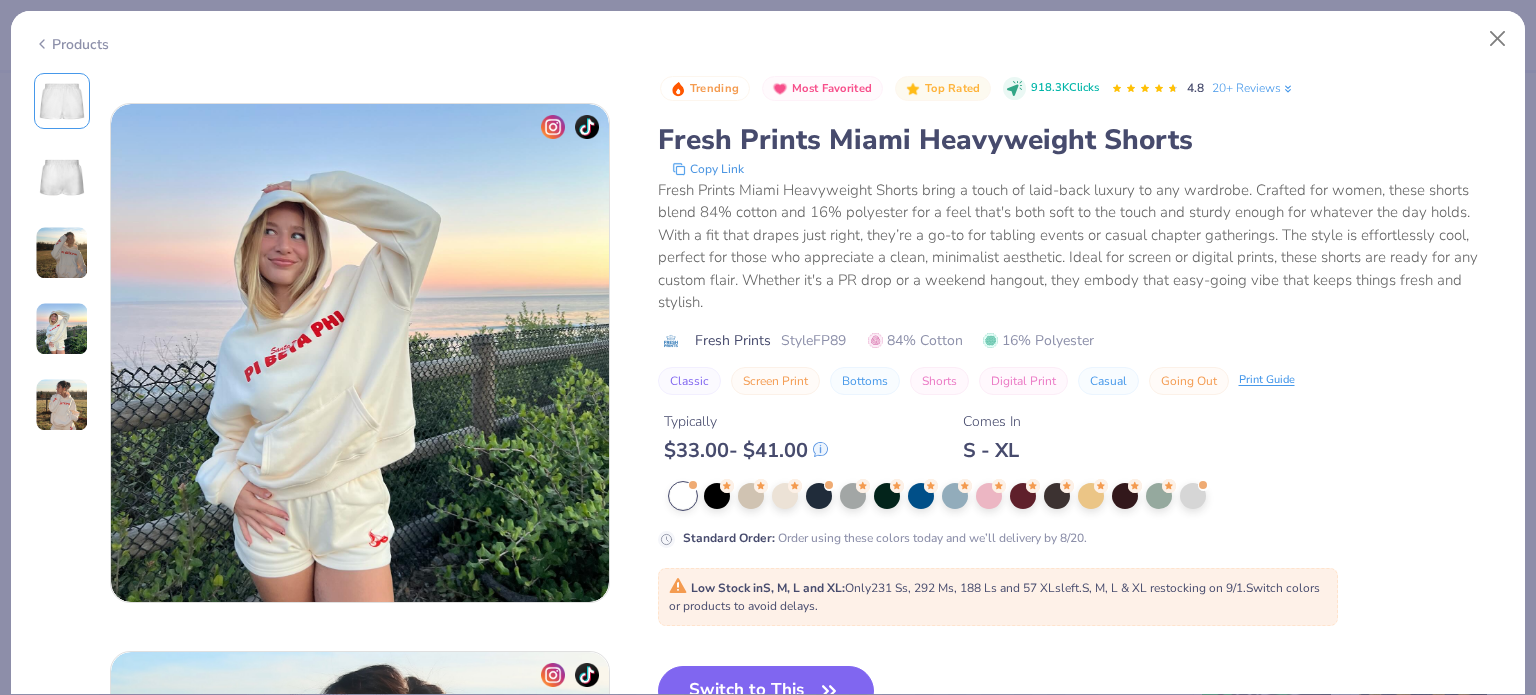scroll, scrollTop: 1611, scrollLeft: 0, axis: vertical 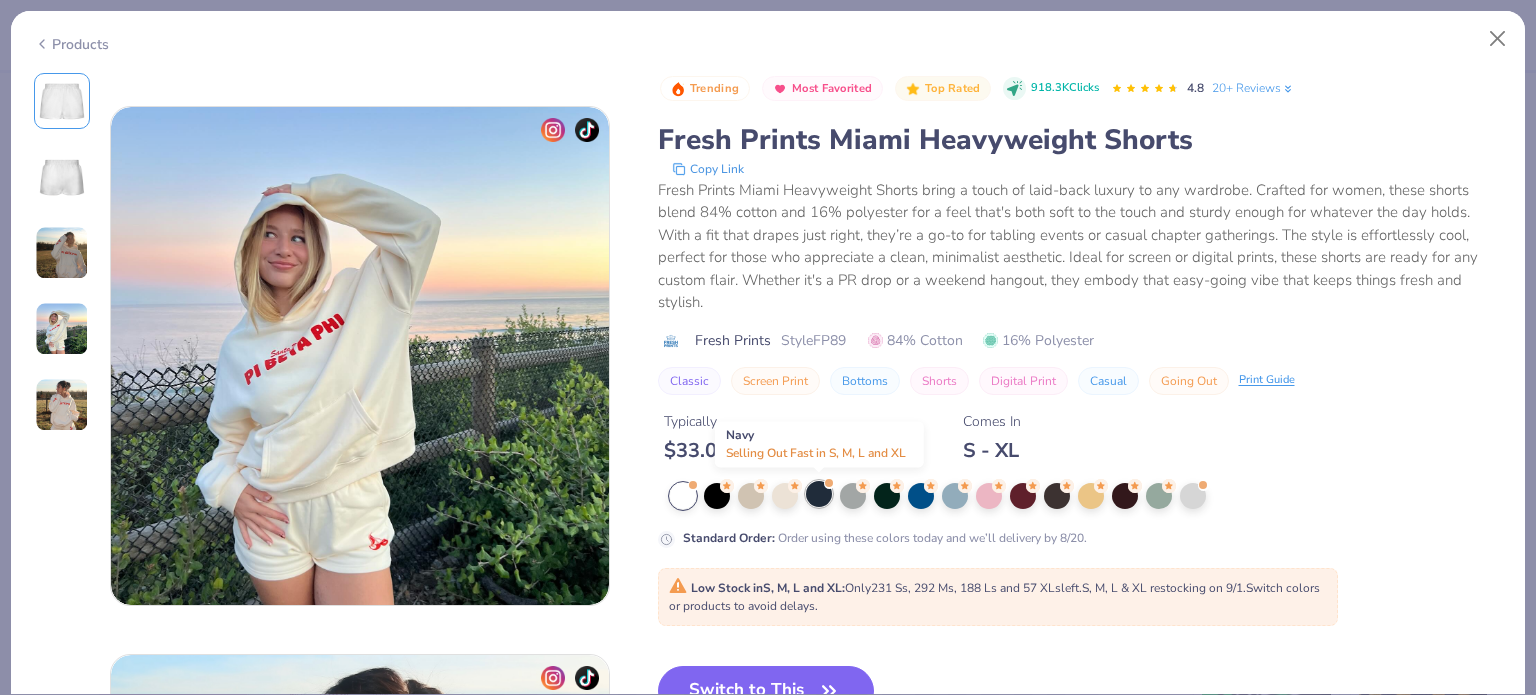 click at bounding box center [819, 494] 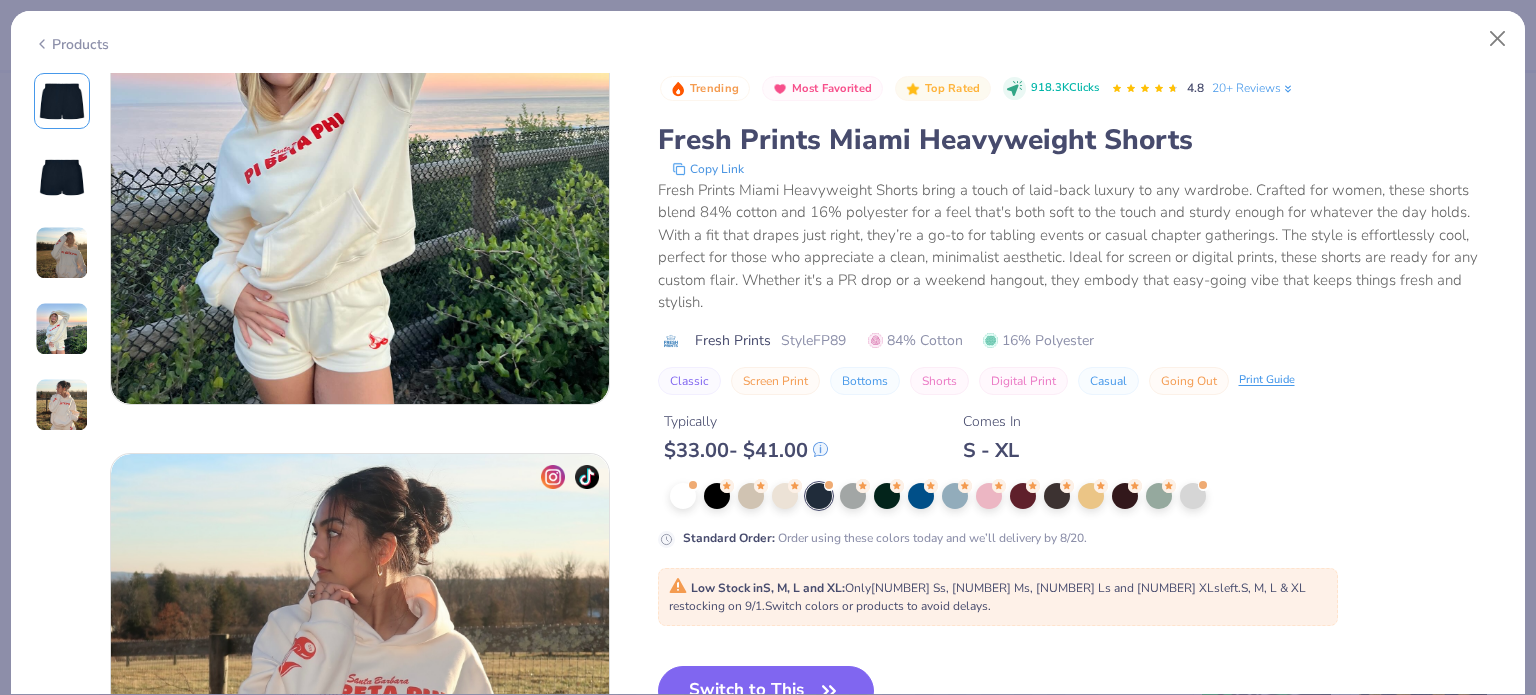 scroll, scrollTop: 1863, scrollLeft: 0, axis: vertical 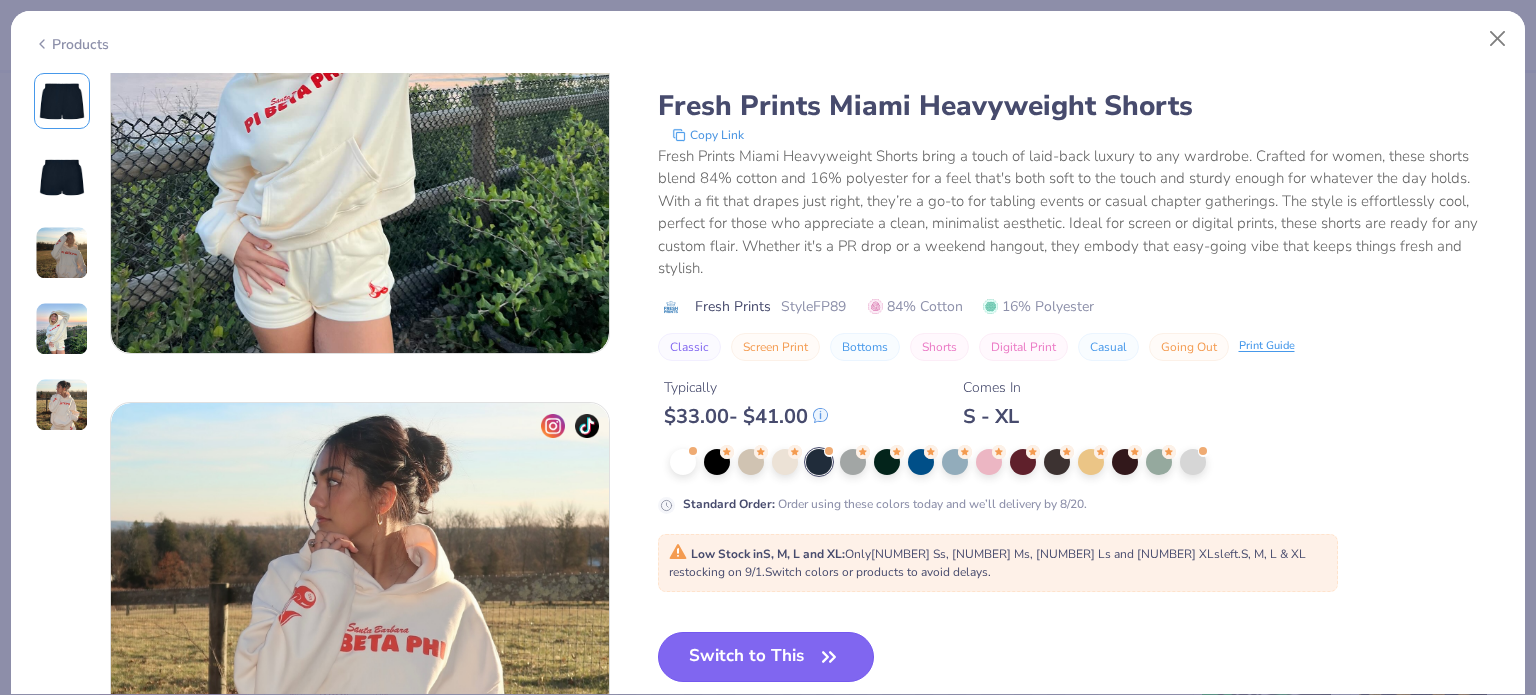 click on "Switch to This" at bounding box center [766, 657] 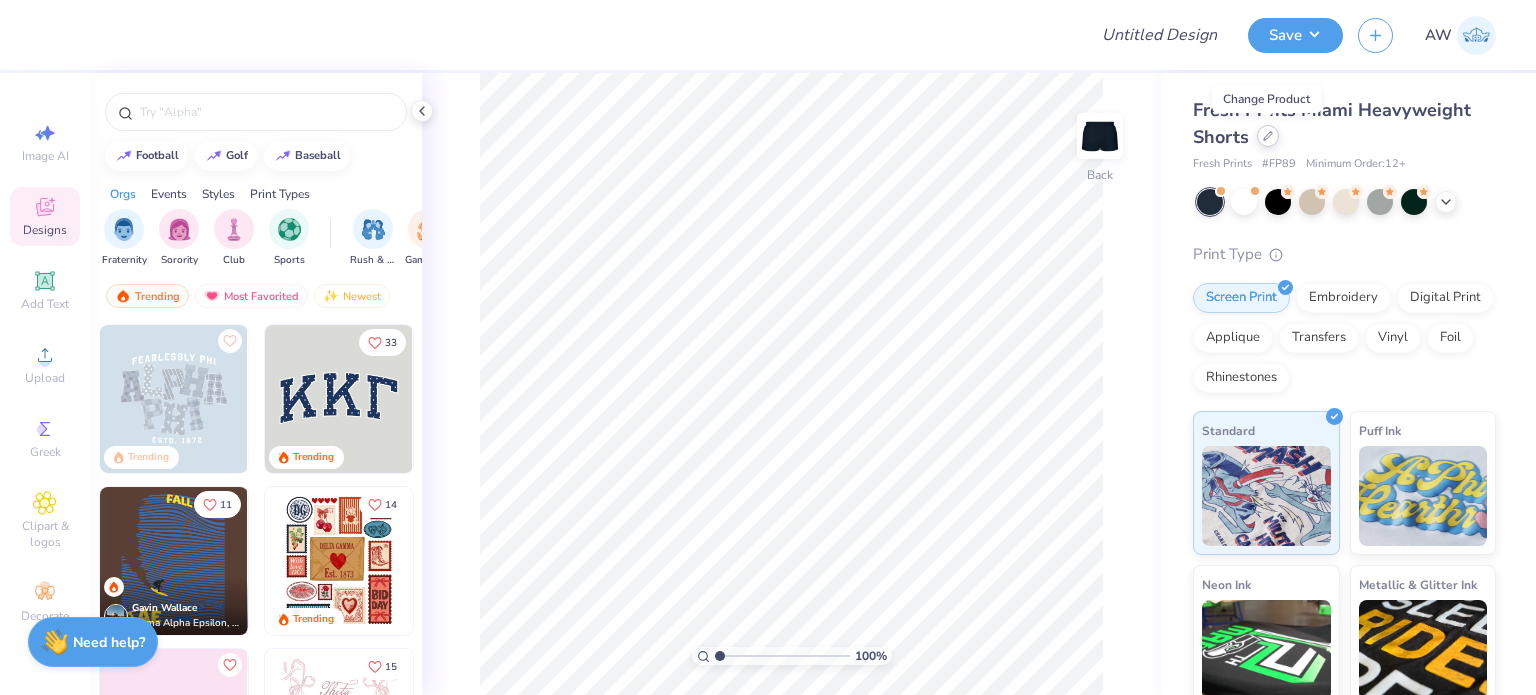 click 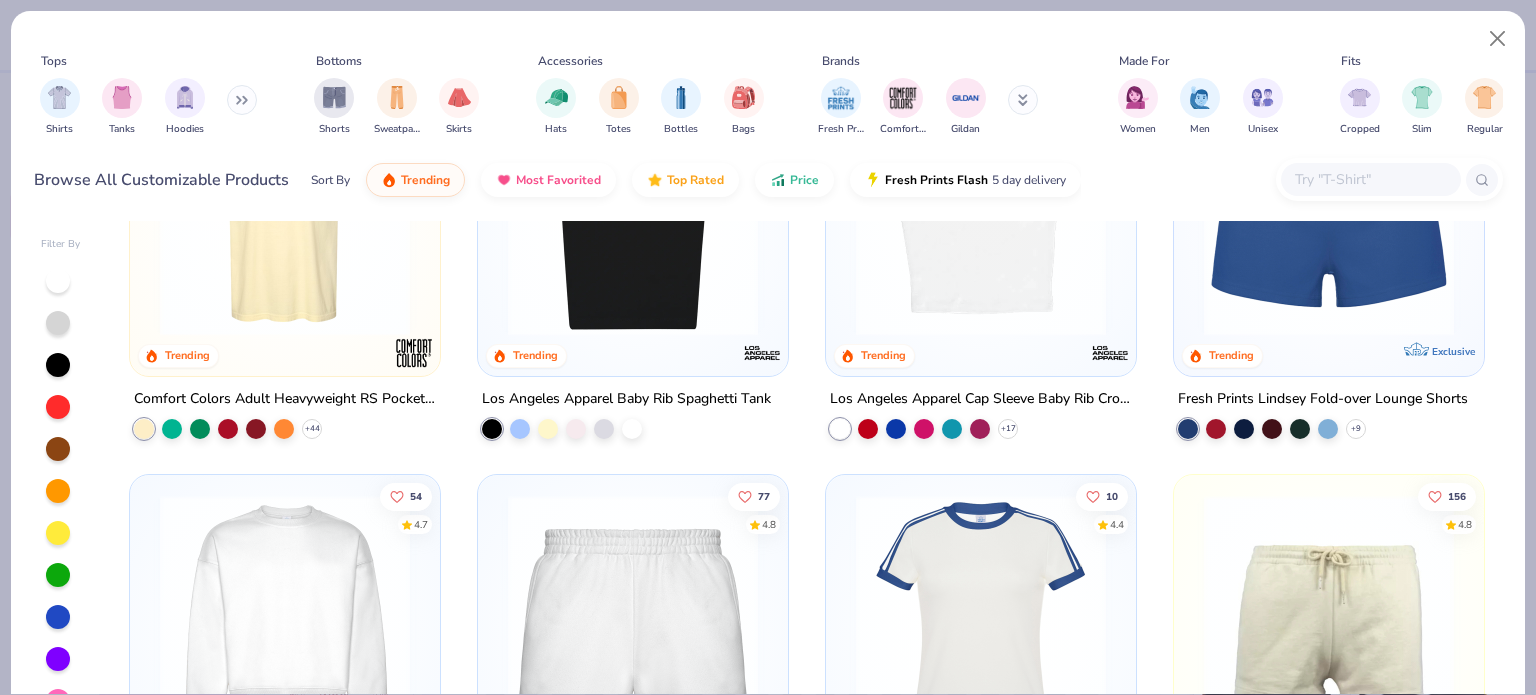 scroll, scrollTop: 1226, scrollLeft: 0, axis: vertical 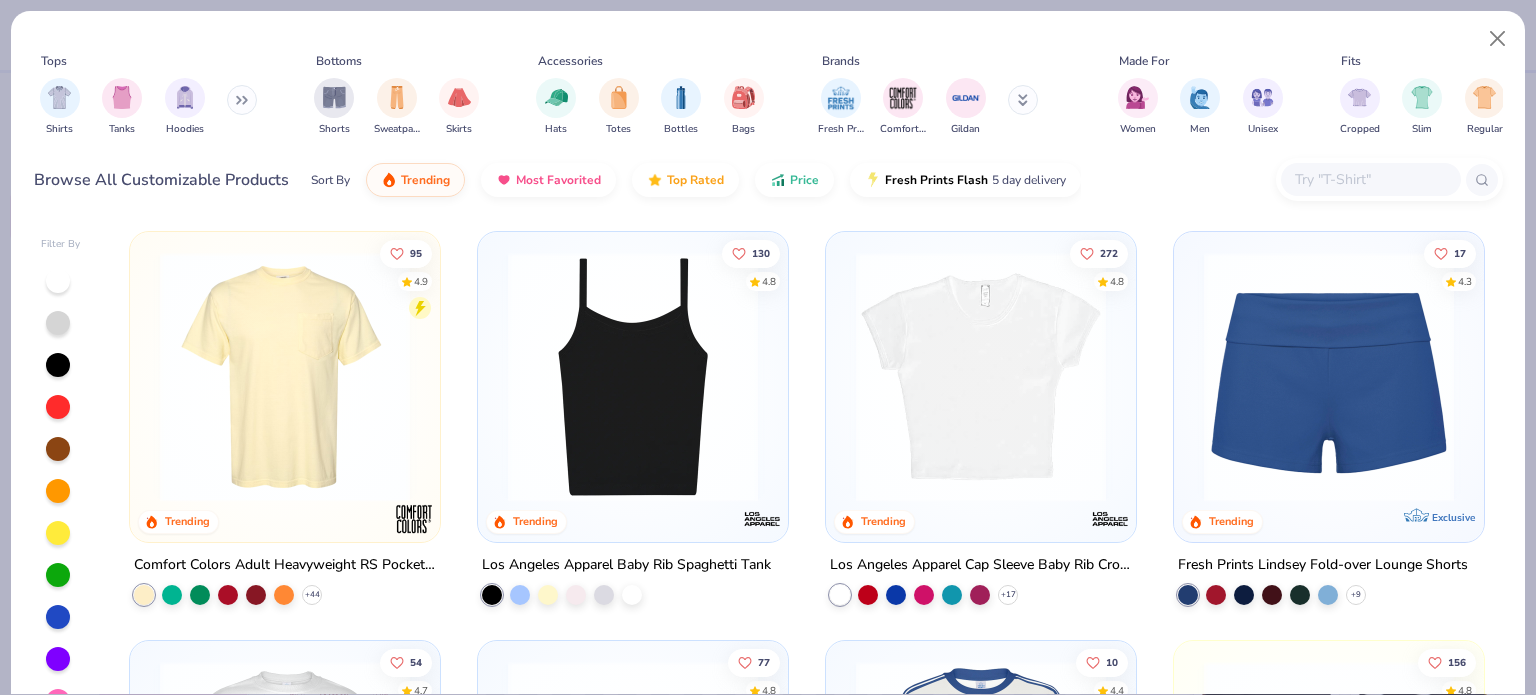 click at bounding box center [633, 377] 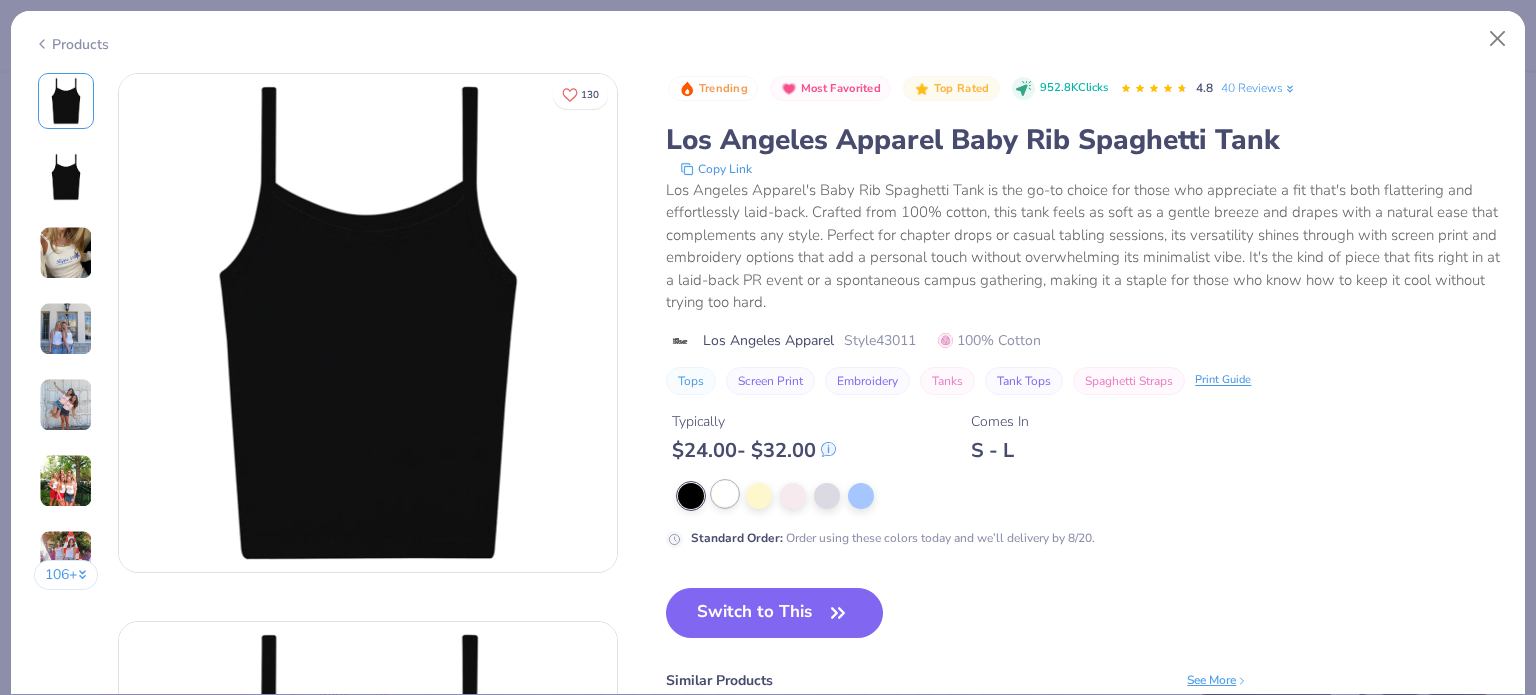 click at bounding box center [725, 494] 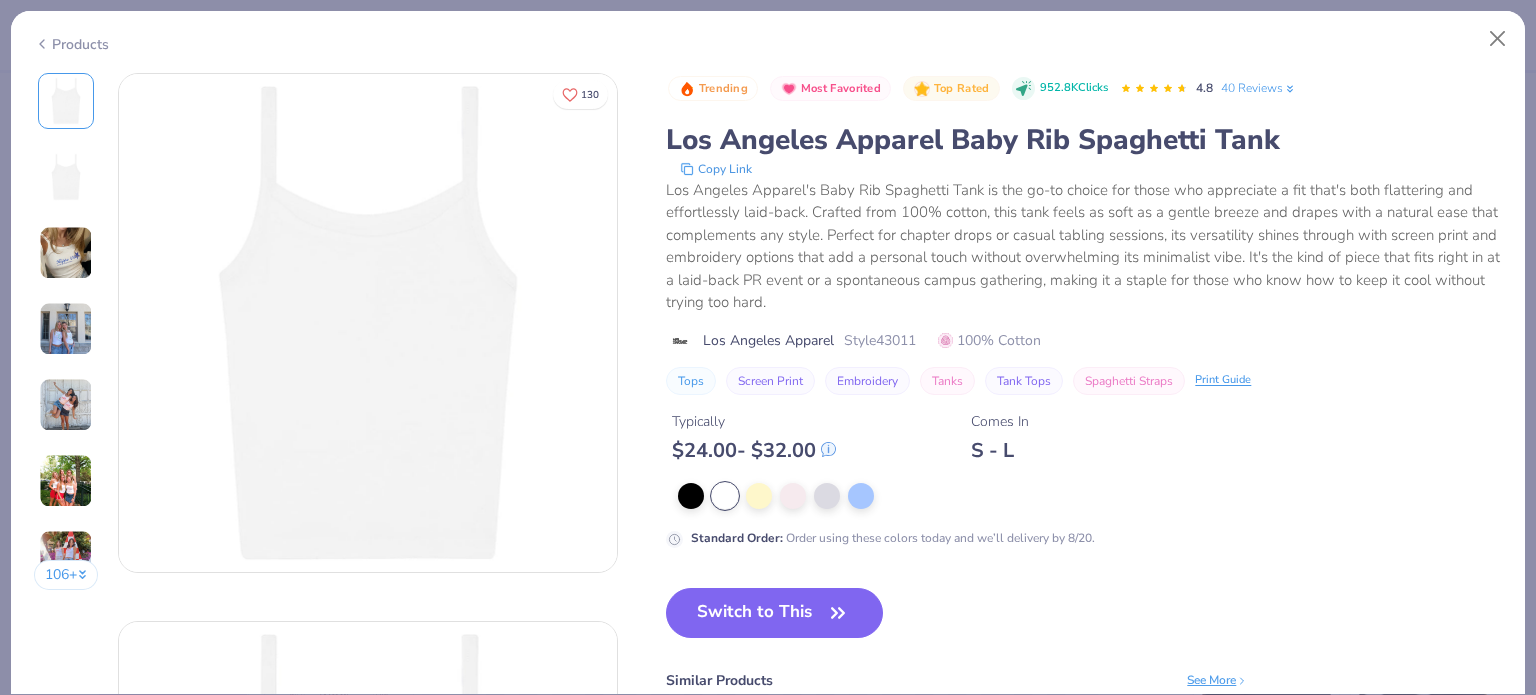 click on "Switch to This" at bounding box center [774, 613] 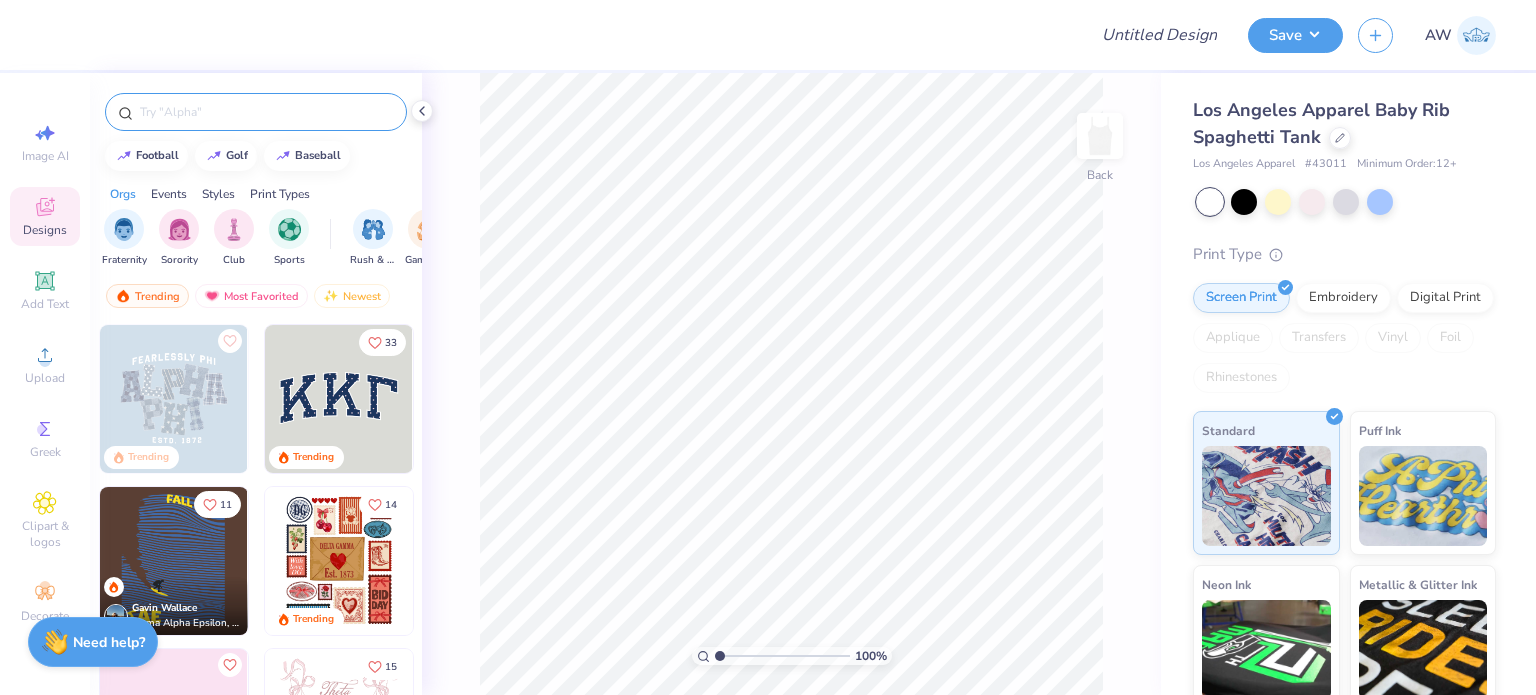 click at bounding box center (256, 112) 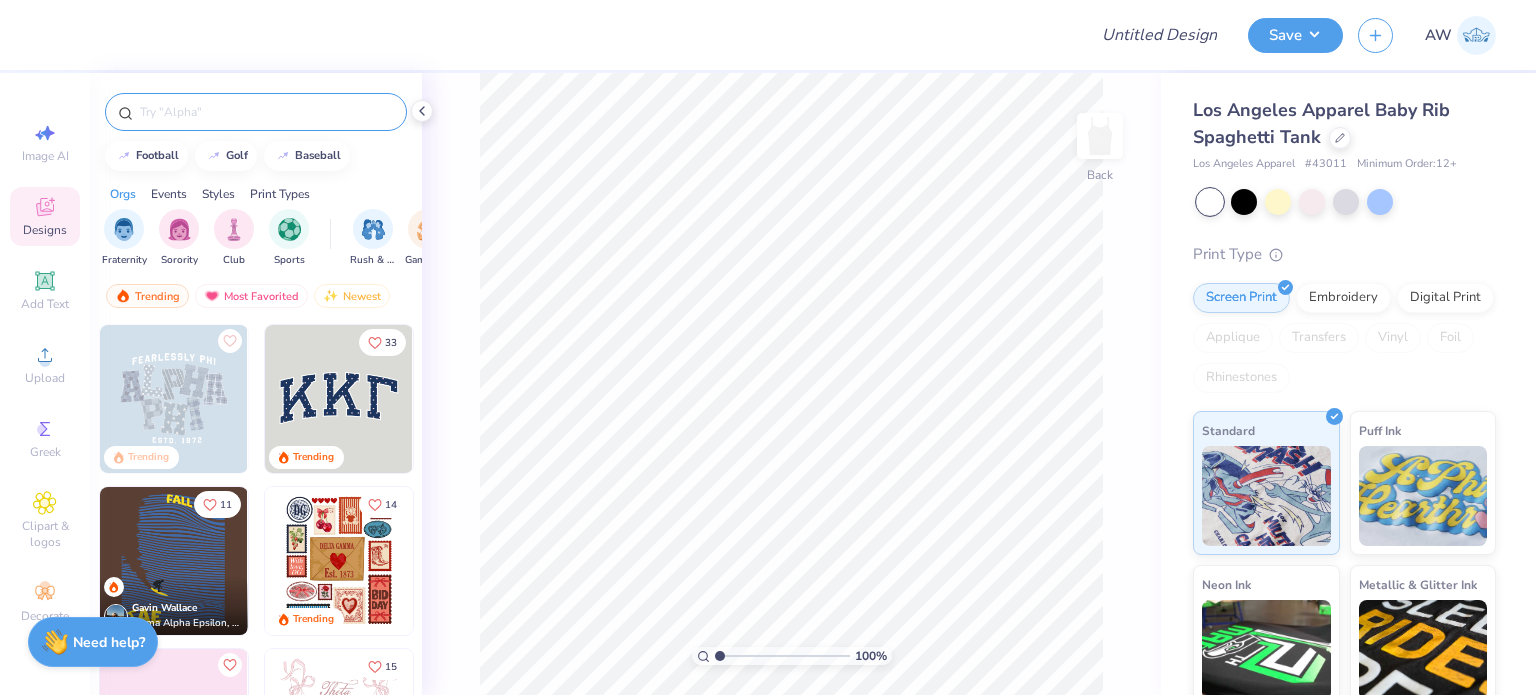 click at bounding box center (266, 112) 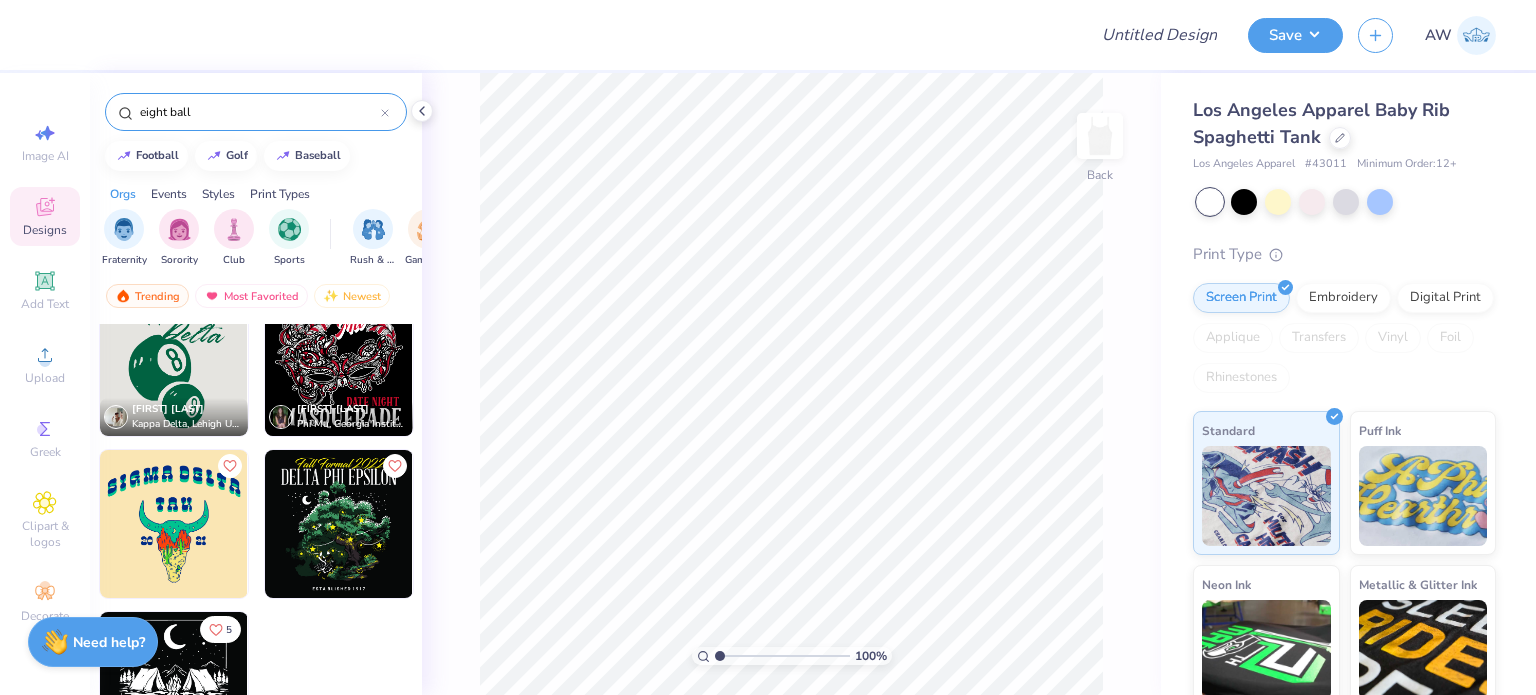 scroll, scrollTop: 0, scrollLeft: 0, axis: both 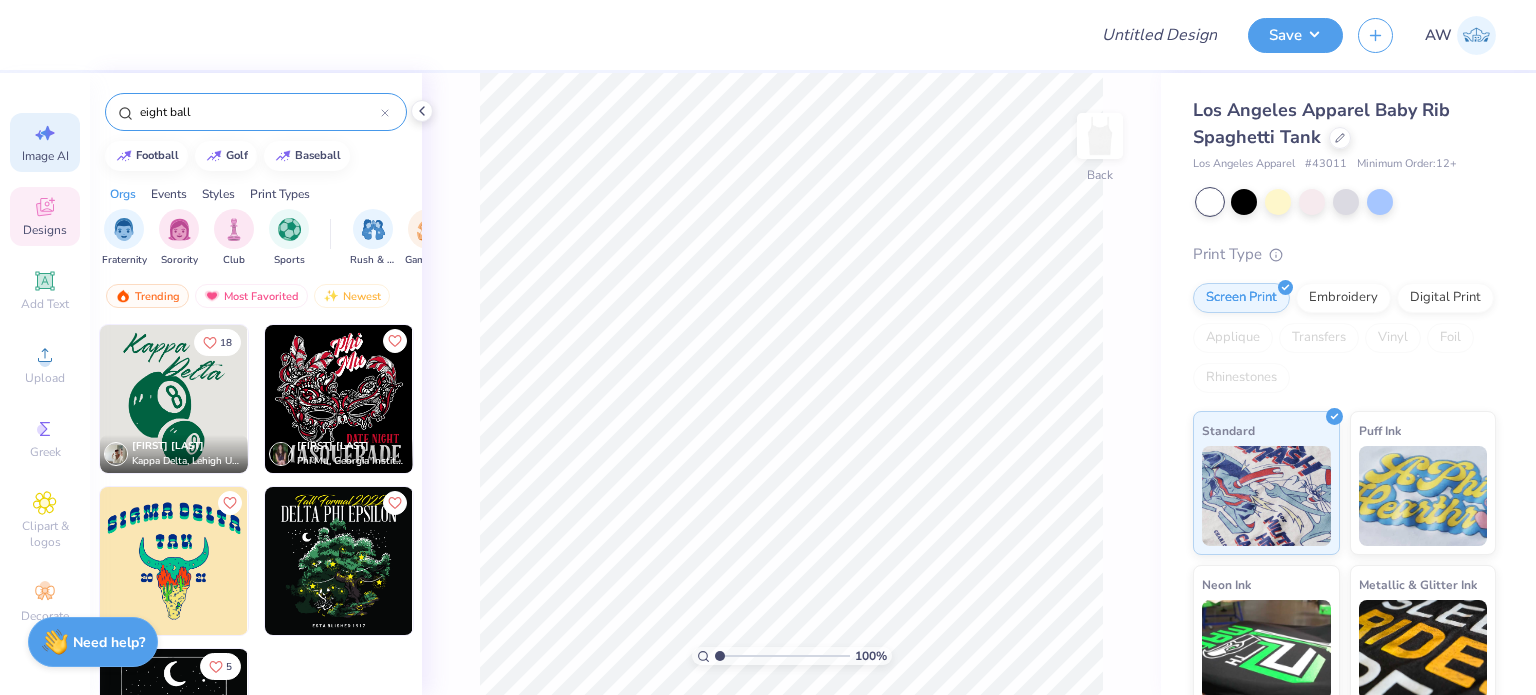 type on "eight ball" 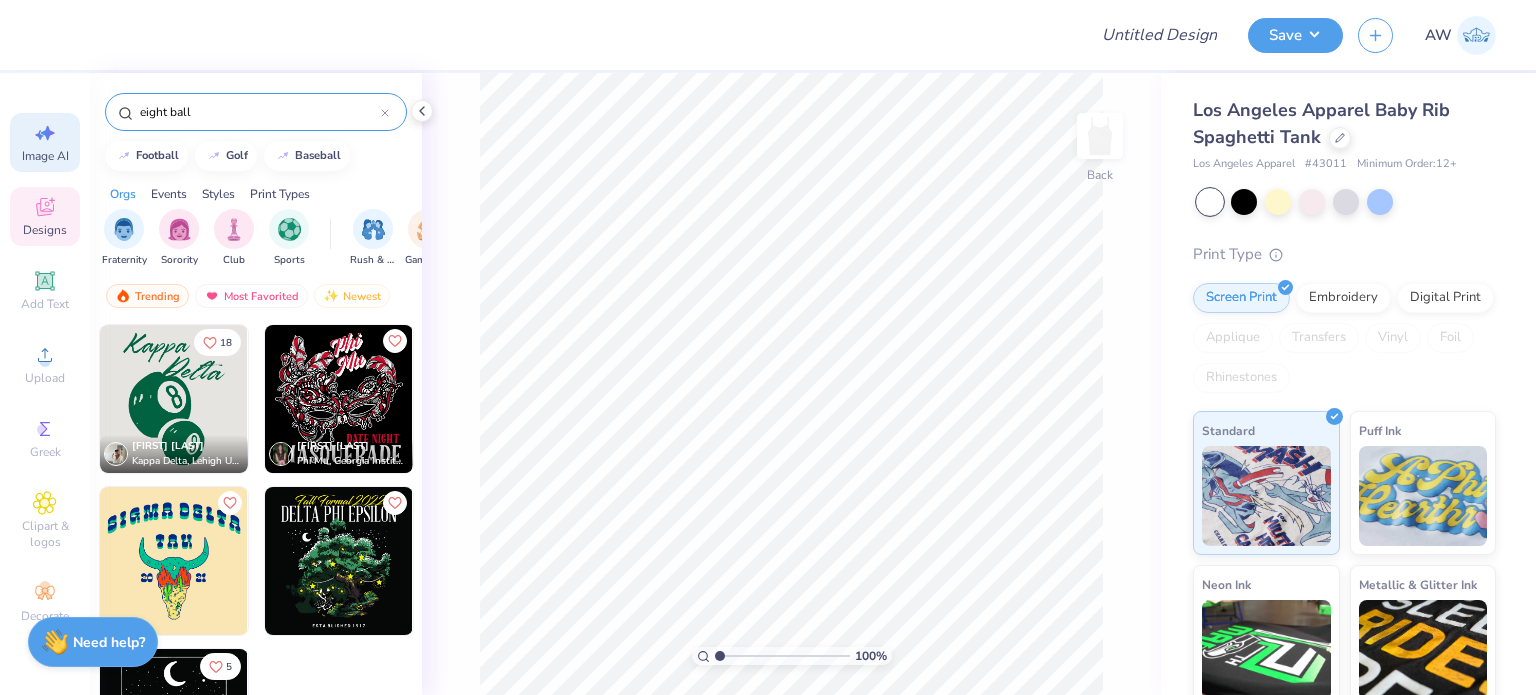 click on "Image AI" at bounding box center (45, 156) 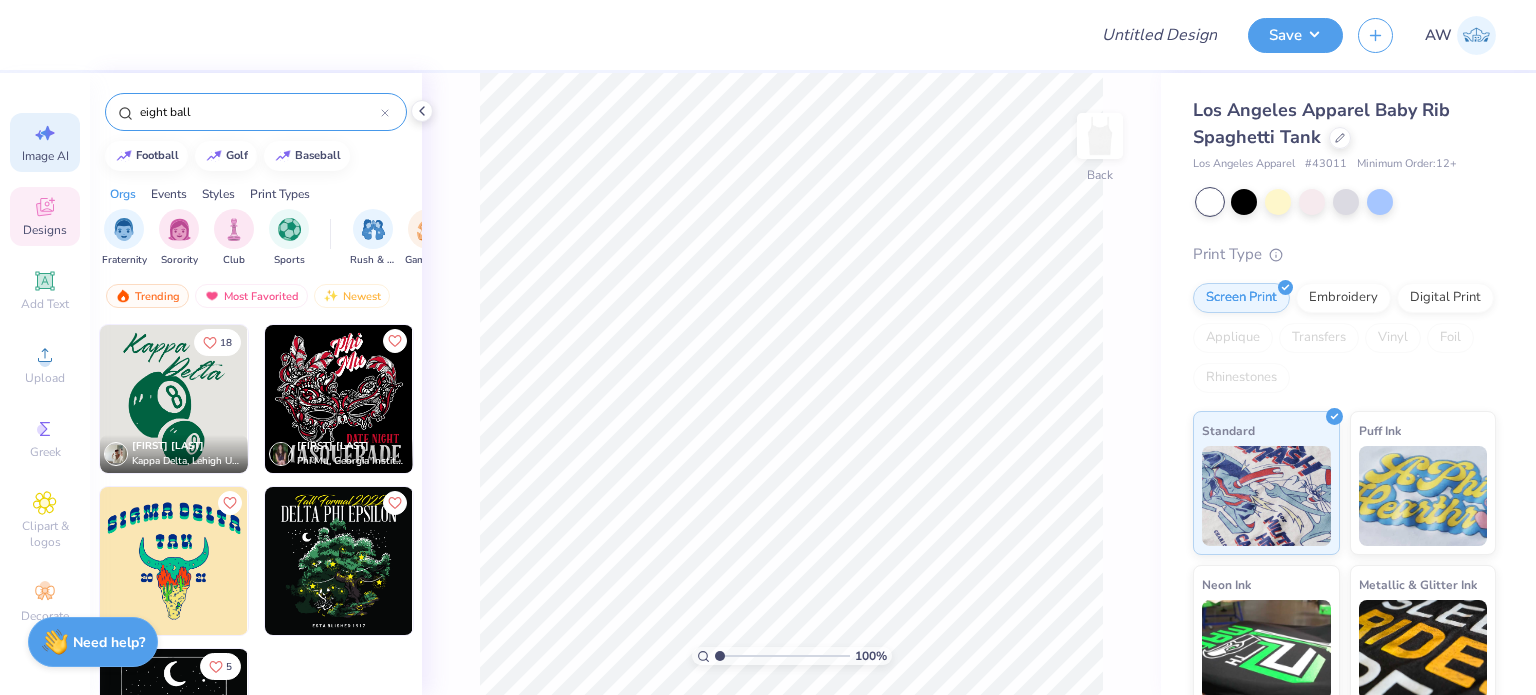 select on "4" 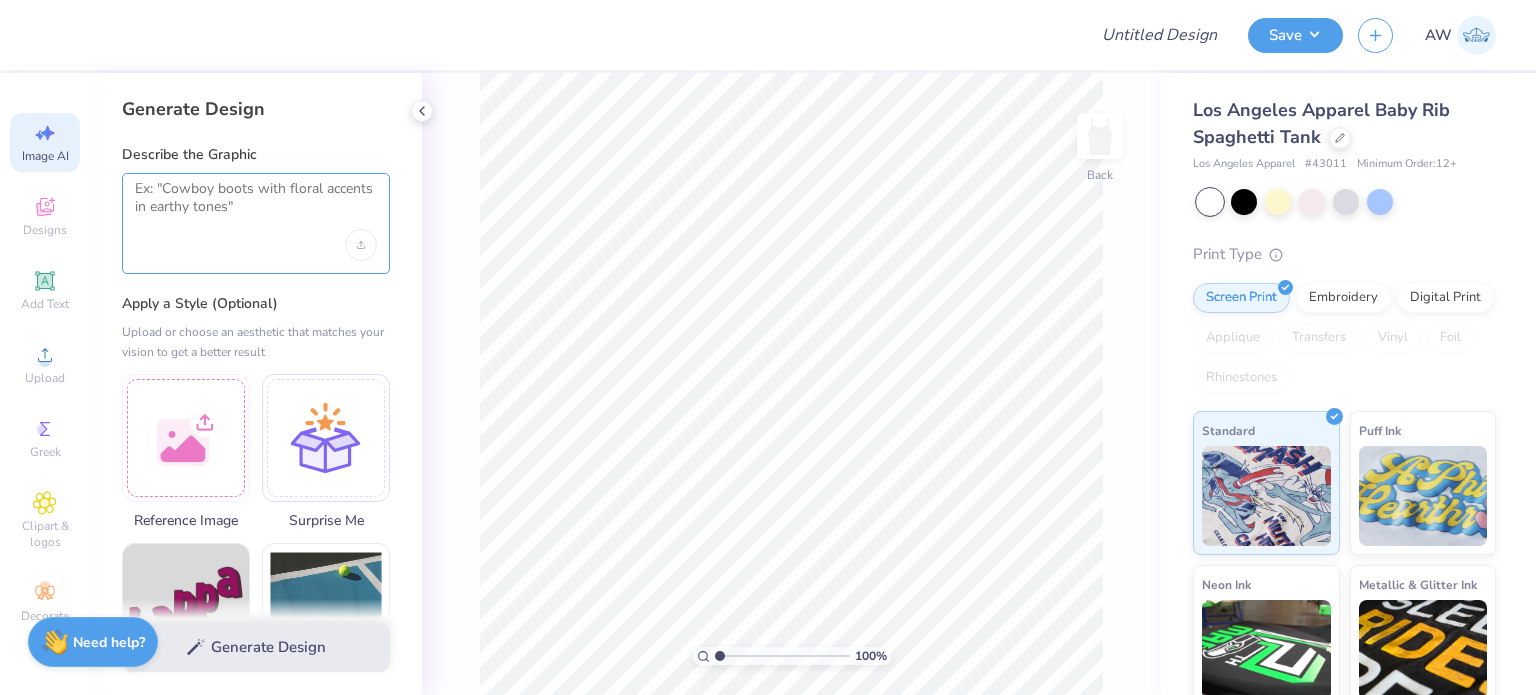 click at bounding box center (256, 205) 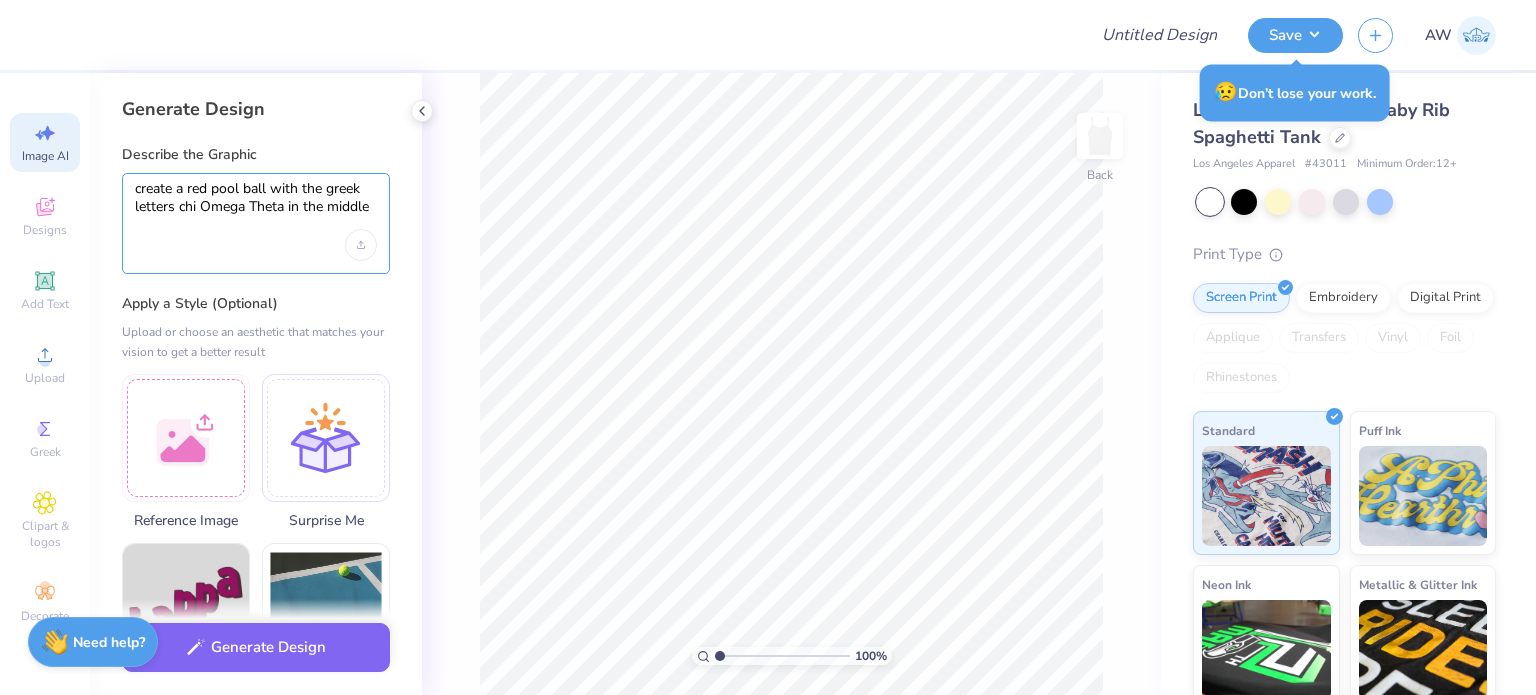 click on "create a red pool ball with the greek letters chi Omega Theta in the middle" at bounding box center (256, 205) 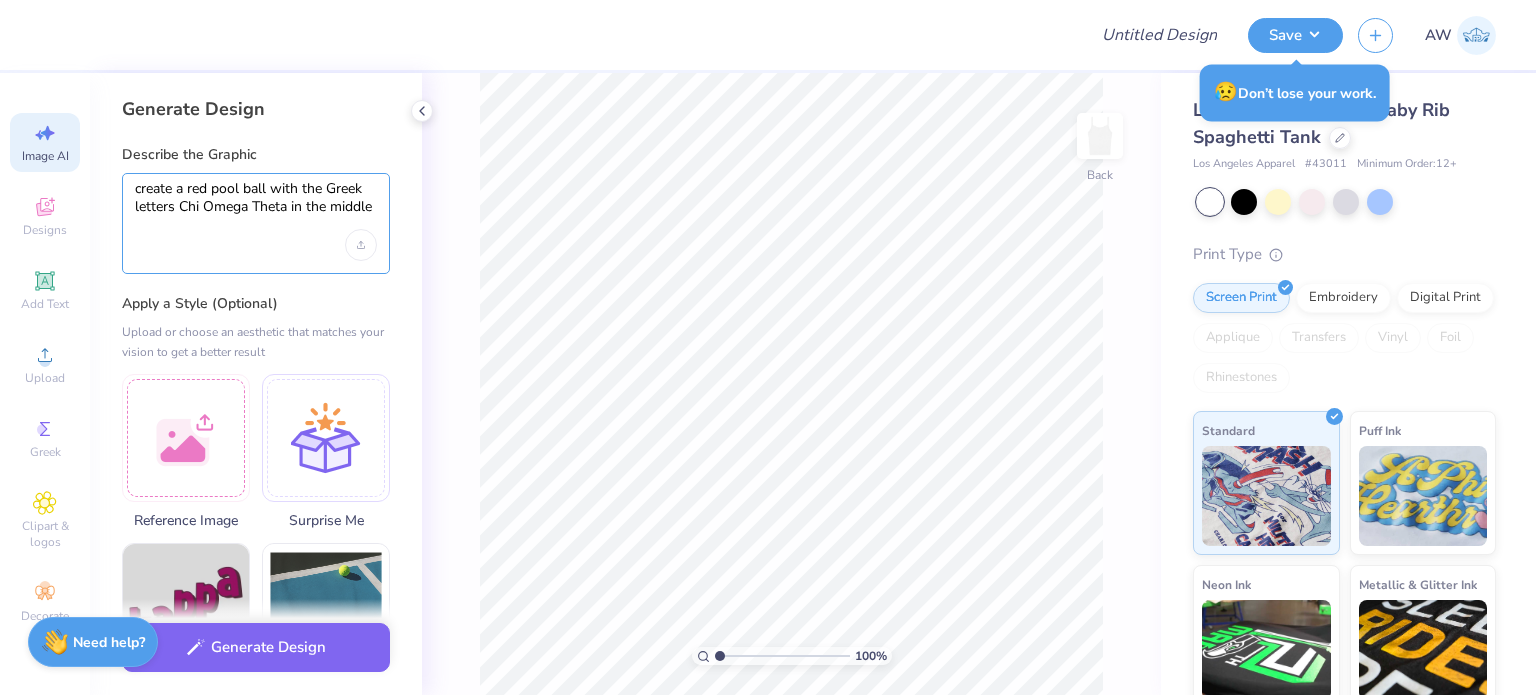 click on "create a red pool ball with the Greek letters Chi Omega Theta in the middle" at bounding box center [256, 205] 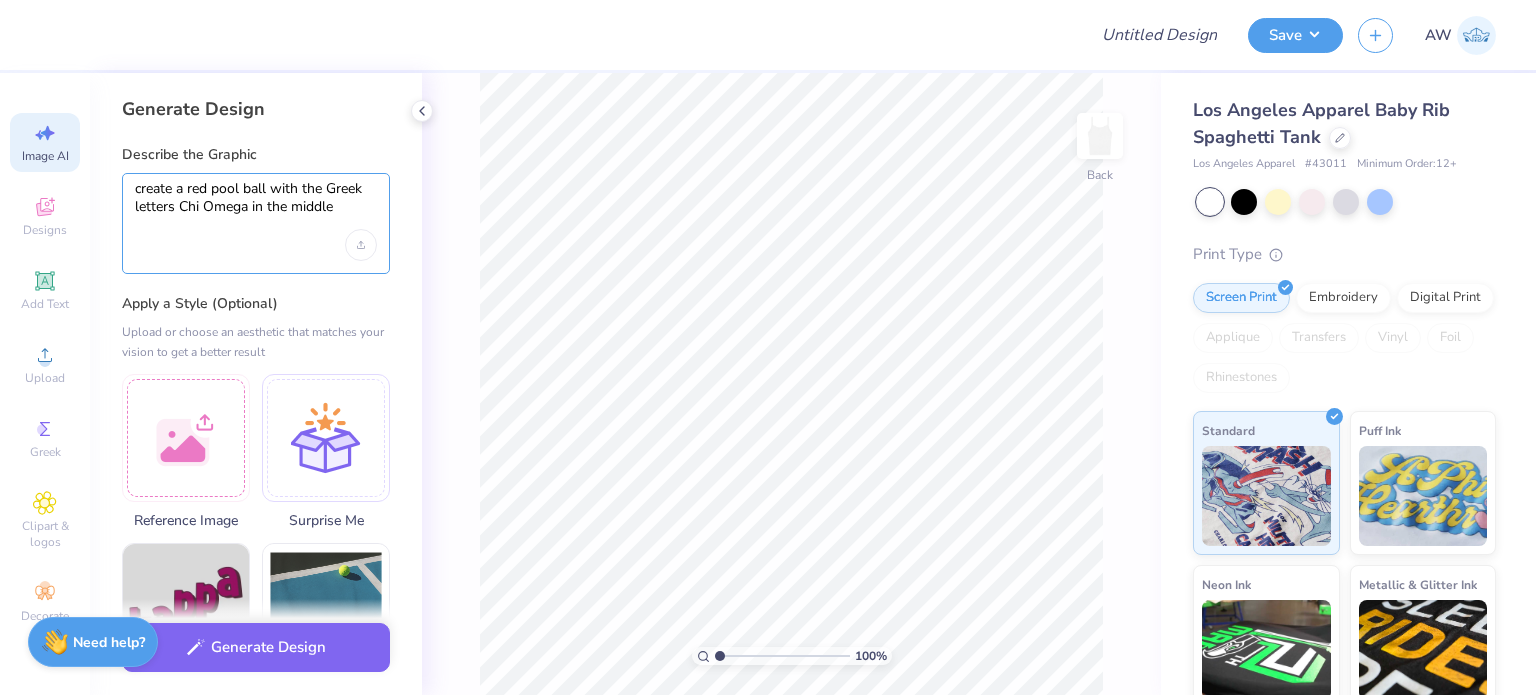 click on "create a red pool ball with the Greek letters Chi Omega in the middle" at bounding box center (256, 205) 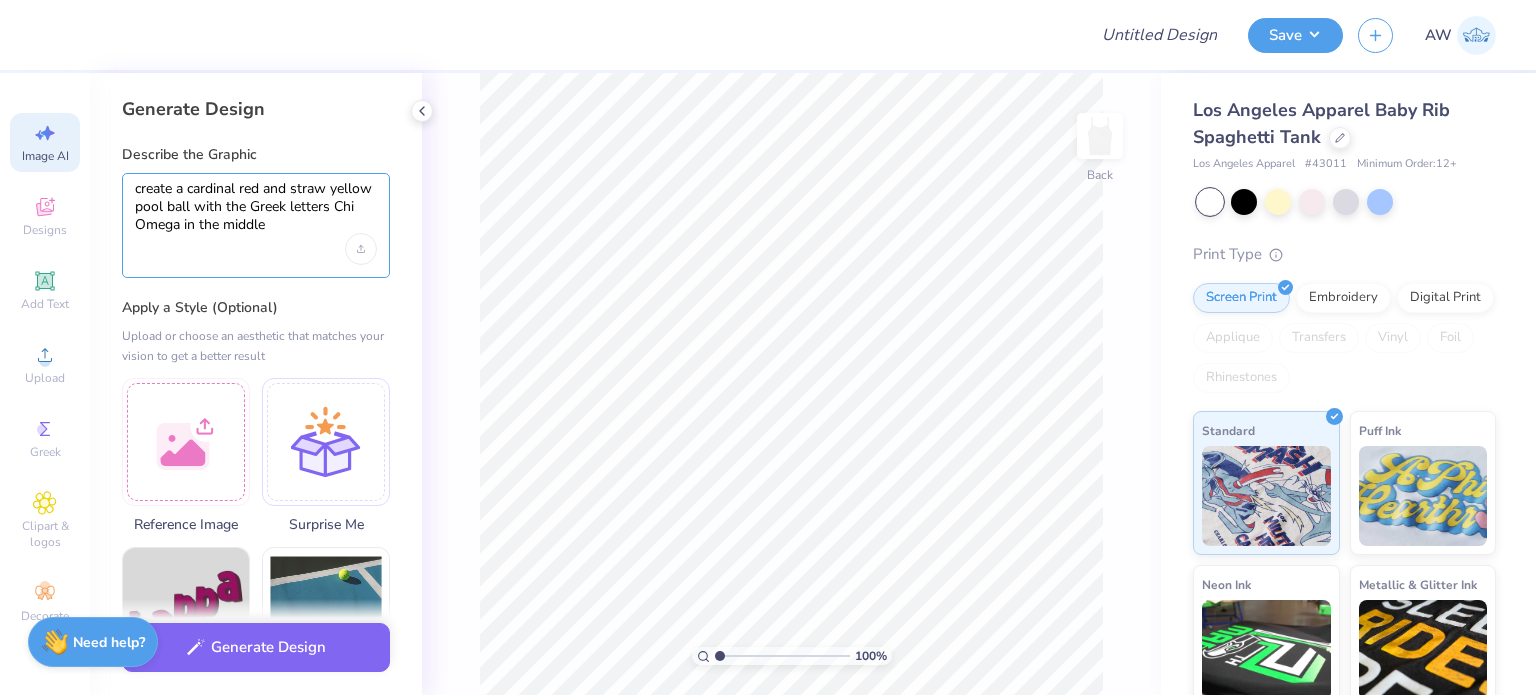 click on "create a cardinal red and straw yellow pool ball with the Greek letters Chi Omega in the middle" at bounding box center (256, 207) 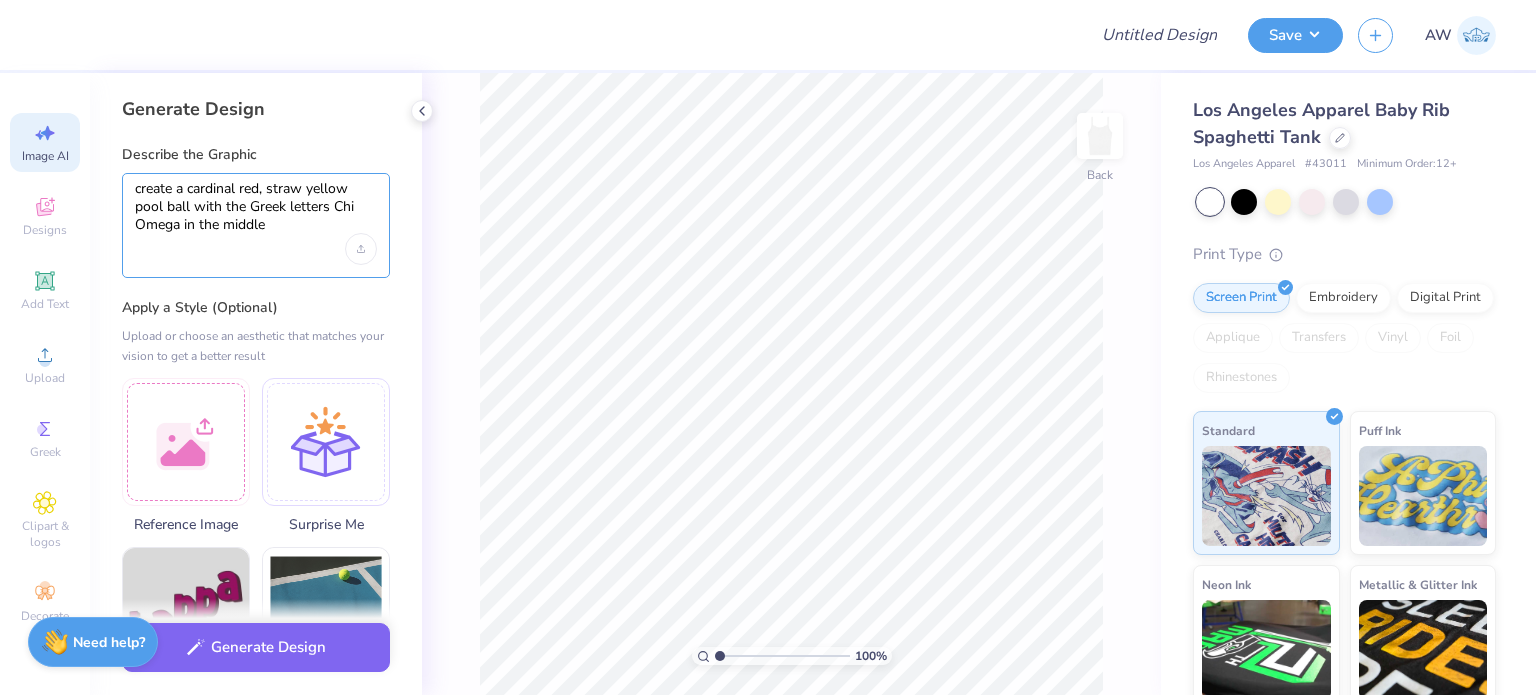click on "create a cardinal red, straw yellow pool ball with the Greek letters Chi Omega in the middle" at bounding box center [256, 207] 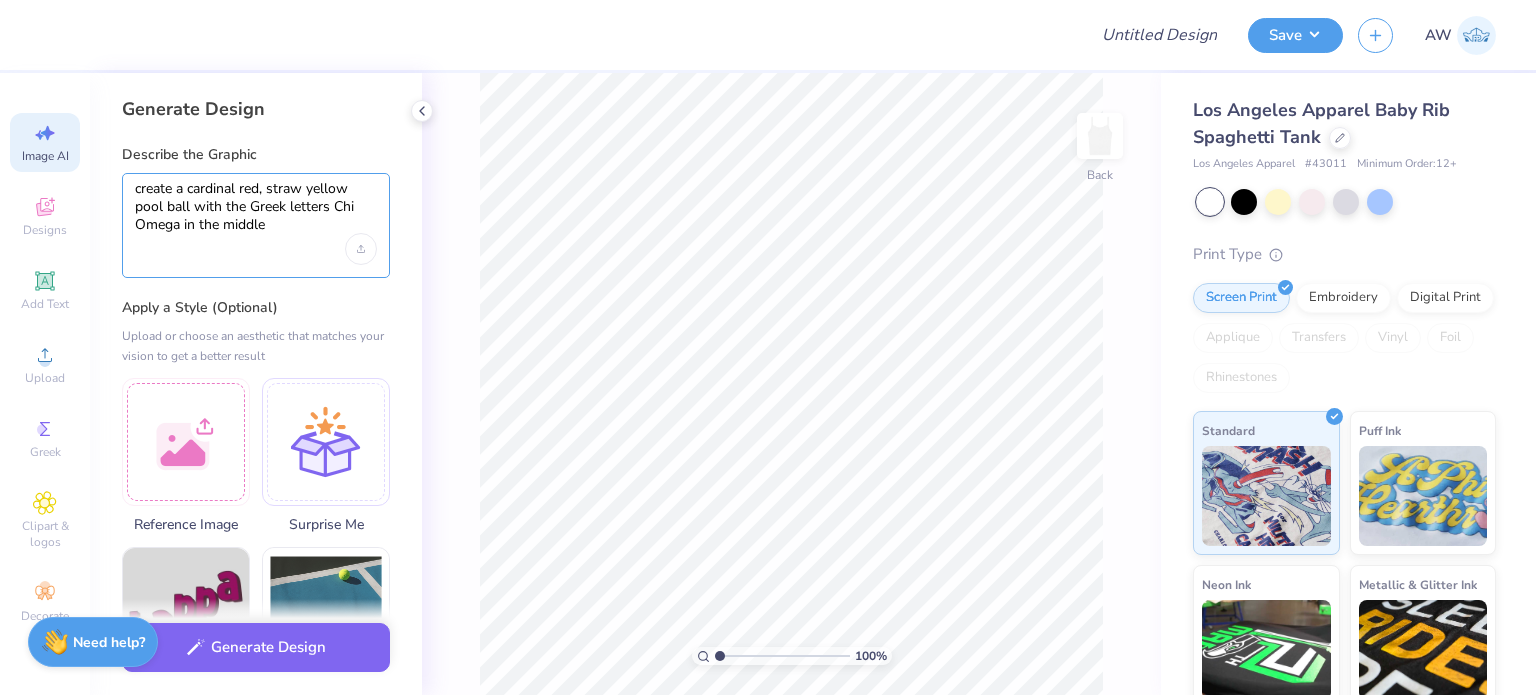 scroll, scrollTop: 92, scrollLeft: 0, axis: vertical 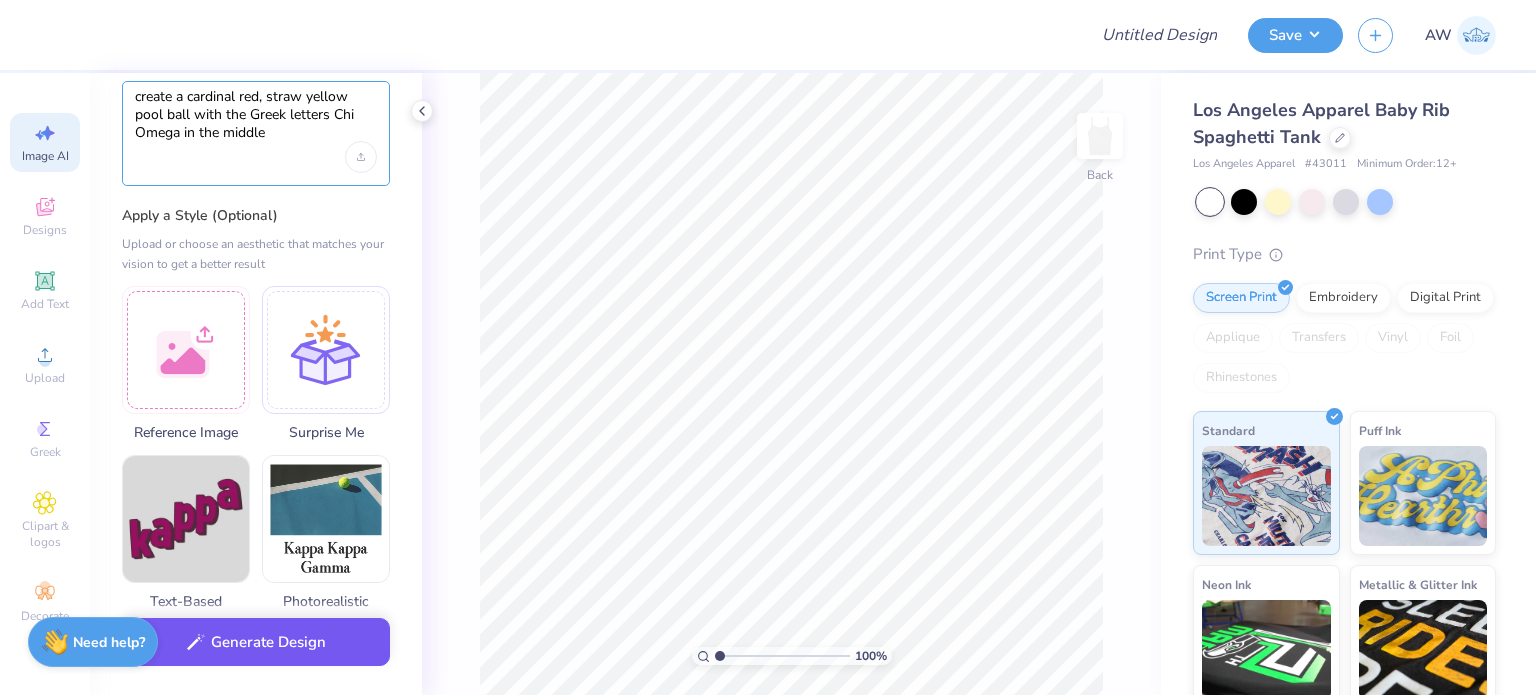 type on "create a cardinal red, straw yellow pool ball with the Greek letters Chi Omega in the middle" 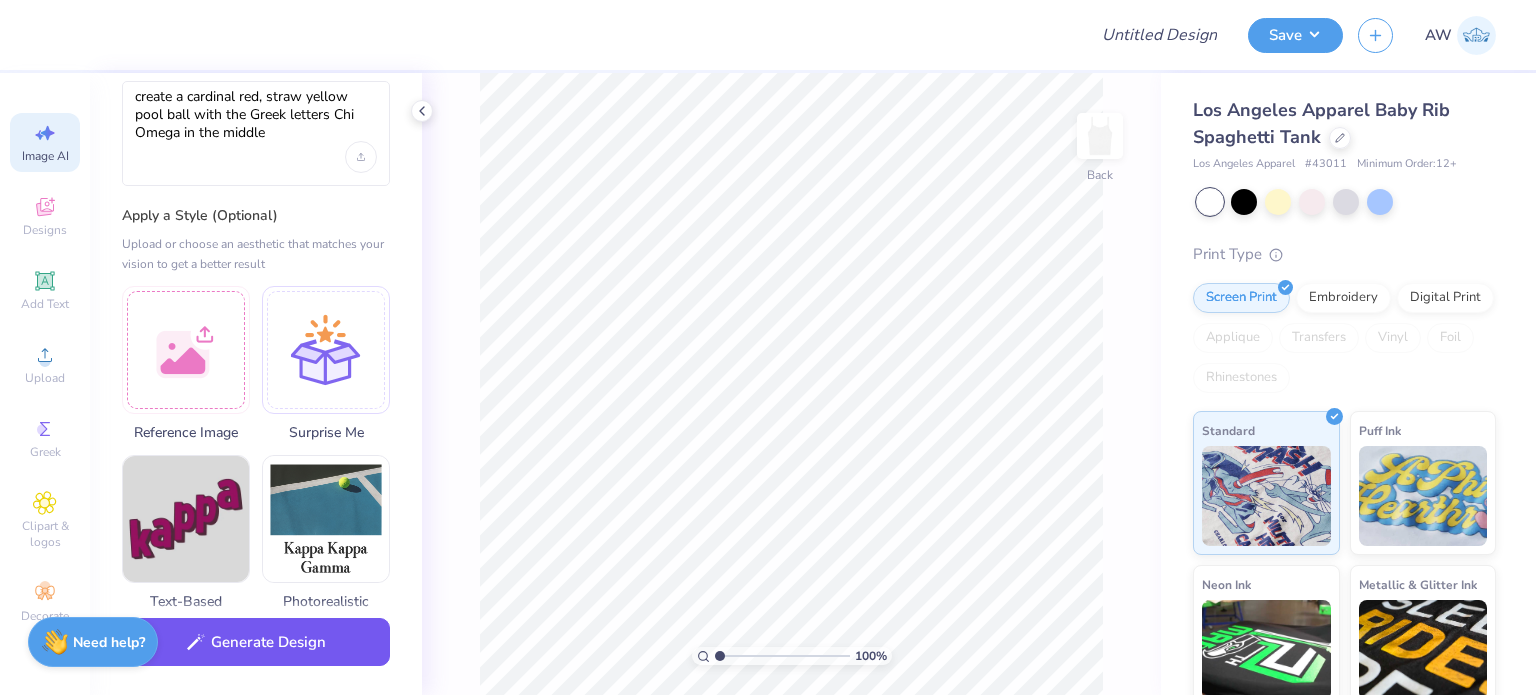 click on "Generate Design" at bounding box center (256, 642) 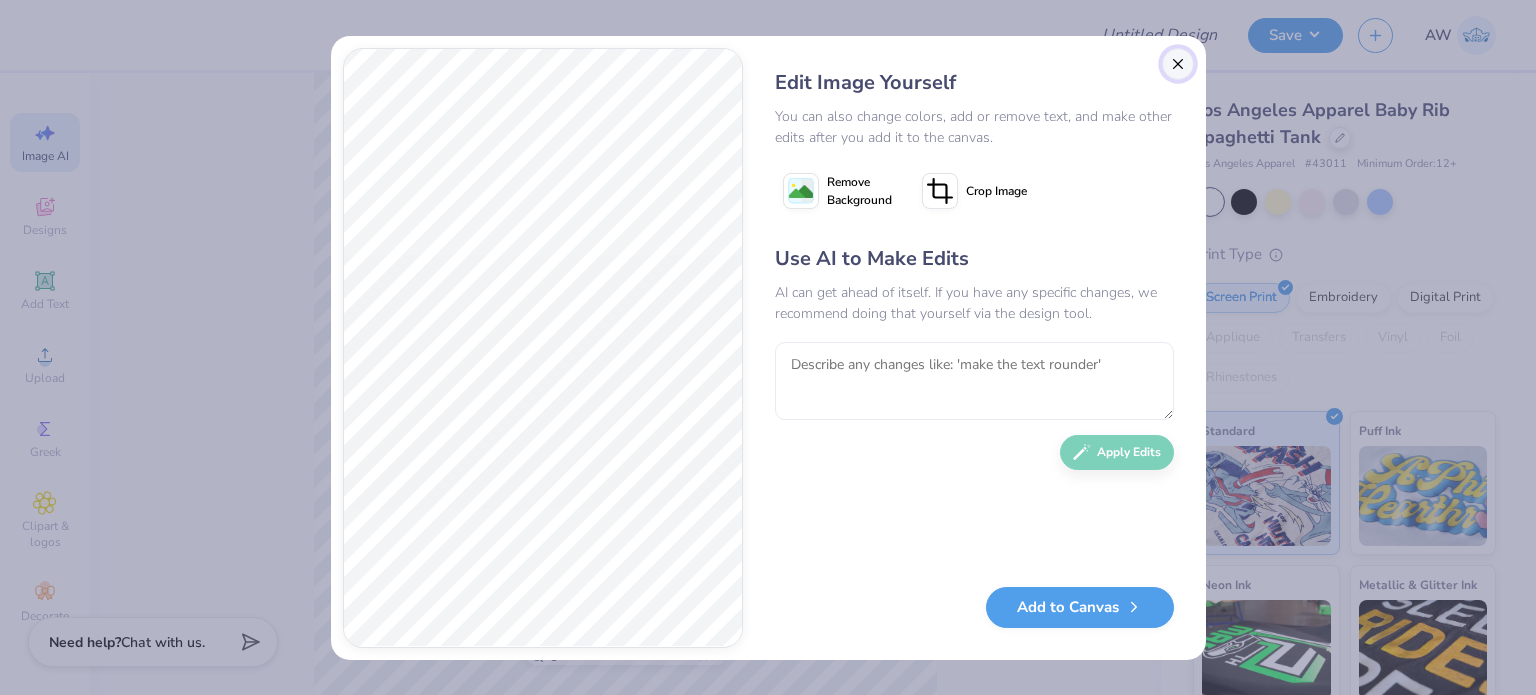 click at bounding box center (1178, 64) 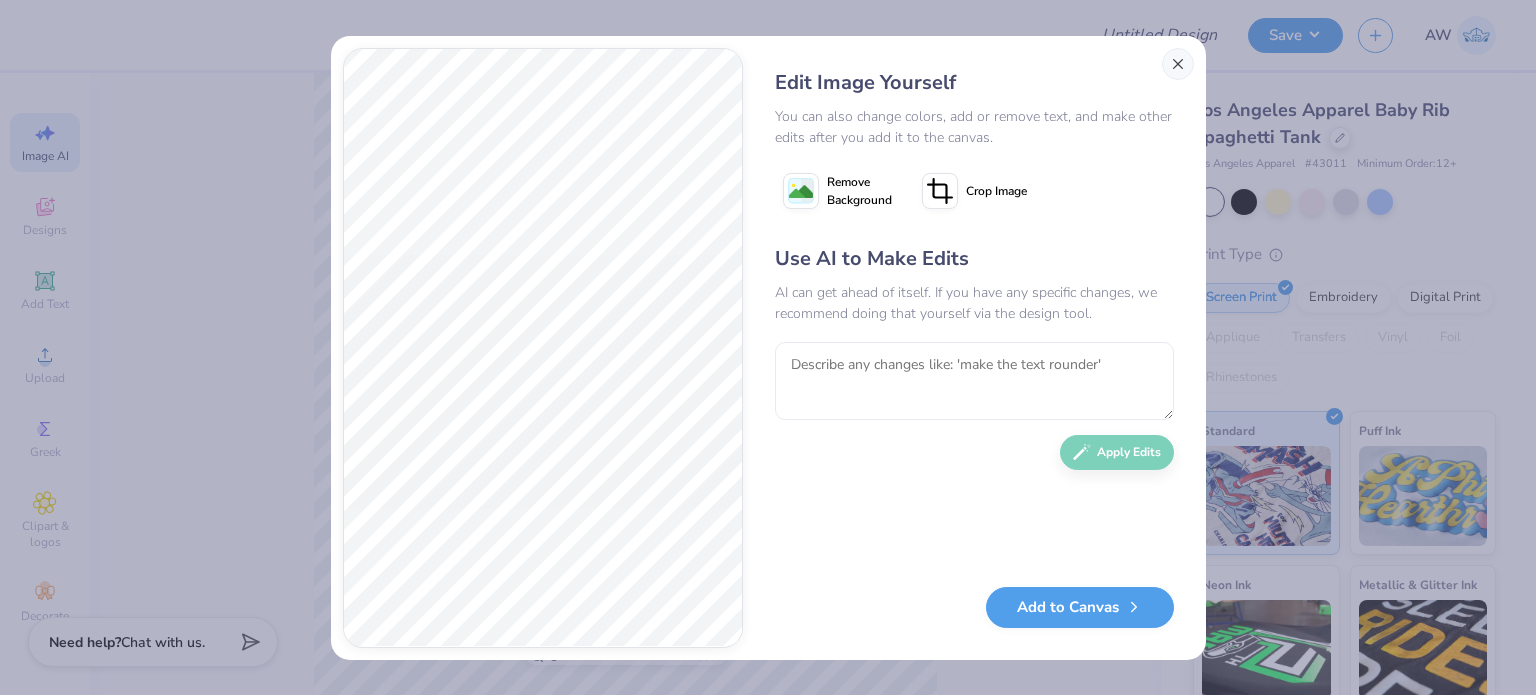 scroll, scrollTop: 0, scrollLeft: 44, axis: horizontal 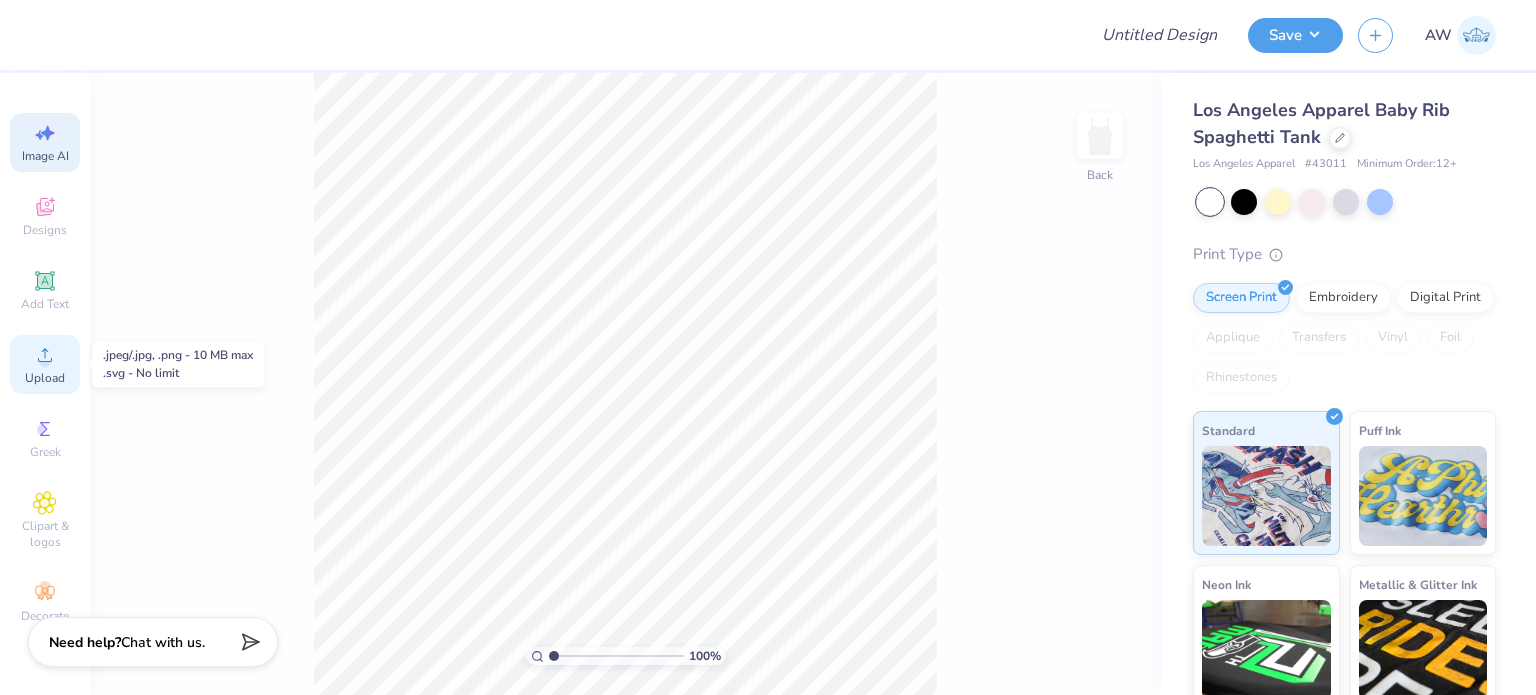 click 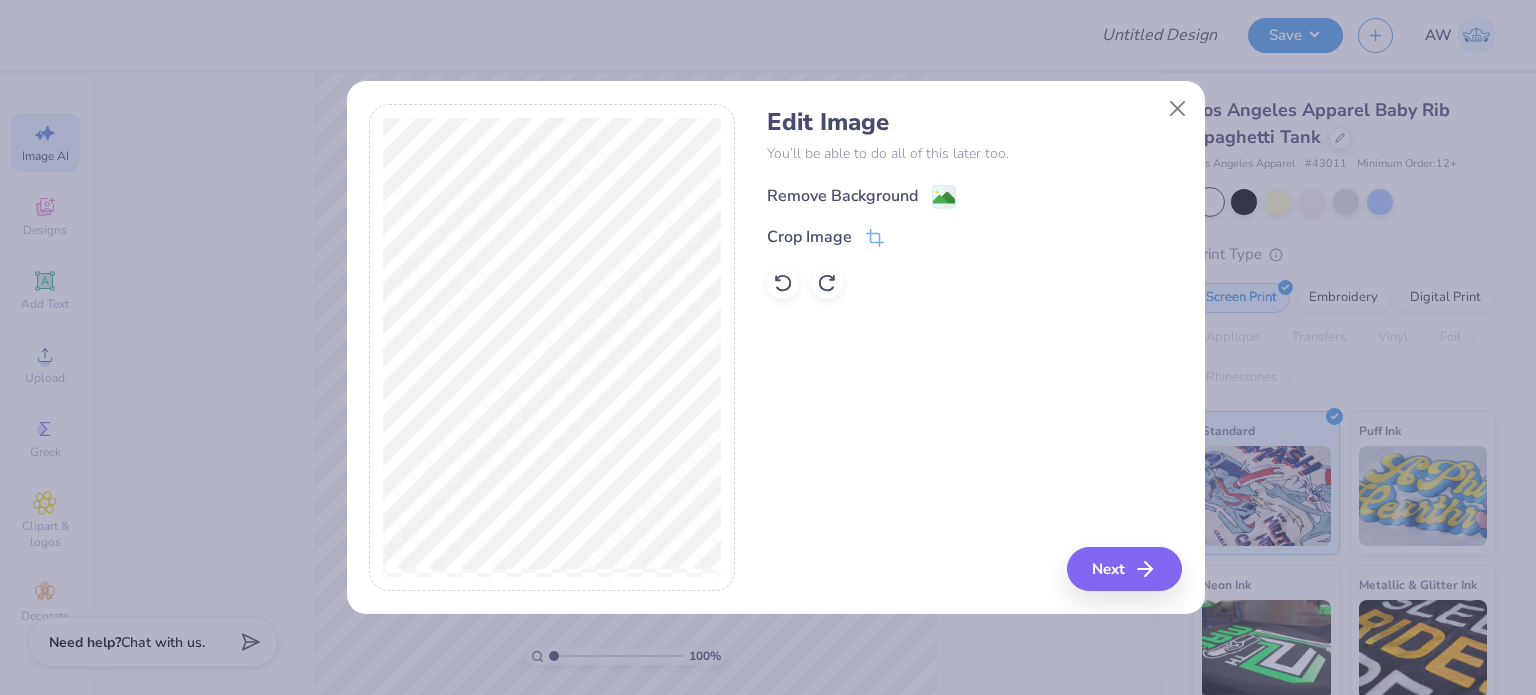 click on "Remove Background" at bounding box center [842, 196] 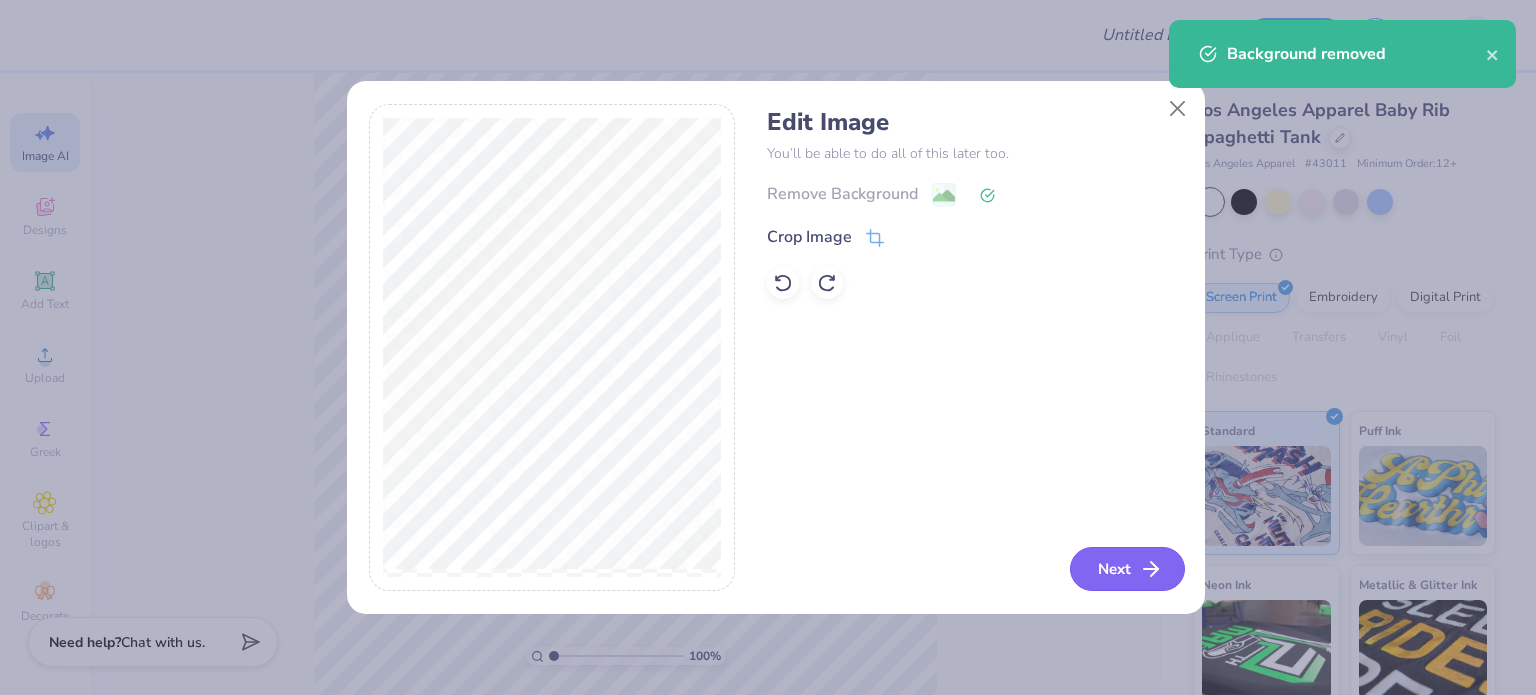 click 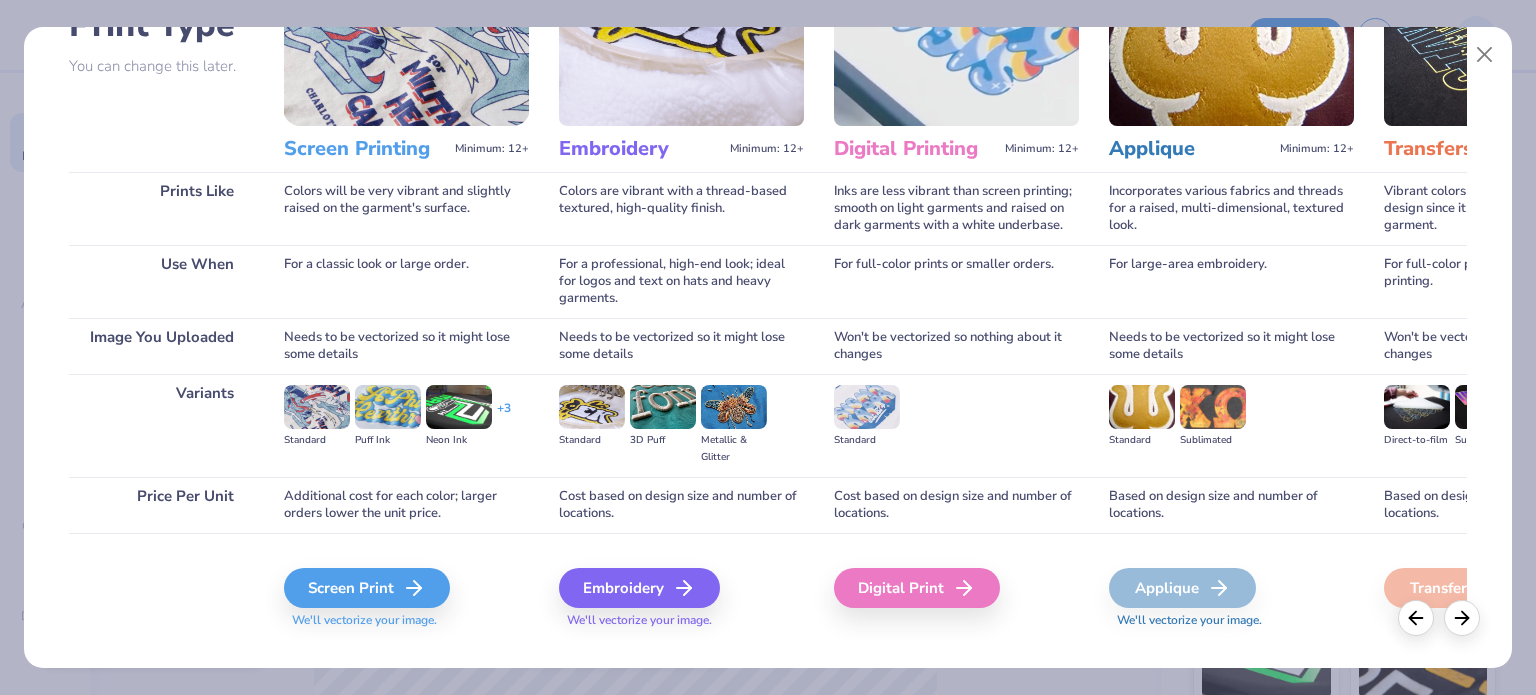 scroll, scrollTop: 201, scrollLeft: 0, axis: vertical 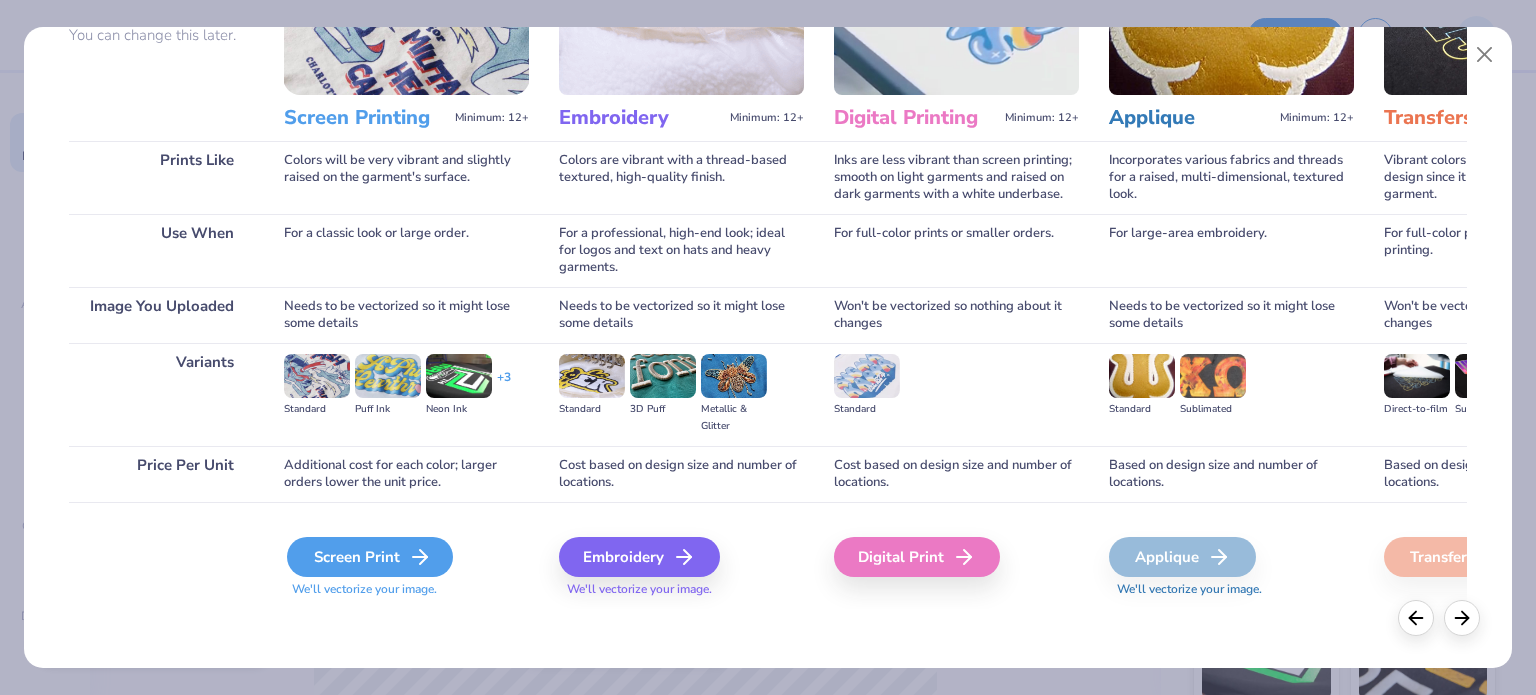 click on "Screen Print" at bounding box center (370, 557) 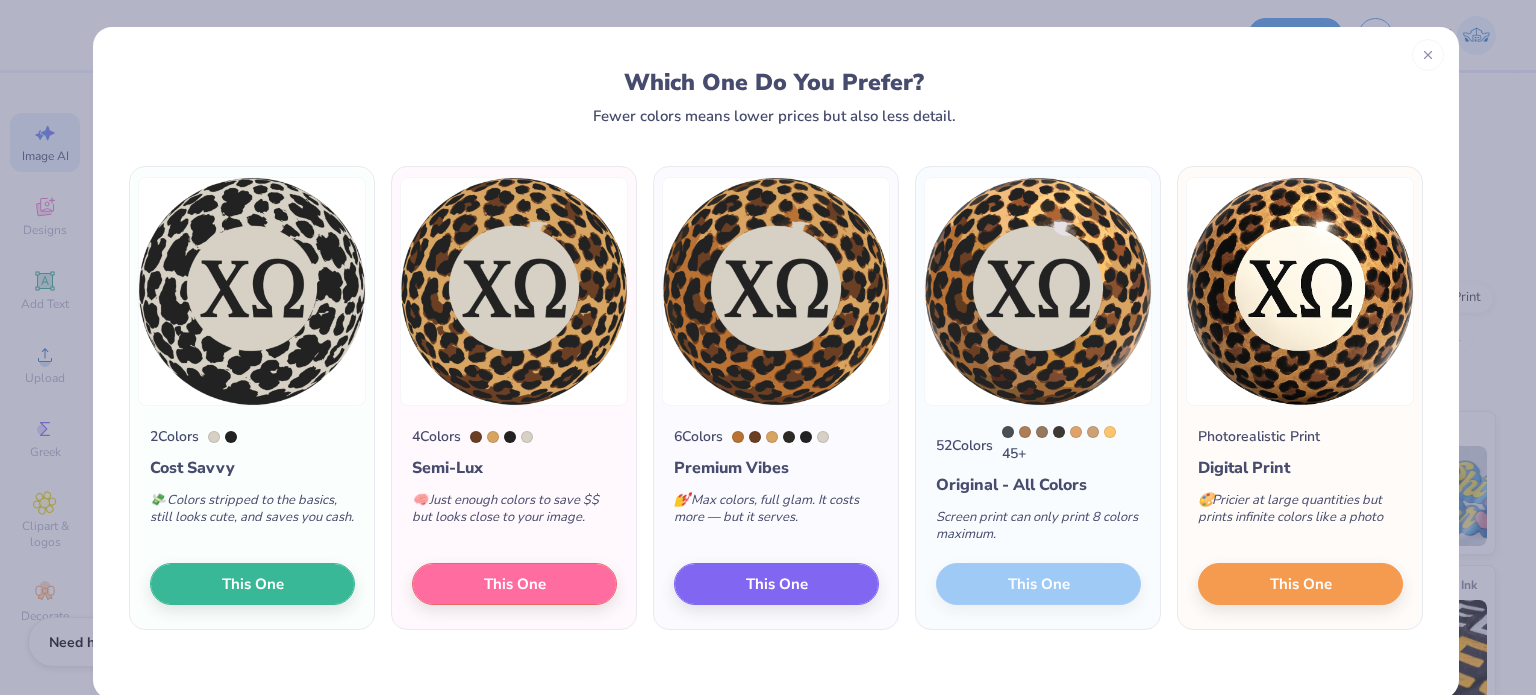 select on "4" 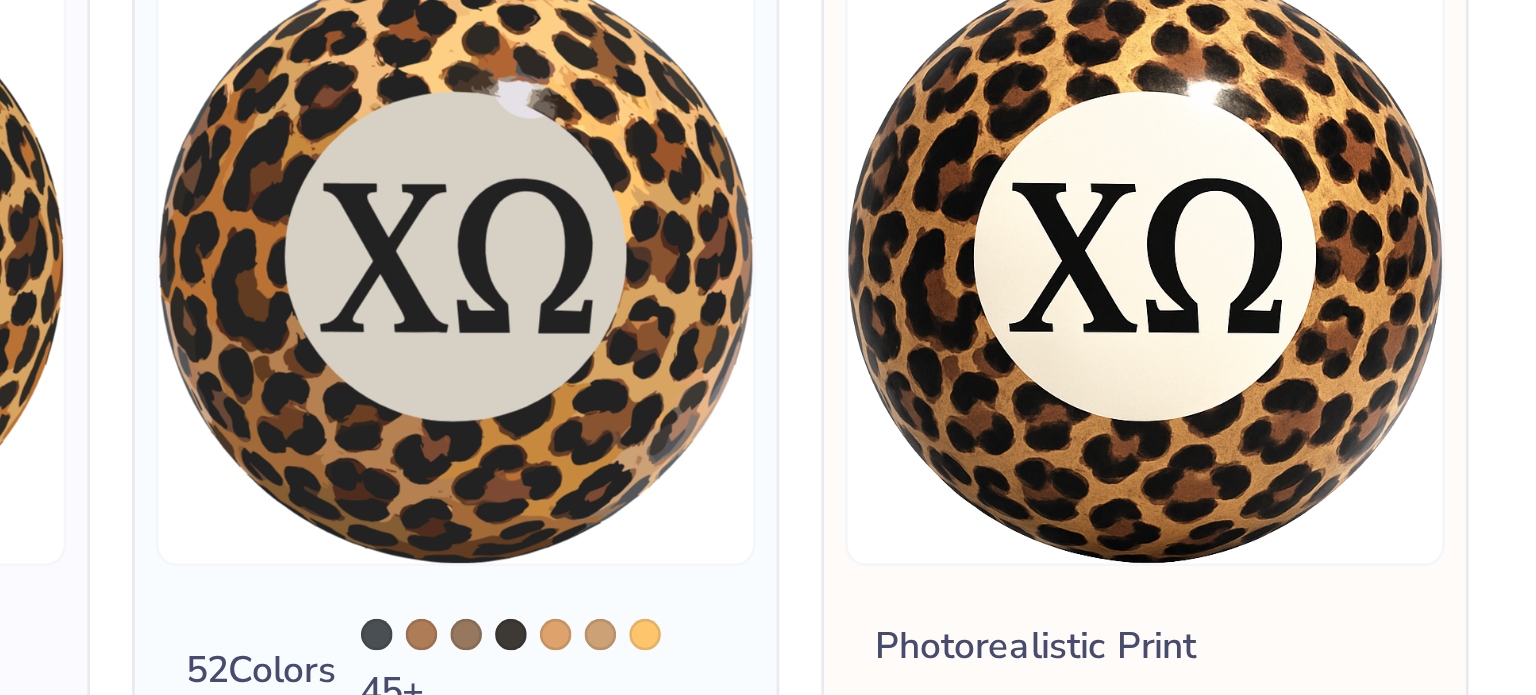 scroll, scrollTop: 19, scrollLeft: 0, axis: vertical 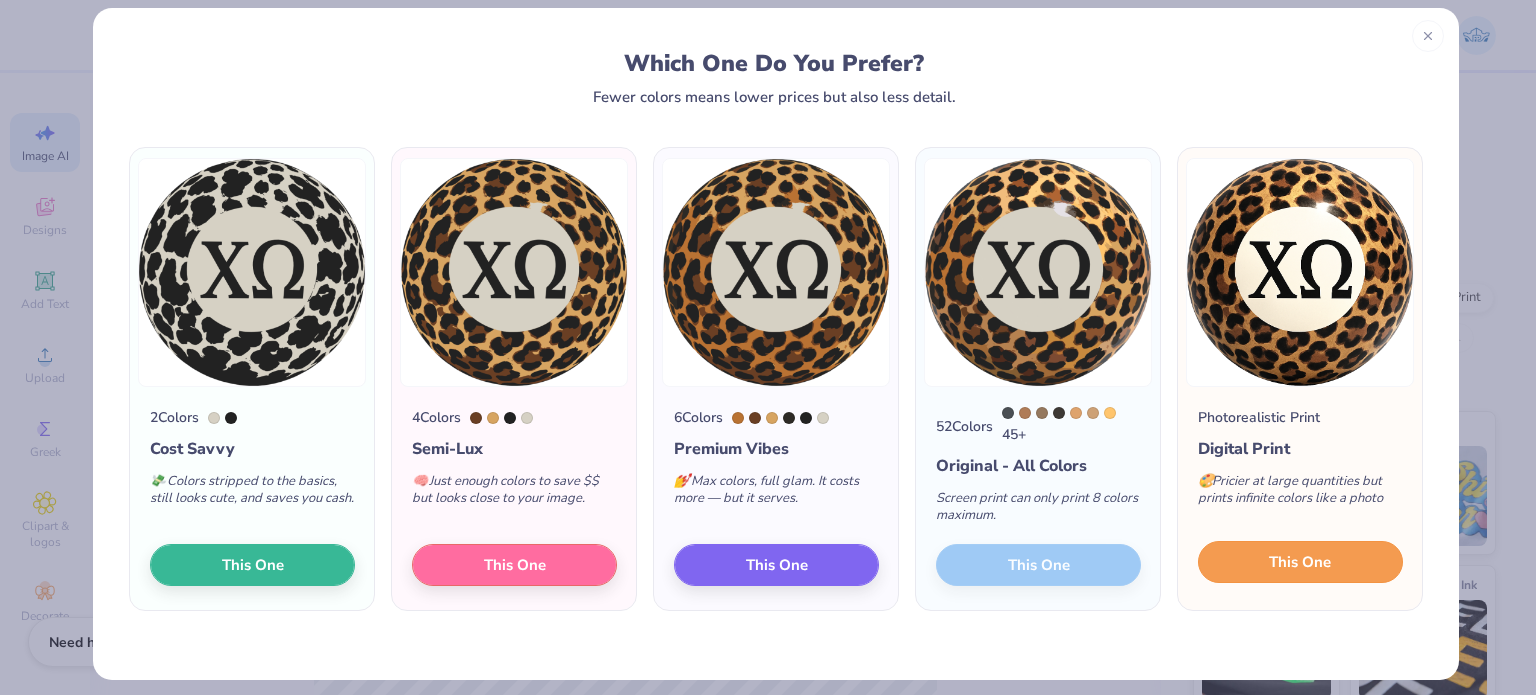 click on "This One" at bounding box center [1300, 562] 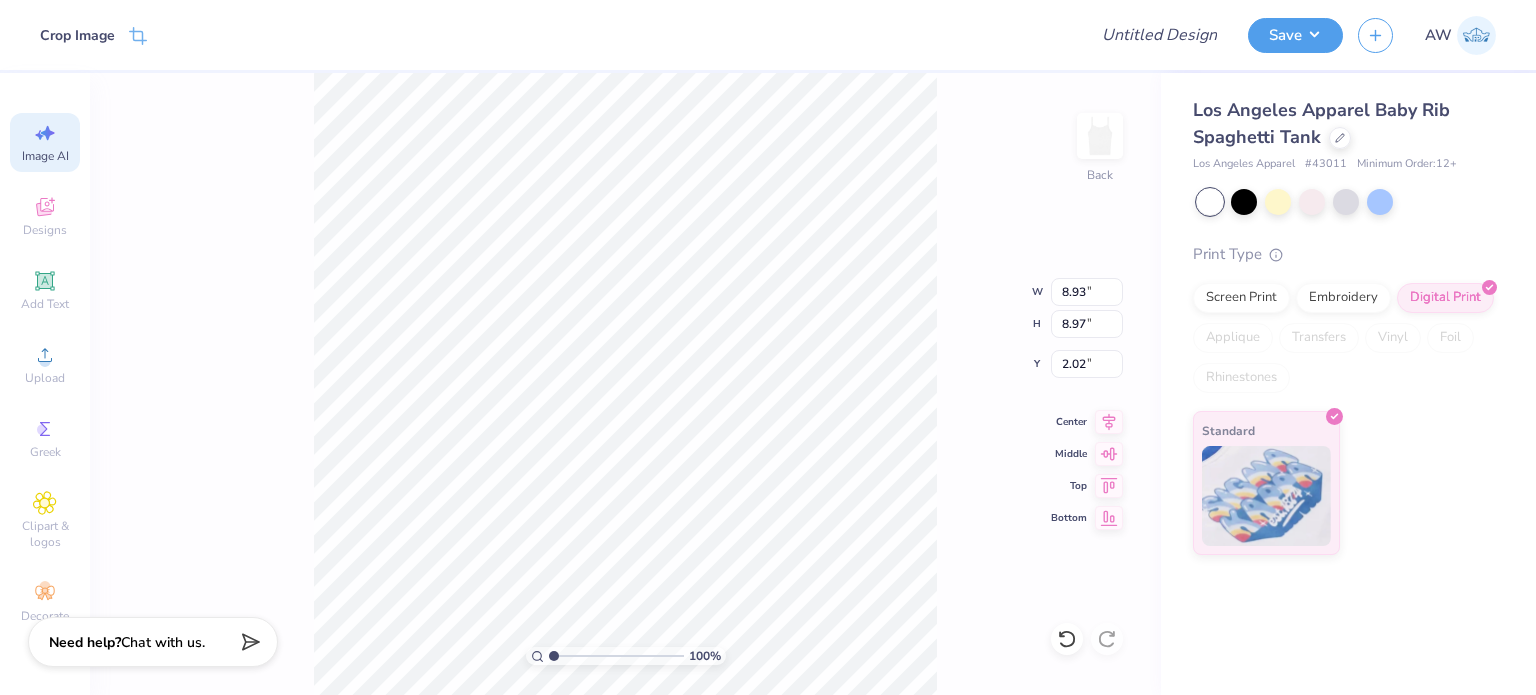 type on "3.49" 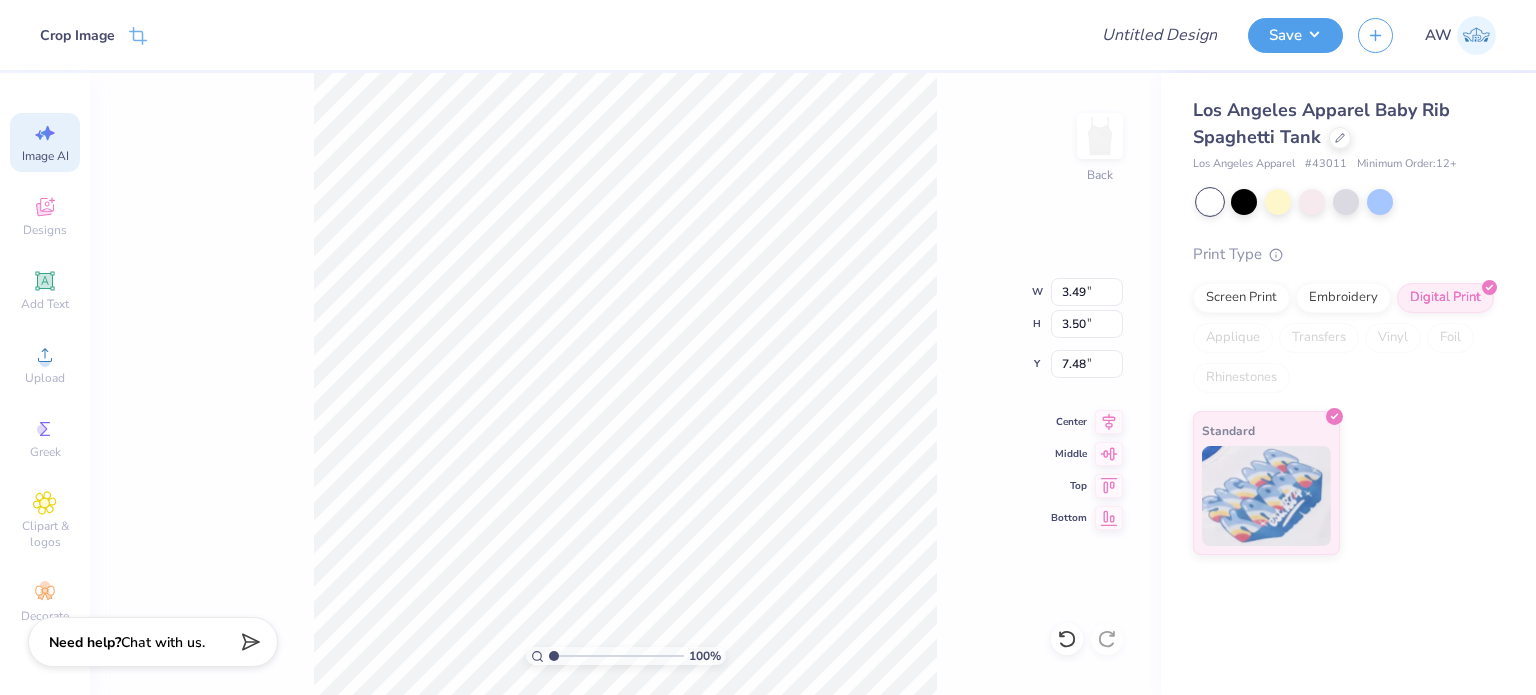 type on "1.02" 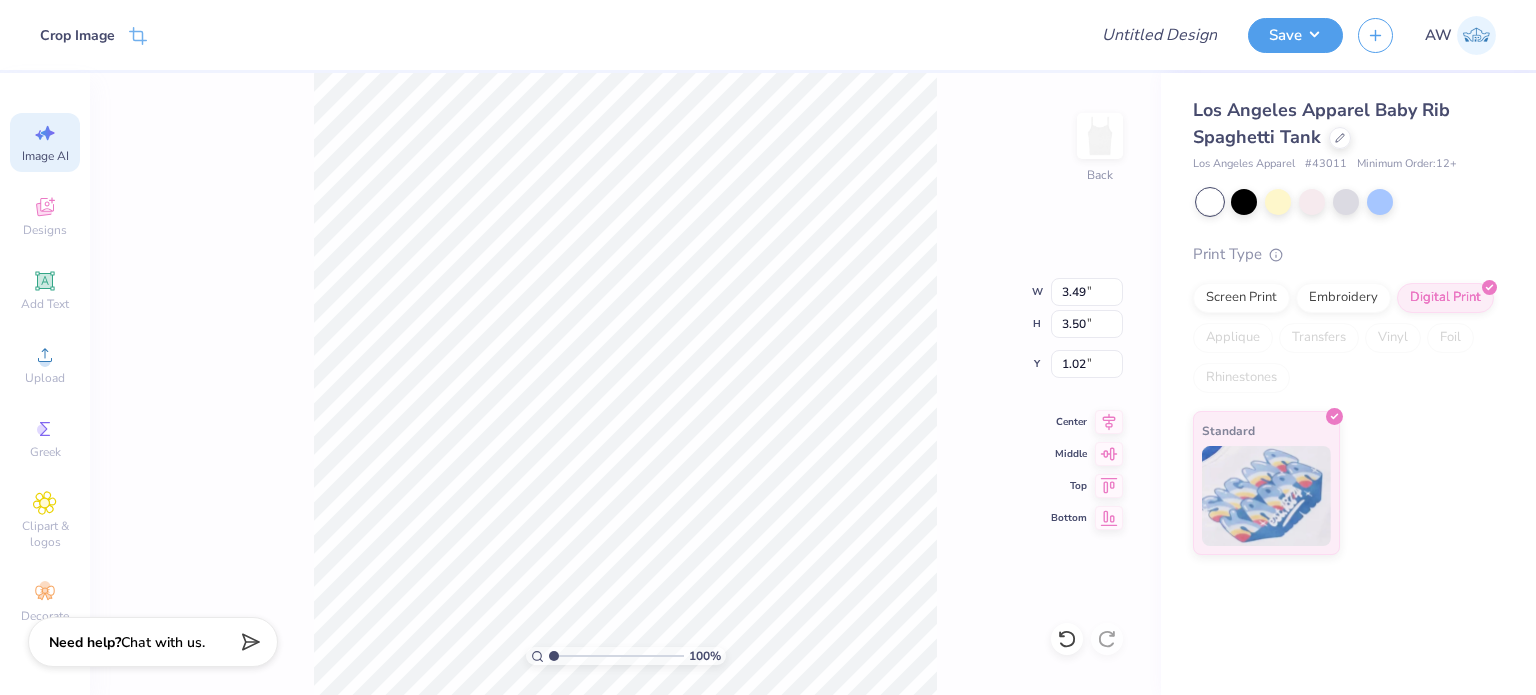 type on "2.59" 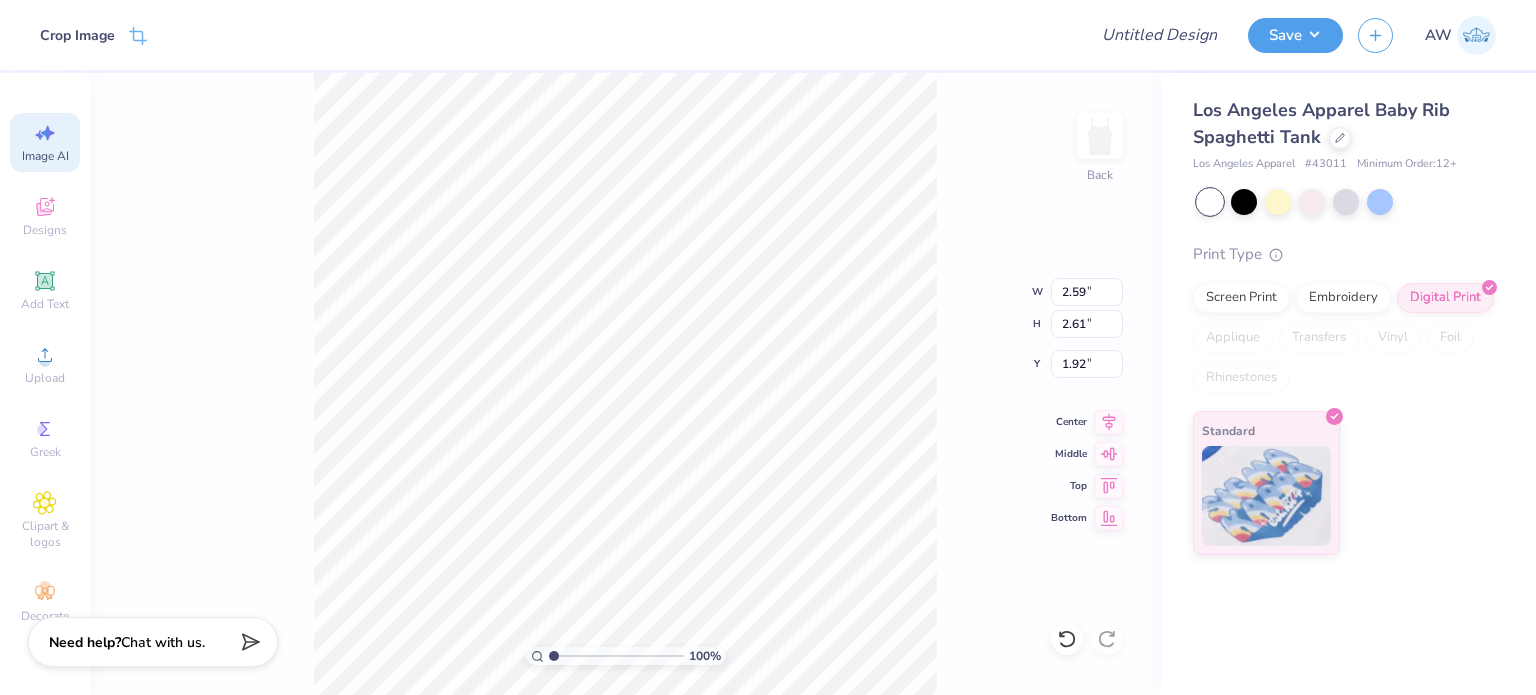 type on "0.85" 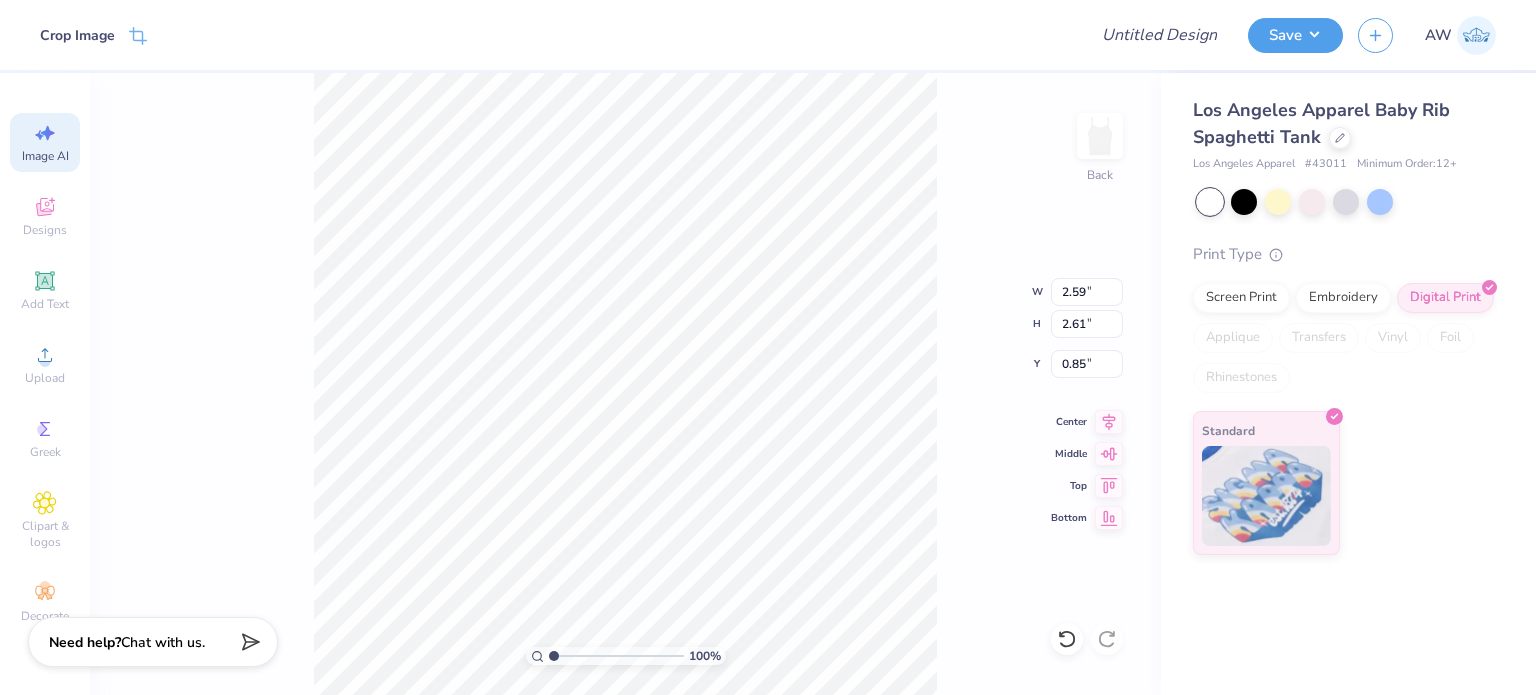 type on "3.11" 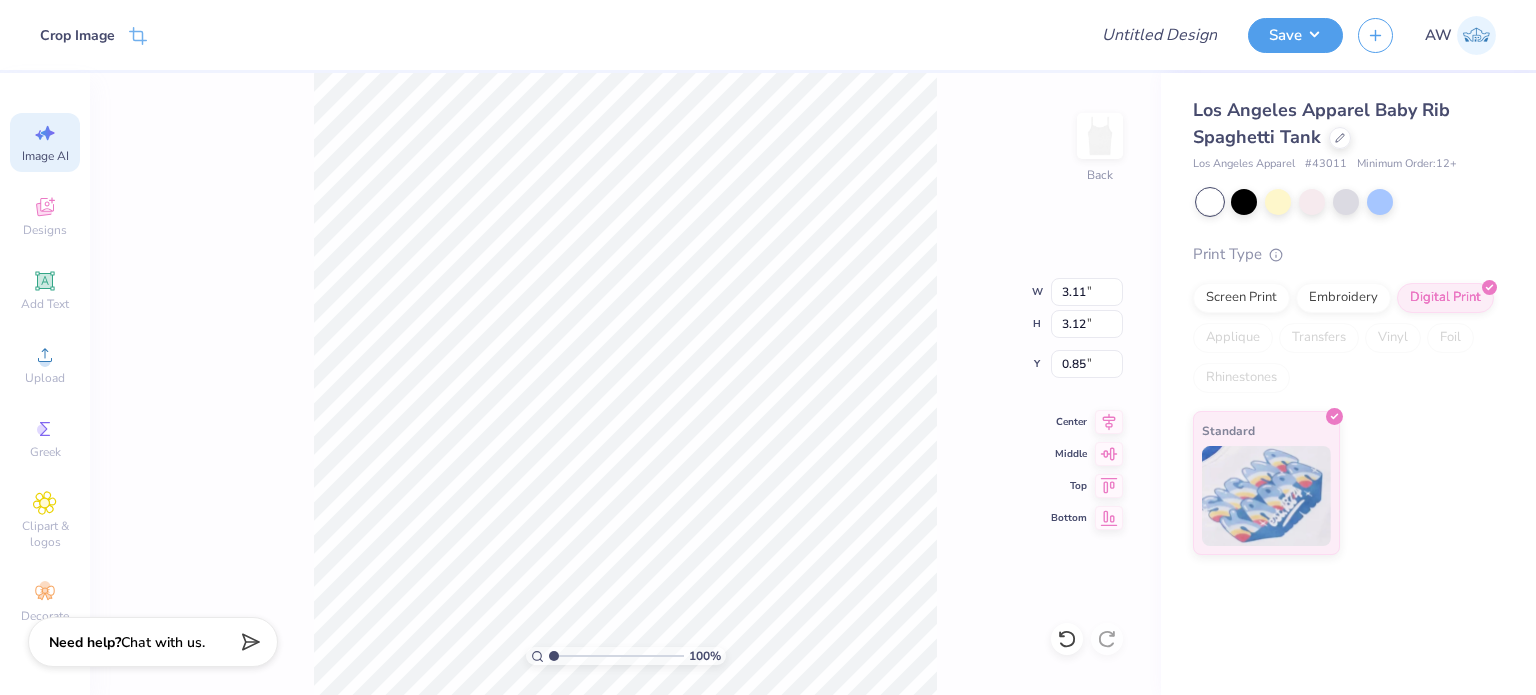 type on "0.79" 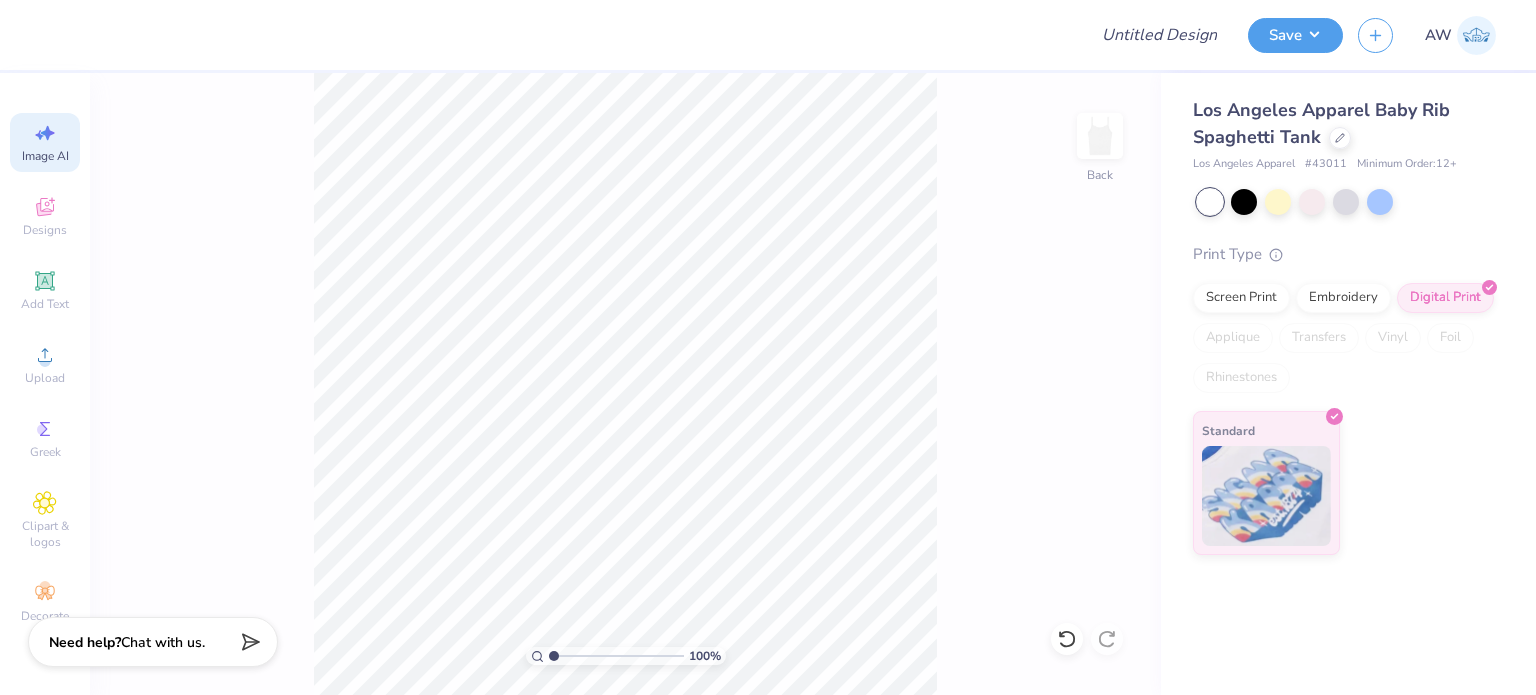 select on "4" 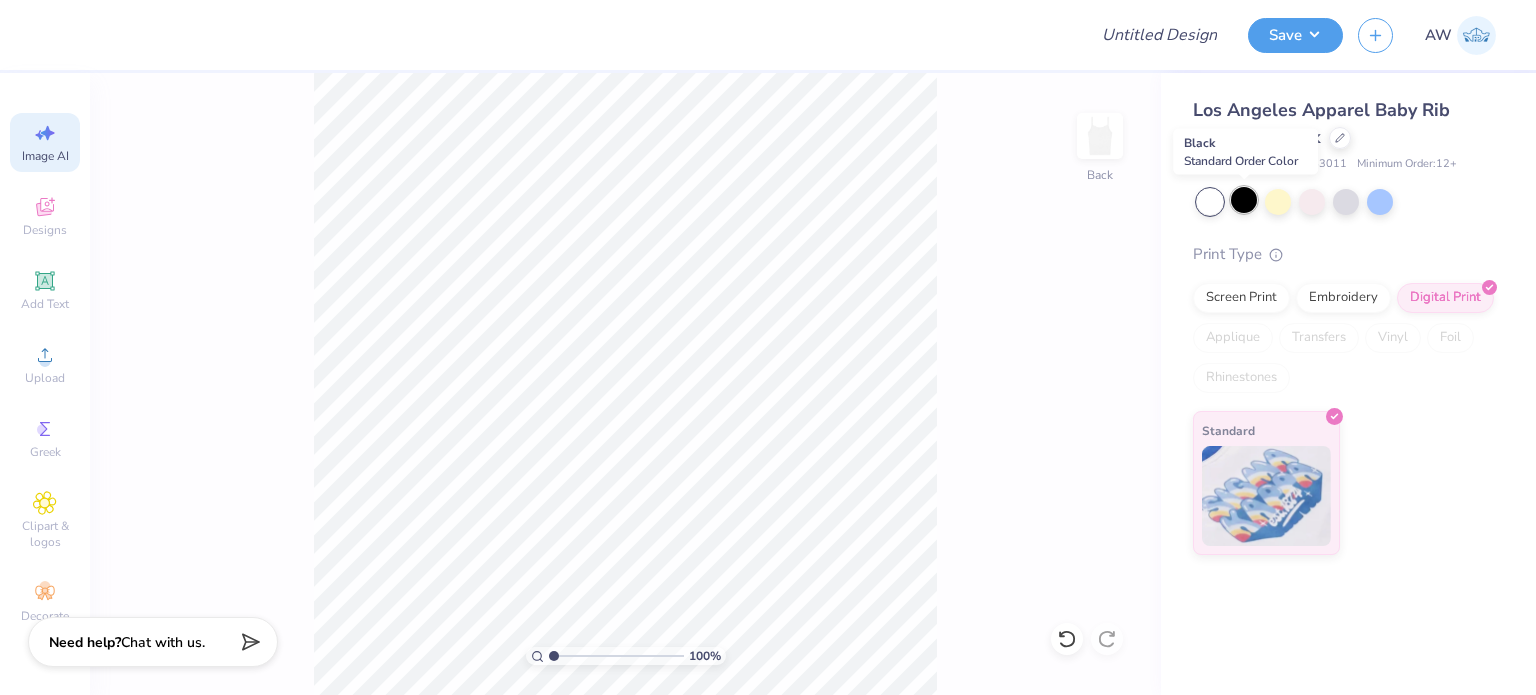 click at bounding box center [1244, 200] 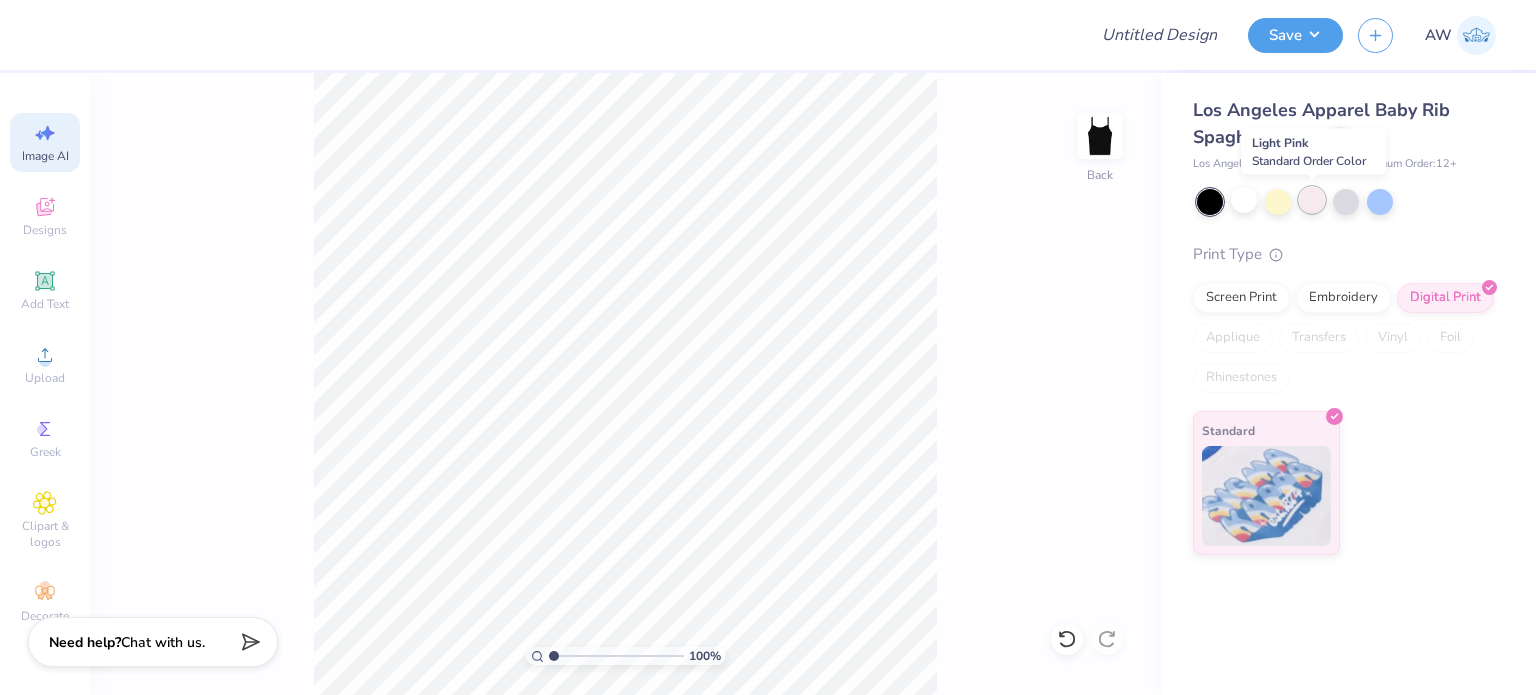 click at bounding box center (1312, 200) 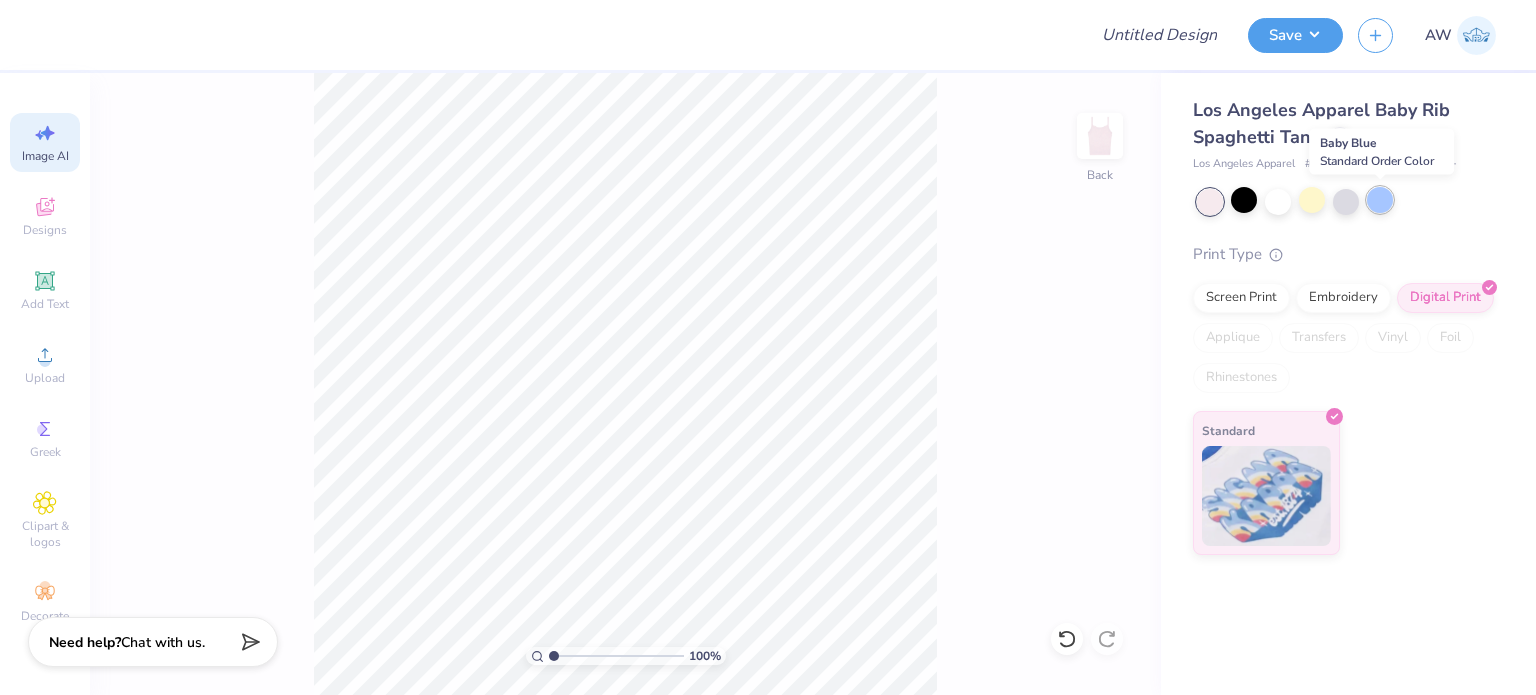 click at bounding box center [1380, 200] 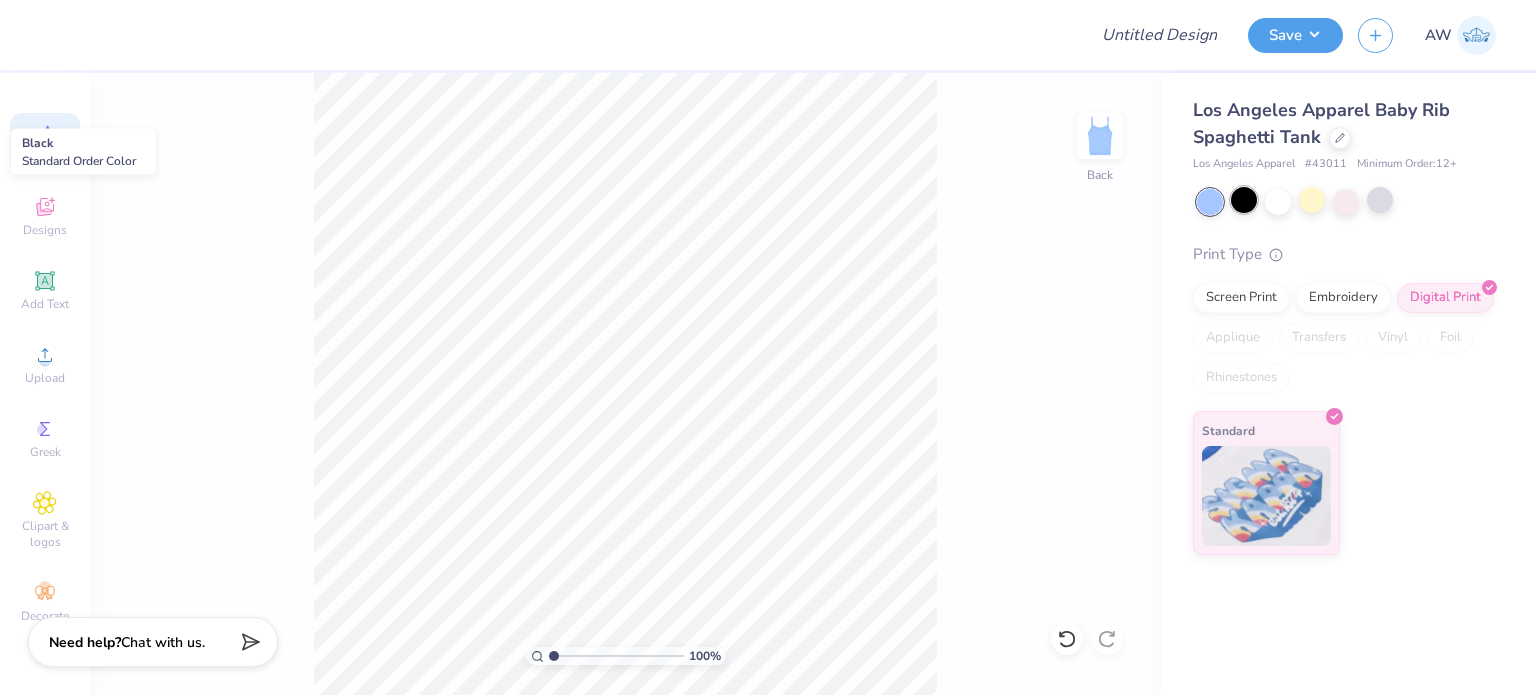 click at bounding box center [1244, 200] 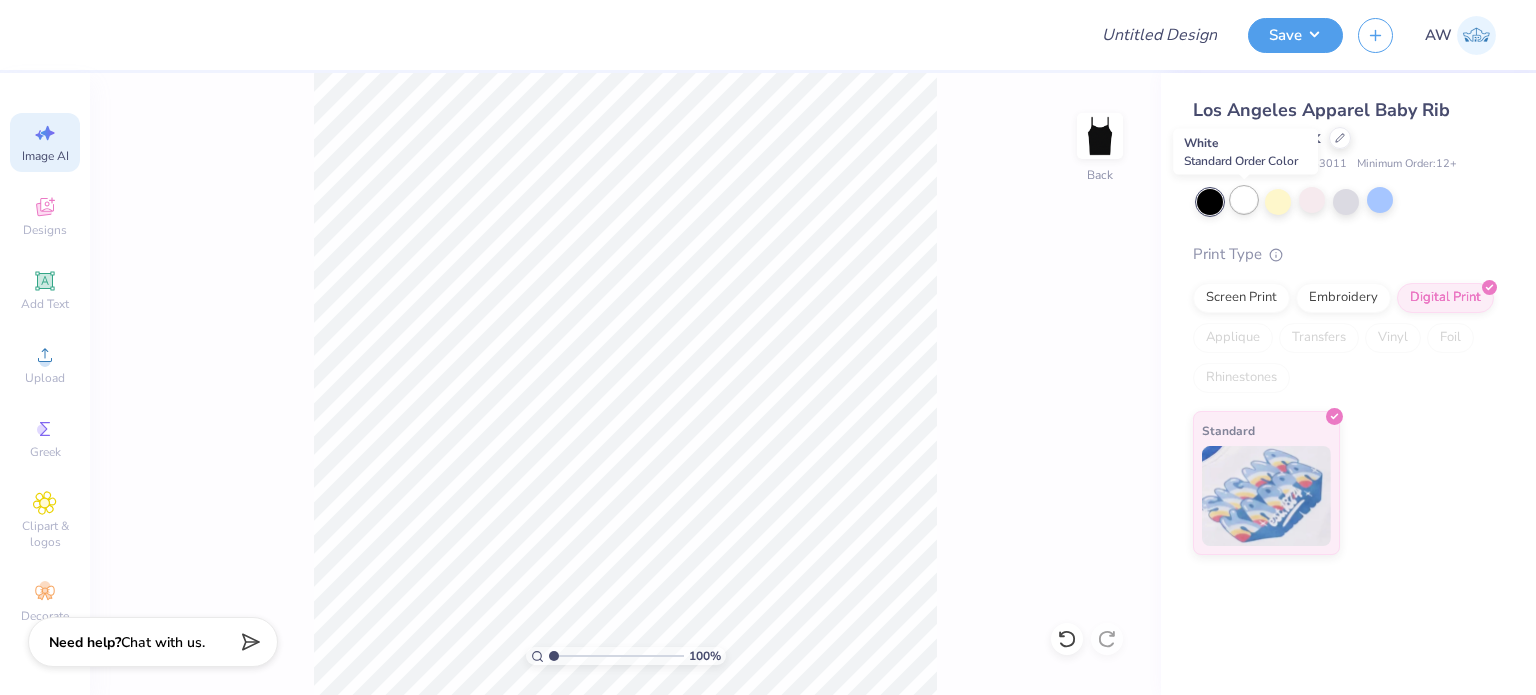 click at bounding box center [1244, 200] 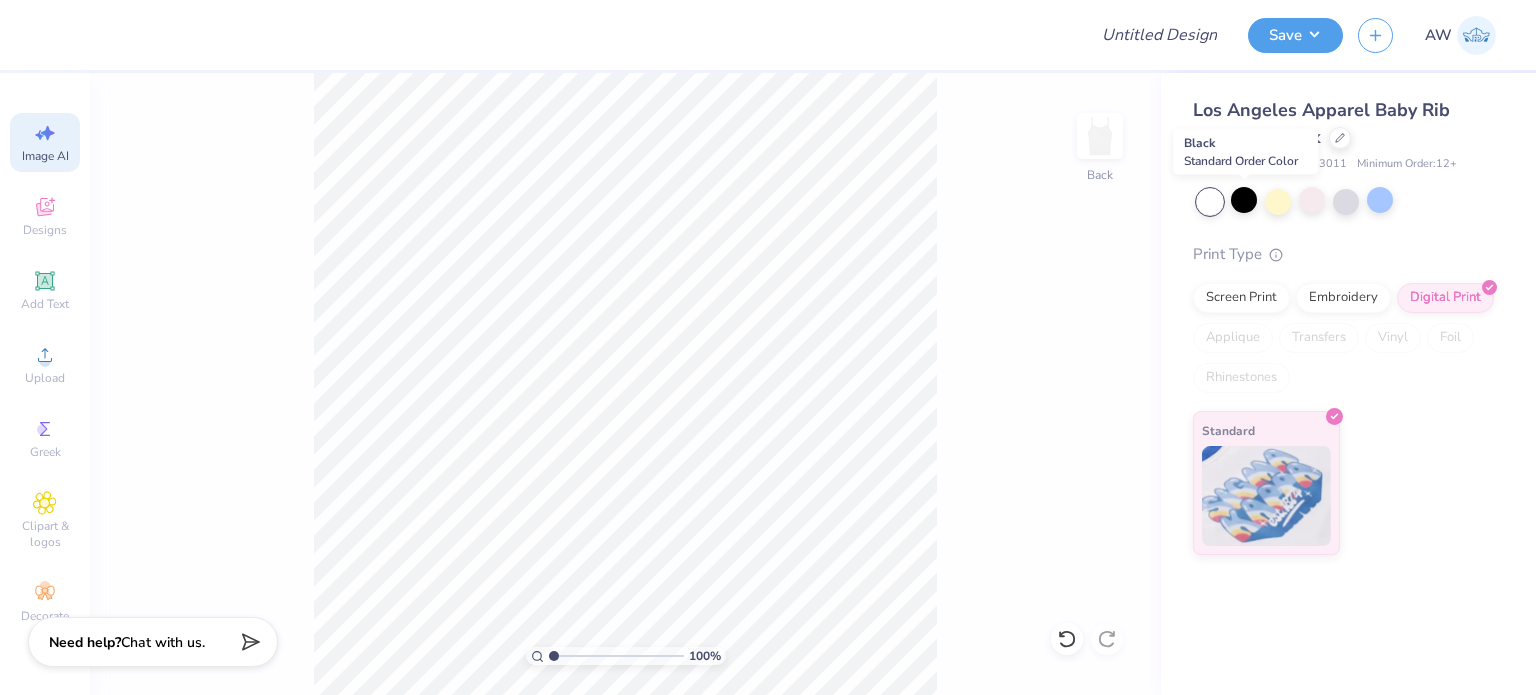 click at bounding box center [1244, 200] 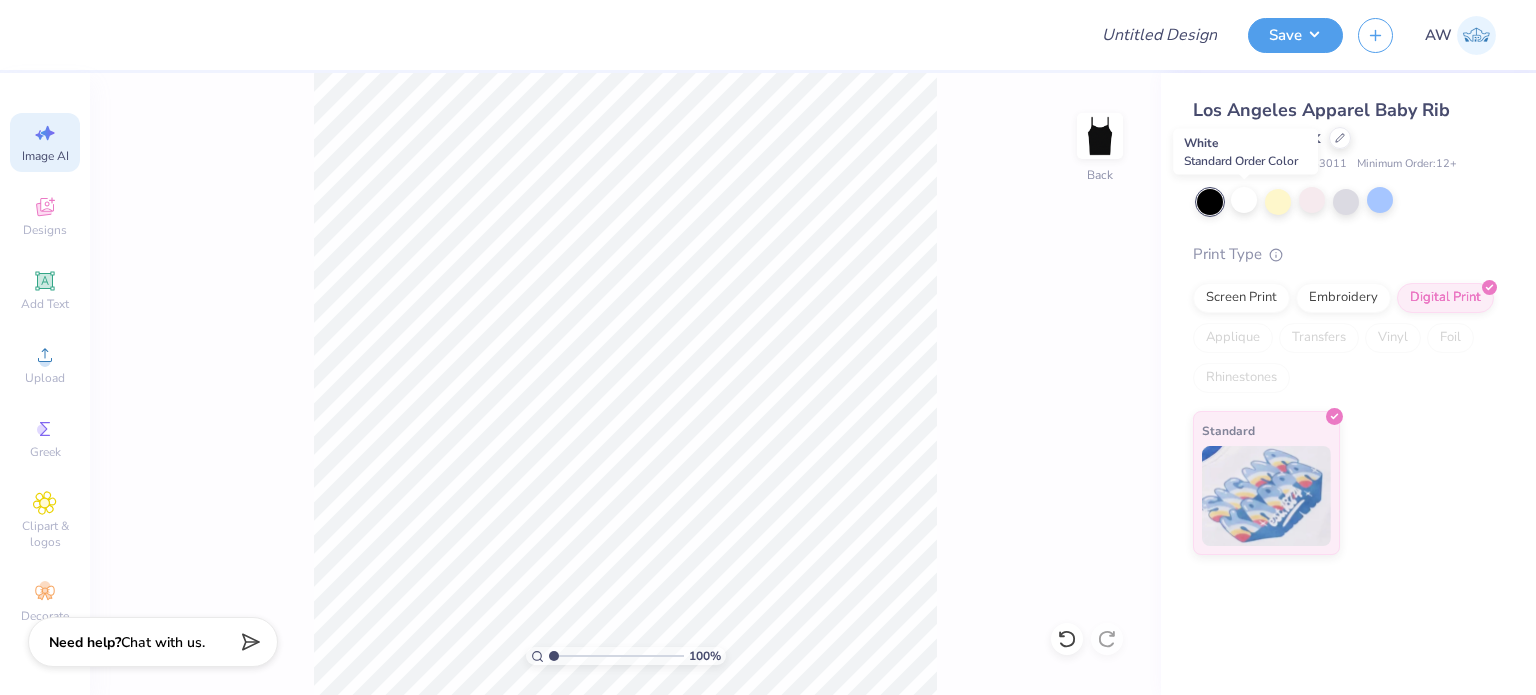 click at bounding box center [1244, 200] 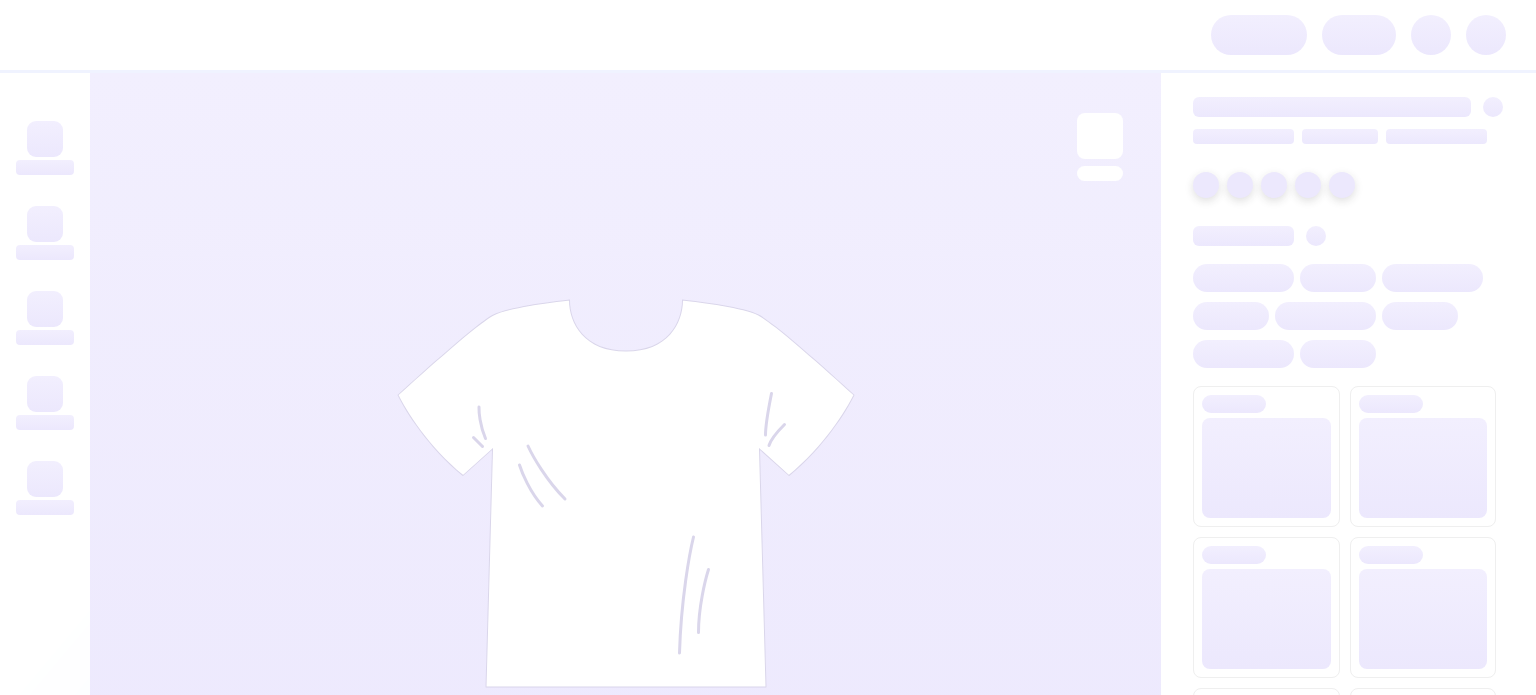 scroll, scrollTop: 0, scrollLeft: 0, axis: both 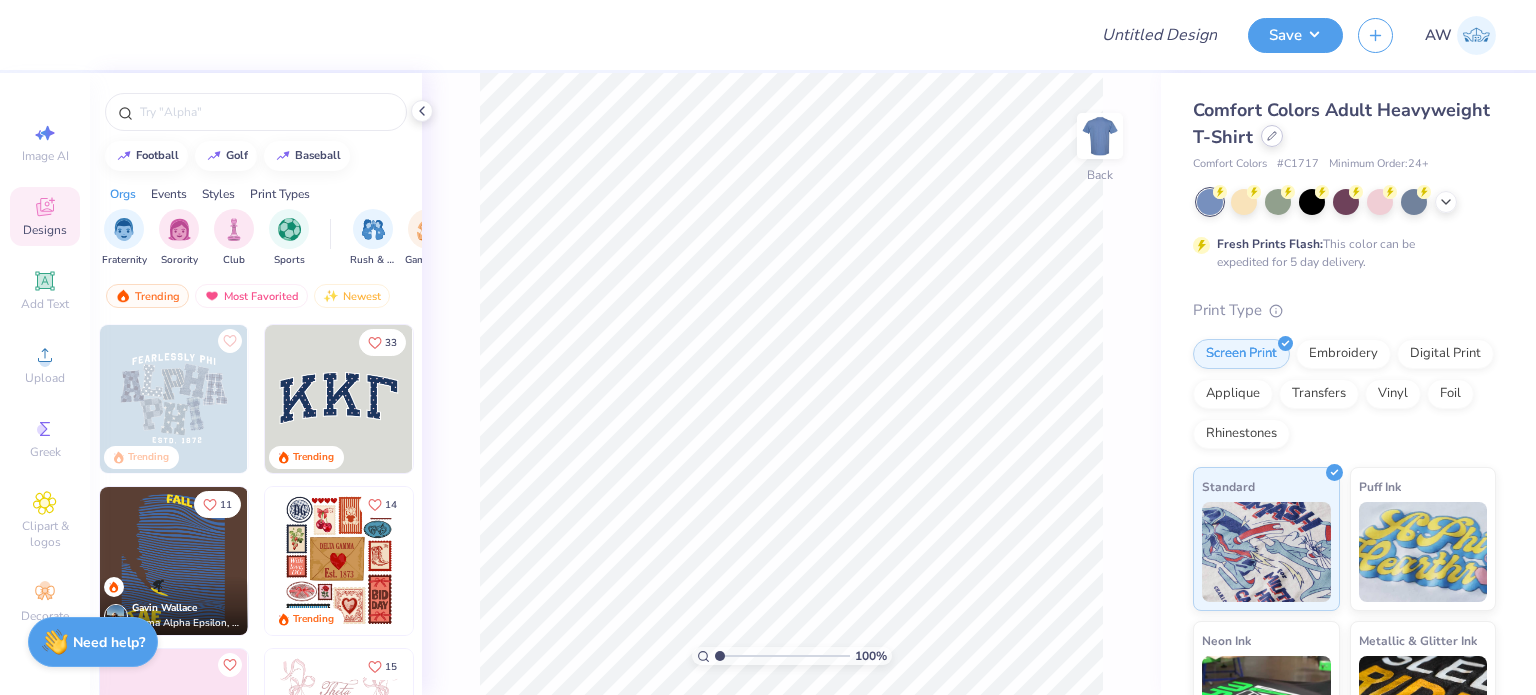 click 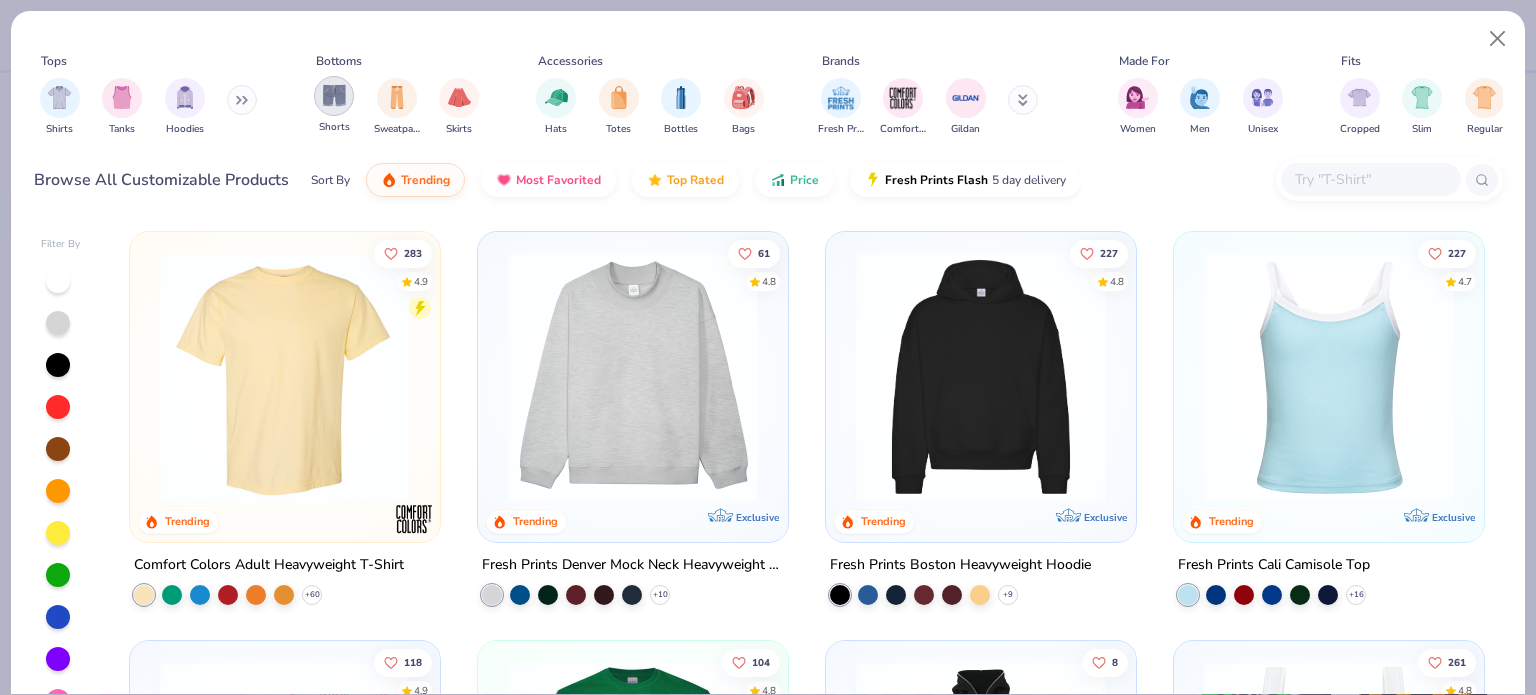 click at bounding box center (334, 95) 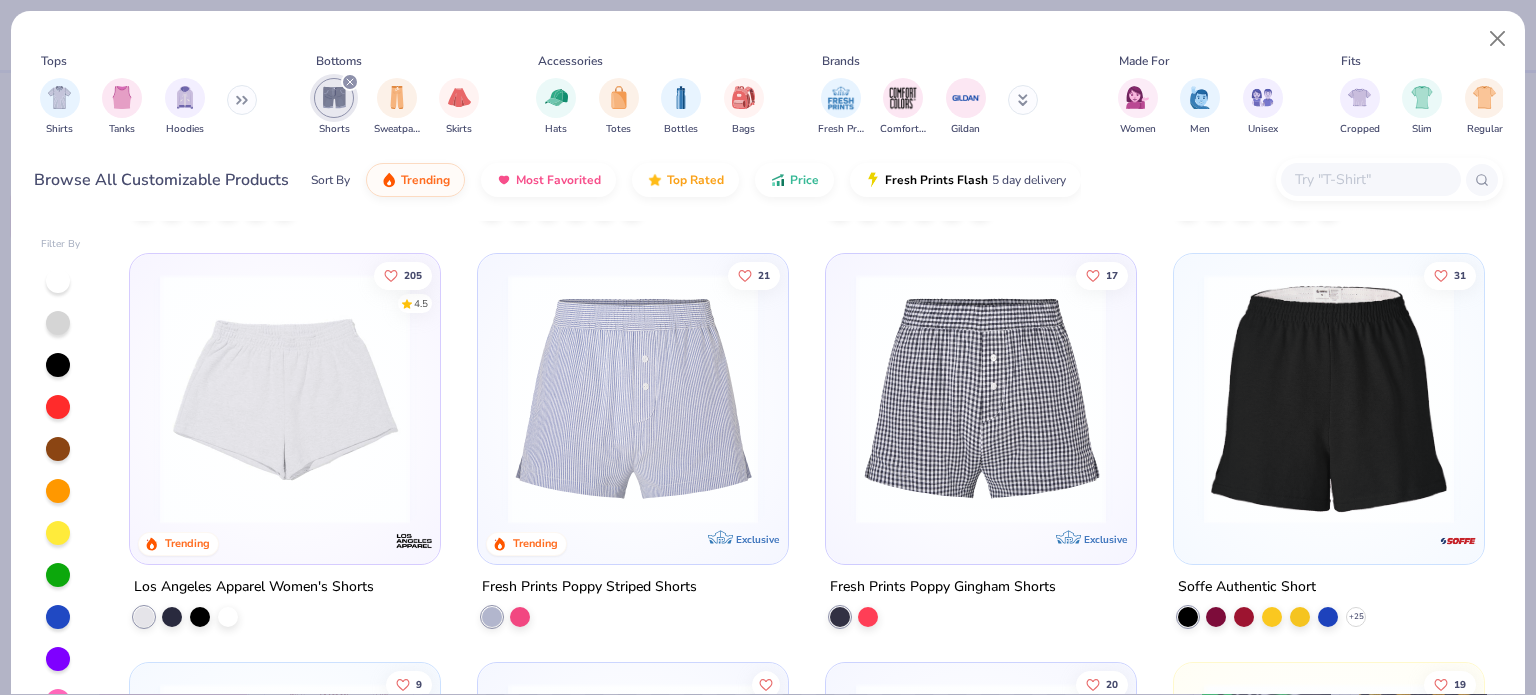scroll, scrollTop: 392, scrollLeft: 0, axis: vertical 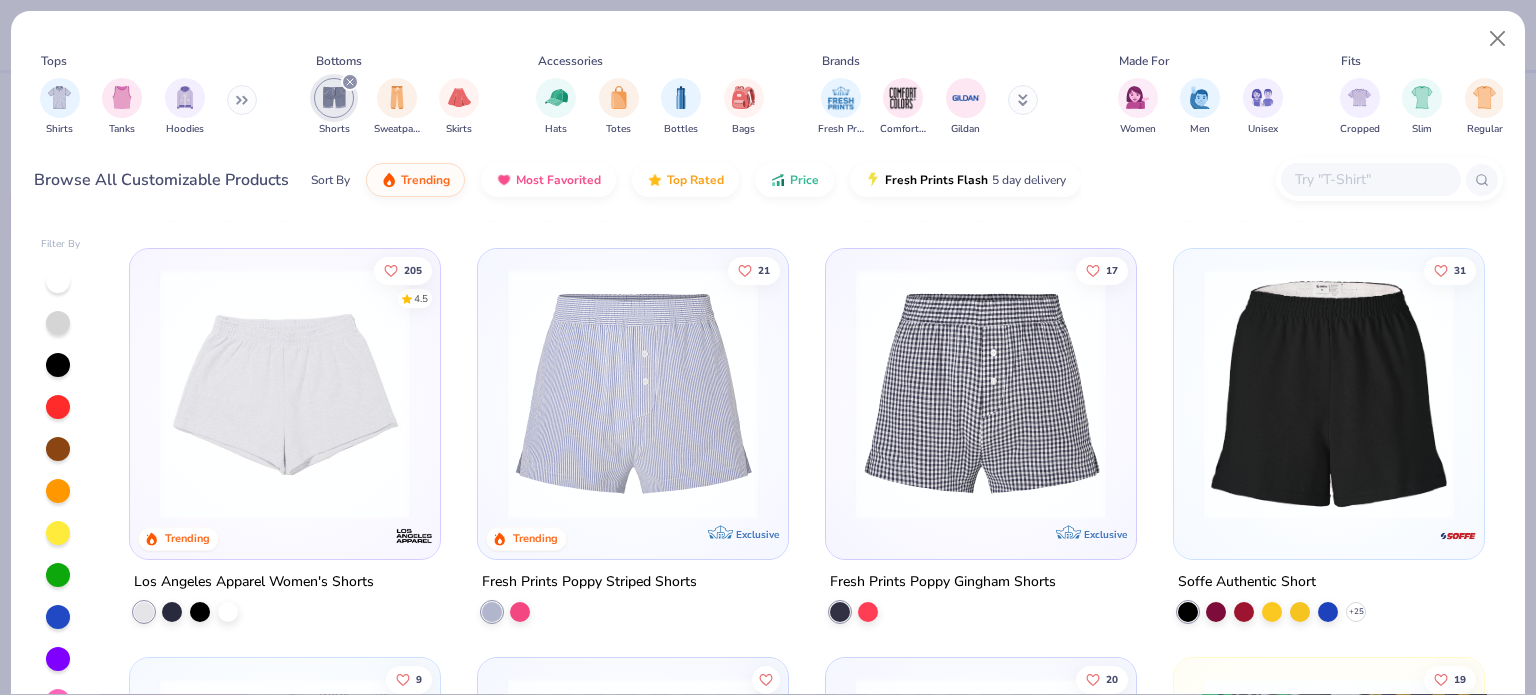 click at bounding box center (285, 394) 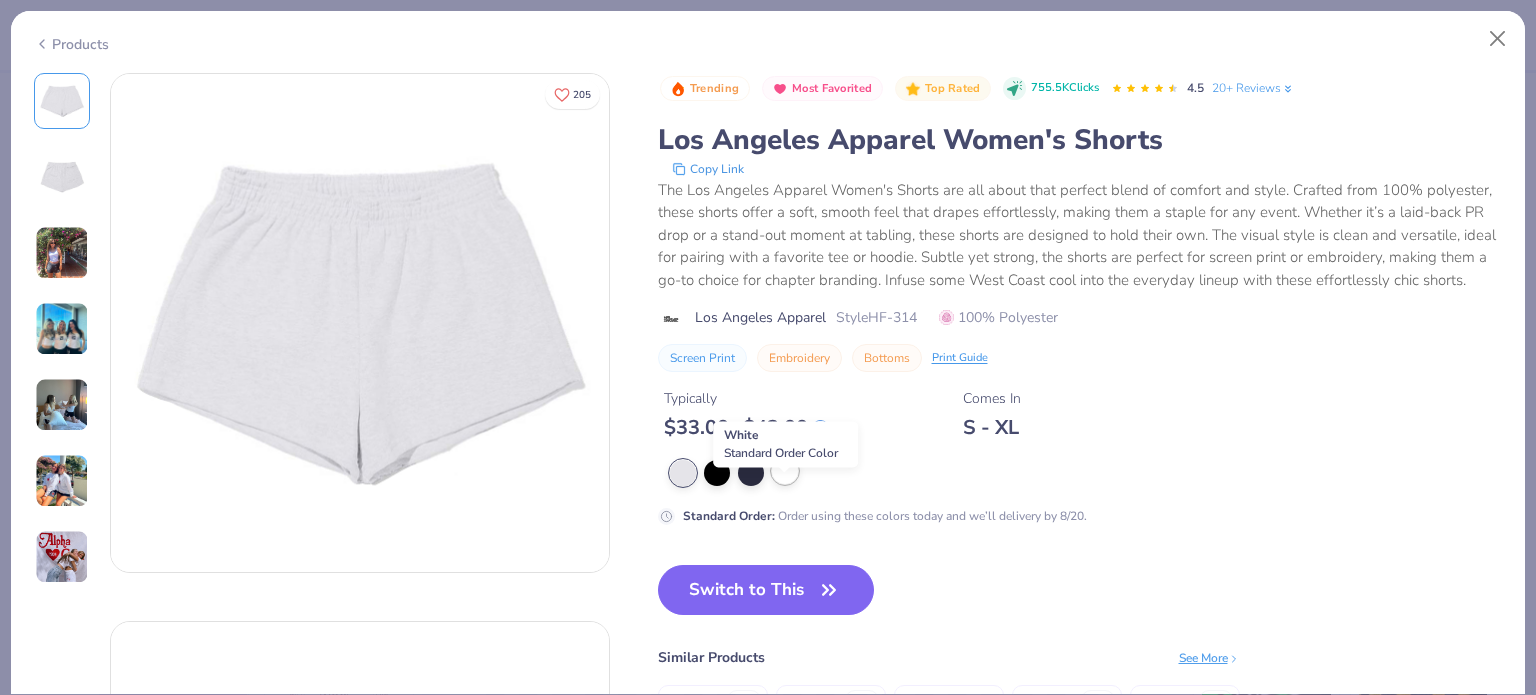 click at bounding box center [785, 471] 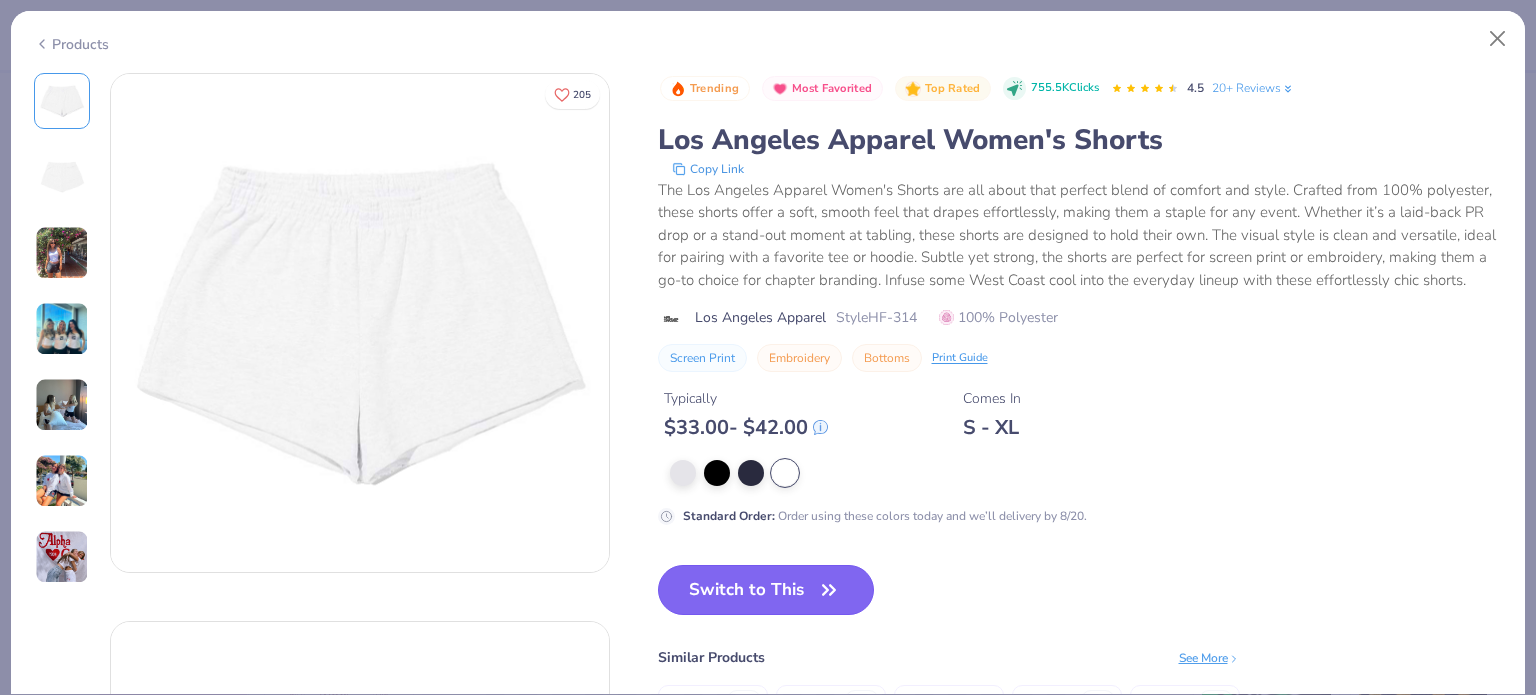 click on "Switch to This" at bounding box center (766, 590) 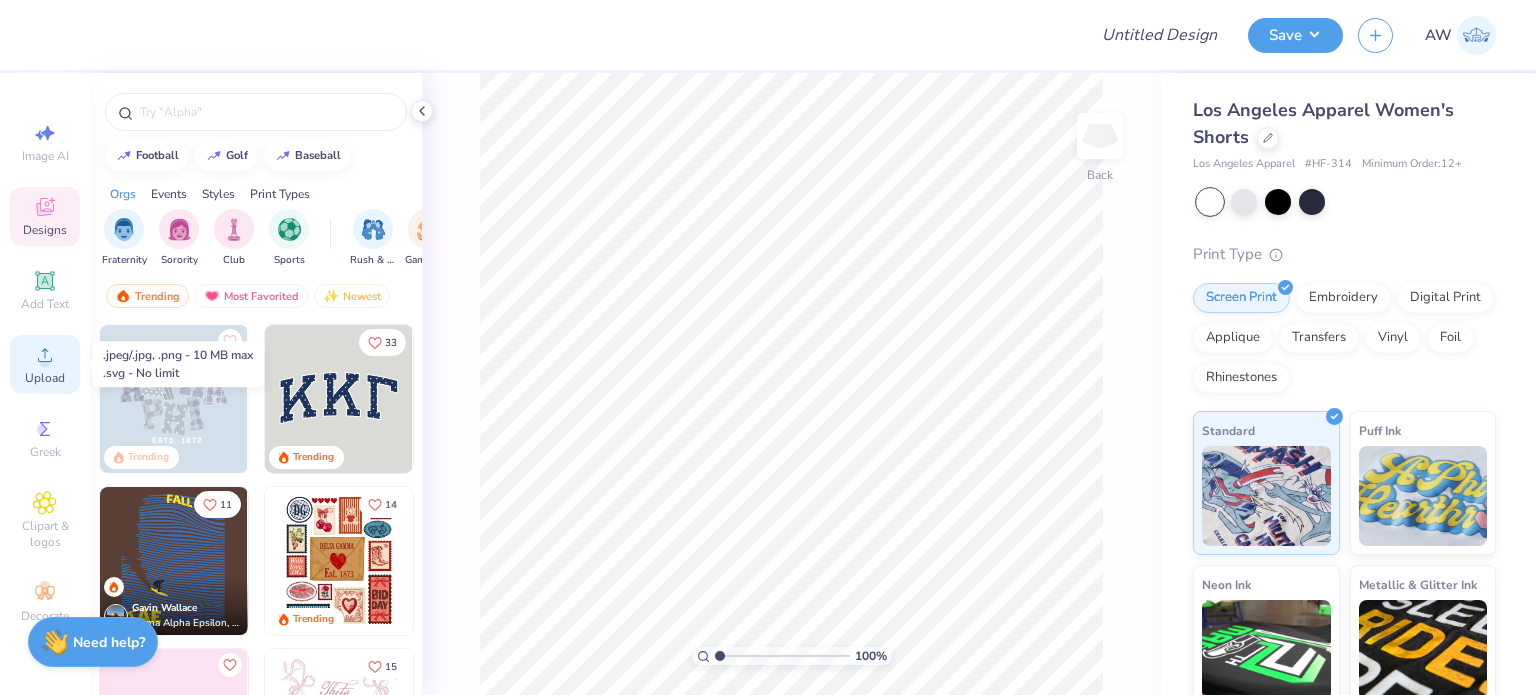 click on "Upload" at bounding box center (45, 378) 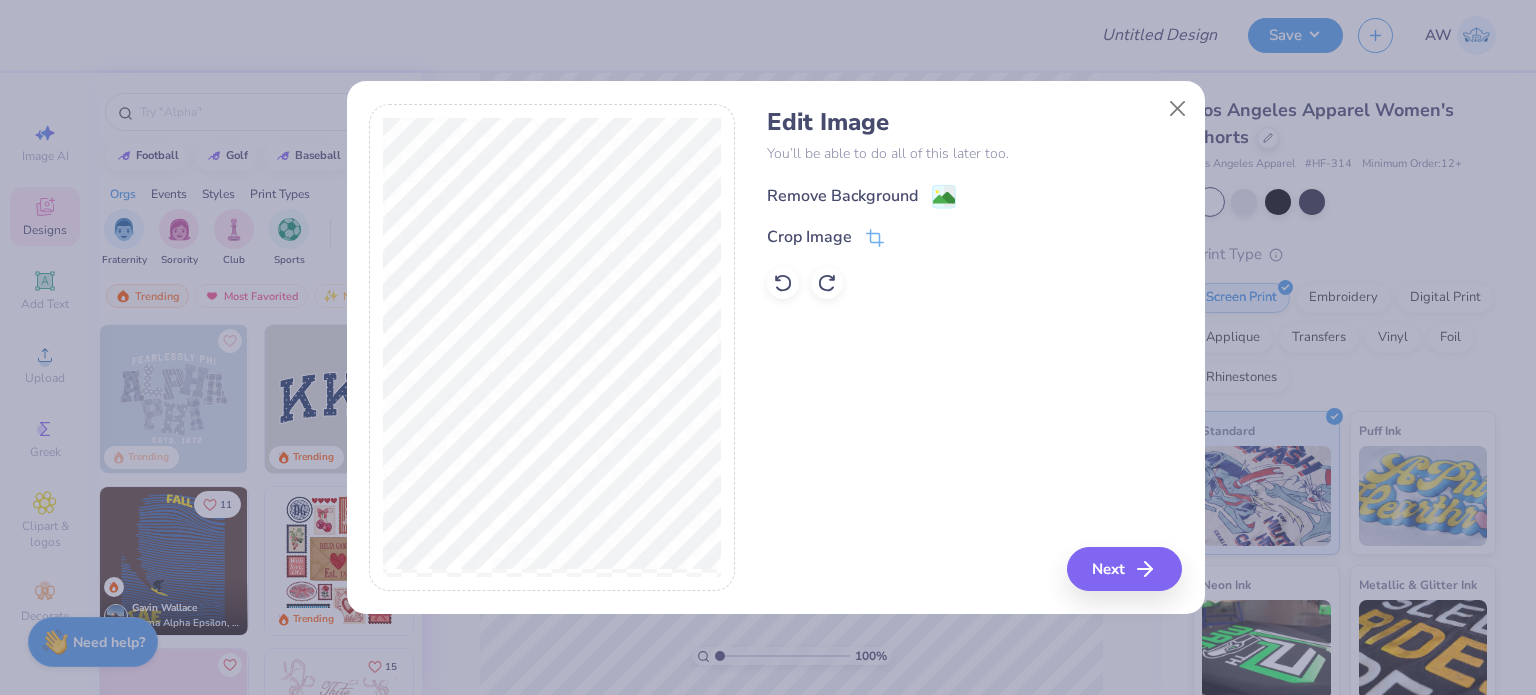 click on "Remove Background" at bounding box center [861, 196] 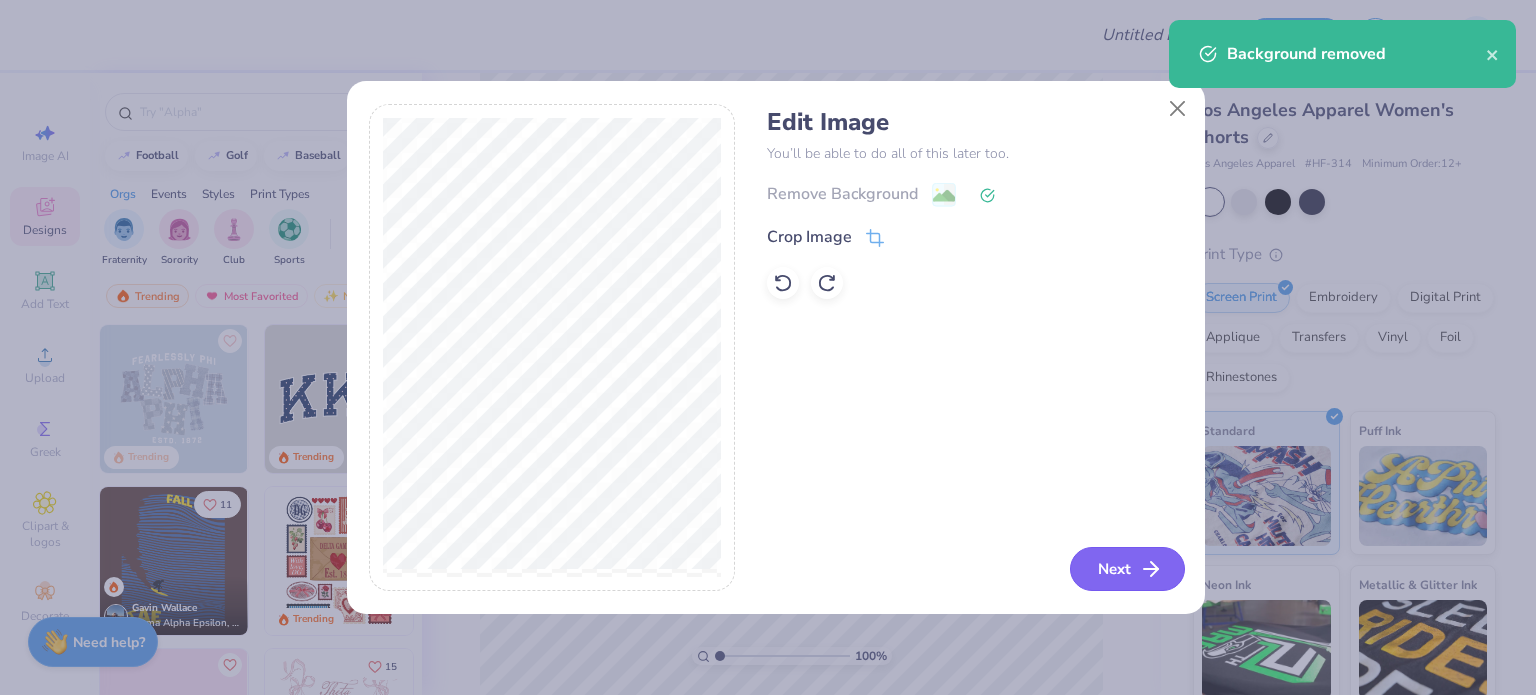 click on "Next" at bounding box center (1127, 569) 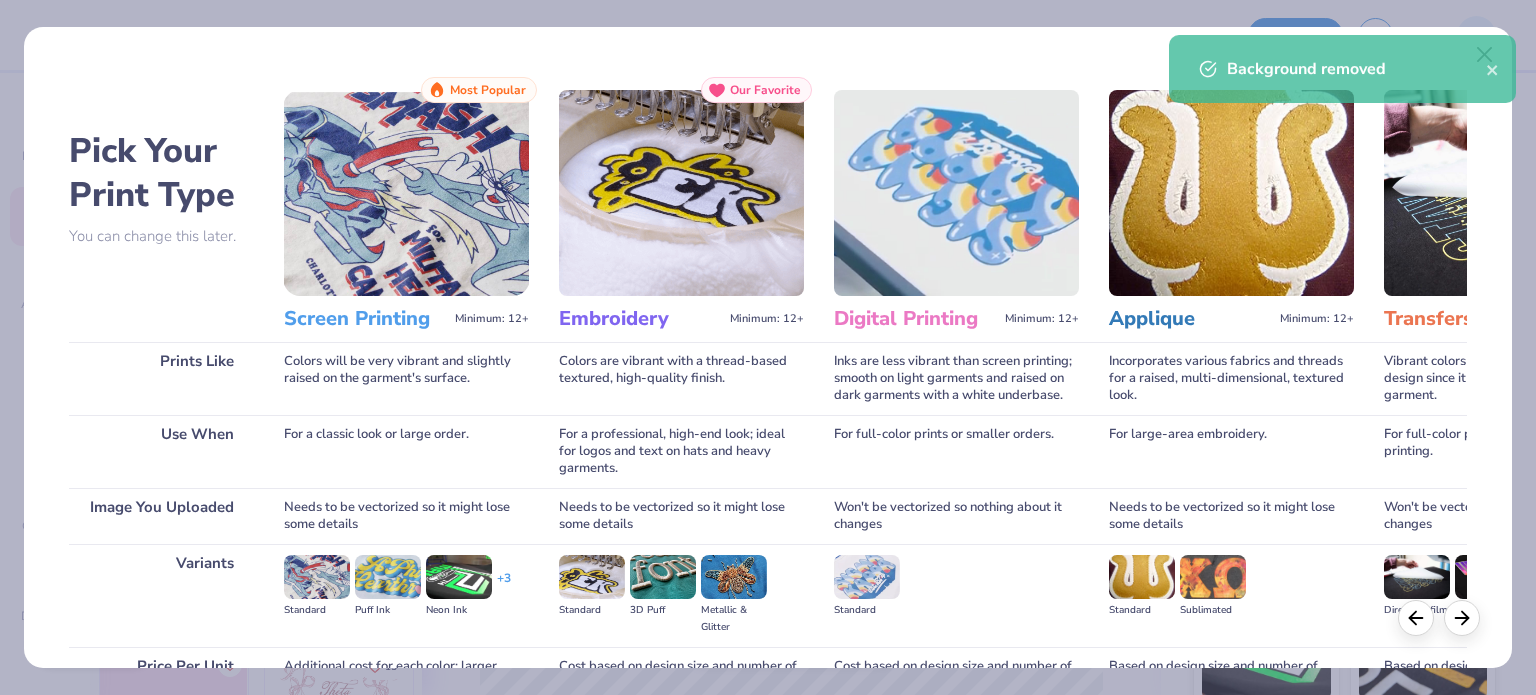 scroll, scrollTop: 188, scrollLeft: 0, axis: vertical 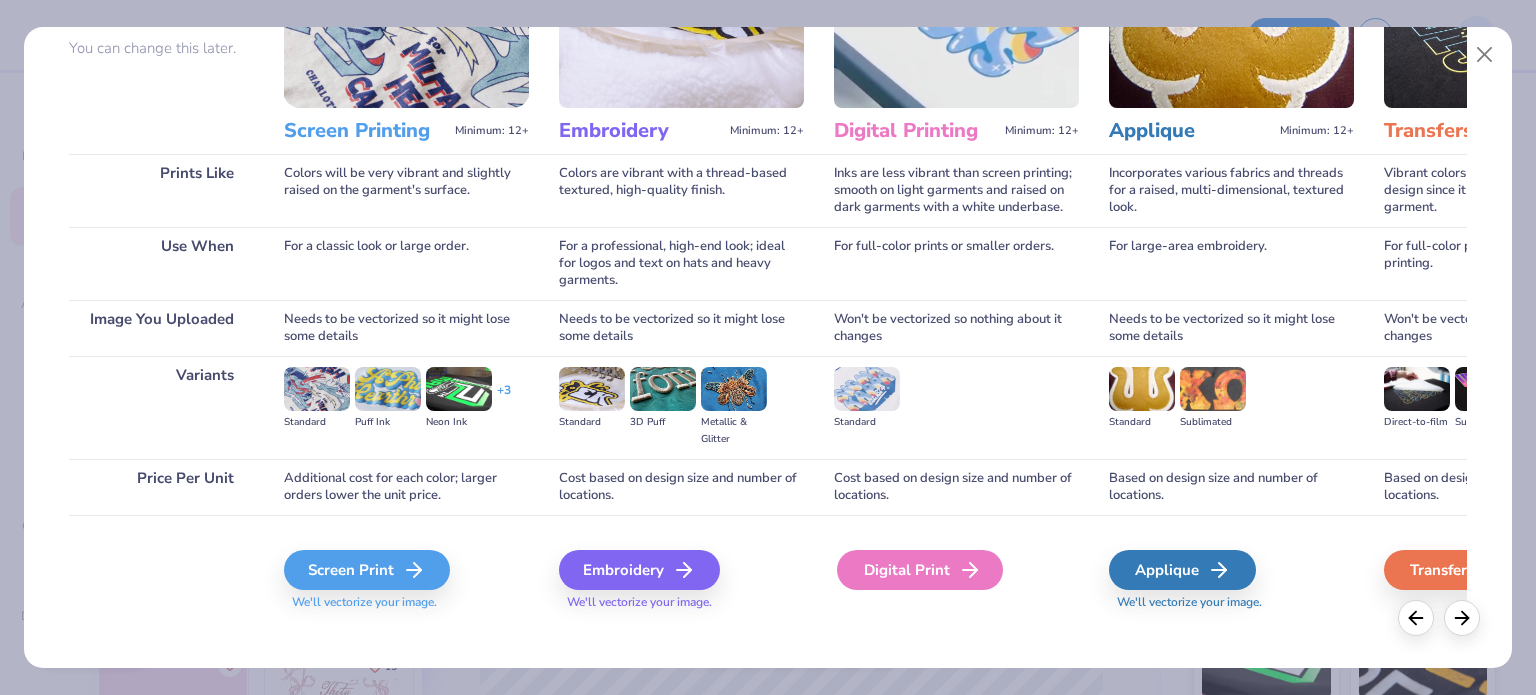 click on "Digital Print" at bounding box center [920, 570] 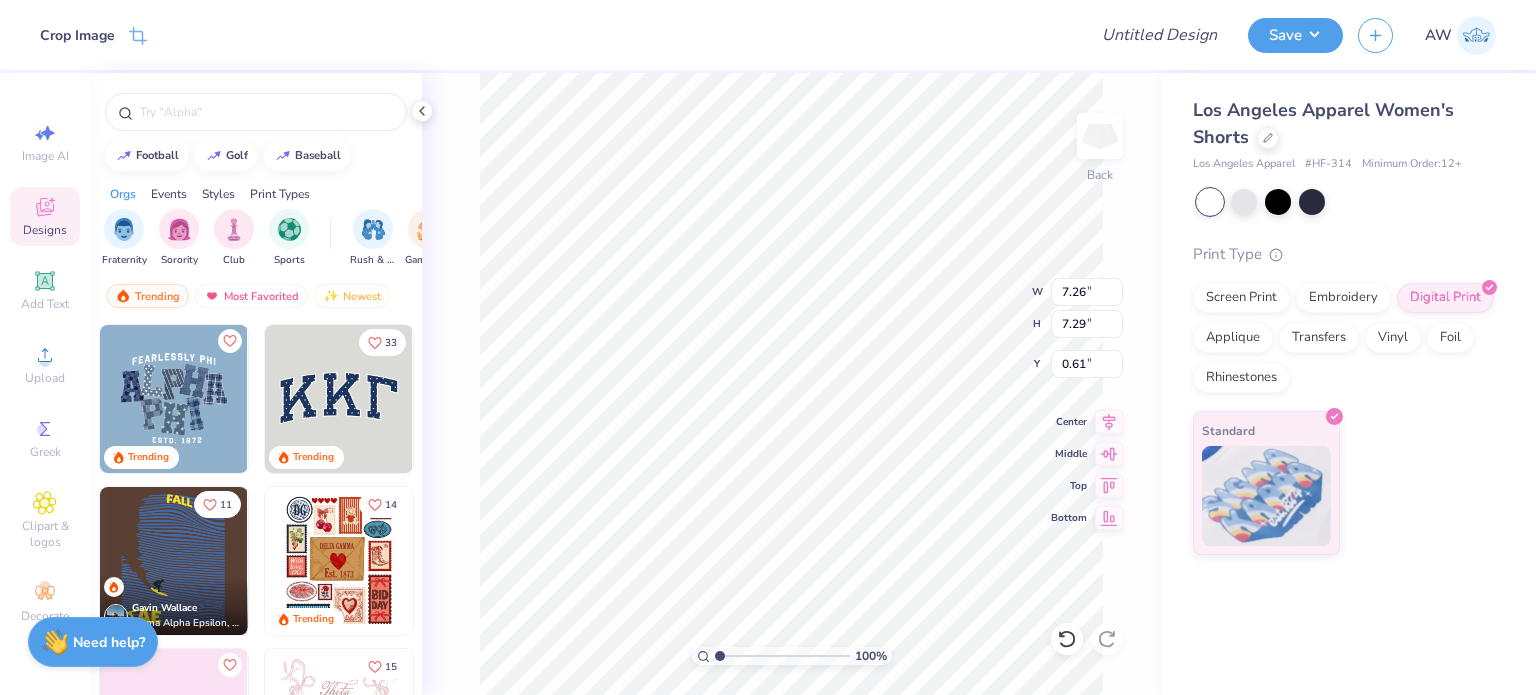 type on "2.22" 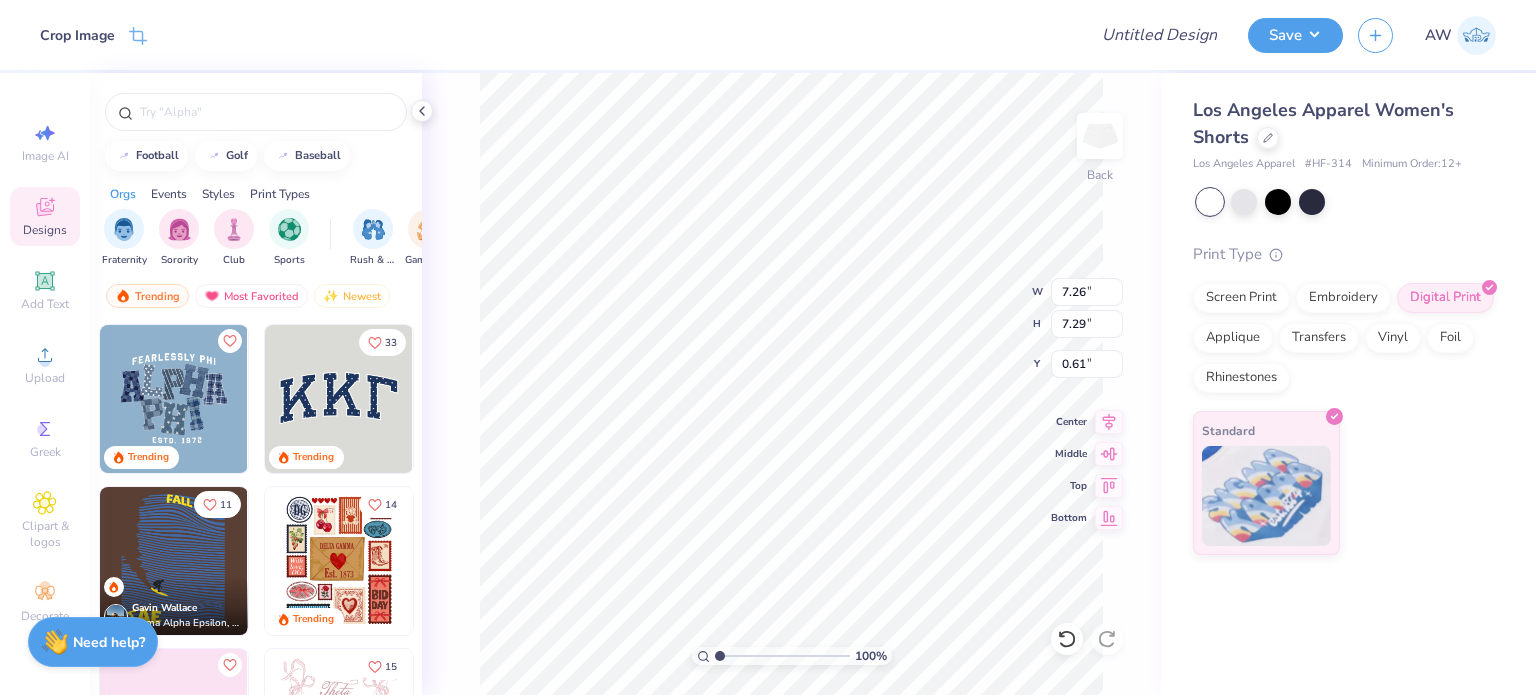 type on "2.23" 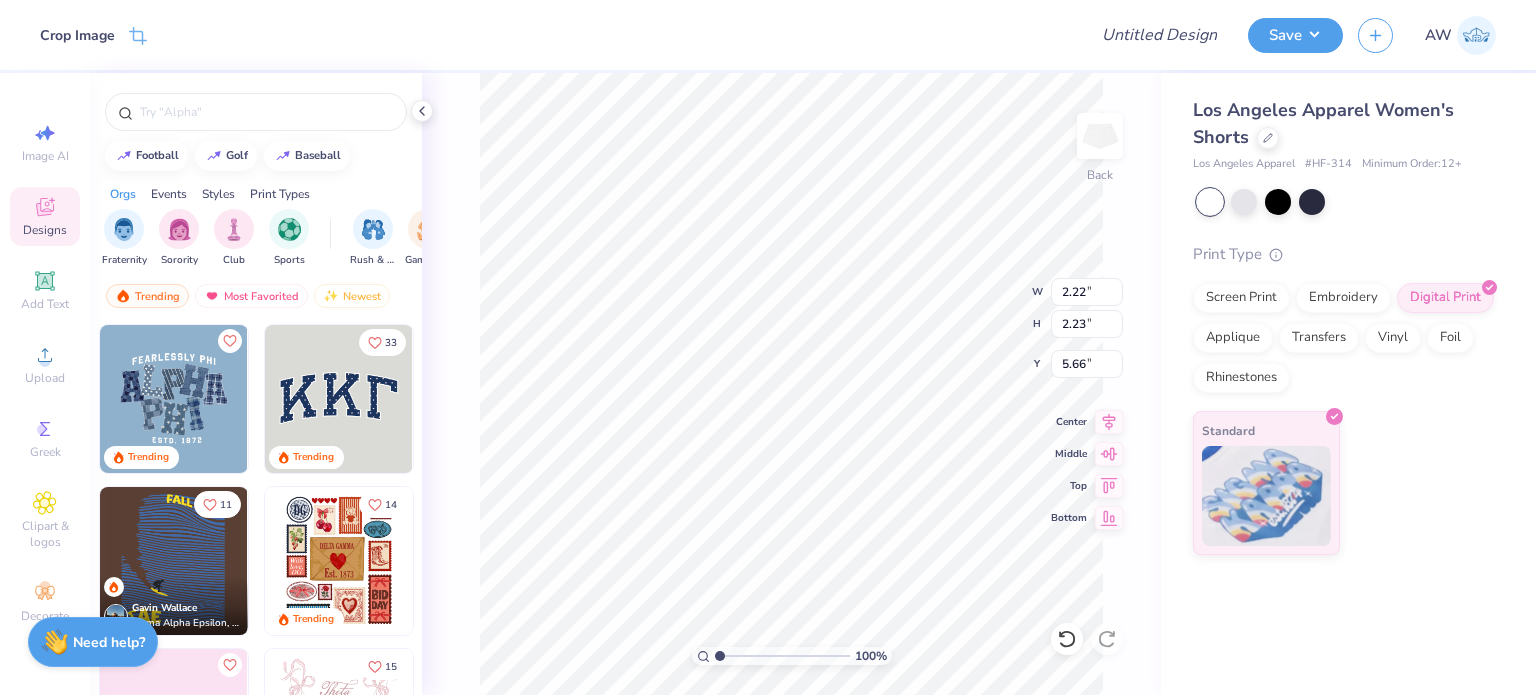 type on "3.79" 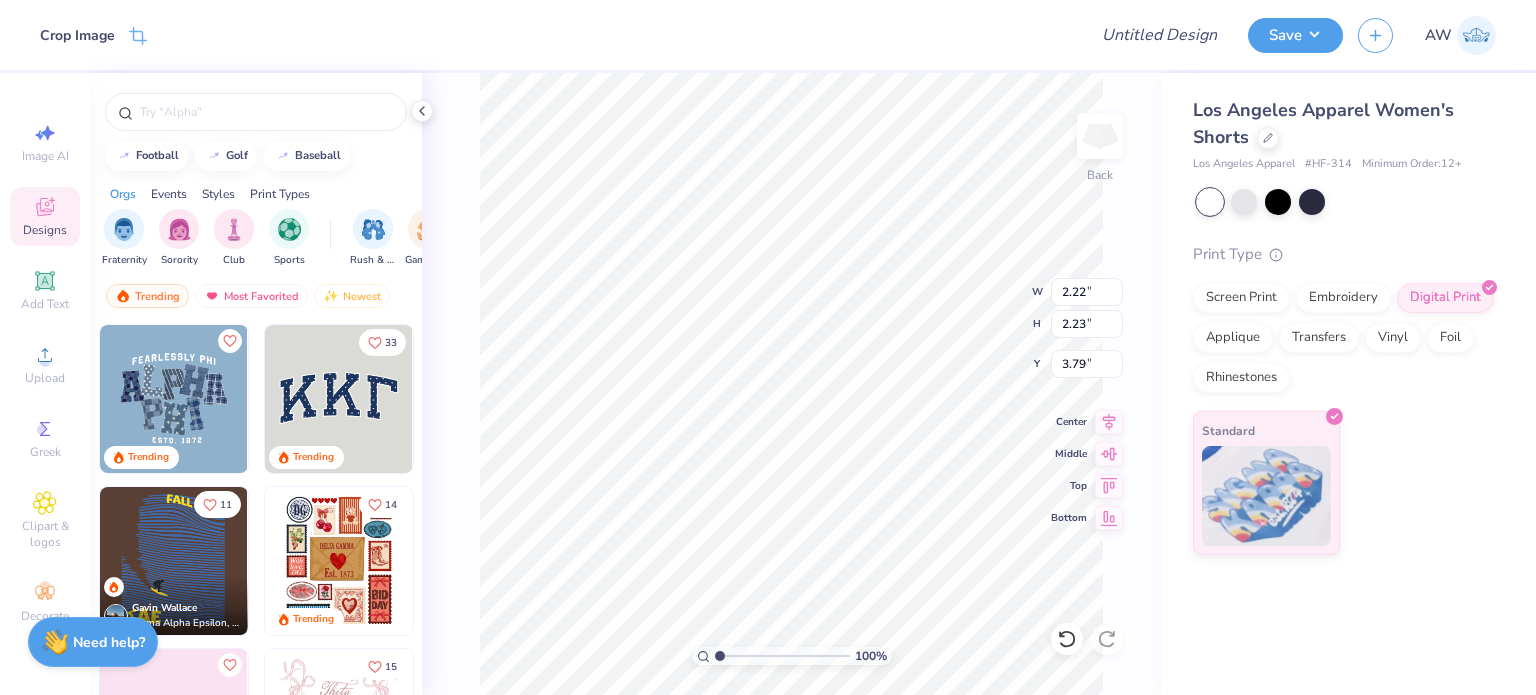 type on "3.58" 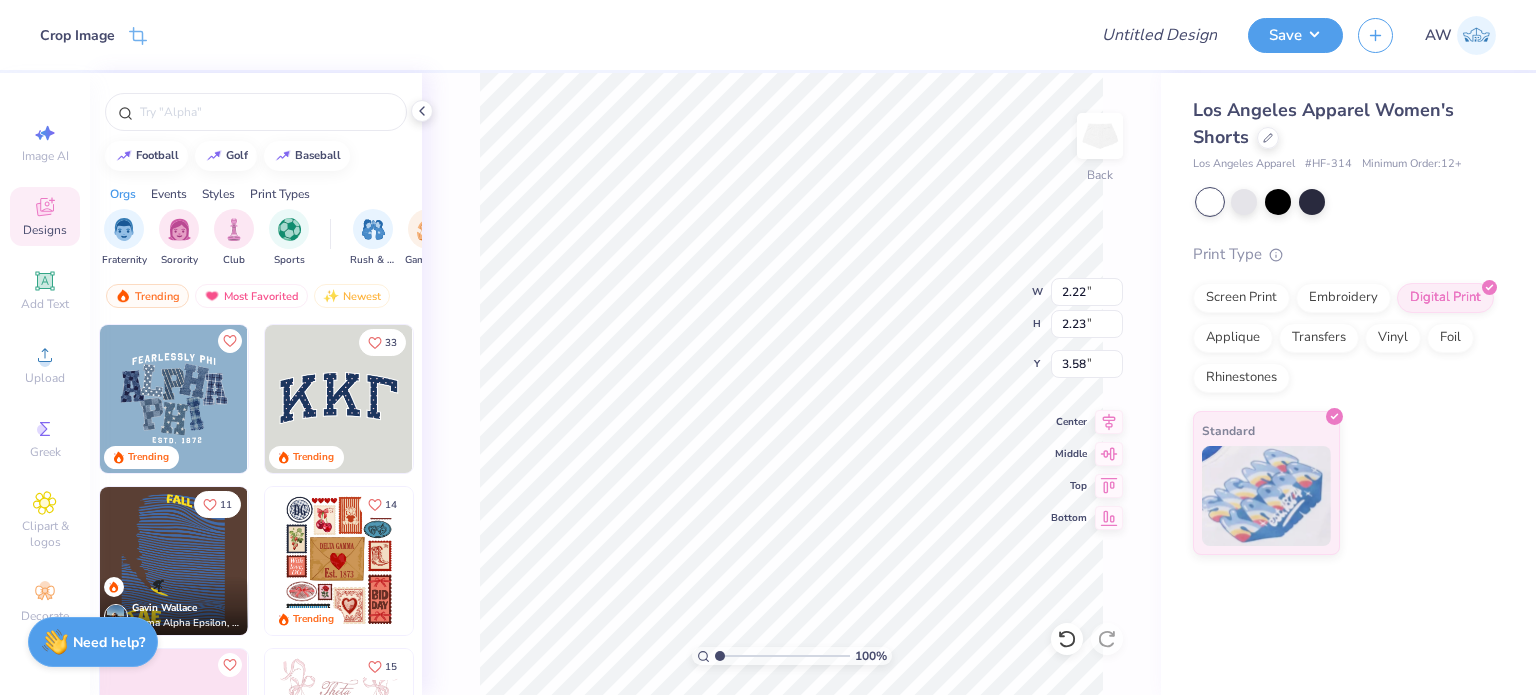 type on "3.14" 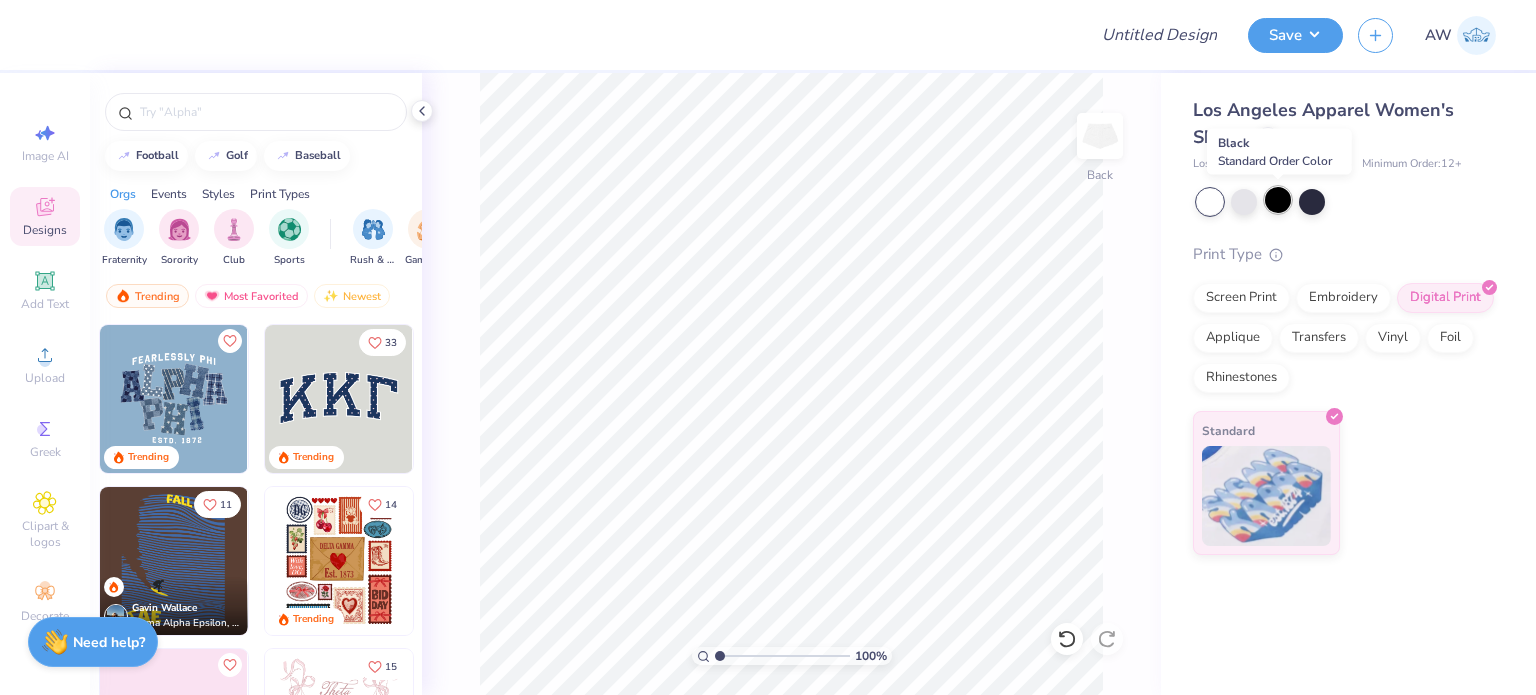 click at bounding box center [1278, 200] 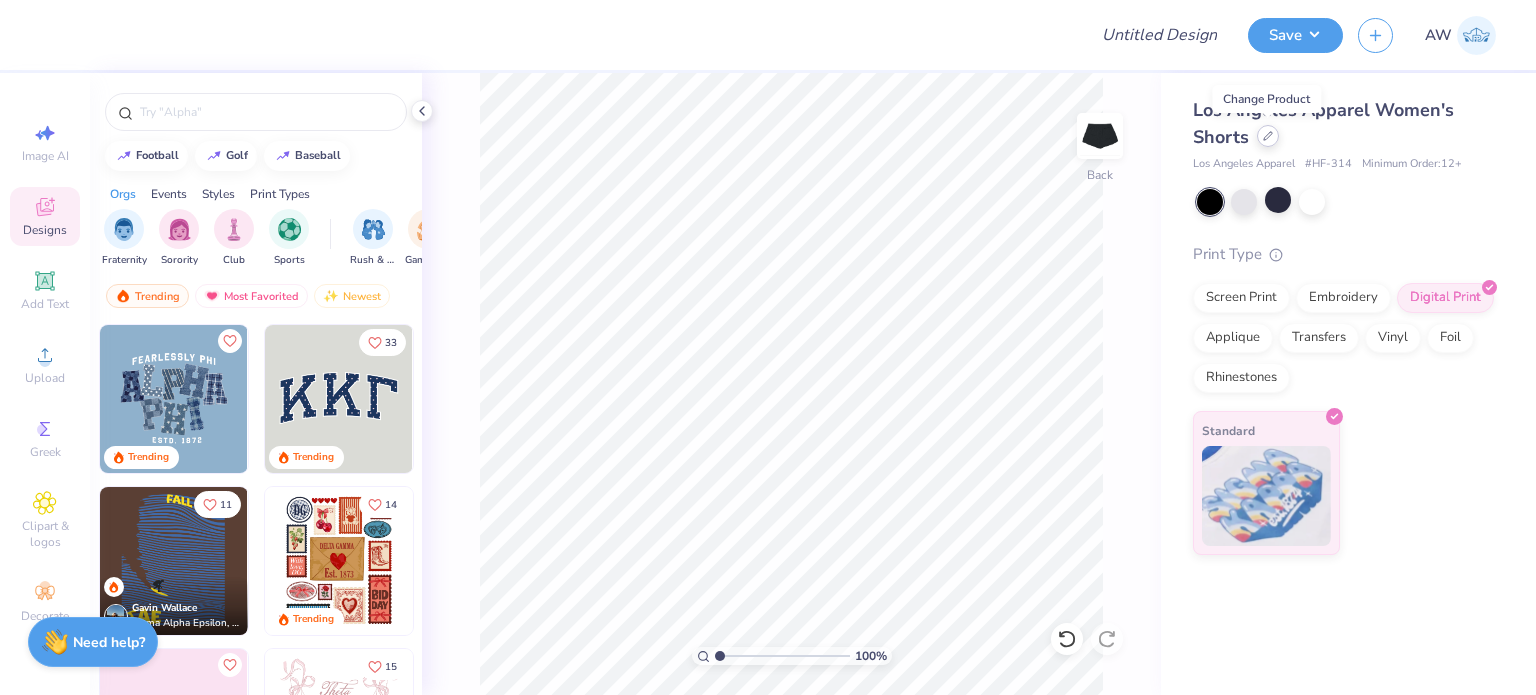 click 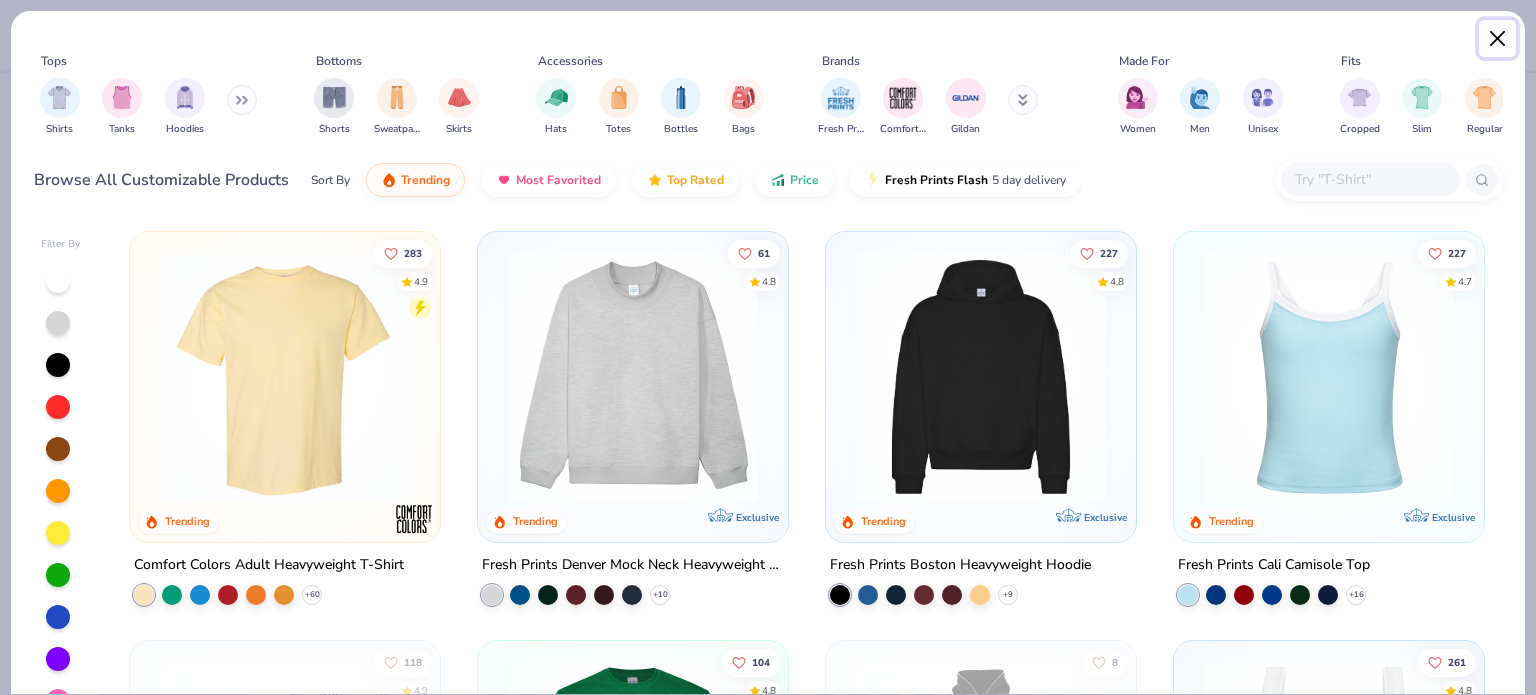 click at bounding box center [1498, 39] 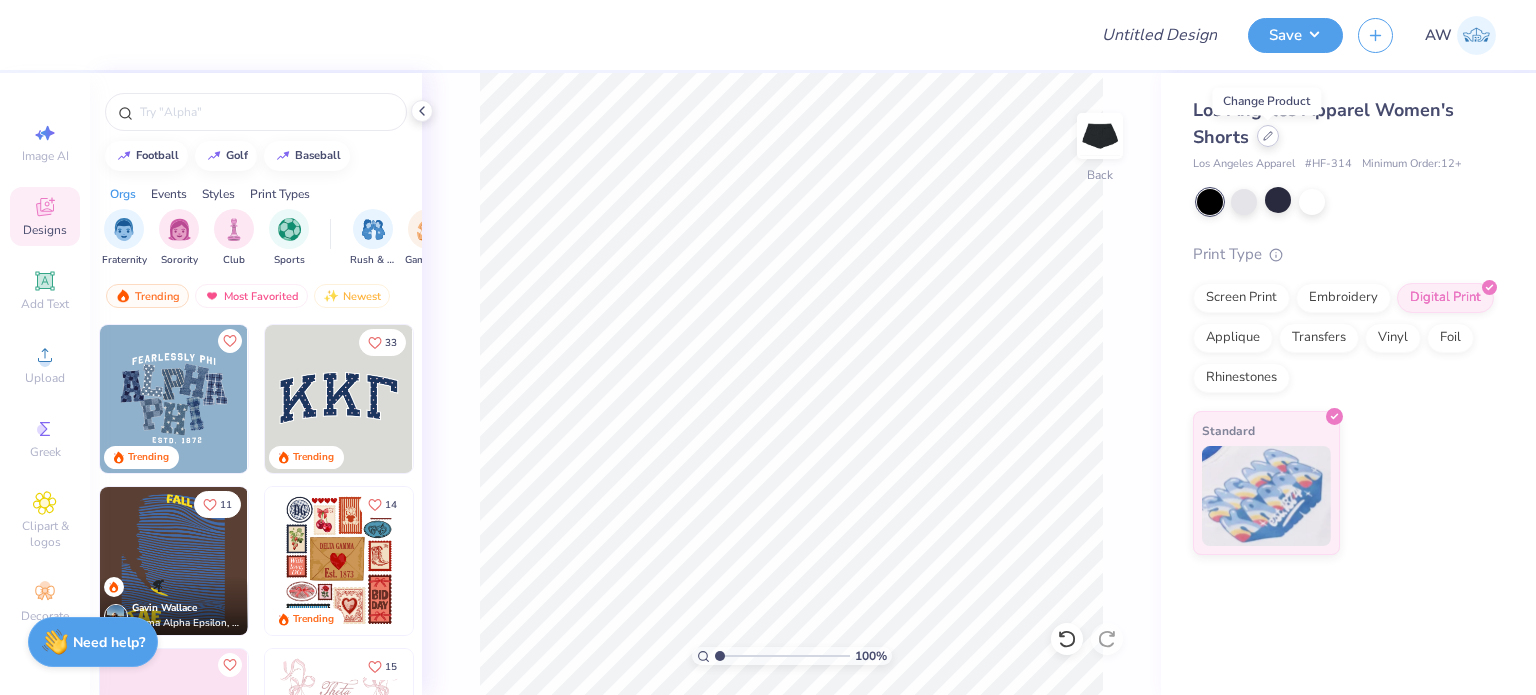 click at bounding box center (1268, 136) 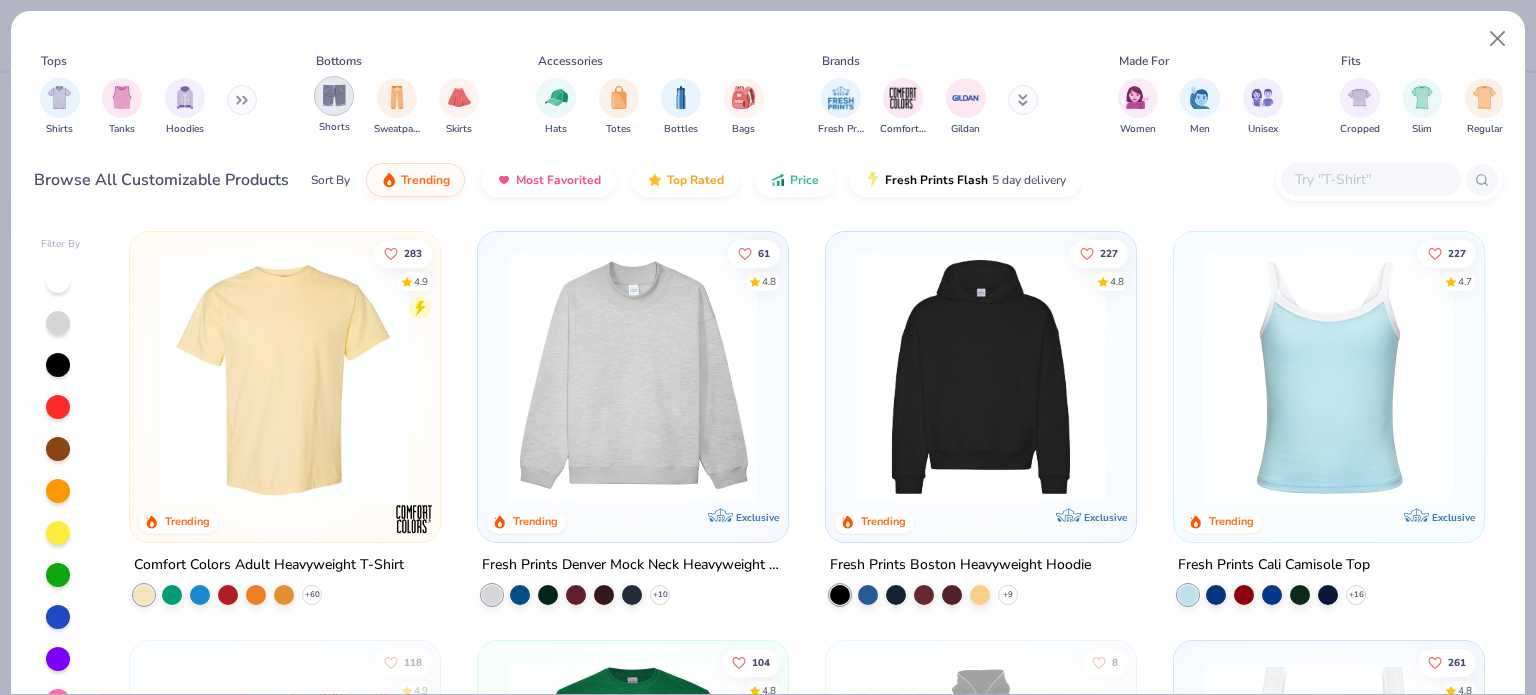 click at bounding box center [334, 95] 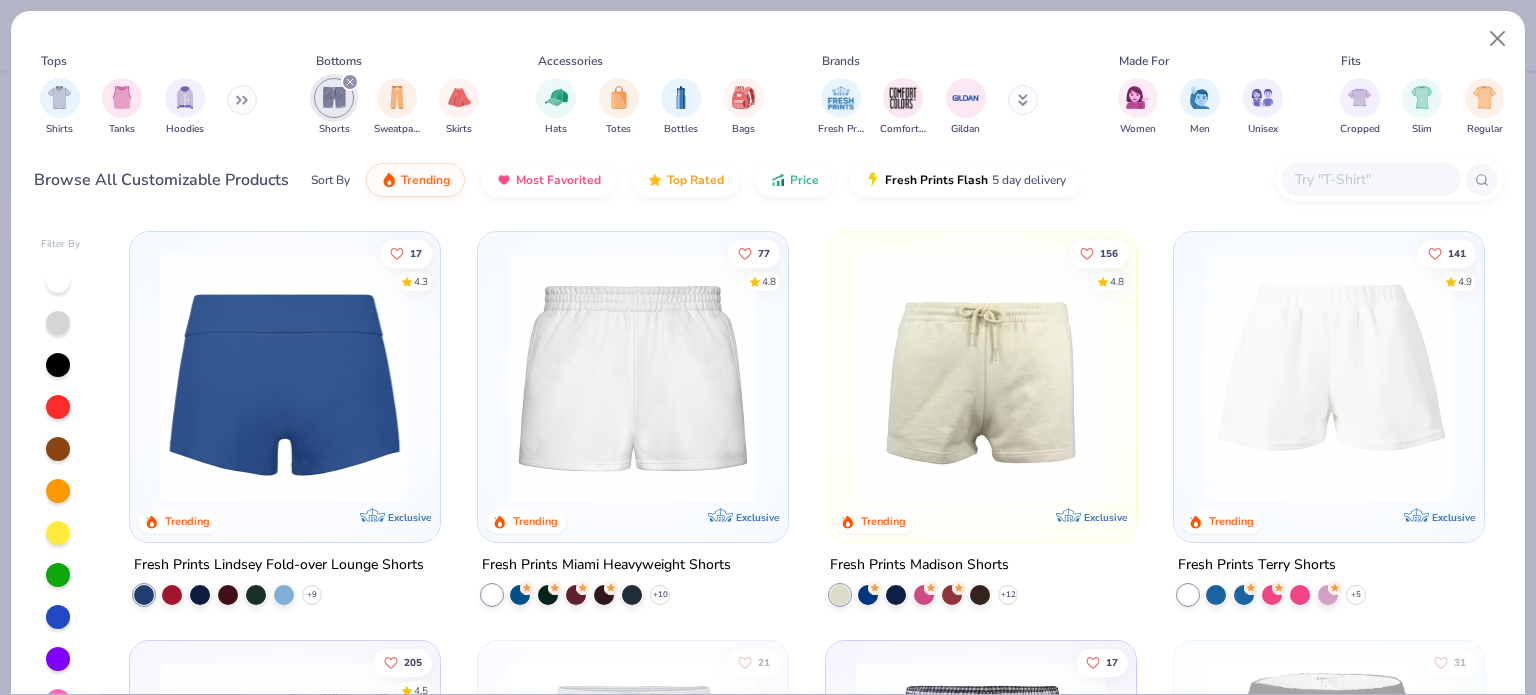 click at bounding box center (285, 377) 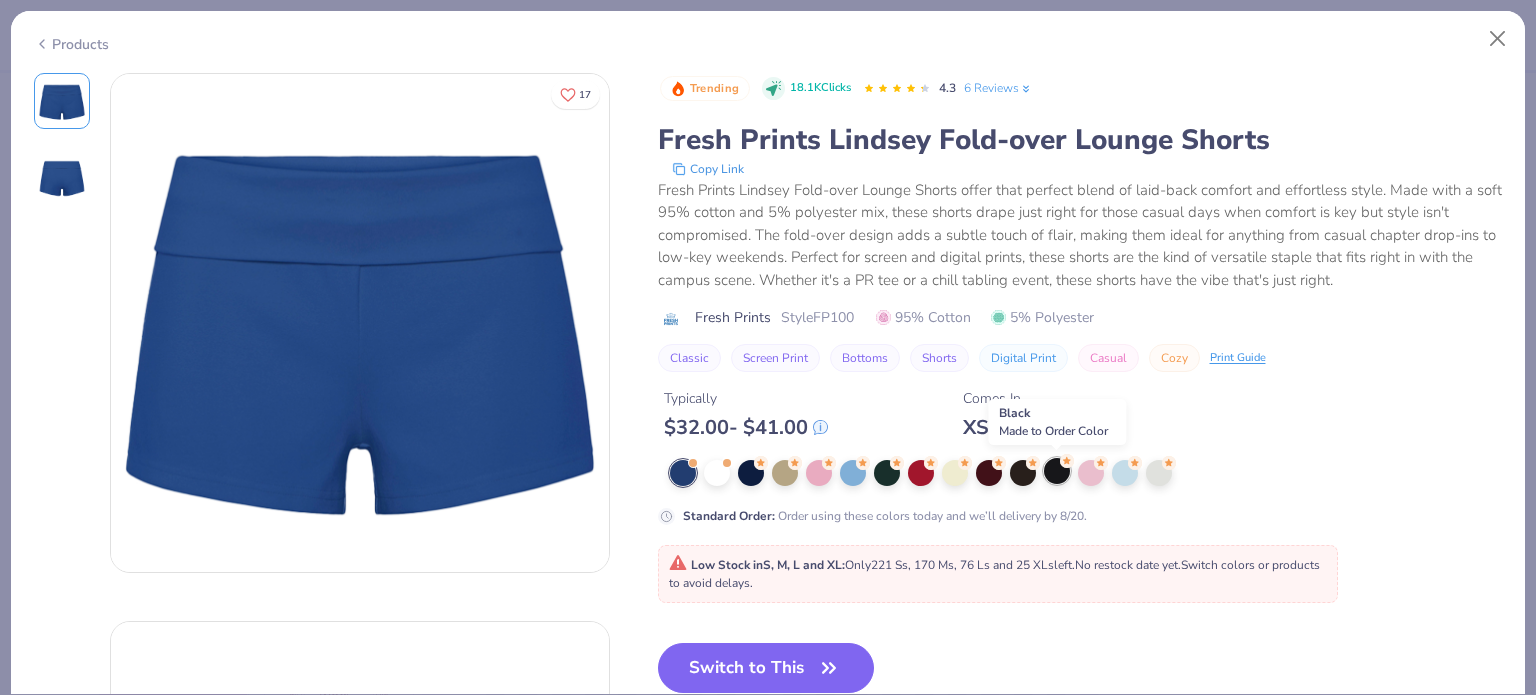 click at bounding box center (1057, 471) 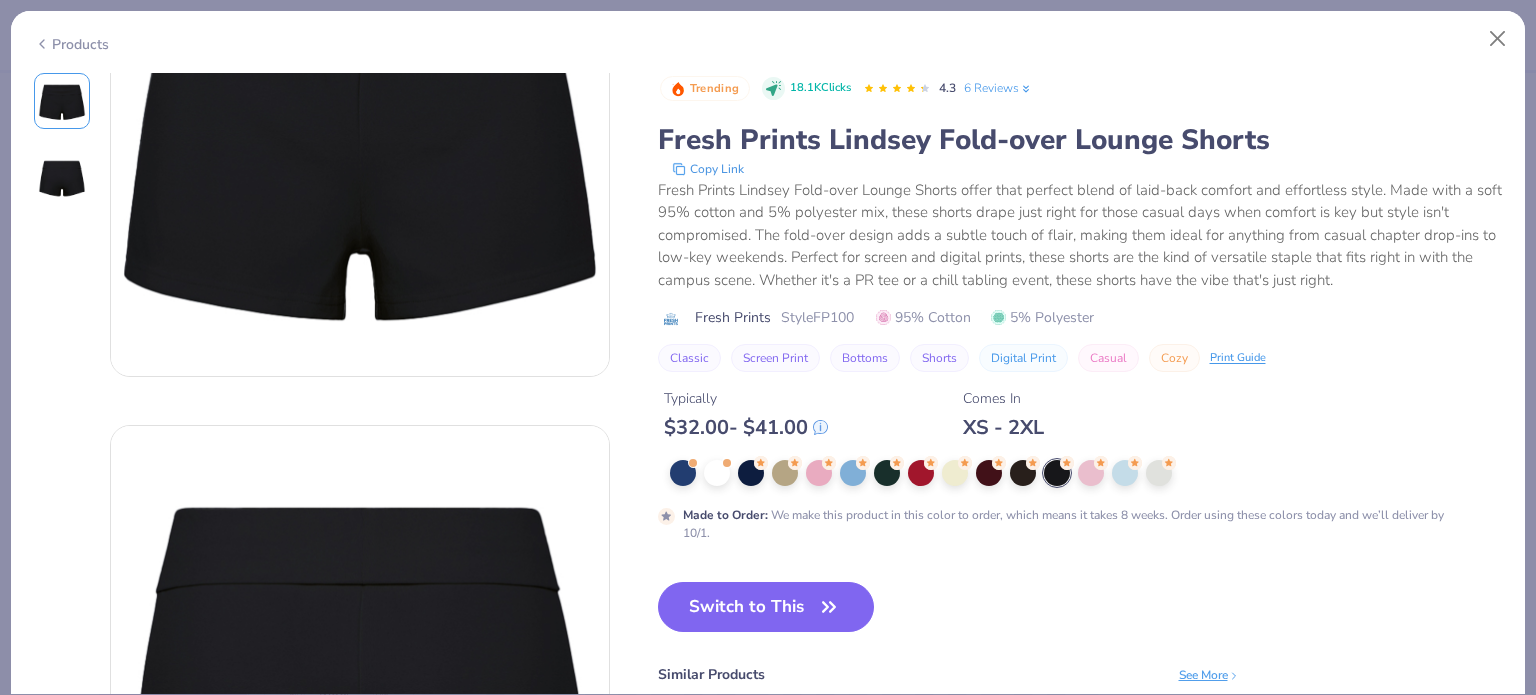 scroll, scrollTop: 0, scrollLeft: 0, axis: both 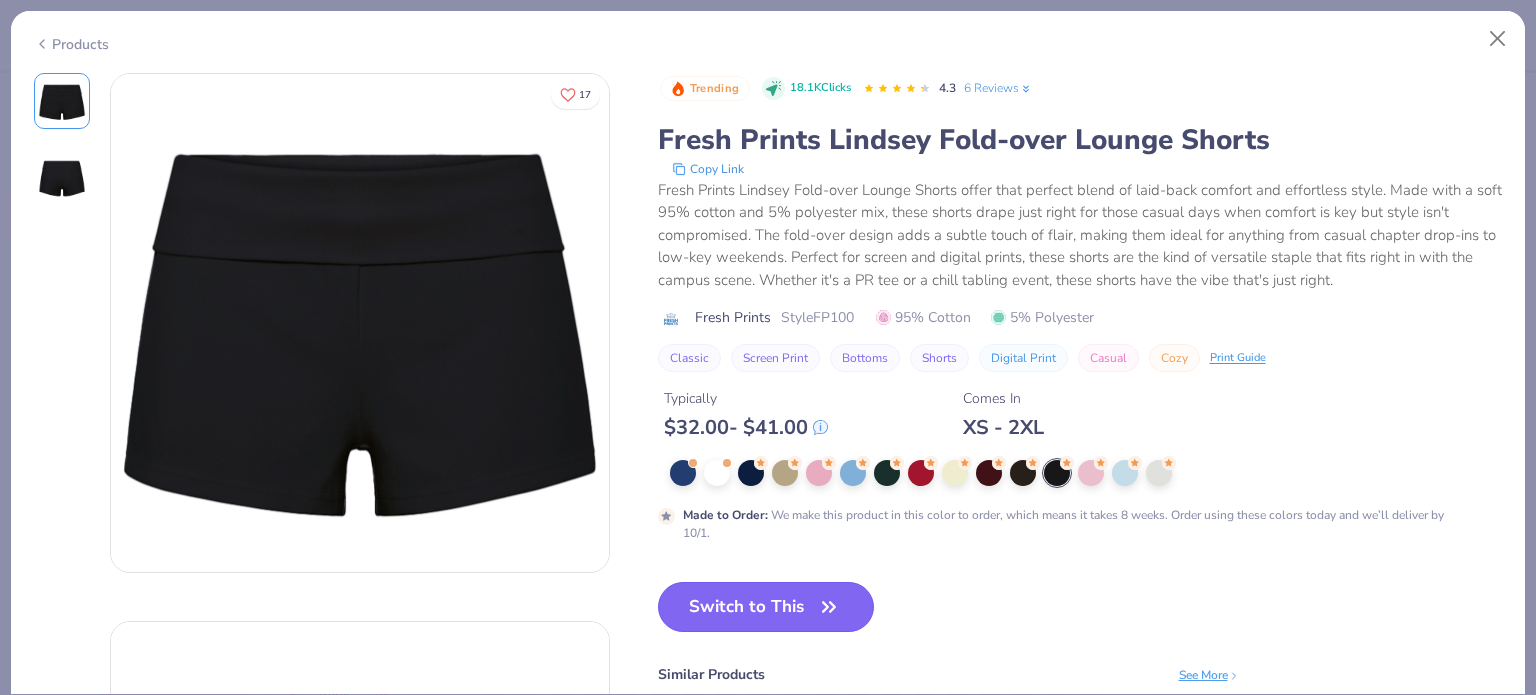 click on "Switch to This" at bounding box center [766, 607] 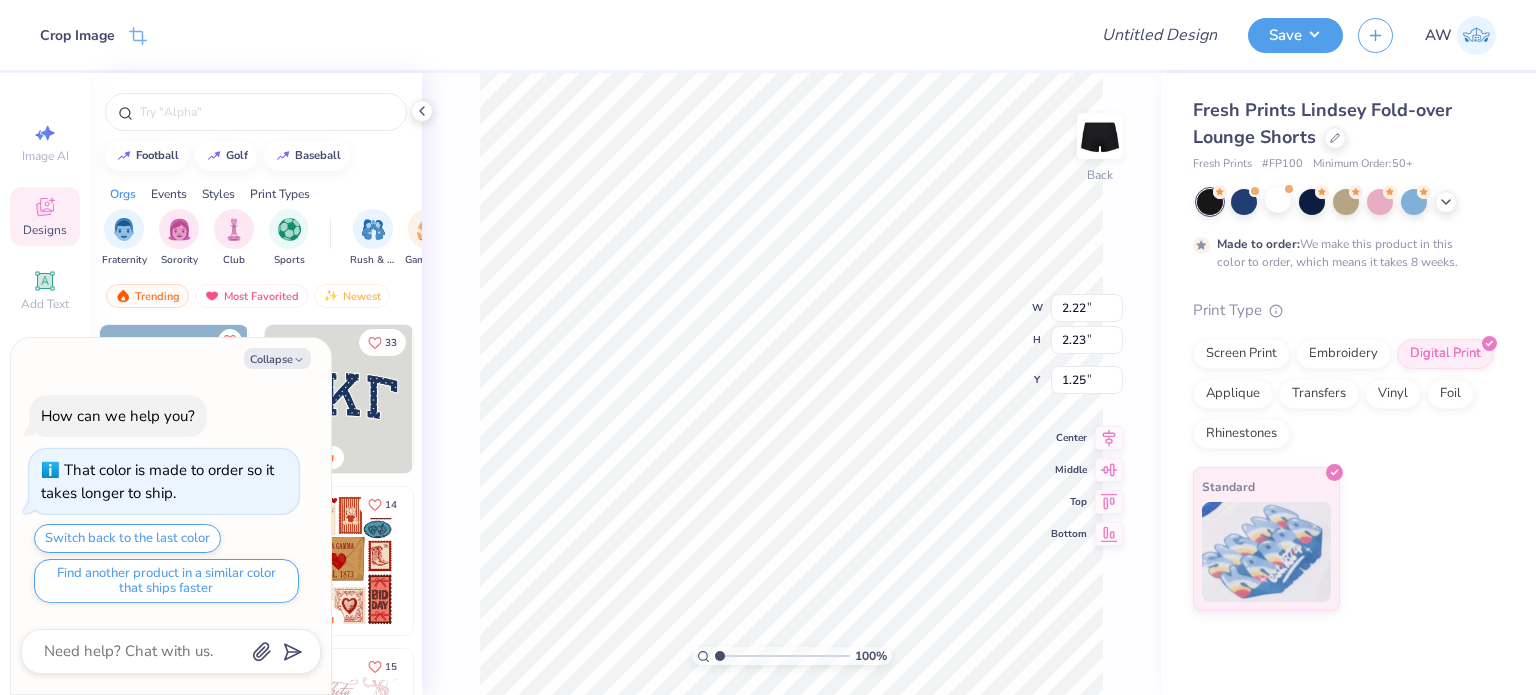type on "x" 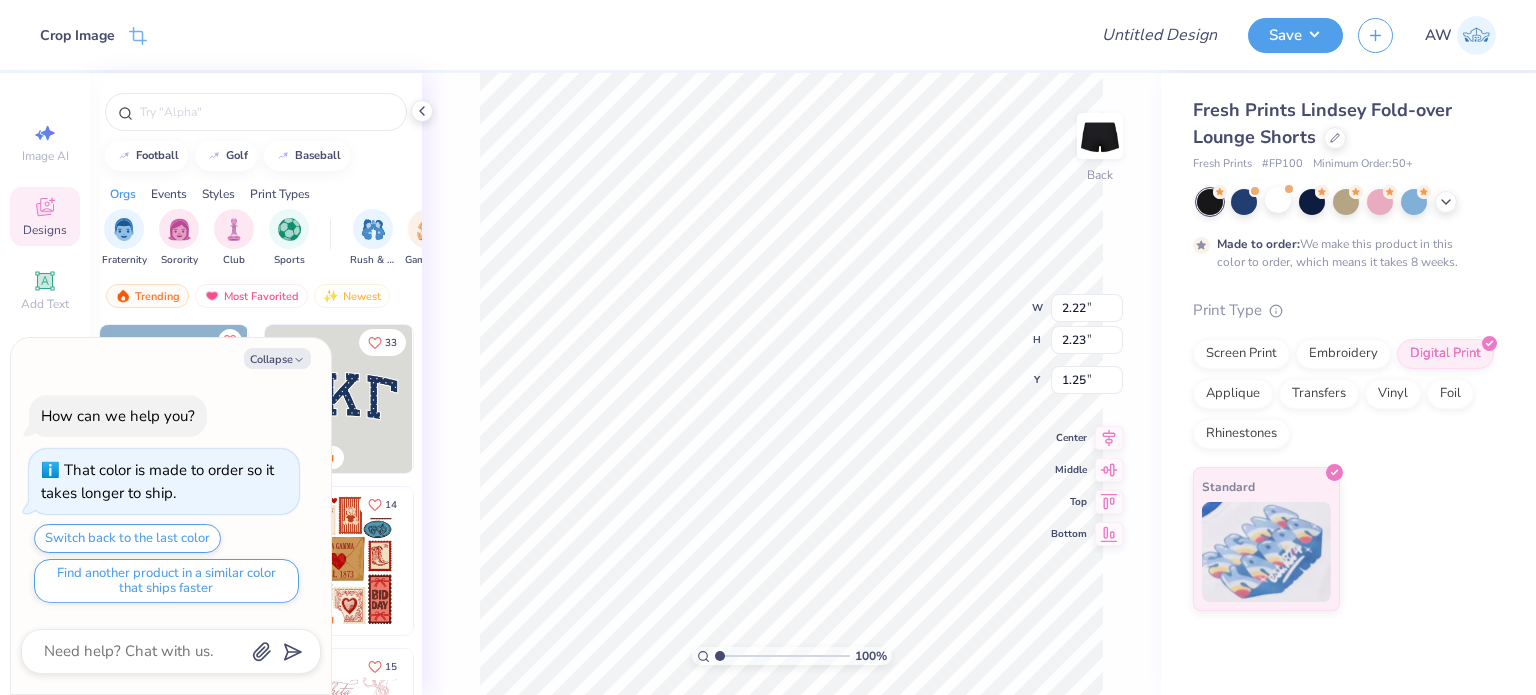 type on "4.09" 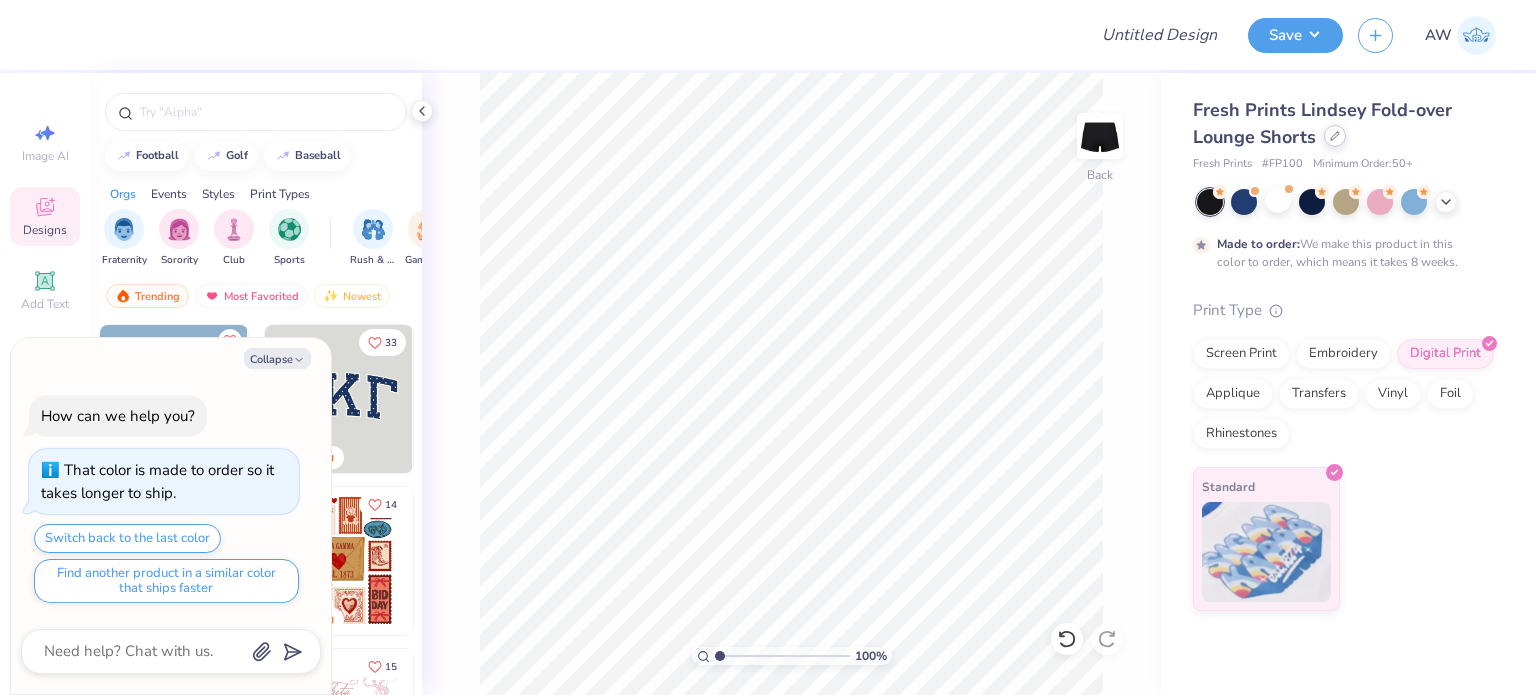 click at bounding box center [1335, 136] 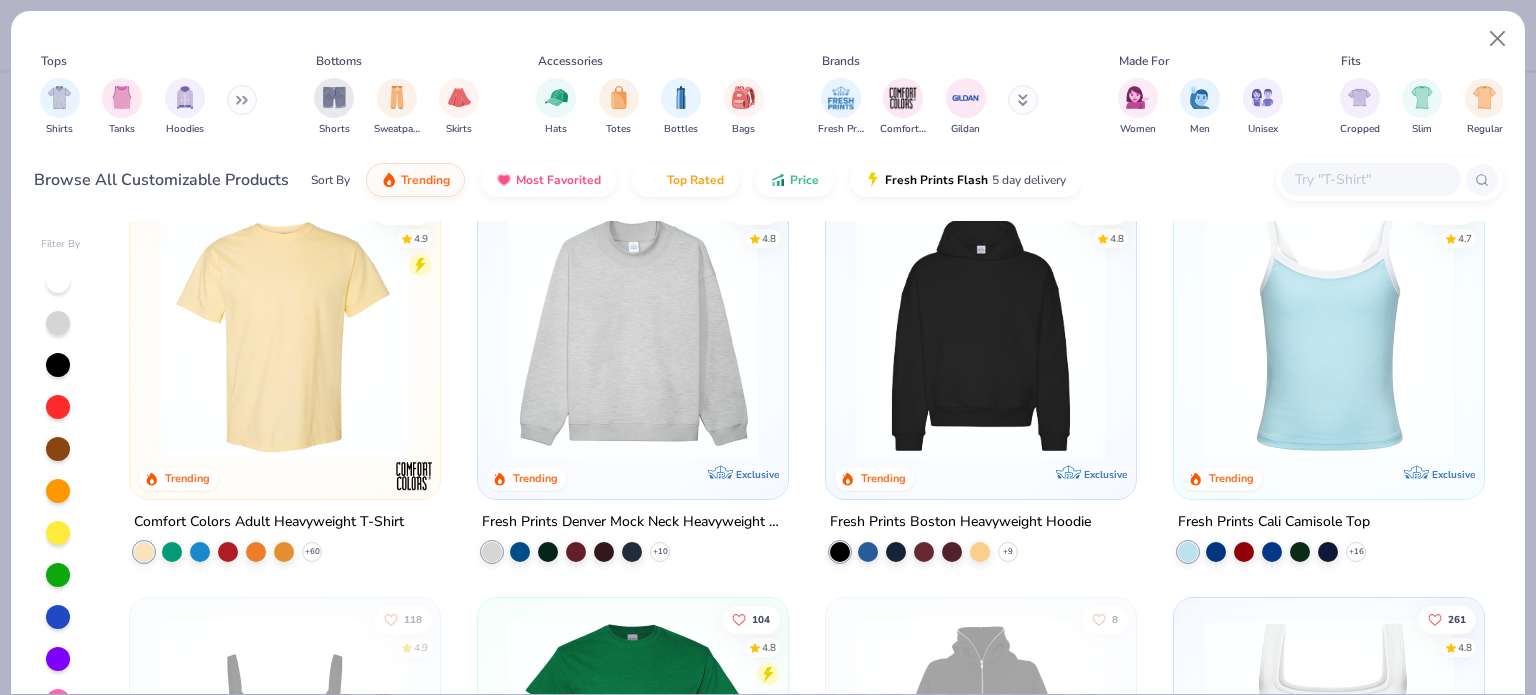 scroll, scrollTop: 12, scrollLeft: 0, axis: vertical 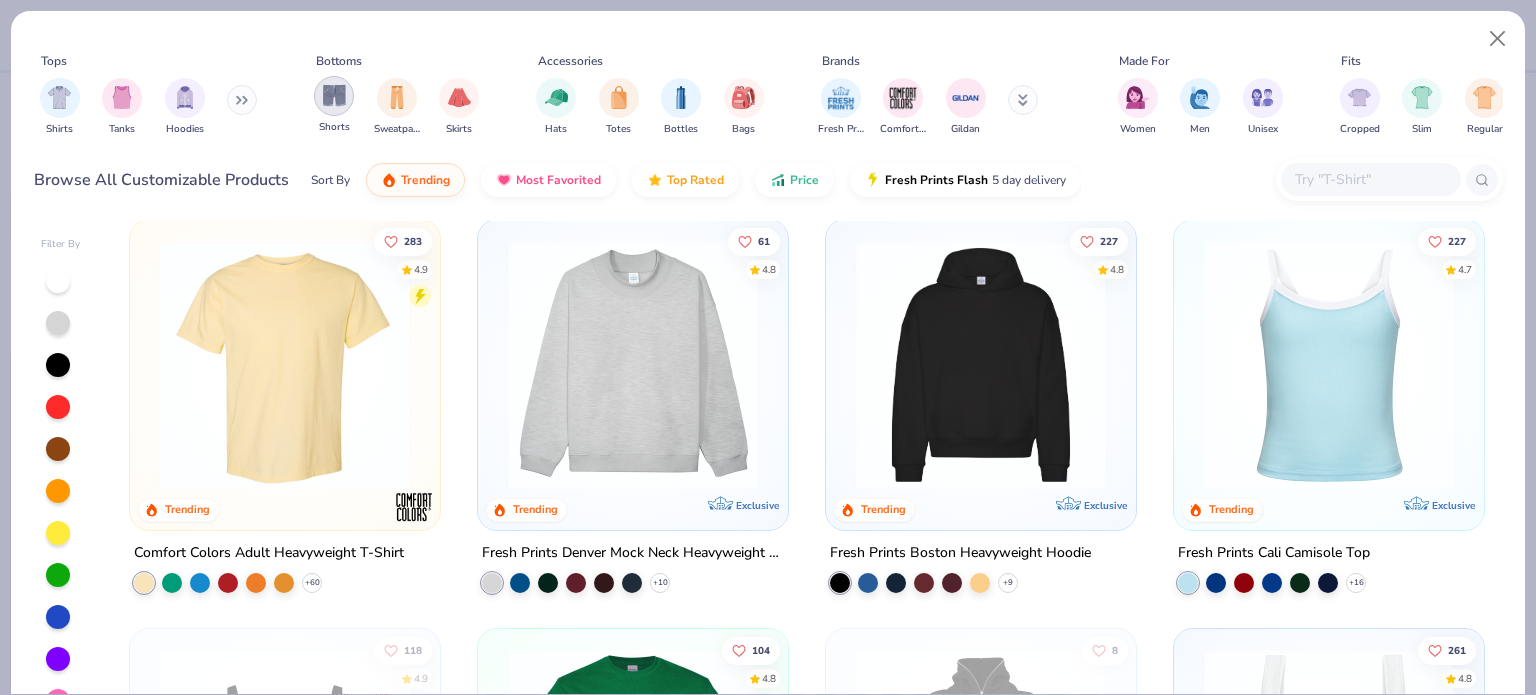 click at bounding box center [334, 95] 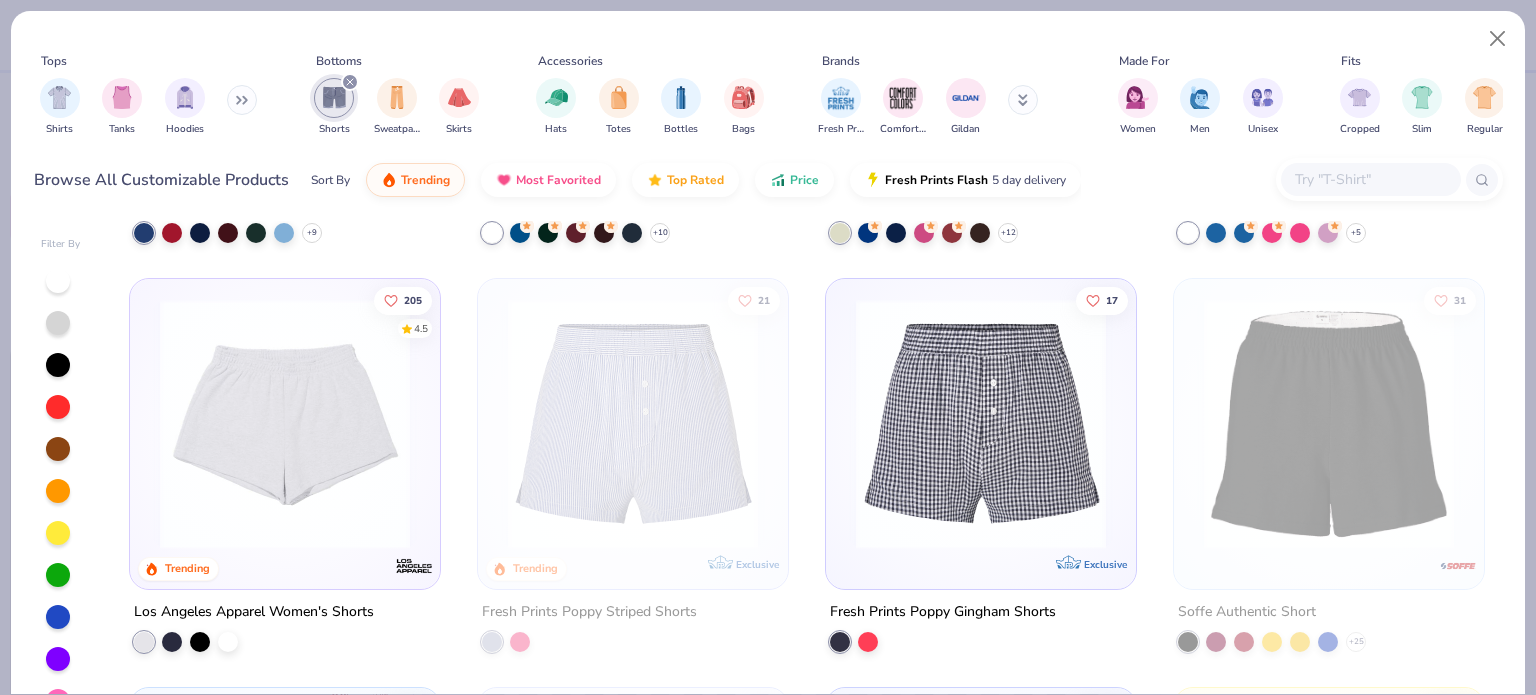 scroll, scrollTop: 363, scrollLeft: 0, axis: vertical 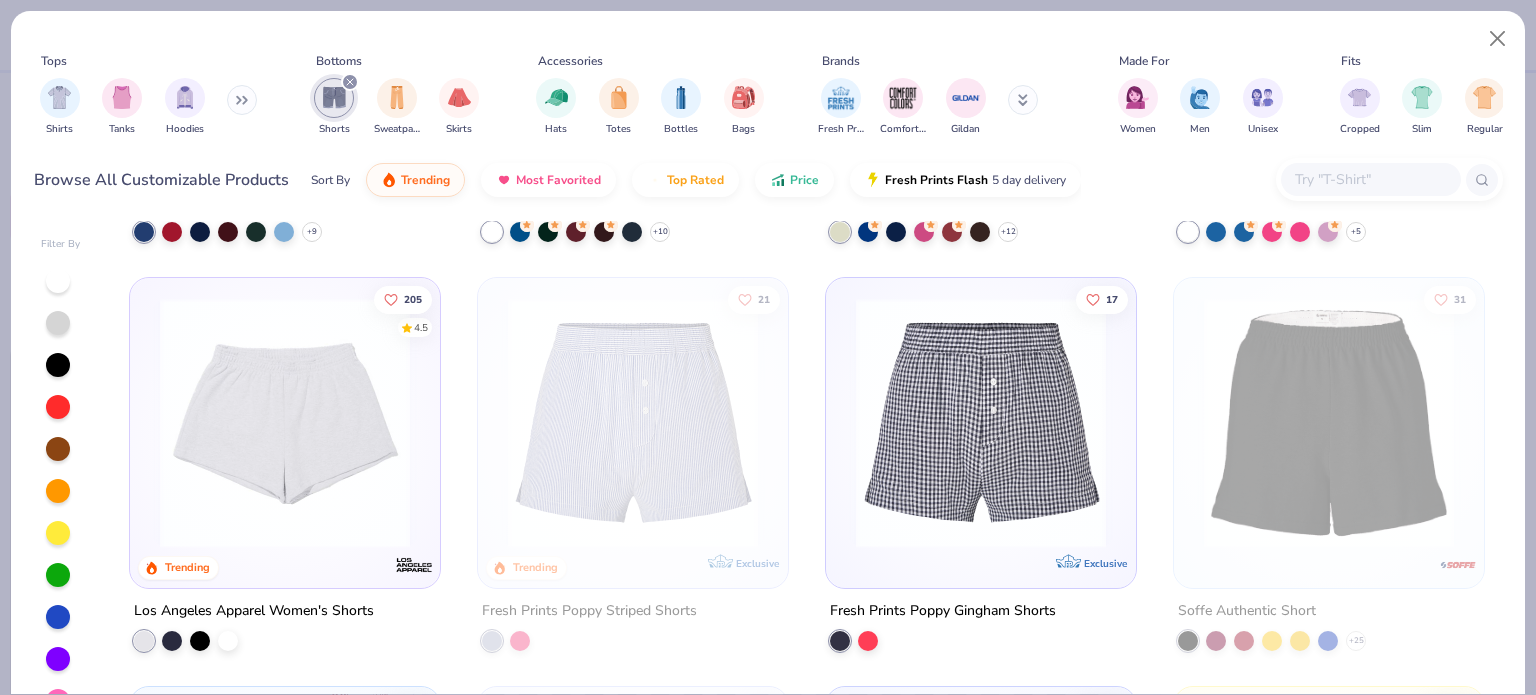 click at bounding box center [285, 423] 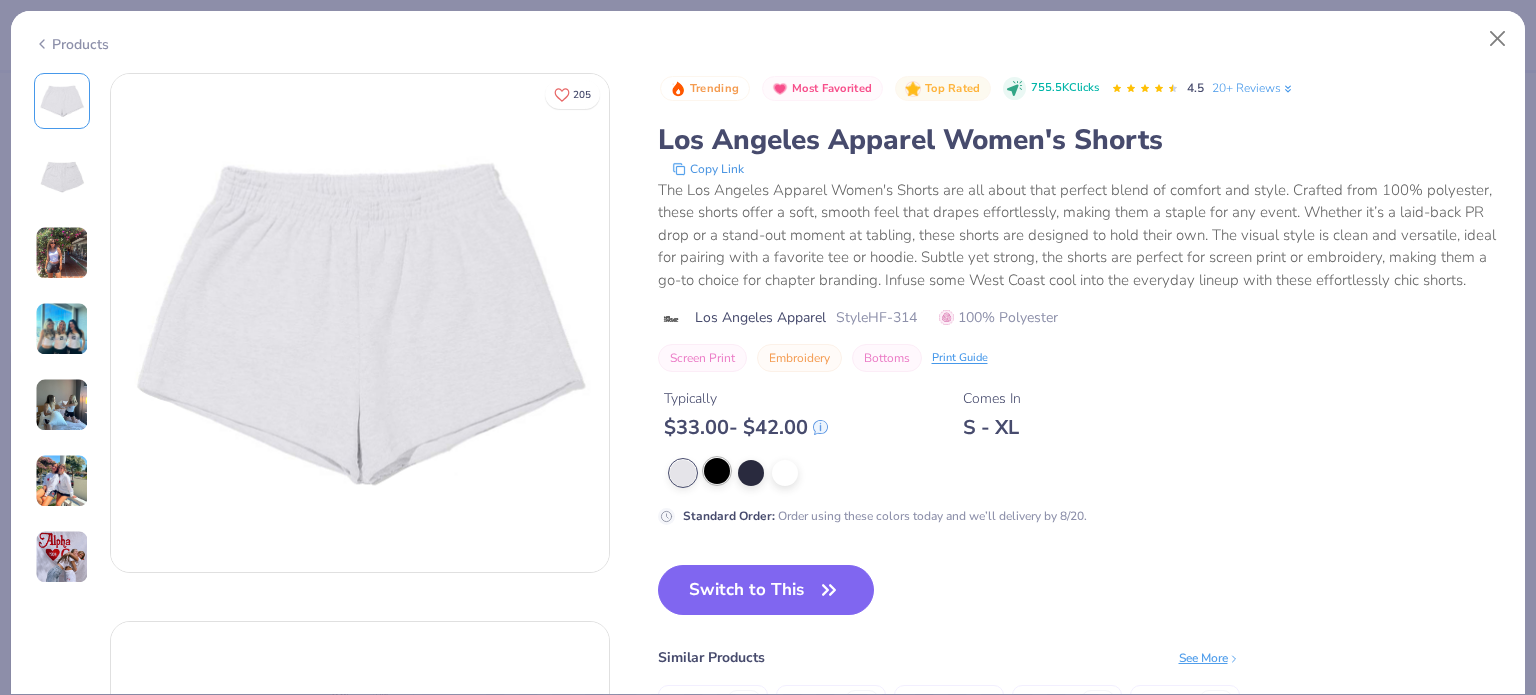 click at bounding box center (717, 471) 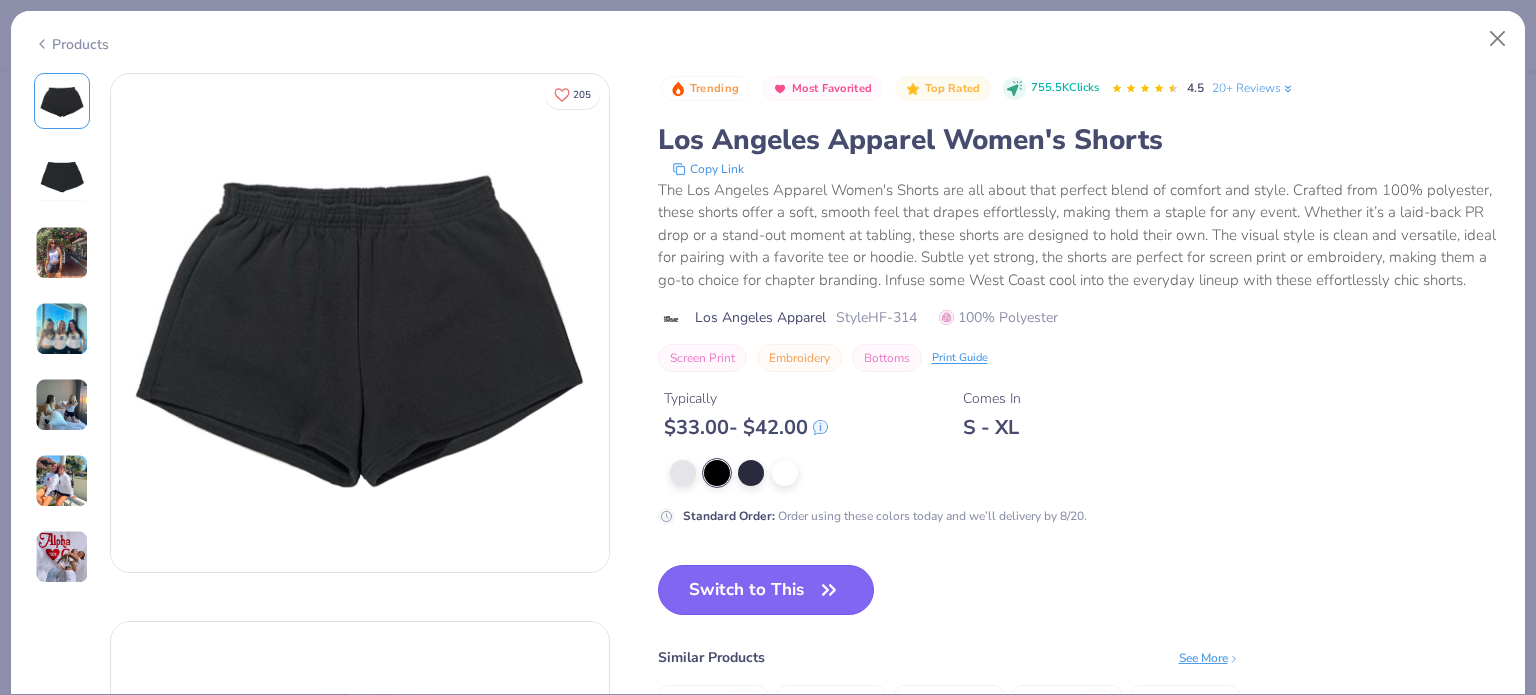 click on "Switch to This" at bounding box center [766, 590] 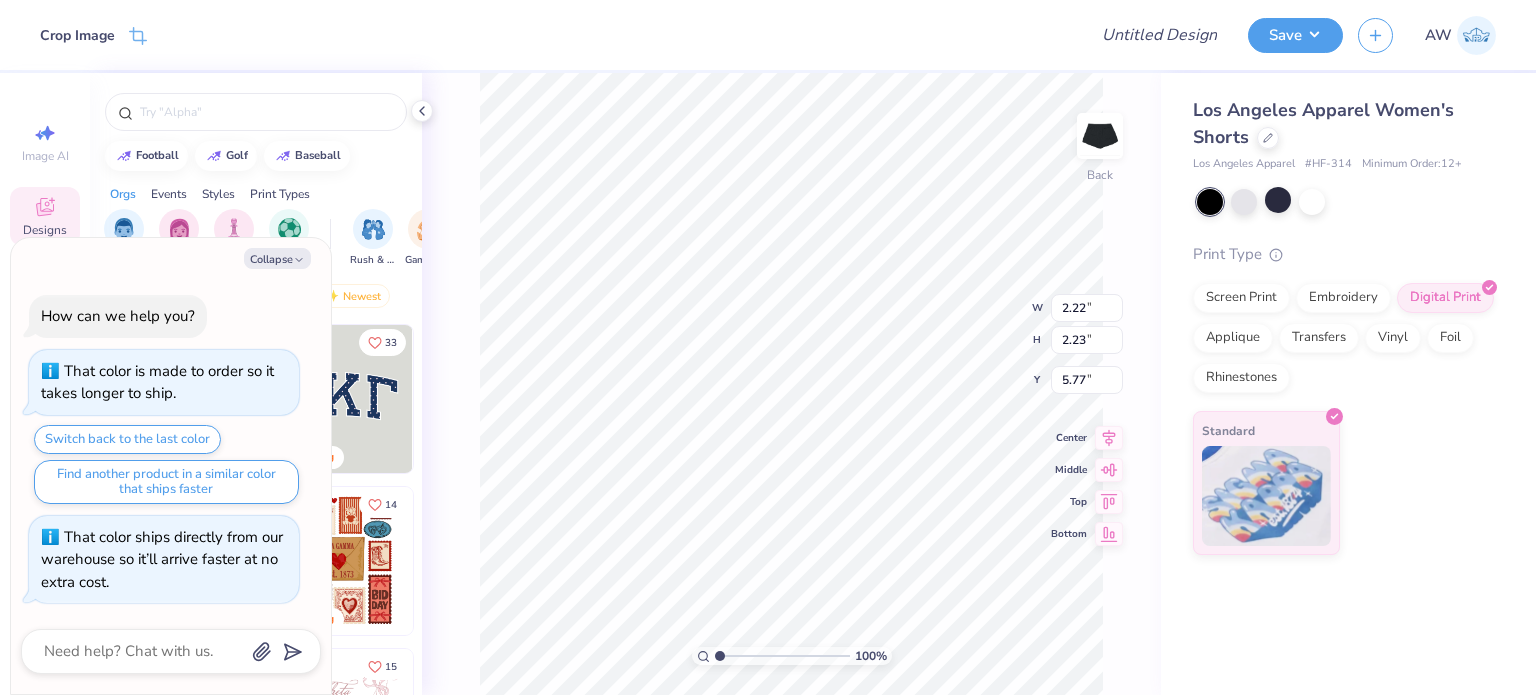 type on "x" 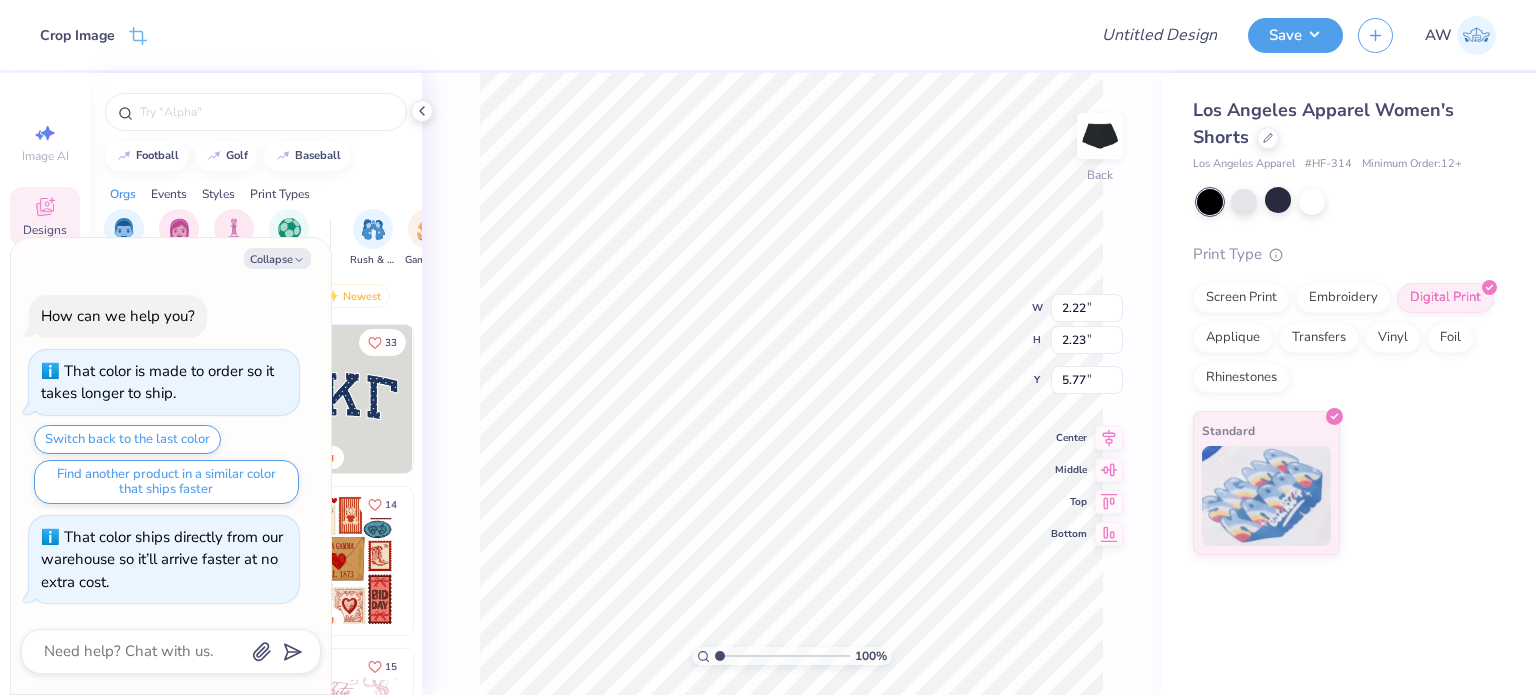 type on "3.14" 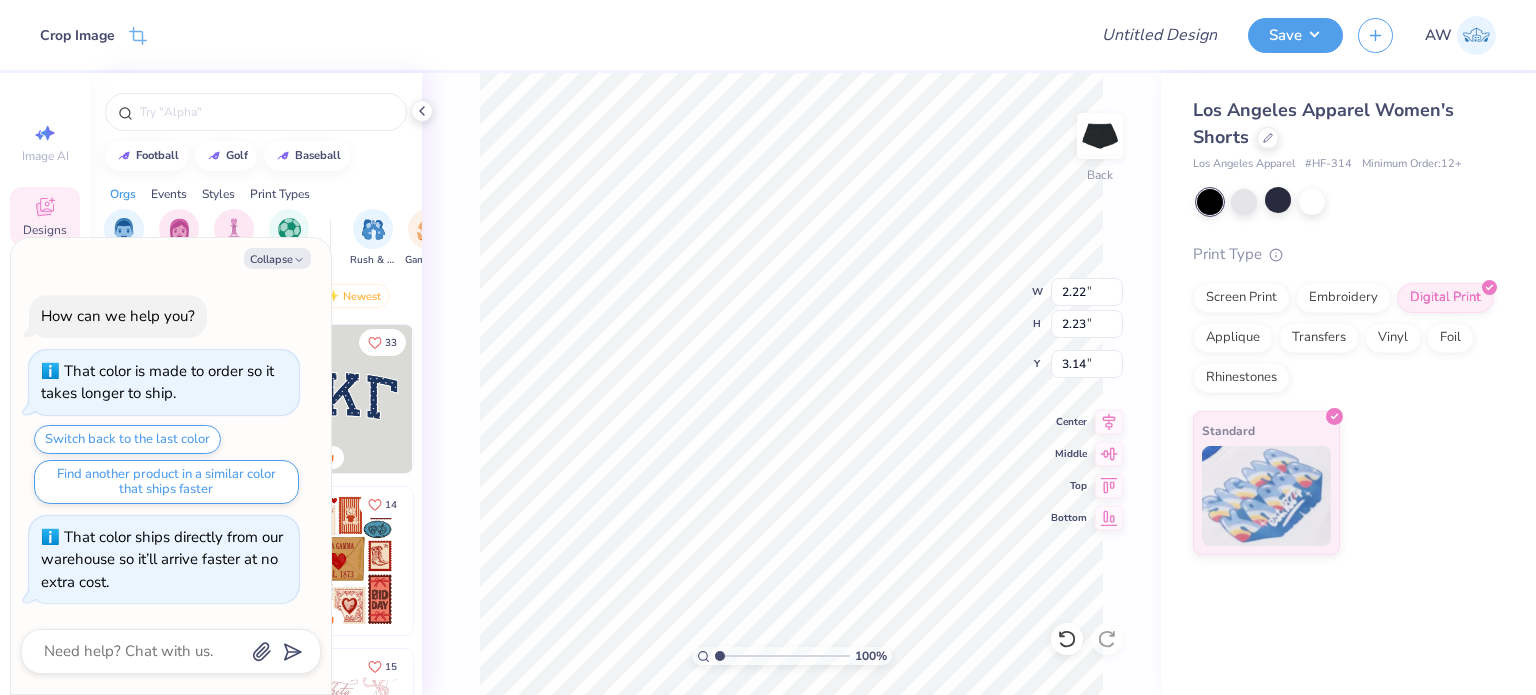 type on "x" 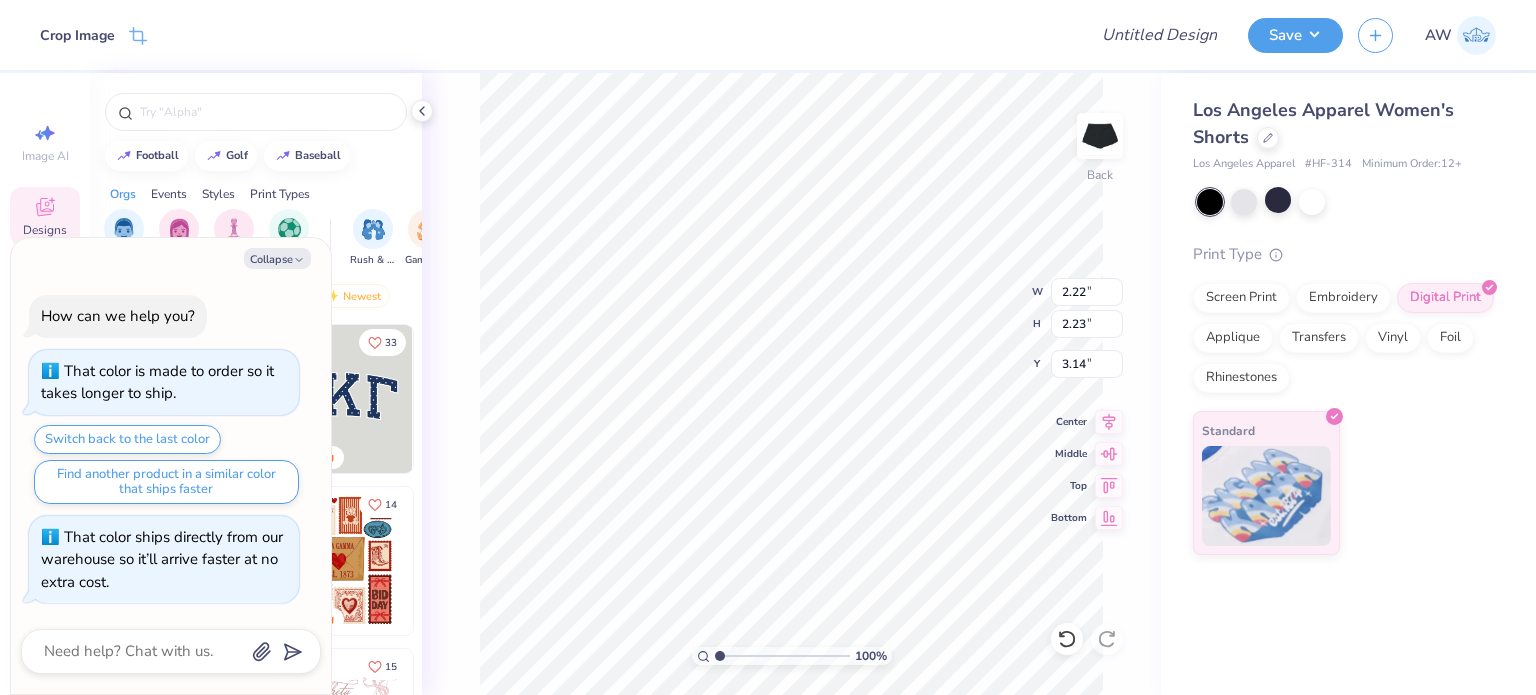 type on "3.47" 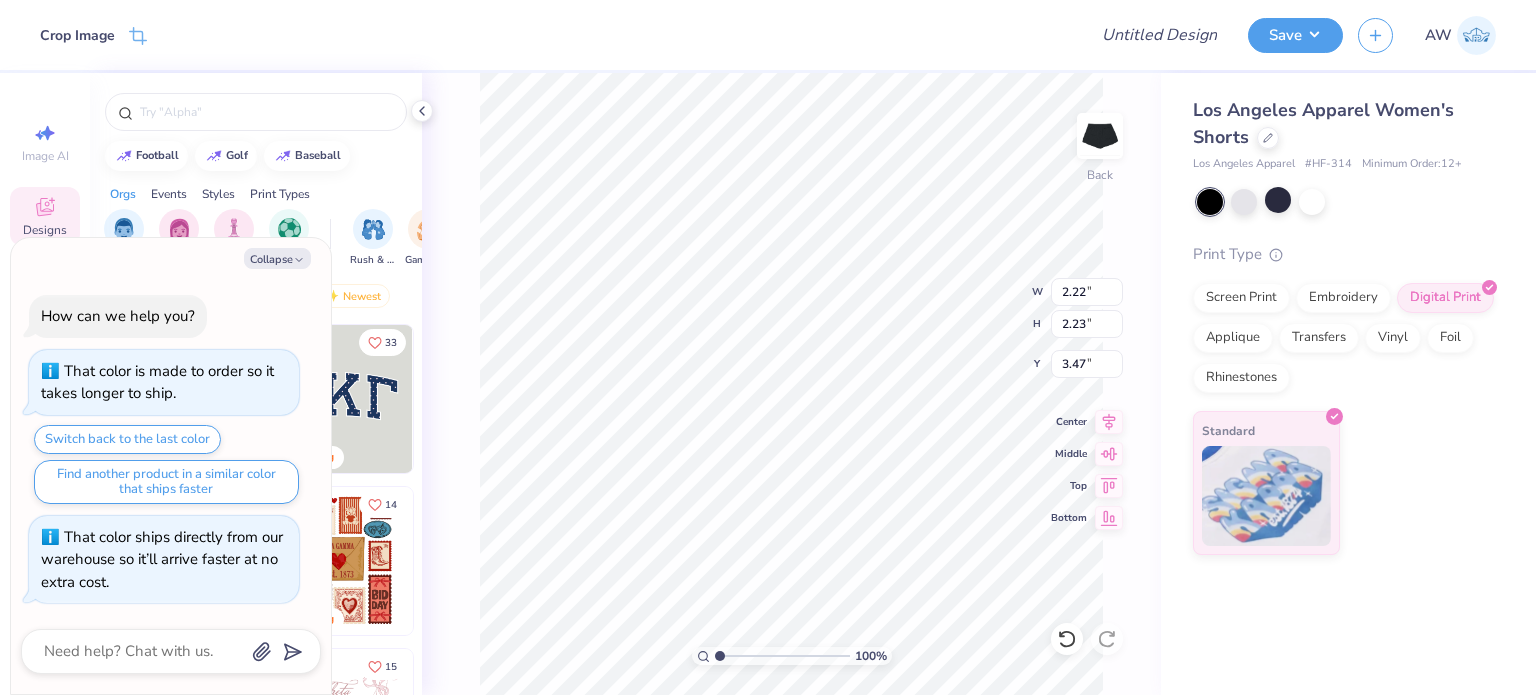 type on "x" 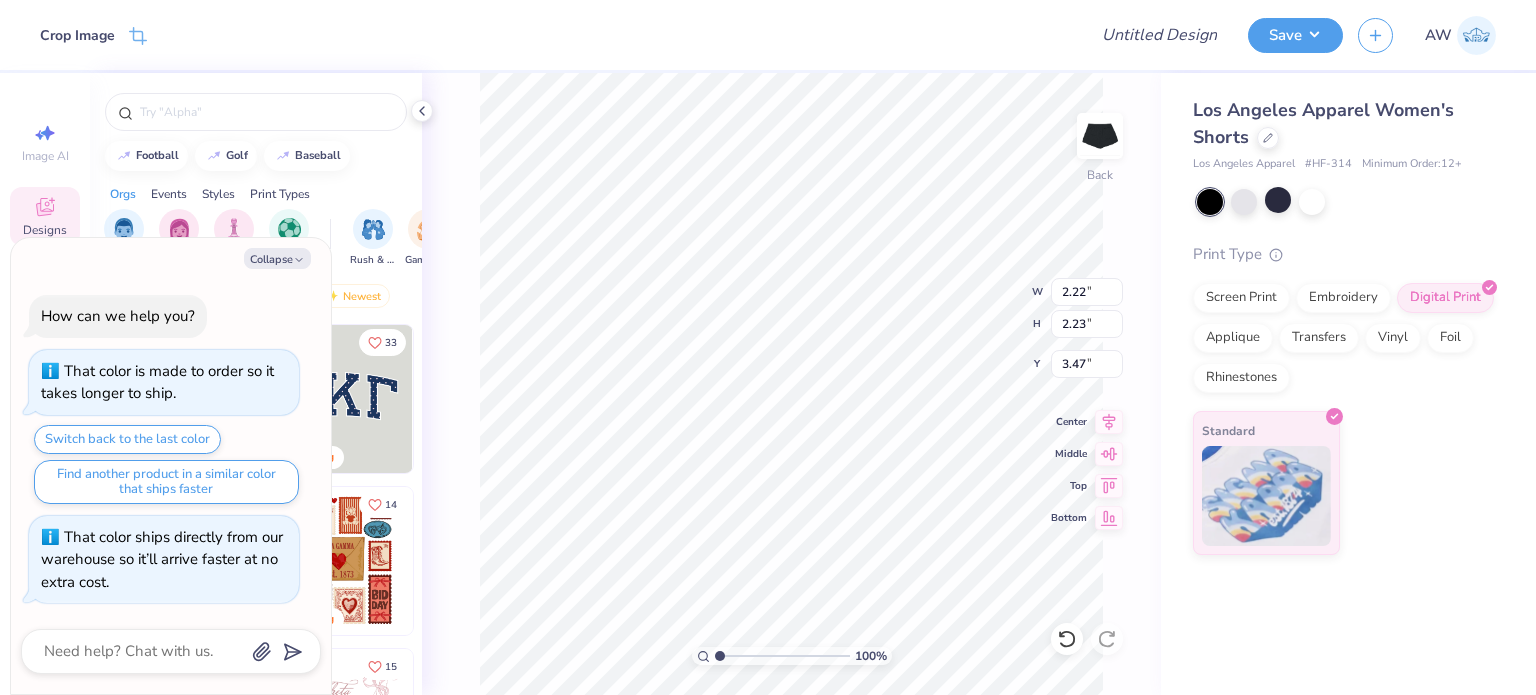 type on "3.14" 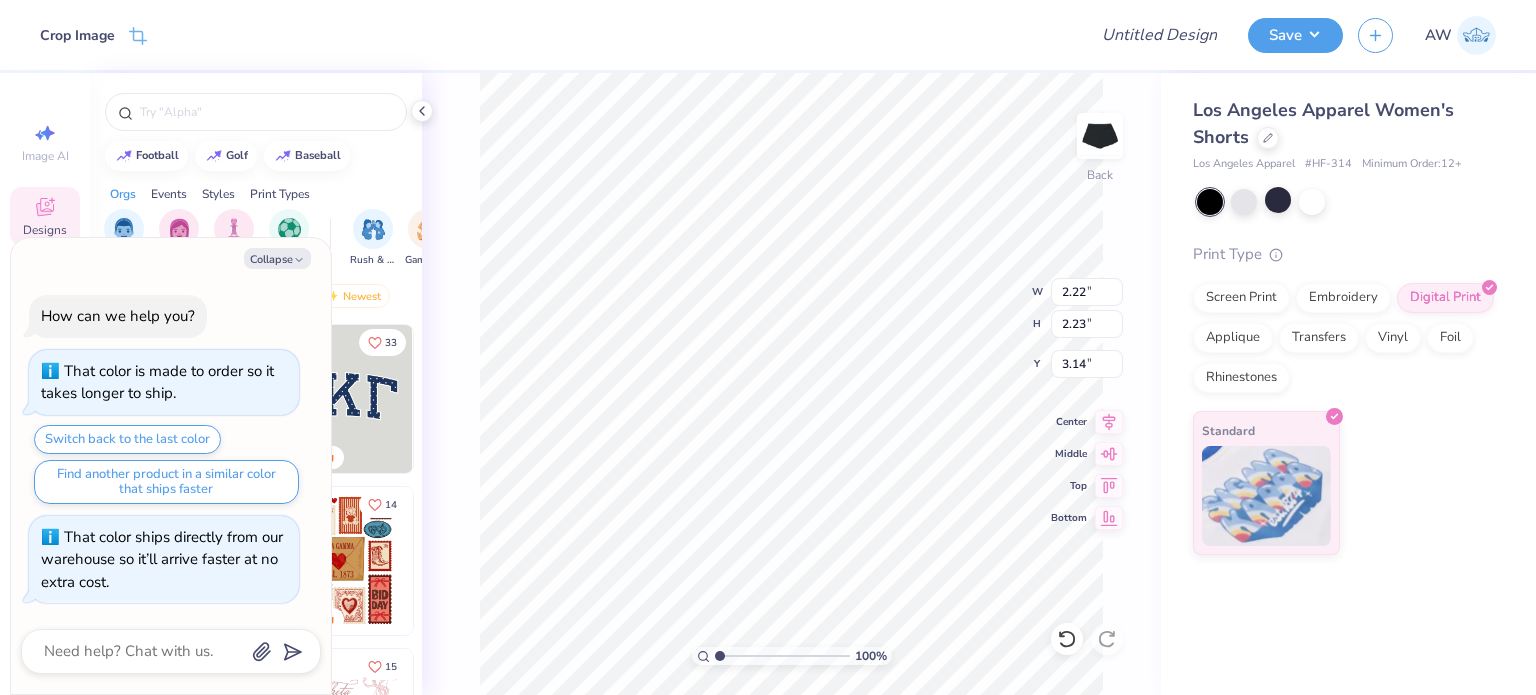 type on "x" 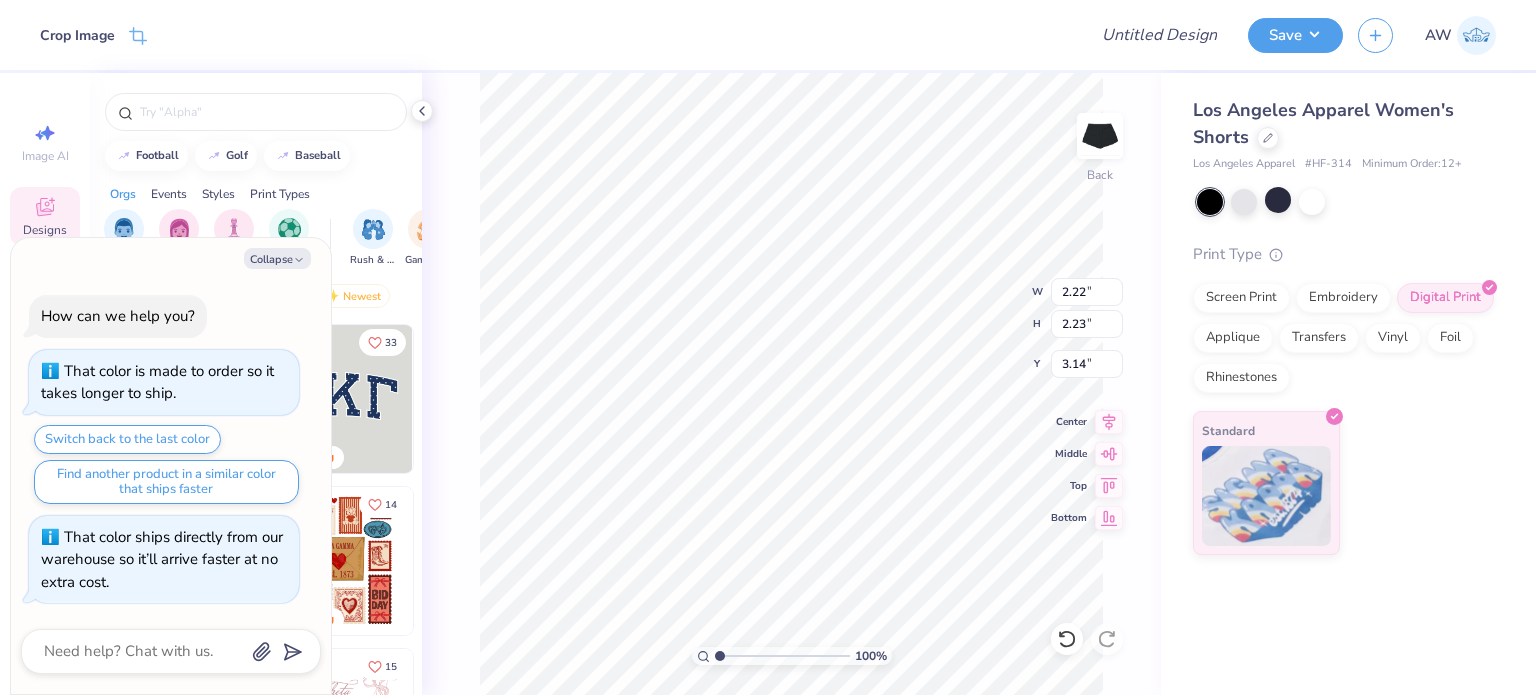 type on "3.44" 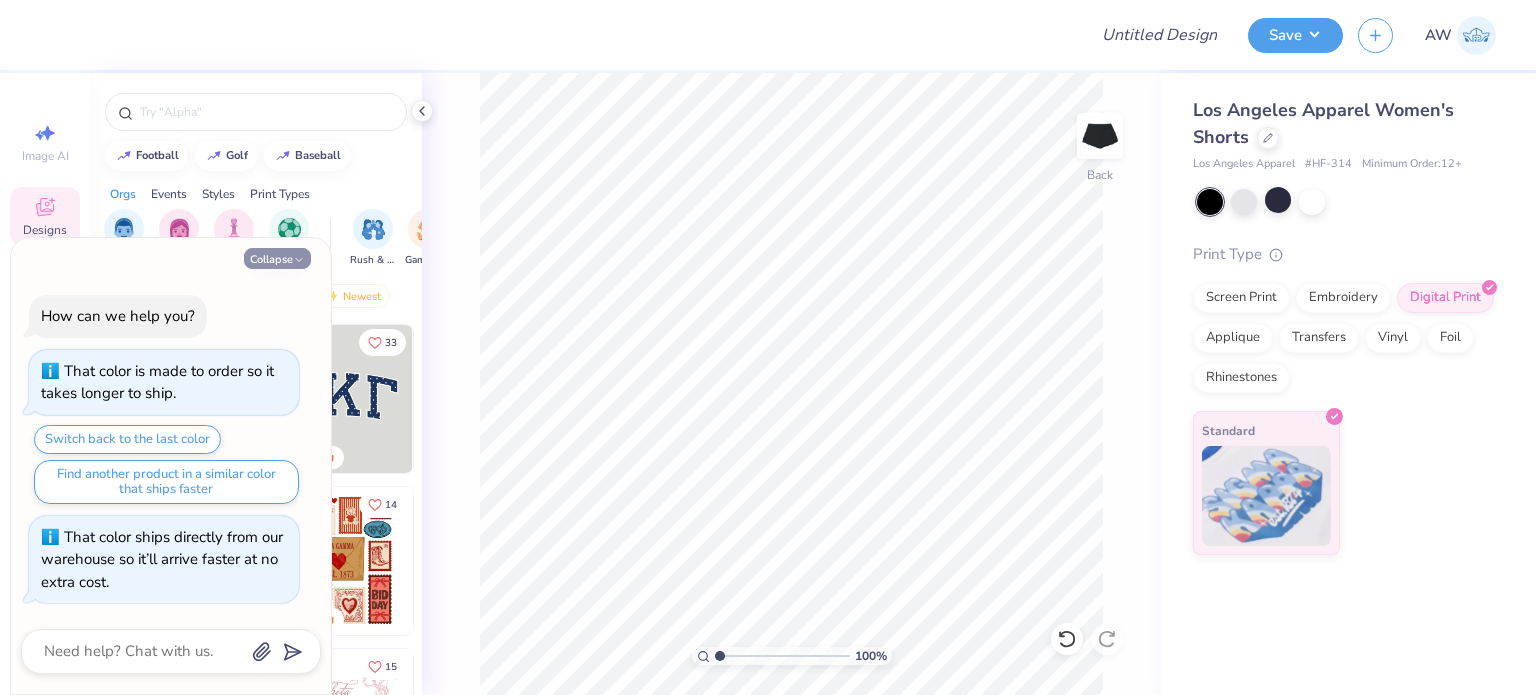 click 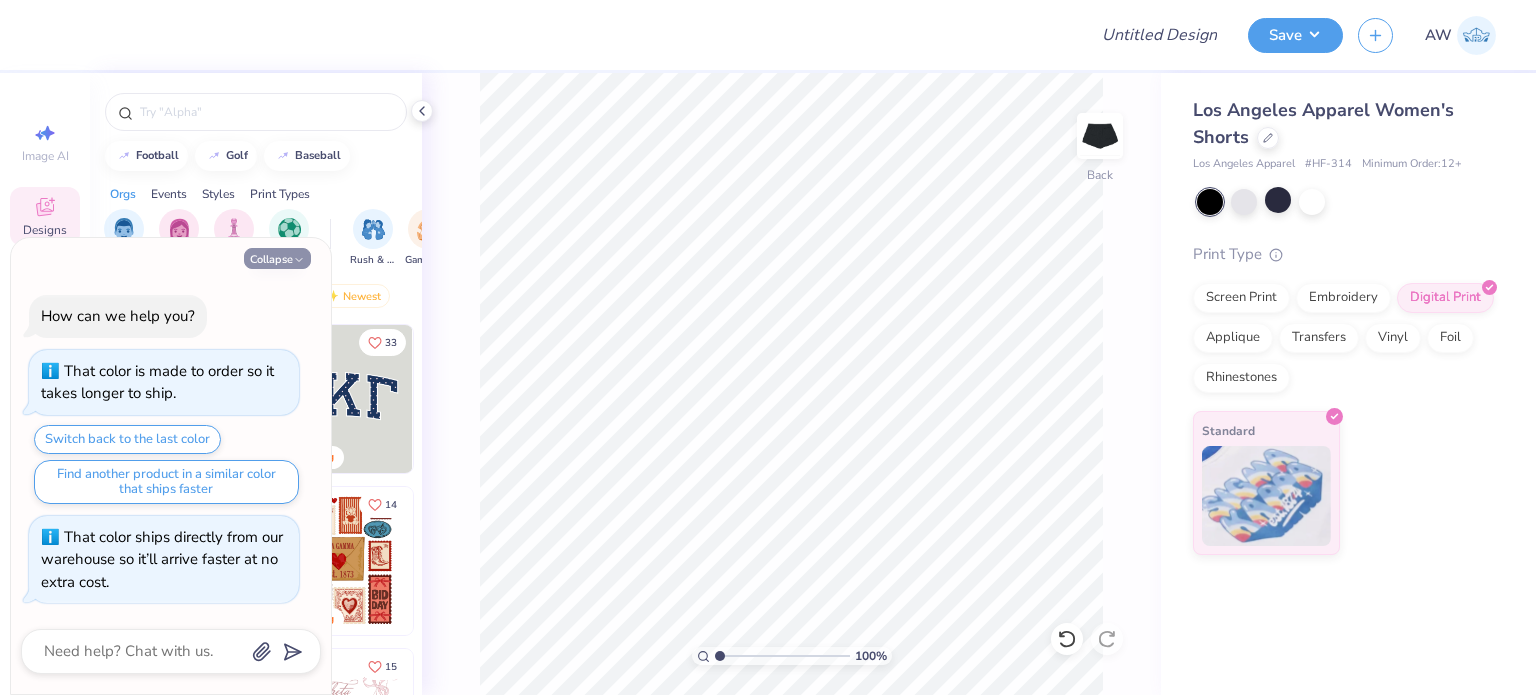 type on "x" 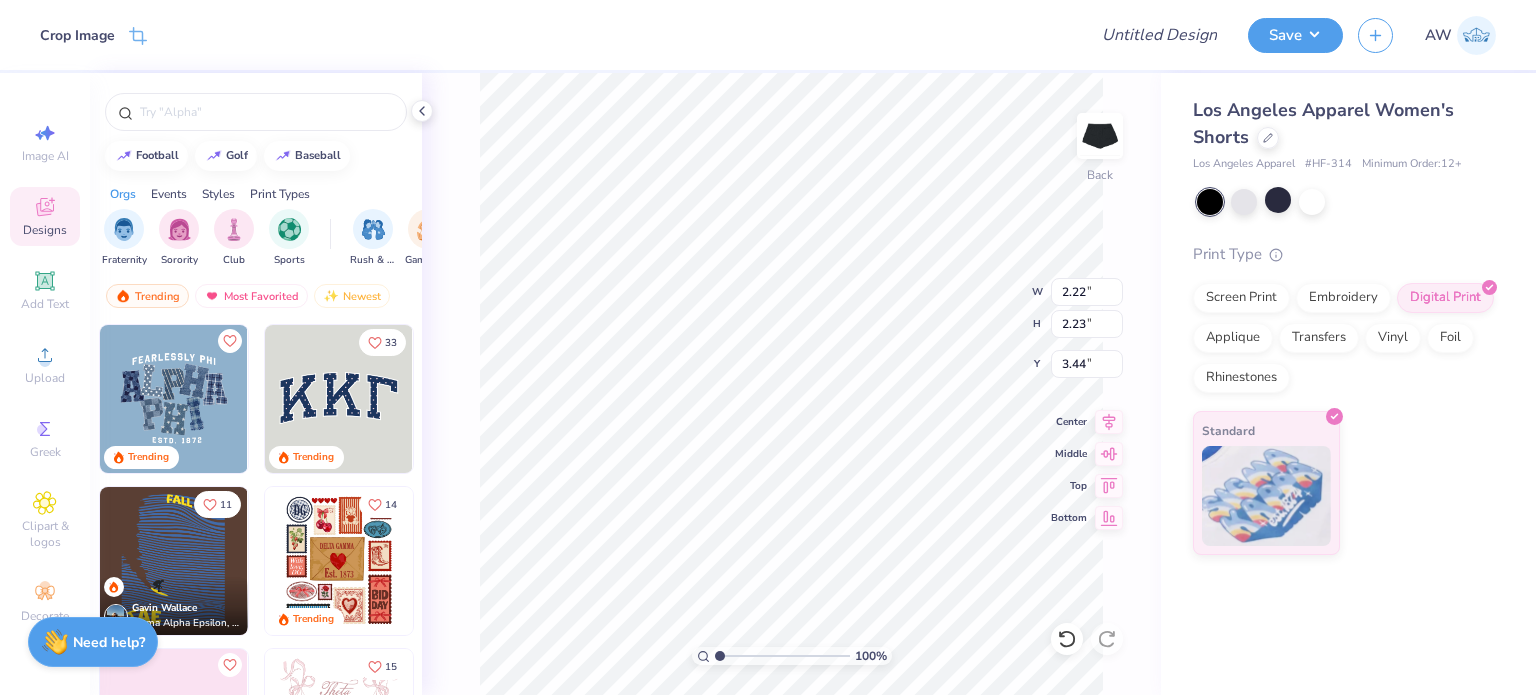 type on "2.42" 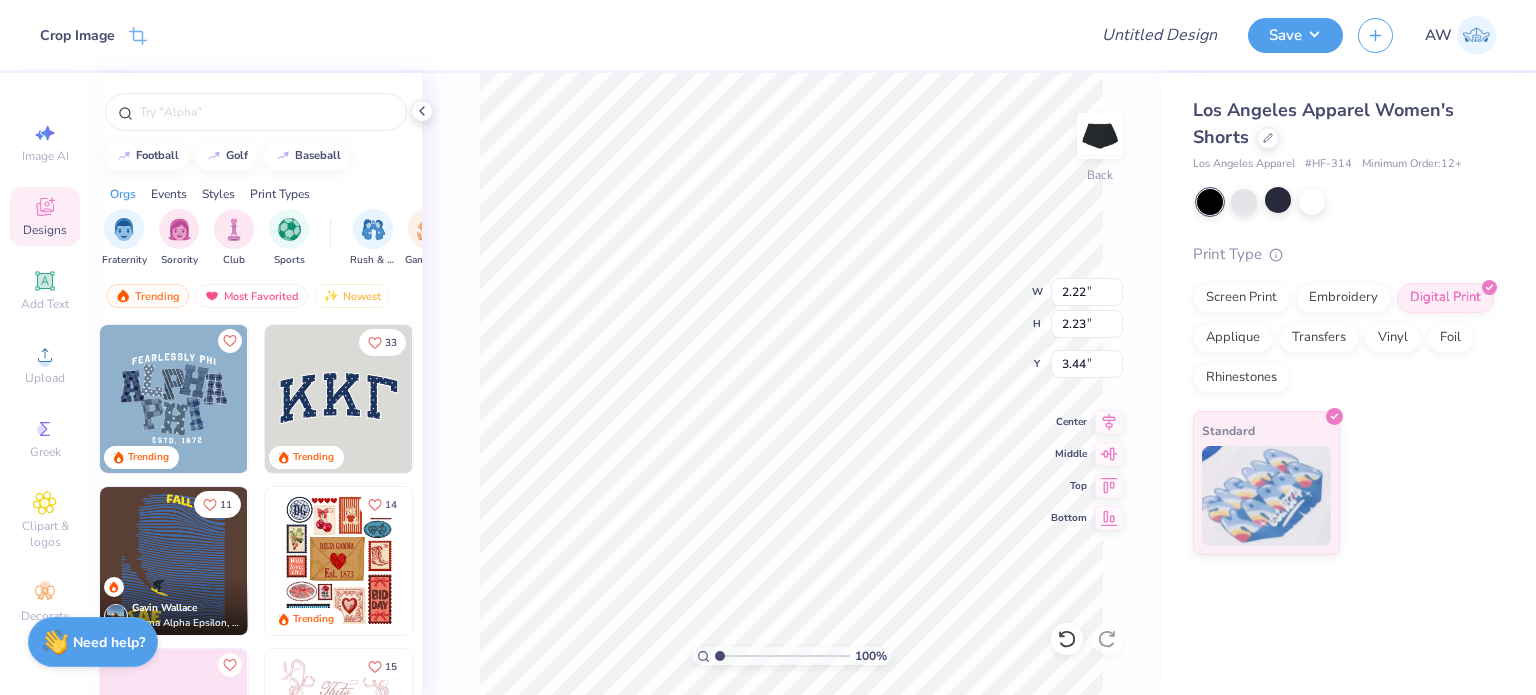 type on "2.43" 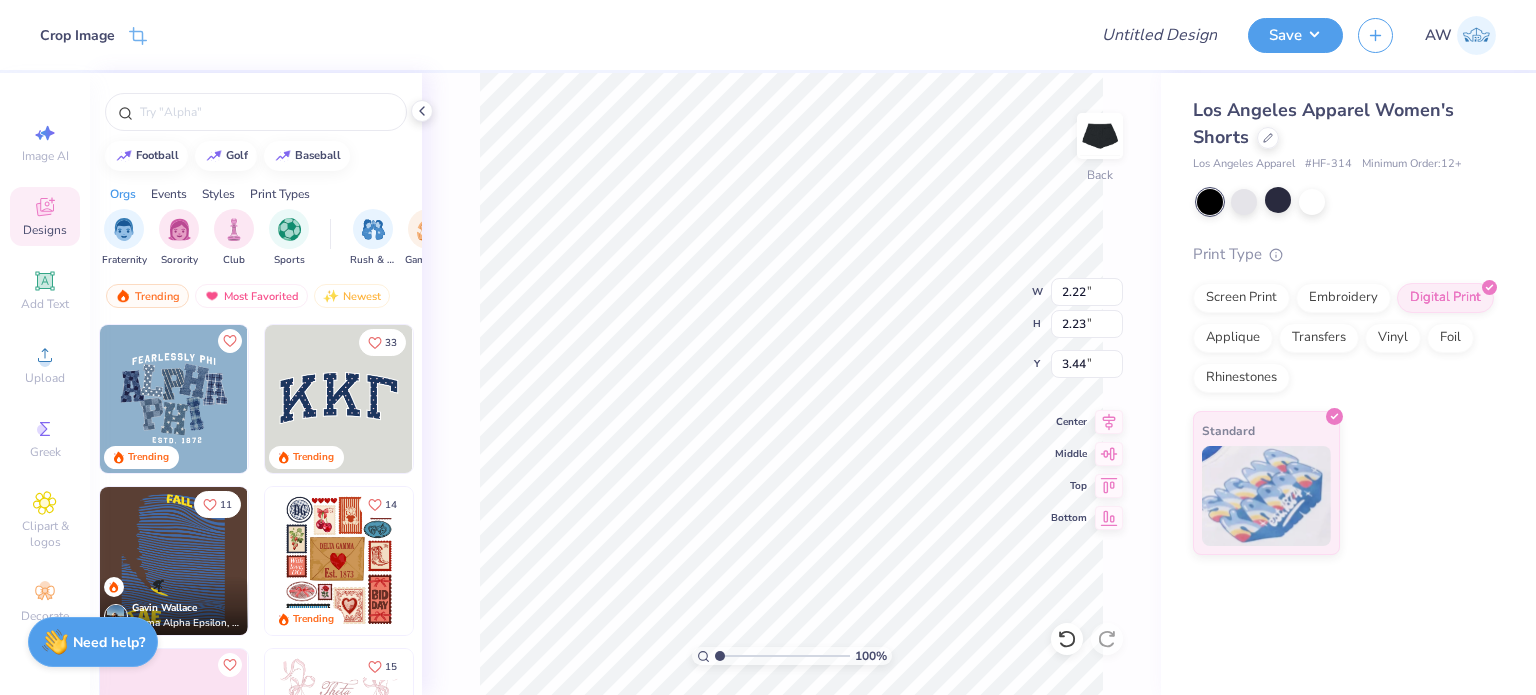 type on "3.24" 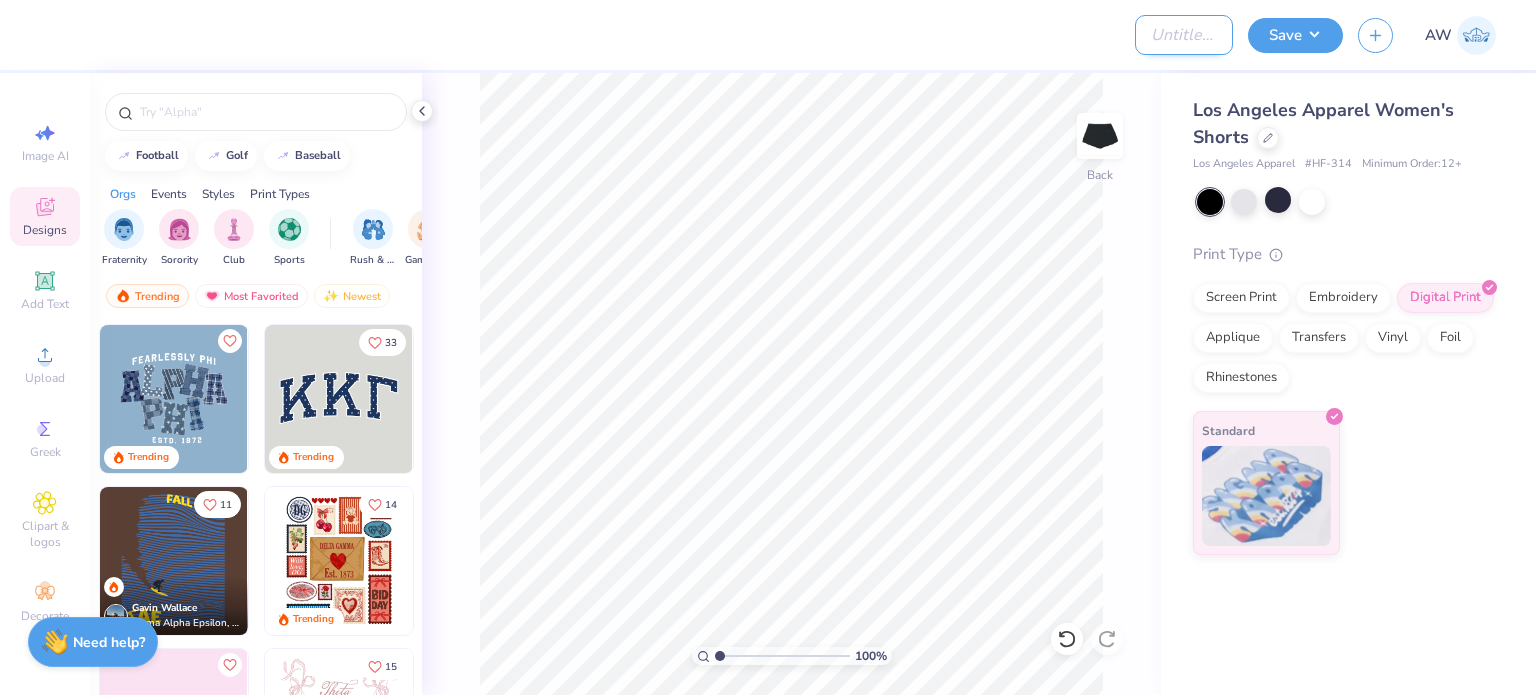 click on "Design Title" at bounding box center (1184, 35) 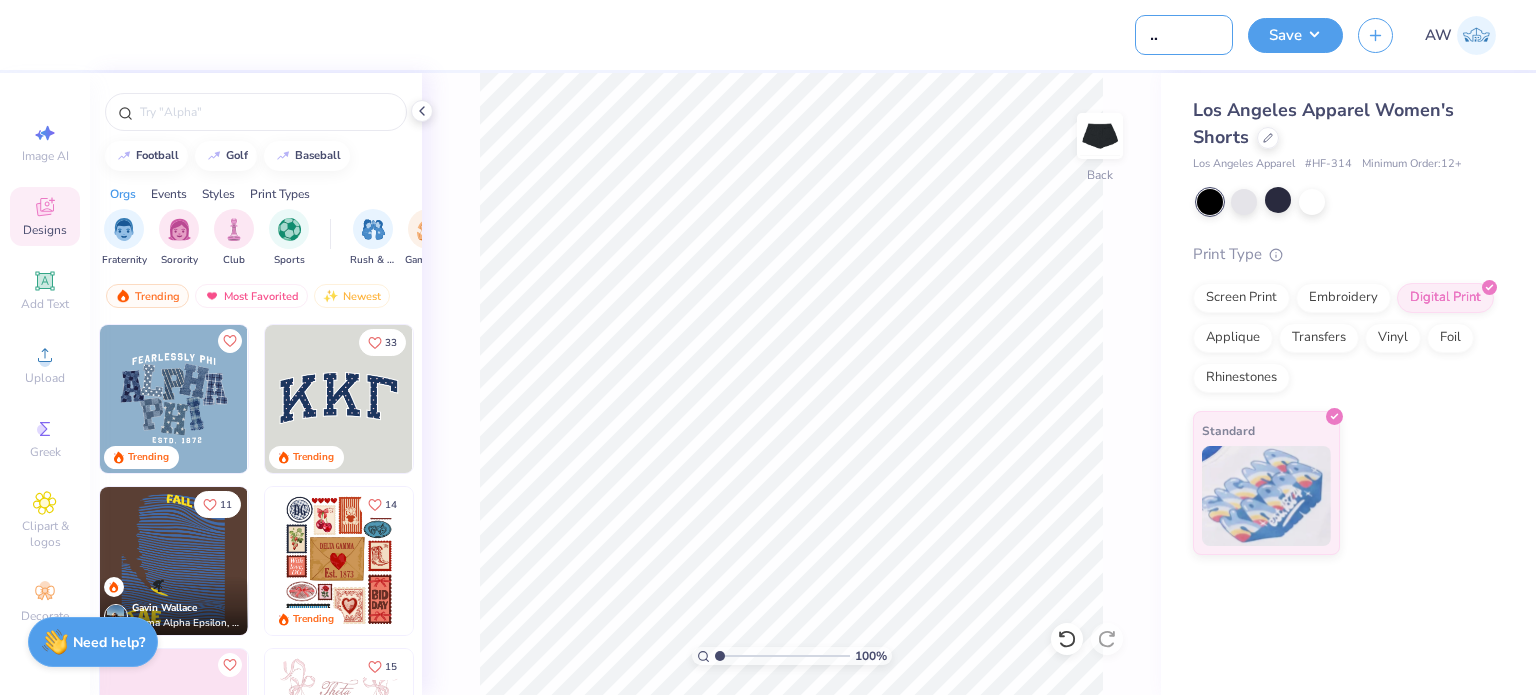 scroll, scrollTop: 0, scrollLeft: 99, axis: horizontal 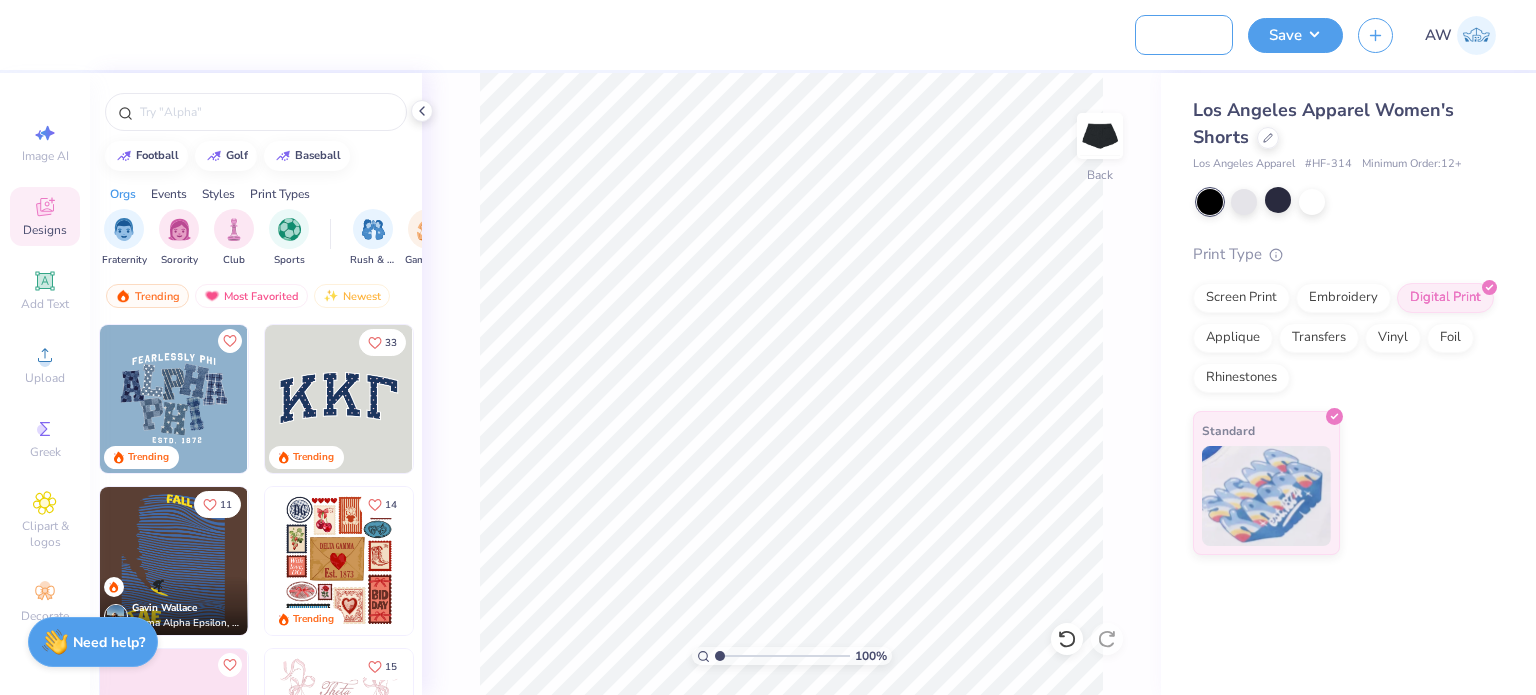 drag, startPoint x: 1195, startPoint y: 32, endPoint x: 1246, endPoint y: 43, distance: 52.17279 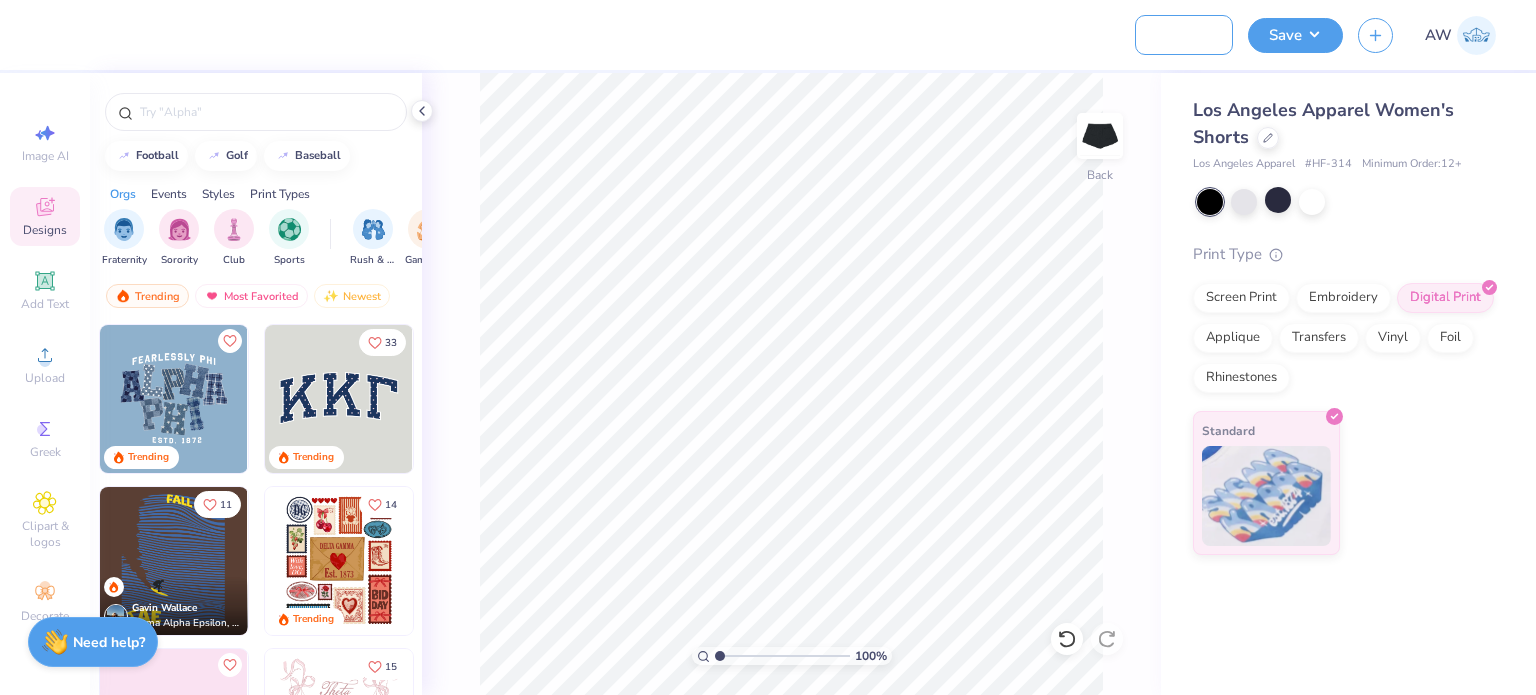 click on "Design Title Chi O Merch Fall 2025 Save AW" at bounding box center (768, 35) 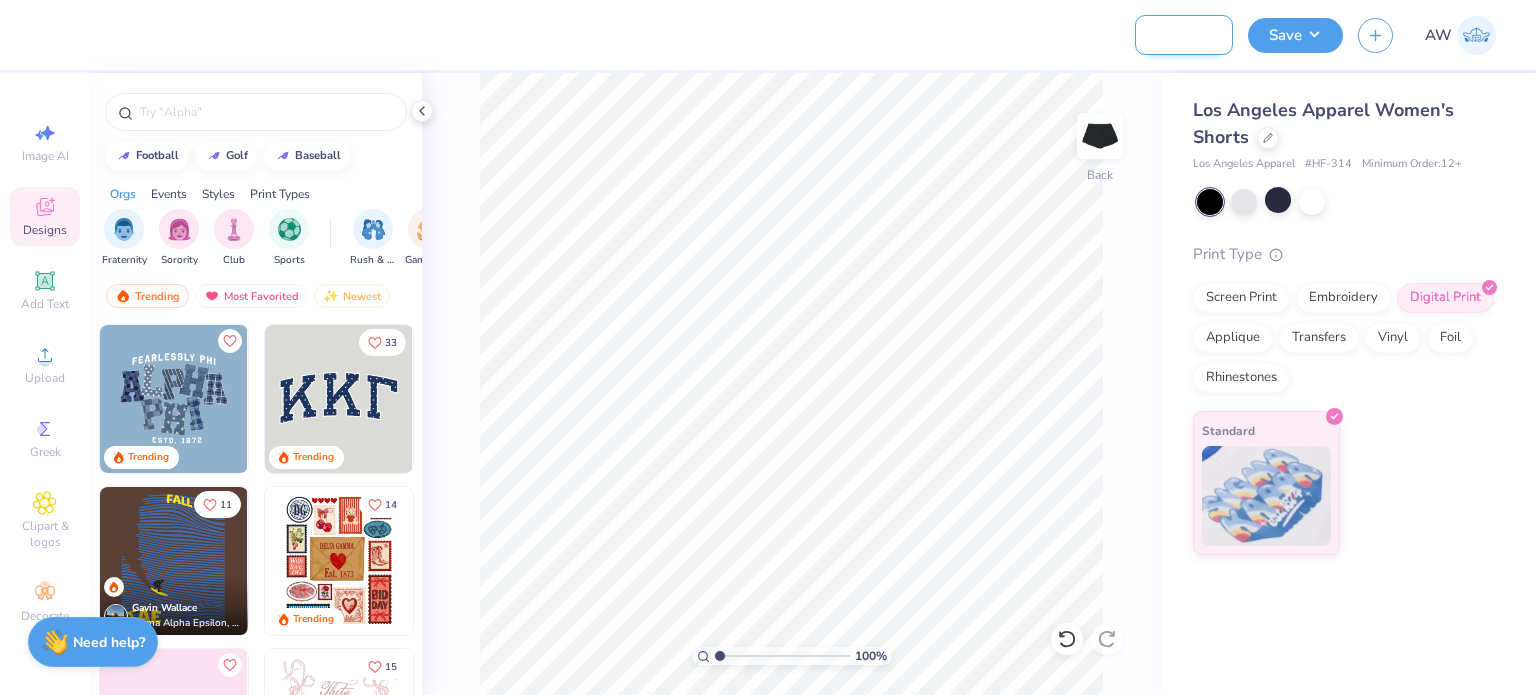 click on "Chi O Merch Fall 2025" at bounding box center [1184, 35] 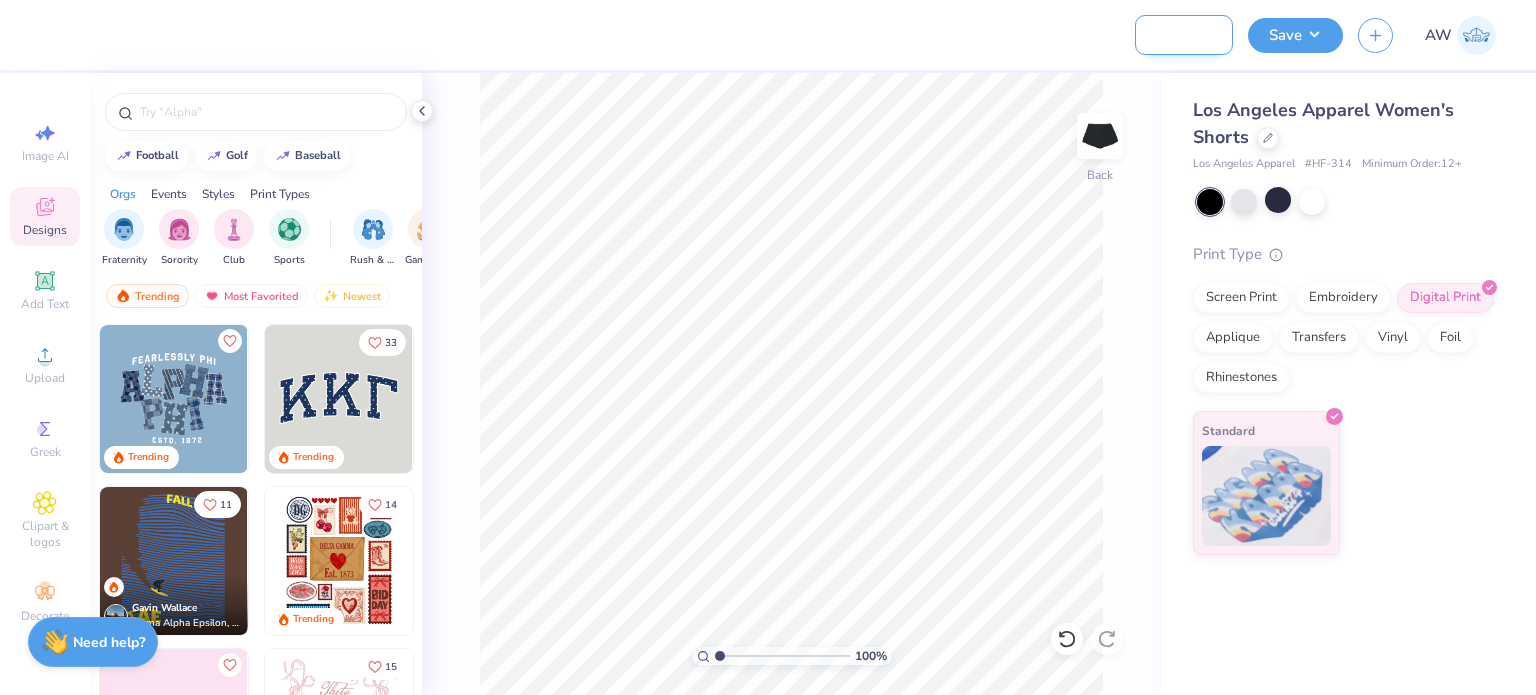 scroll, scrollTop: 0, scrollLeft: 110, axis: horizontal 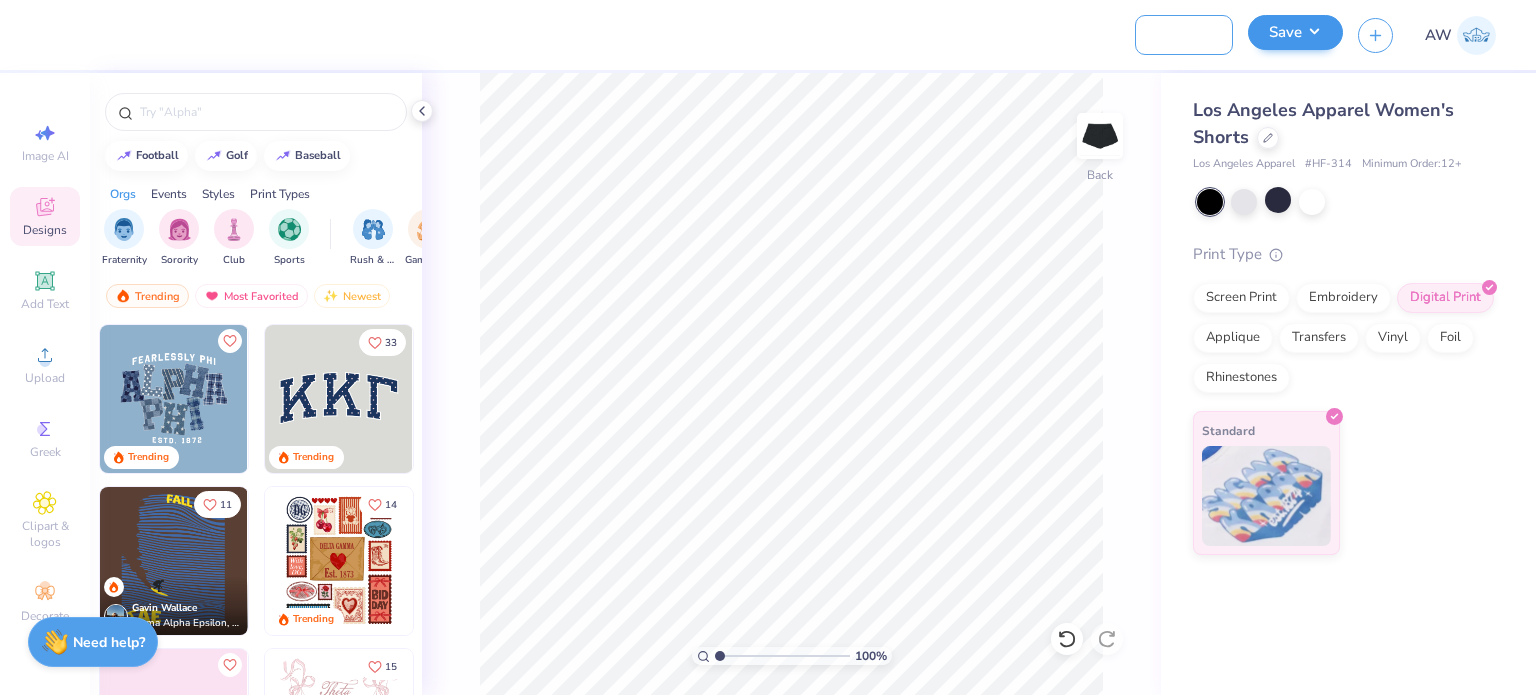 type on "Chi O Merch Fall Shorts2025" 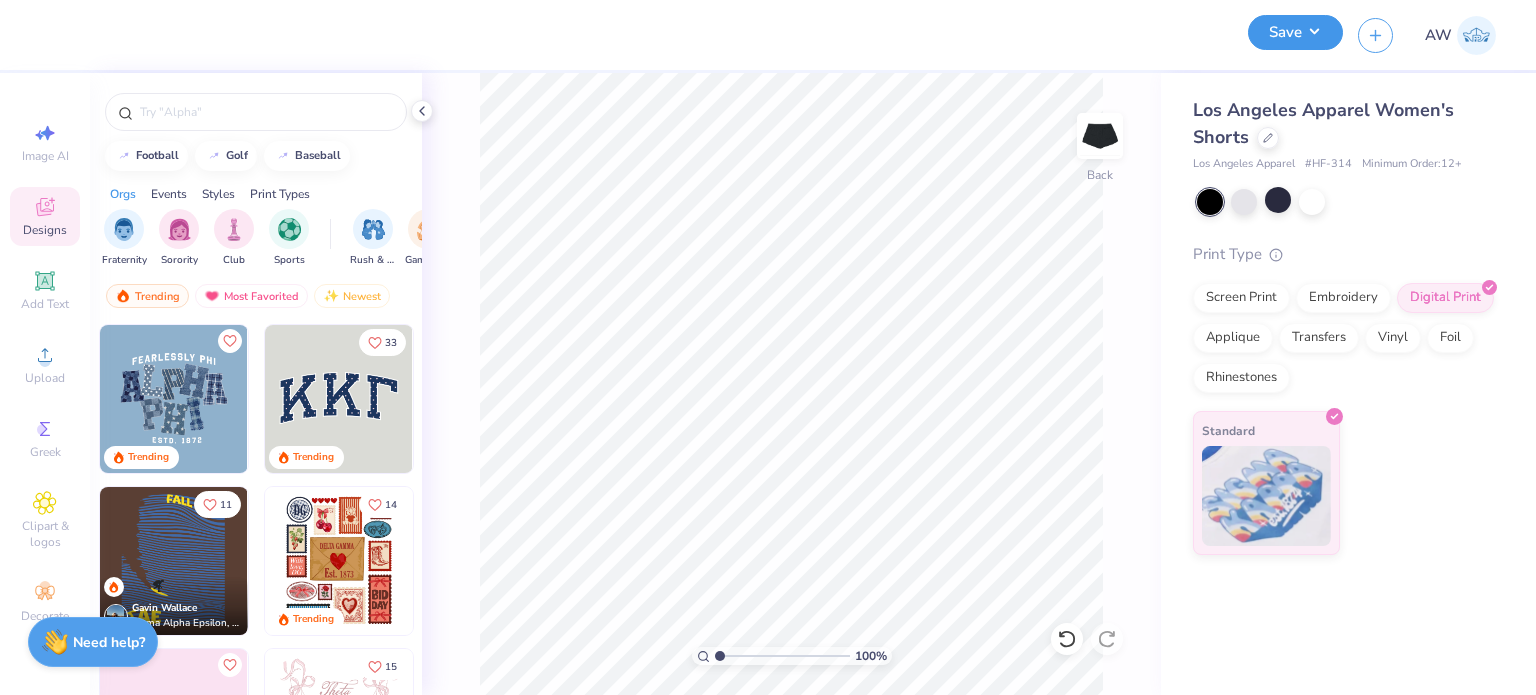 scroll, scrollTop: 0, scrollLeft: 0, axis: both 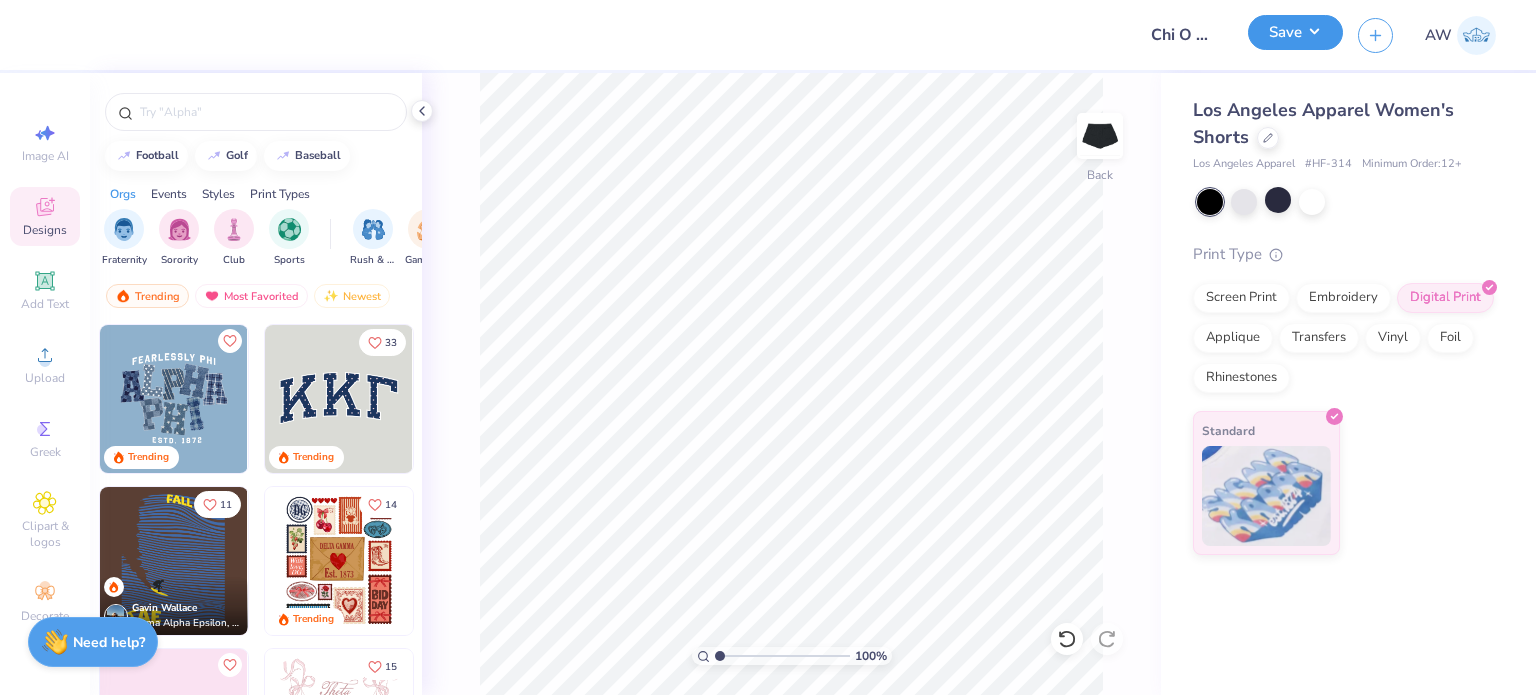 click on "Save" at bounding box center (1295, 32) 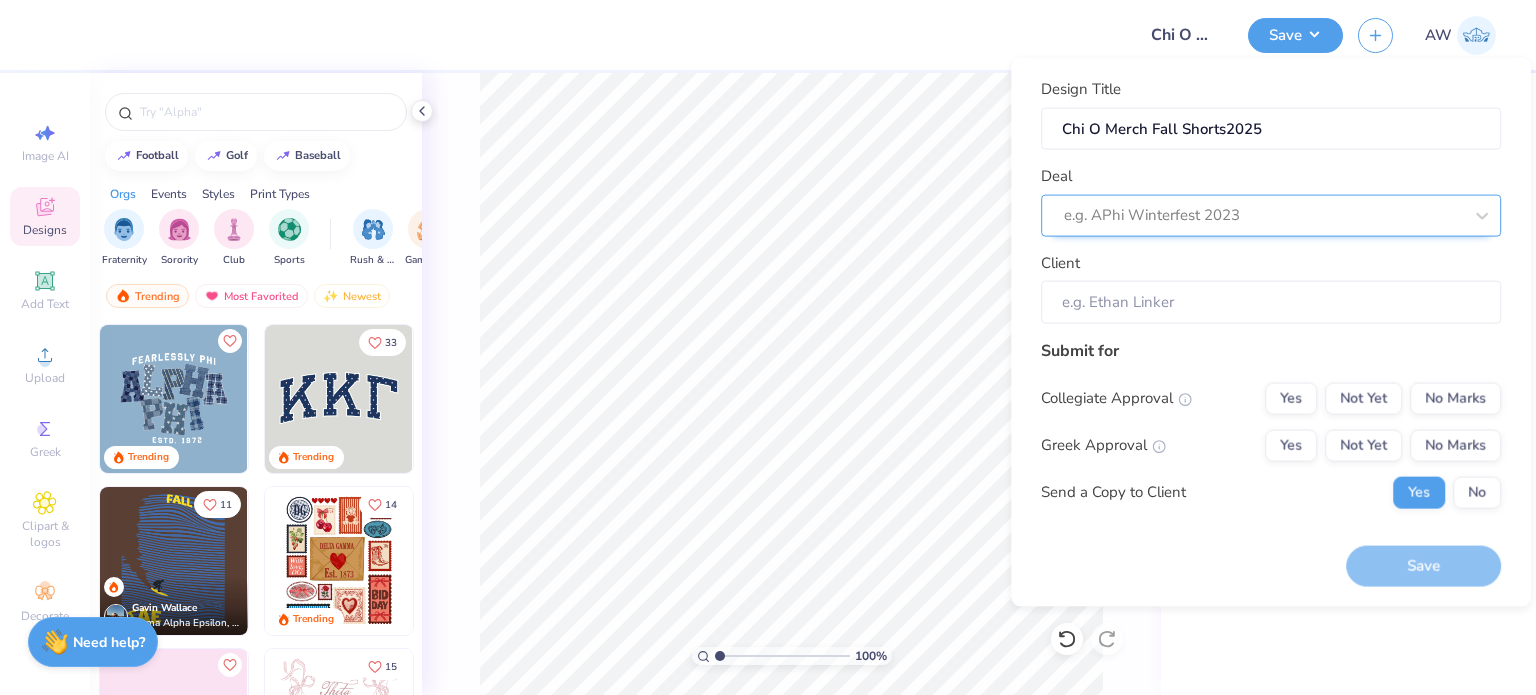 click at bounding box center [1263, 215] 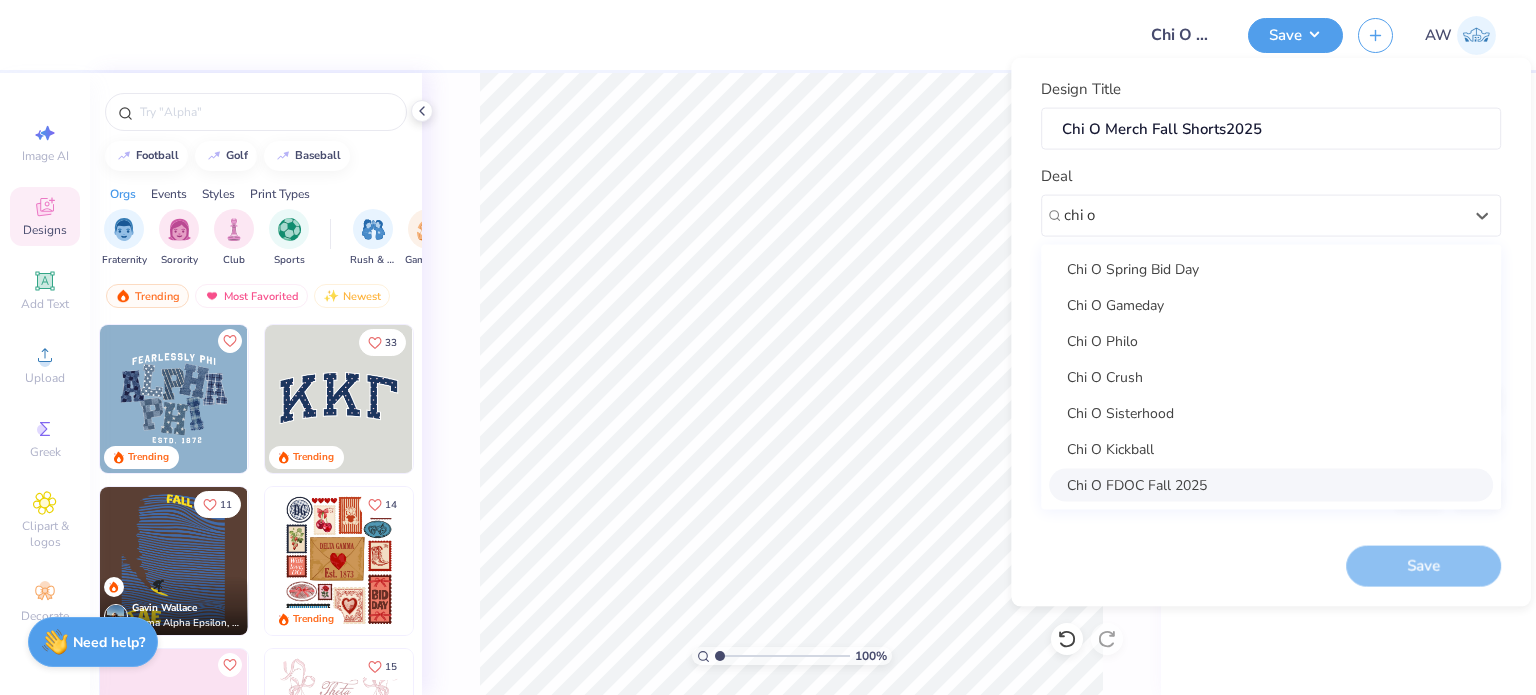 click on "Chi O FDOC Fall 2025" at bounding box center (1271, 484) 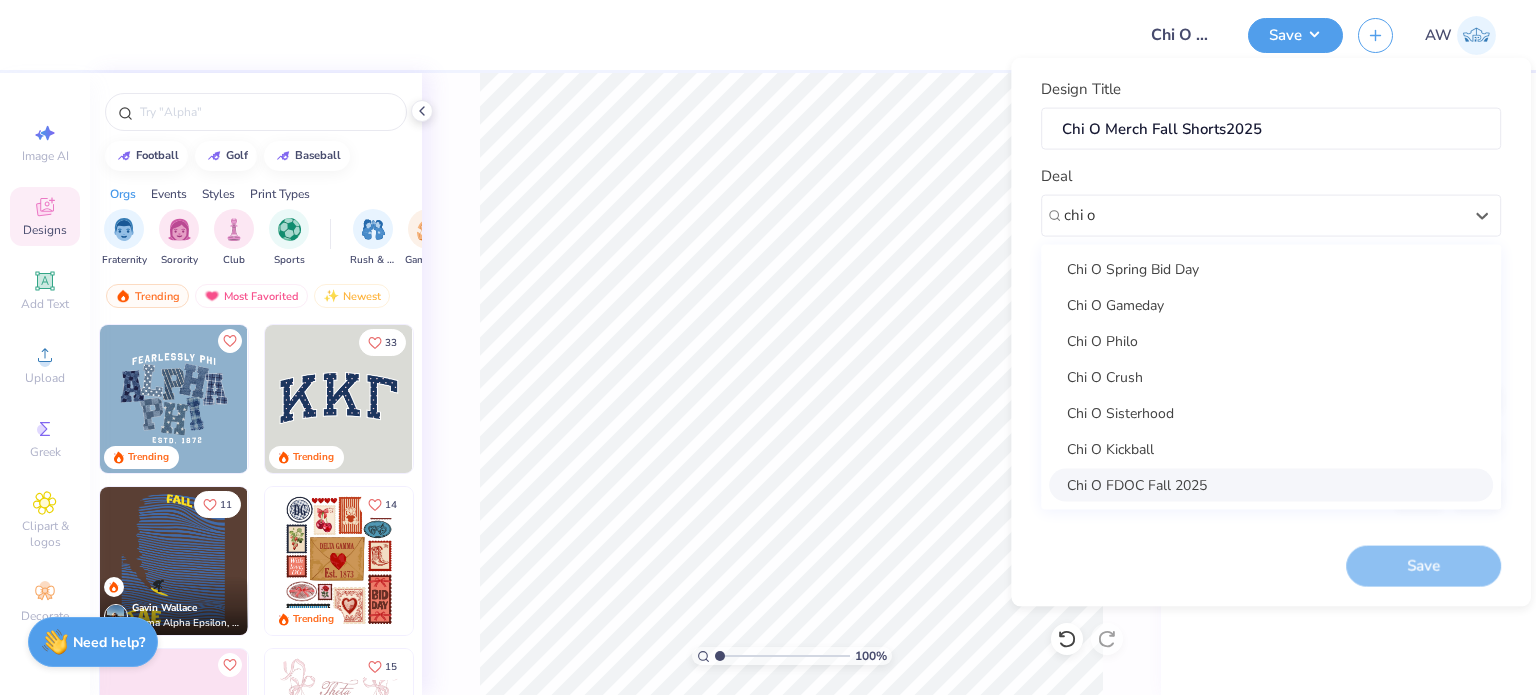 type on "chi o" 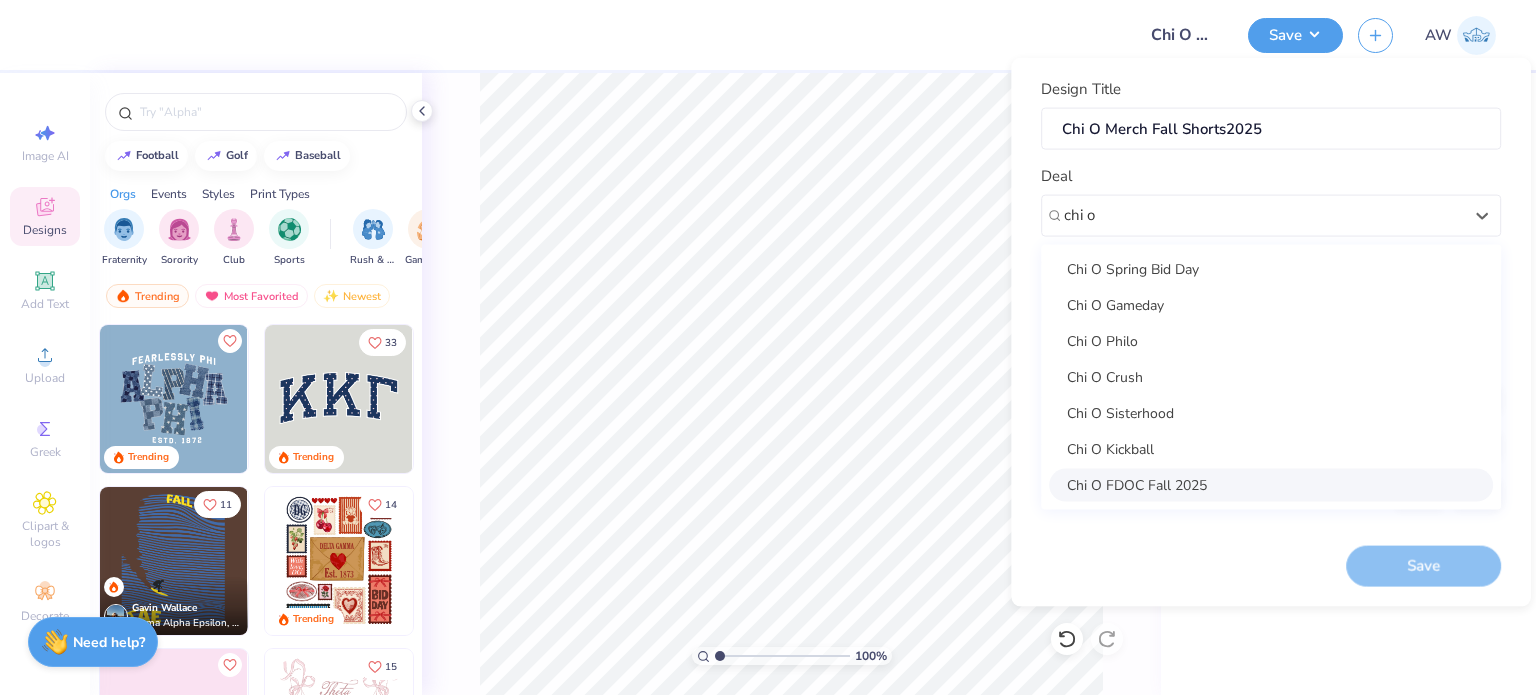 type 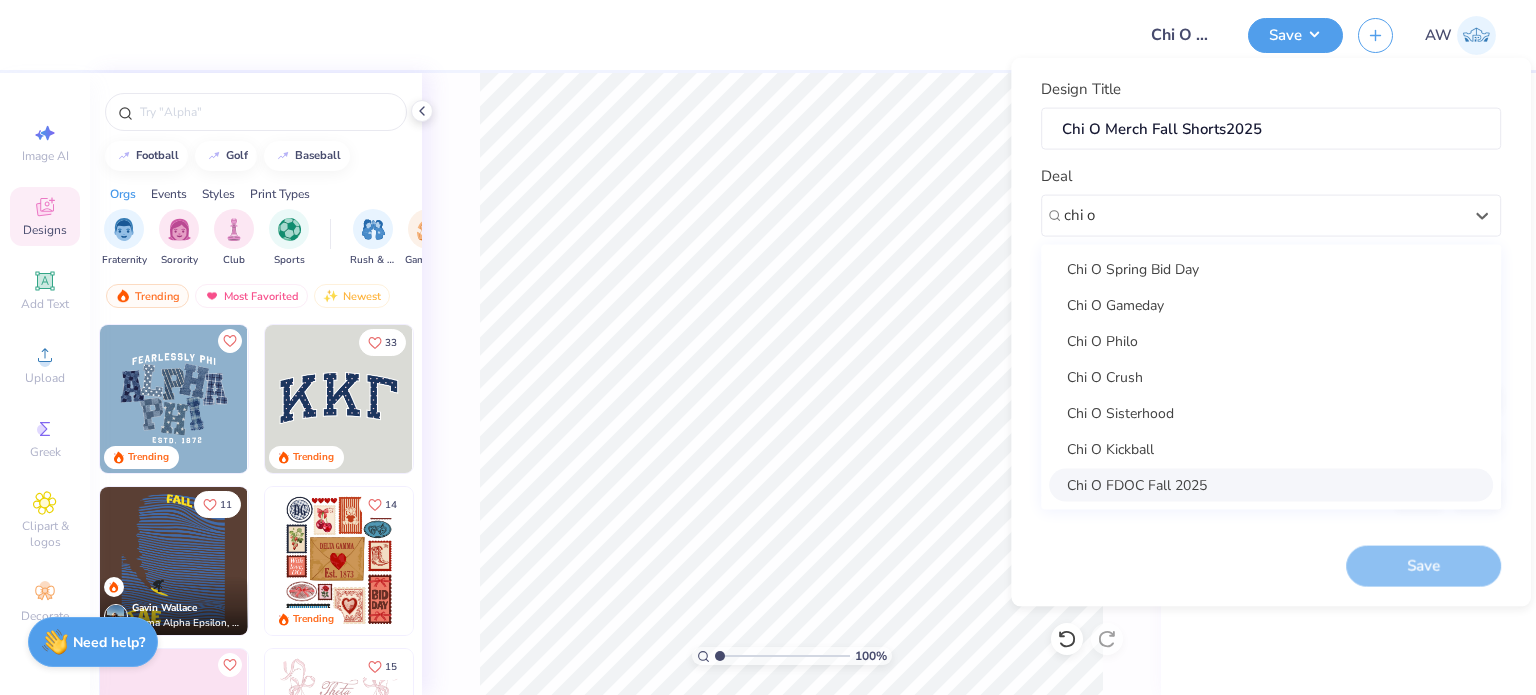 type on "Bella Kiani" 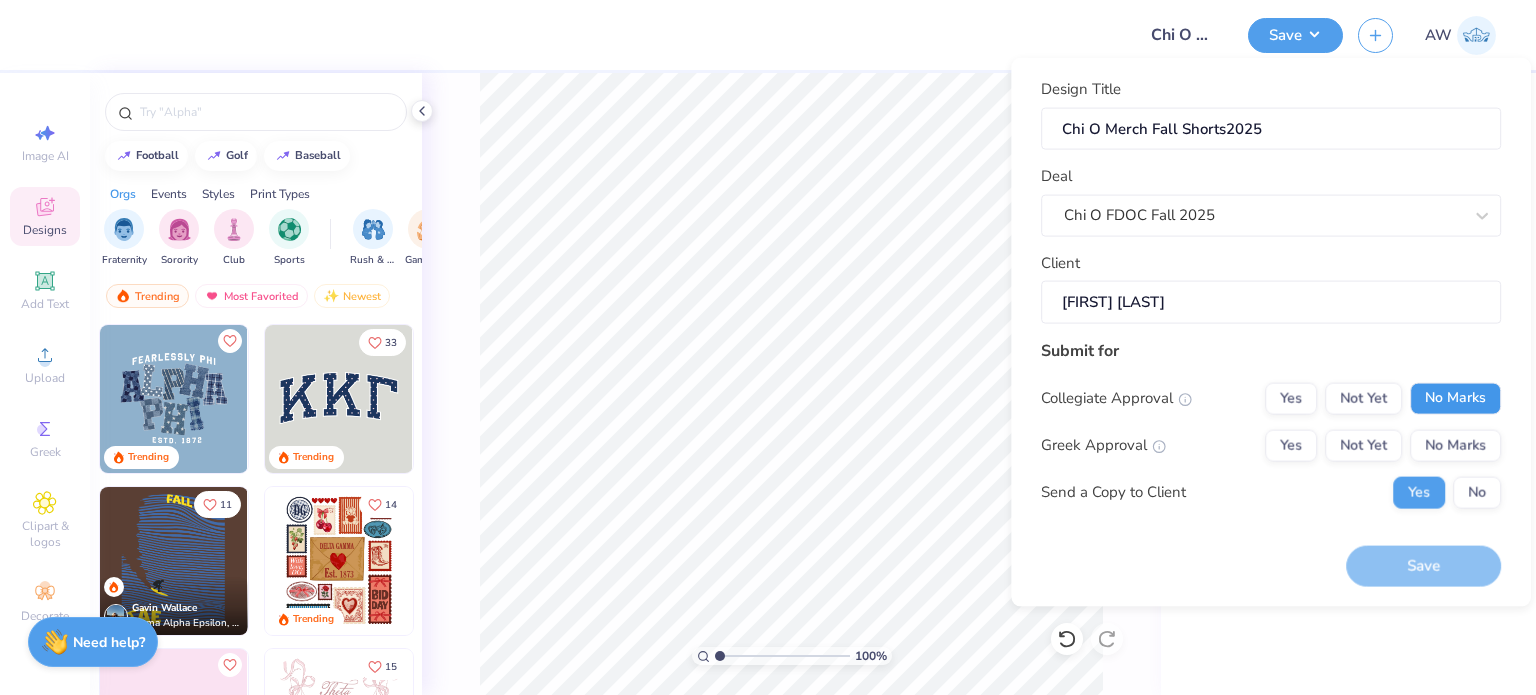 click on "No Marks" at bounding box center (1455, 398) 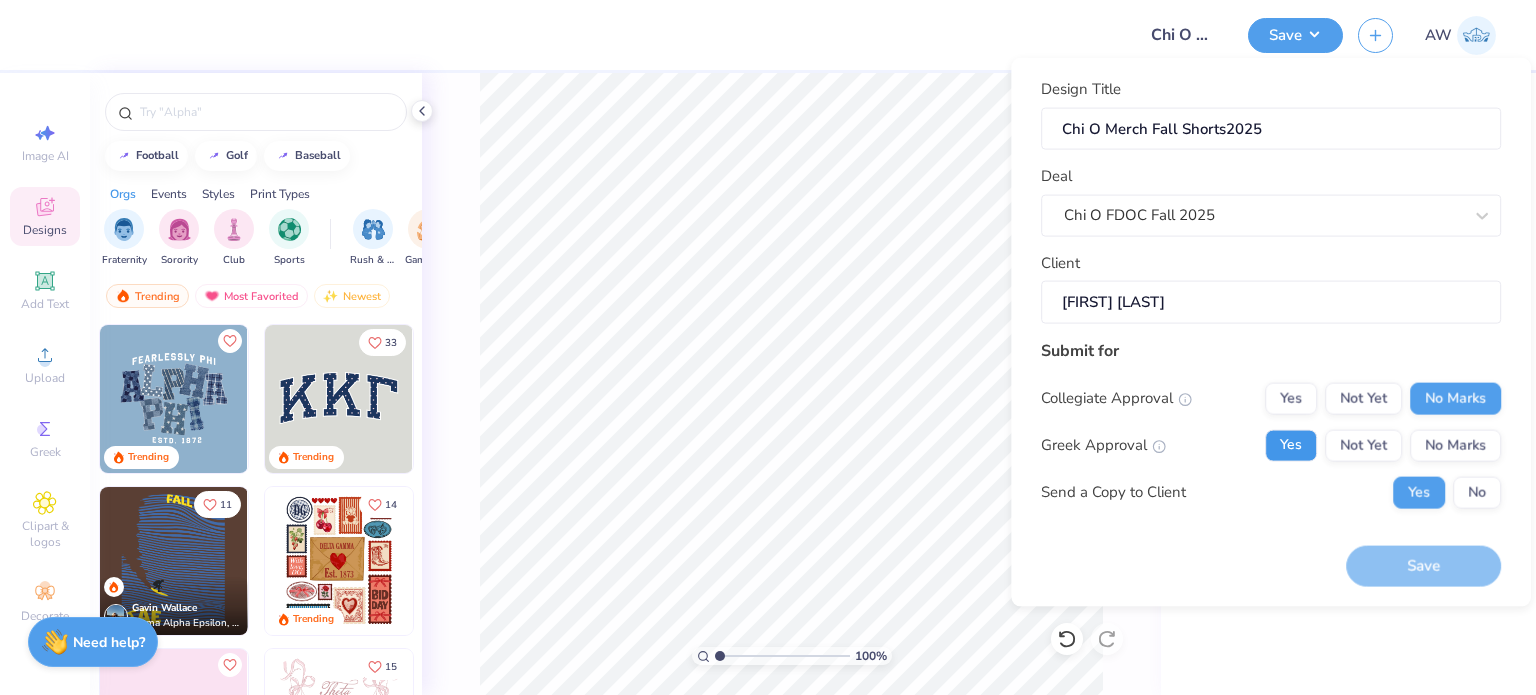 click on "Yes" at bounding box center (1291, 445) 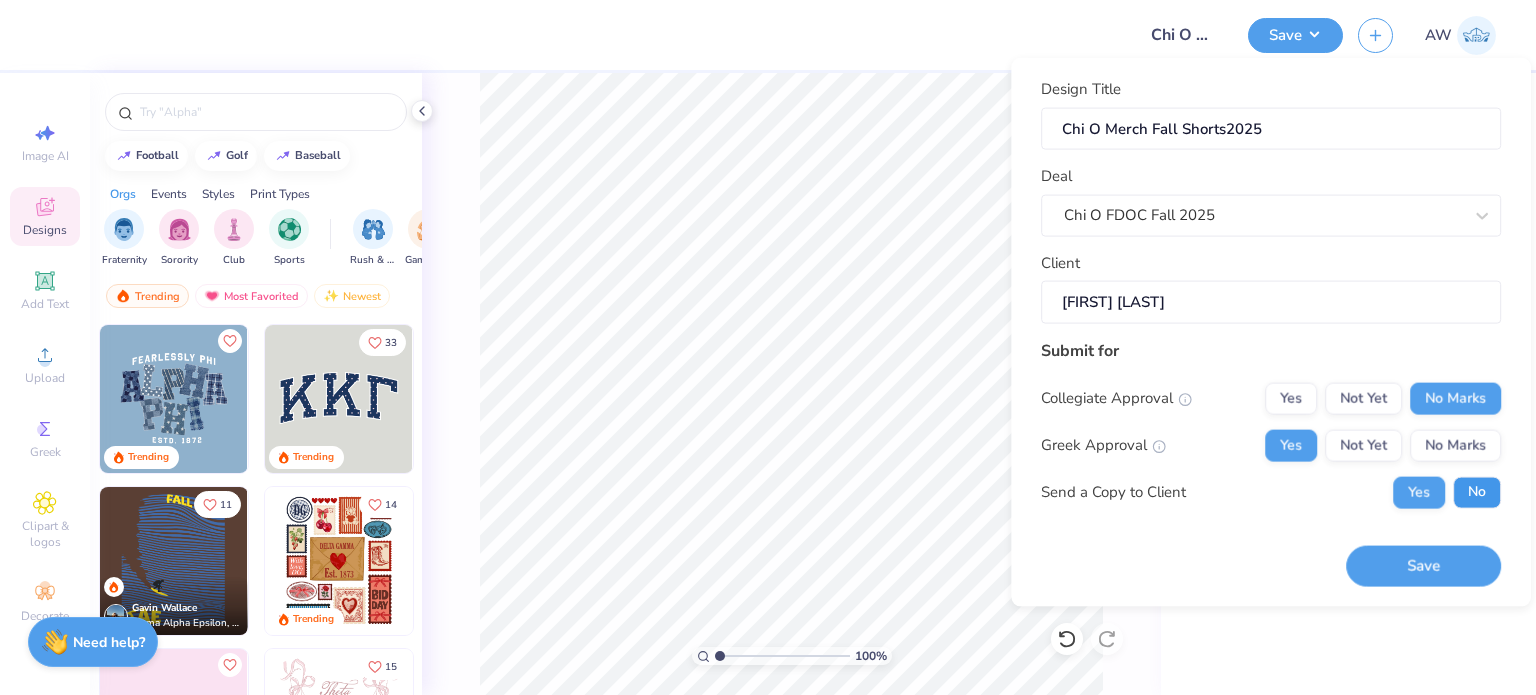 click on "No" at bounding box center (1477, 492) 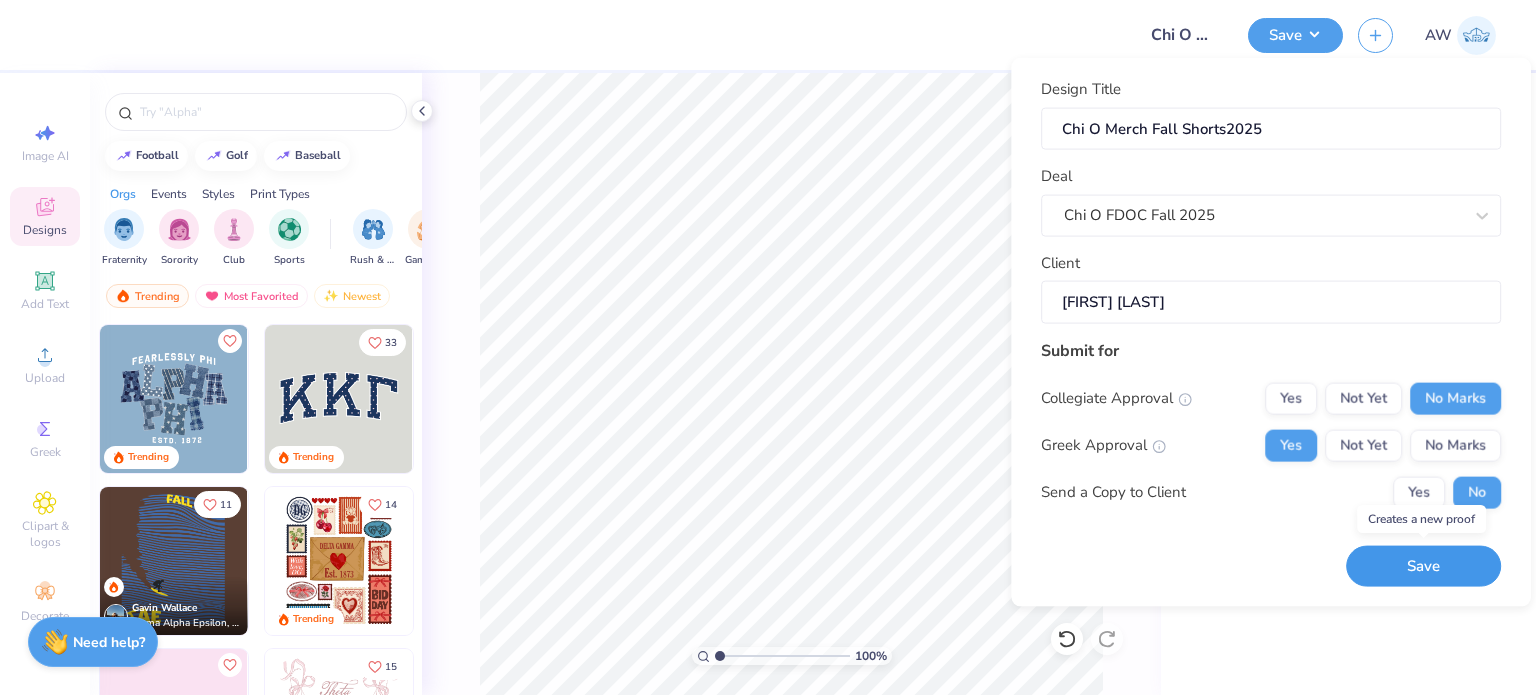click on "Save" at bounding box center (1423, 566) 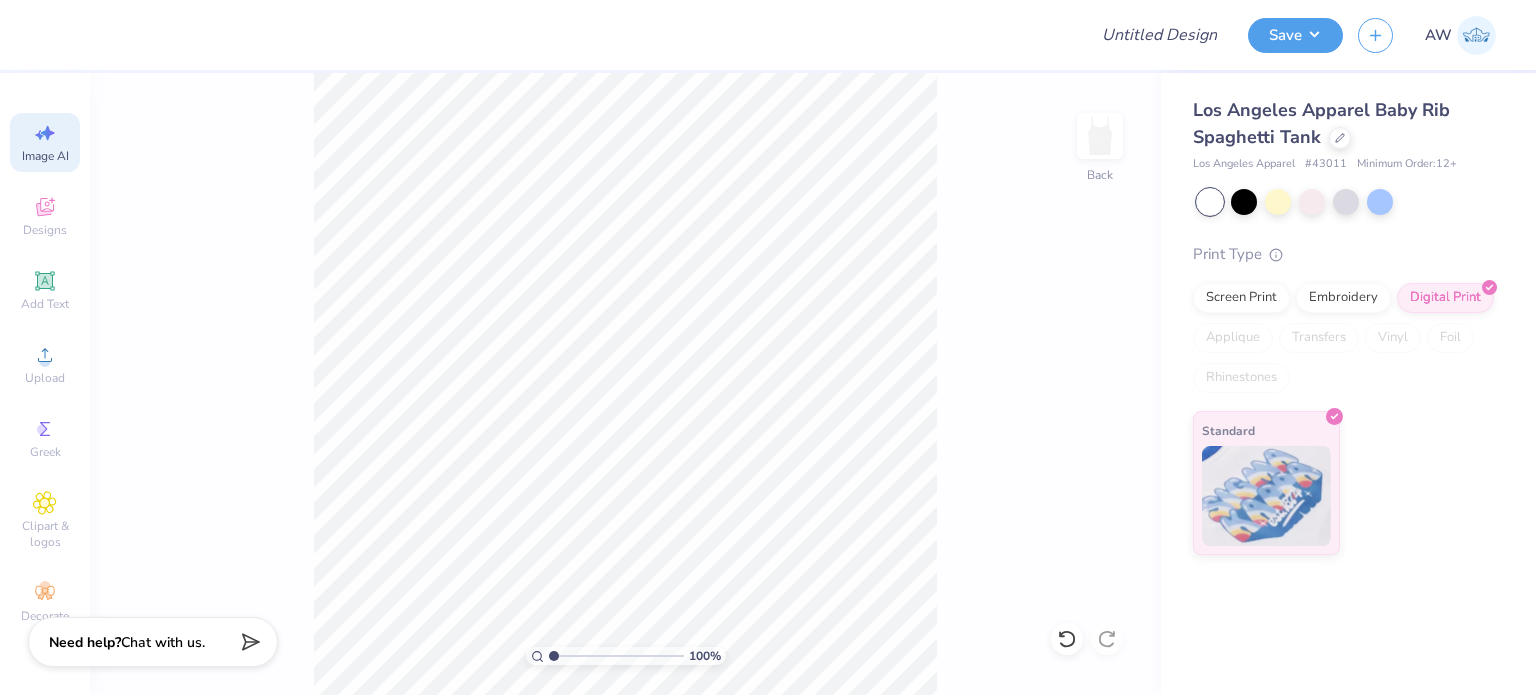 select on "4" 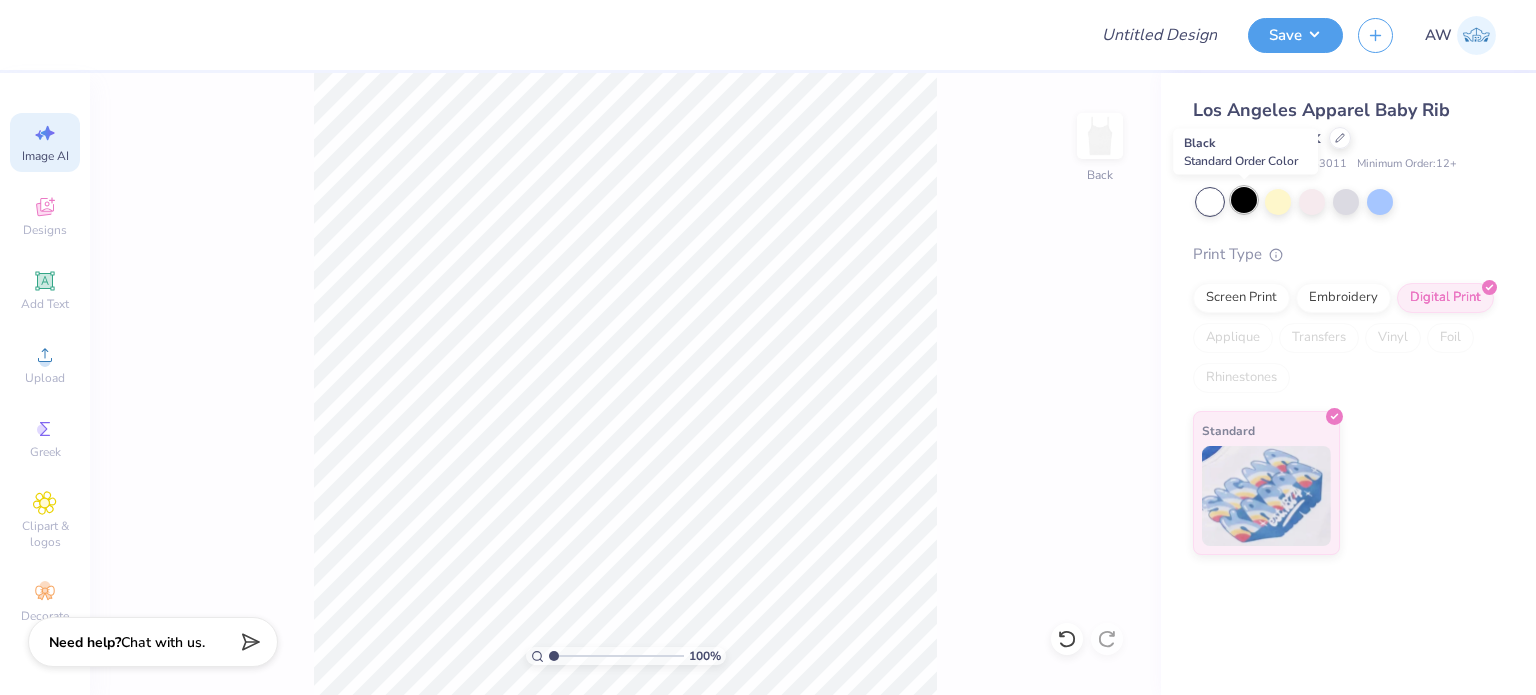 click at bounding box center (1244, 200) 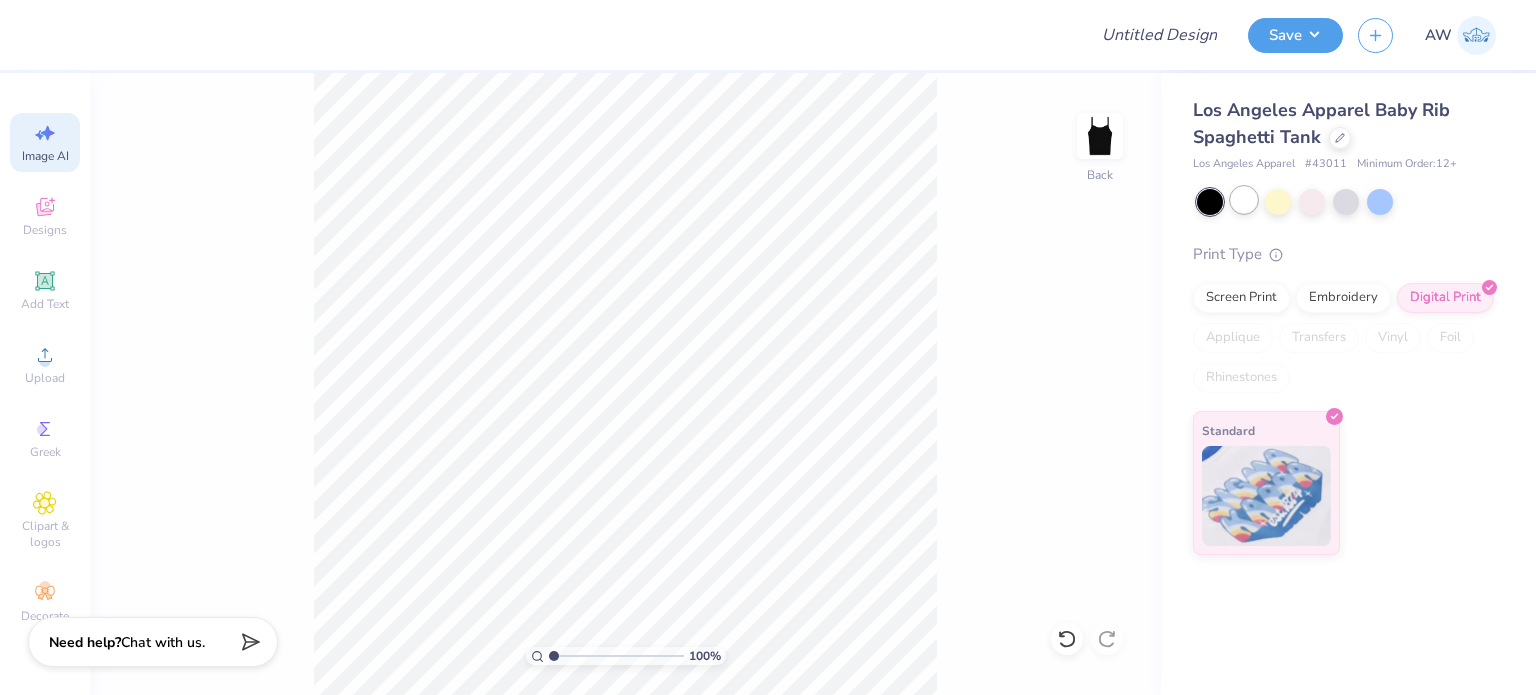 click at bounding box center [1244, 200] 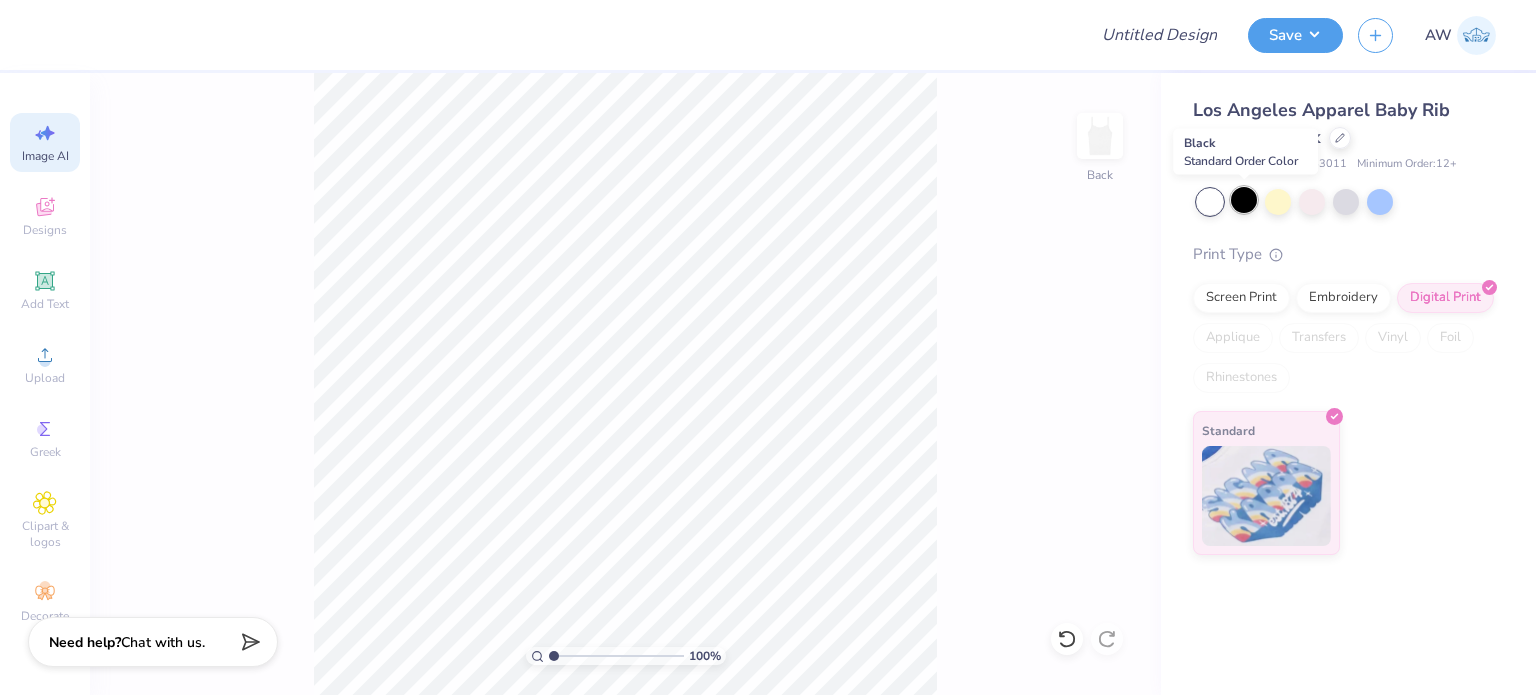 click at bounding box center (1244, 200) 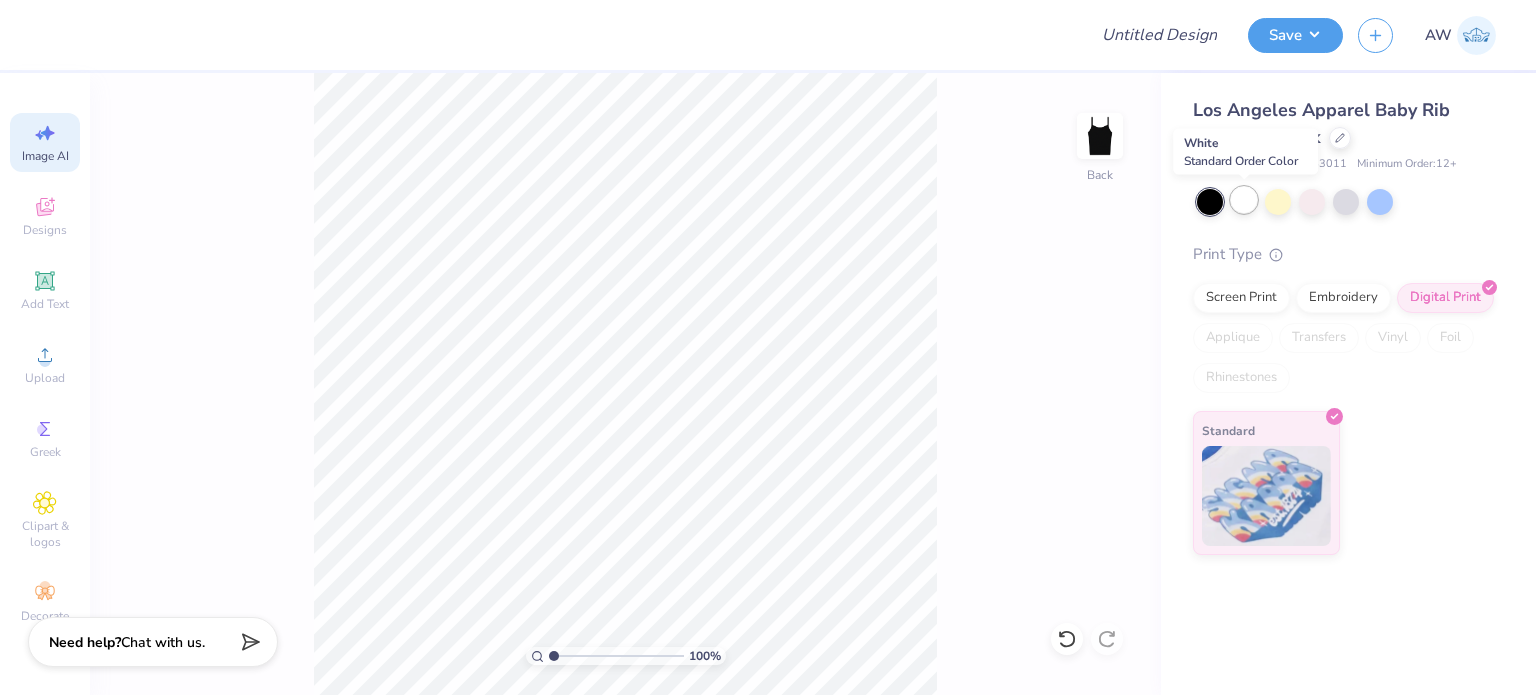 click at bounding box center [1244, 200] 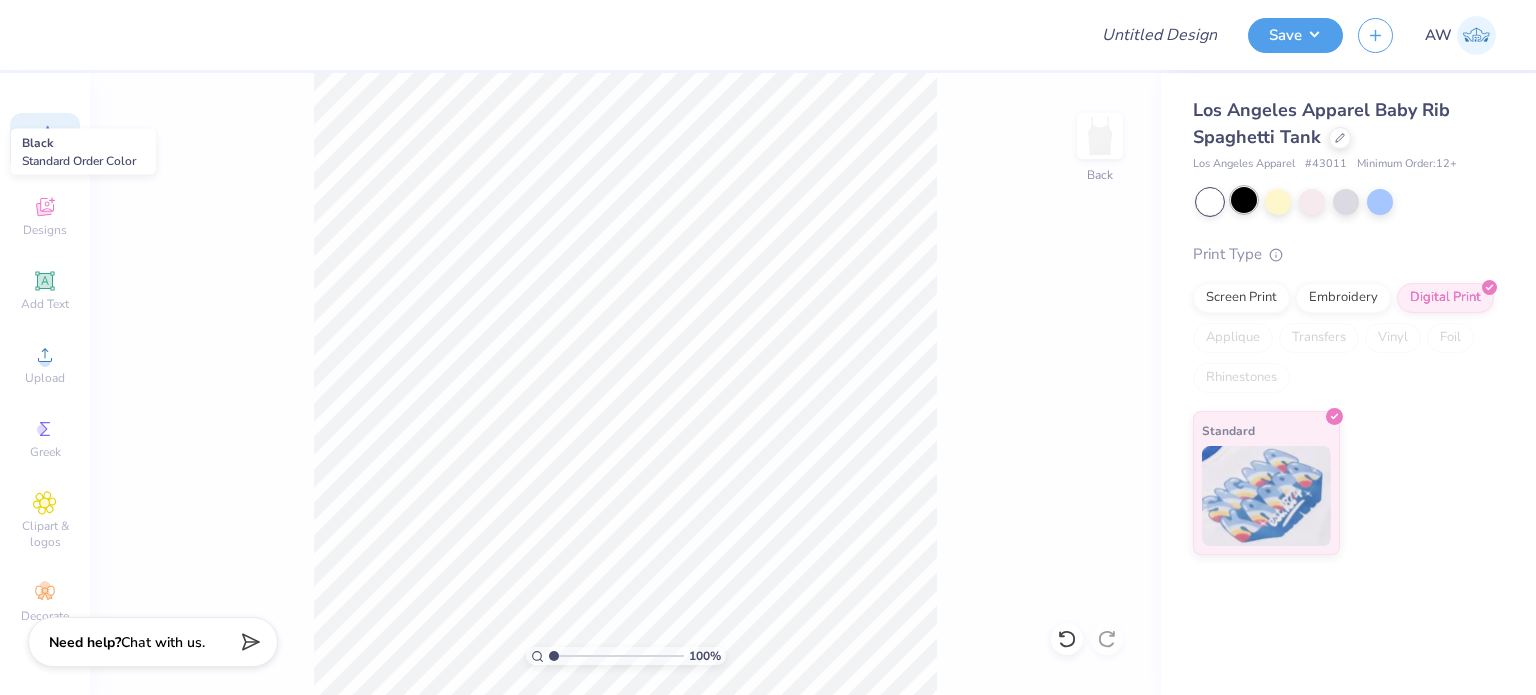 click at bounding box center [1244, 200] 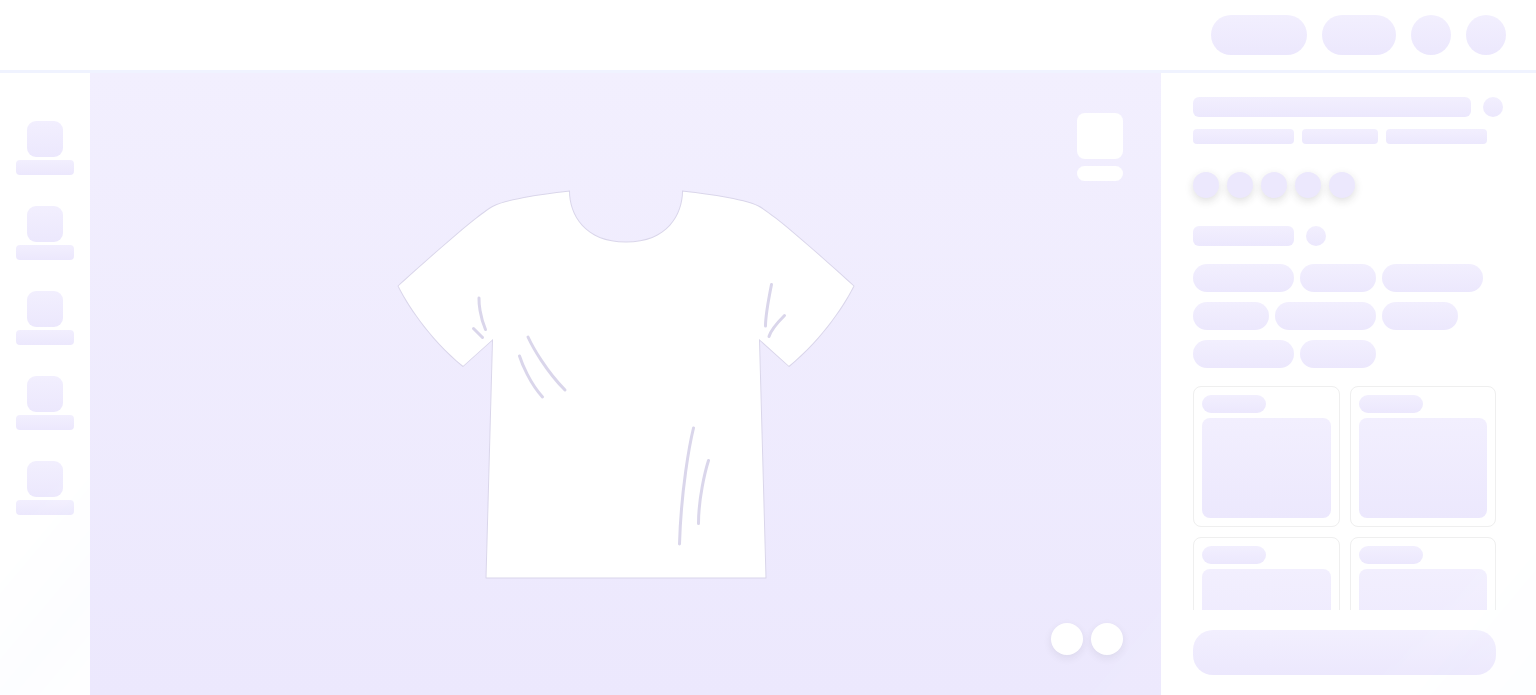 scroll, scrollTop: 0, scrollLeft: 0, axis: both 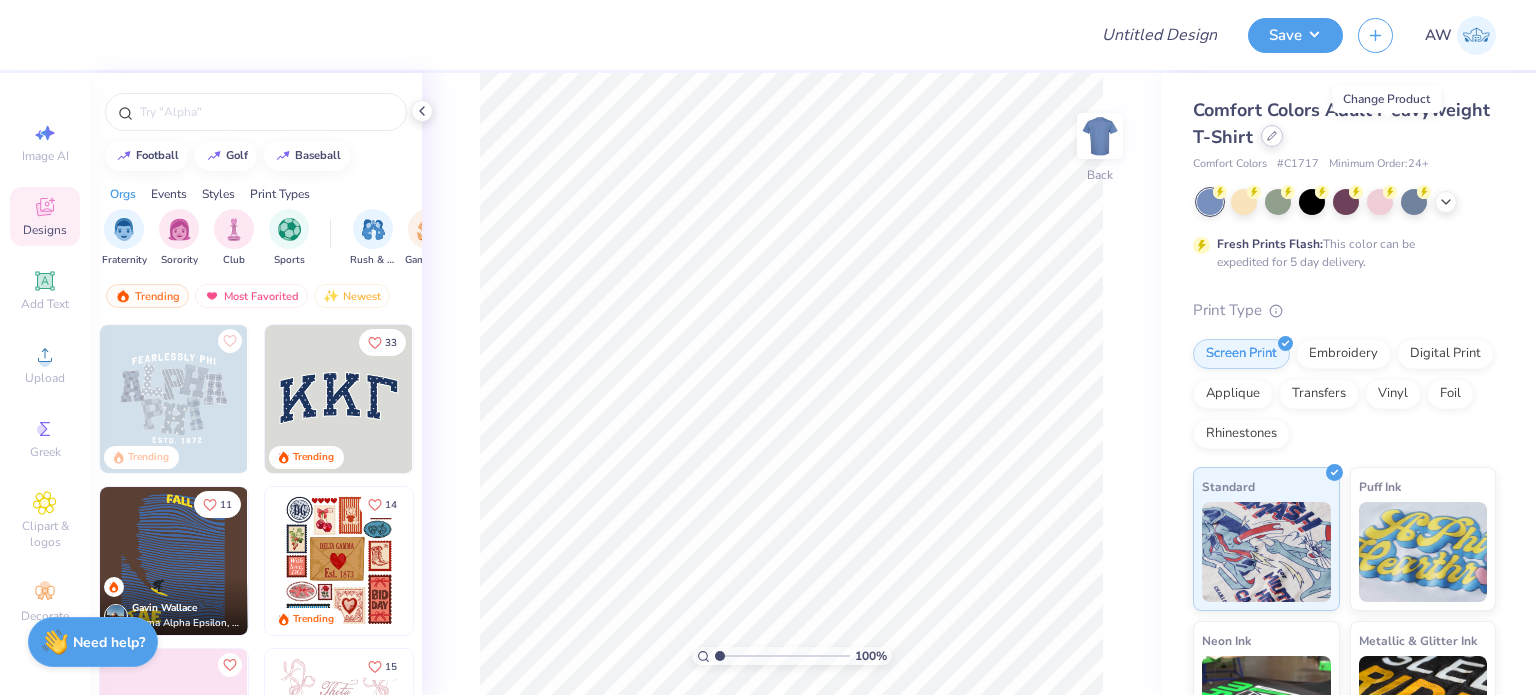 click 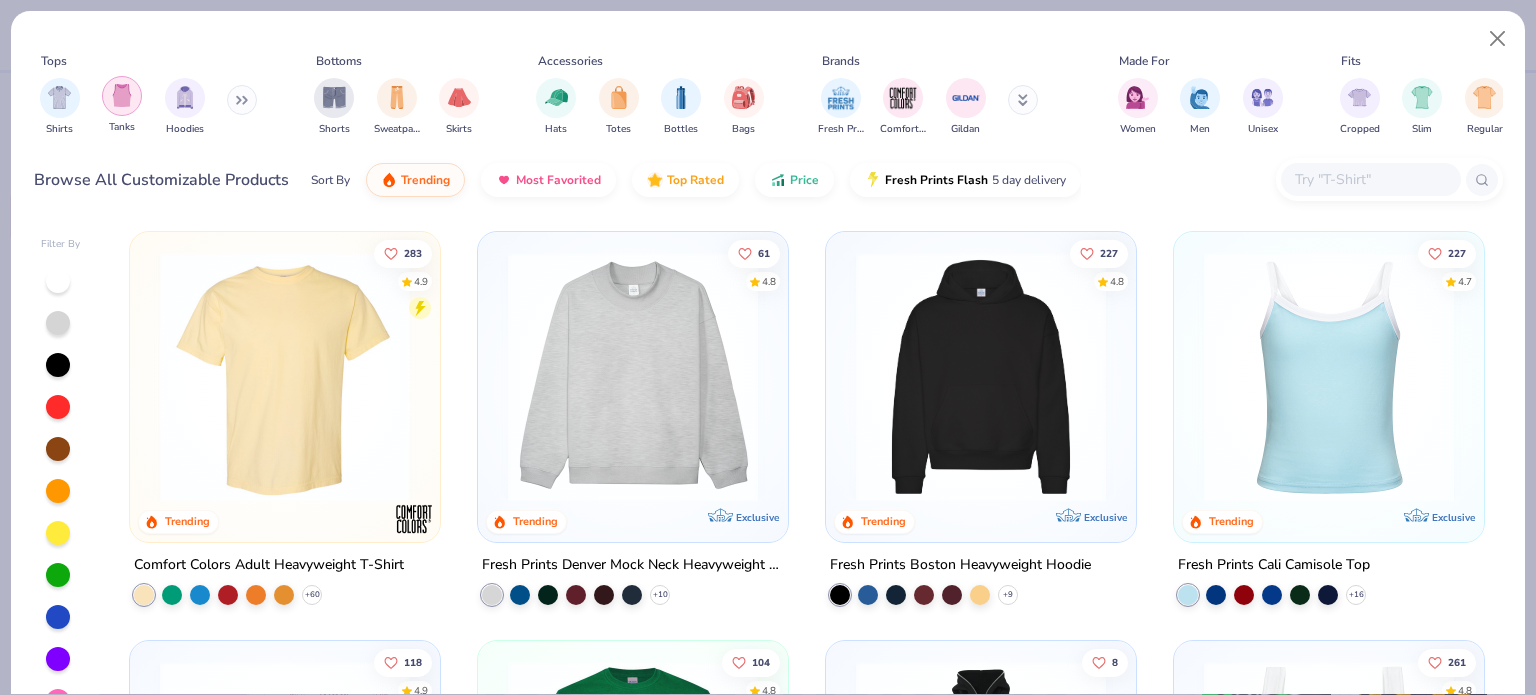 click at bounding box center [122, 95] 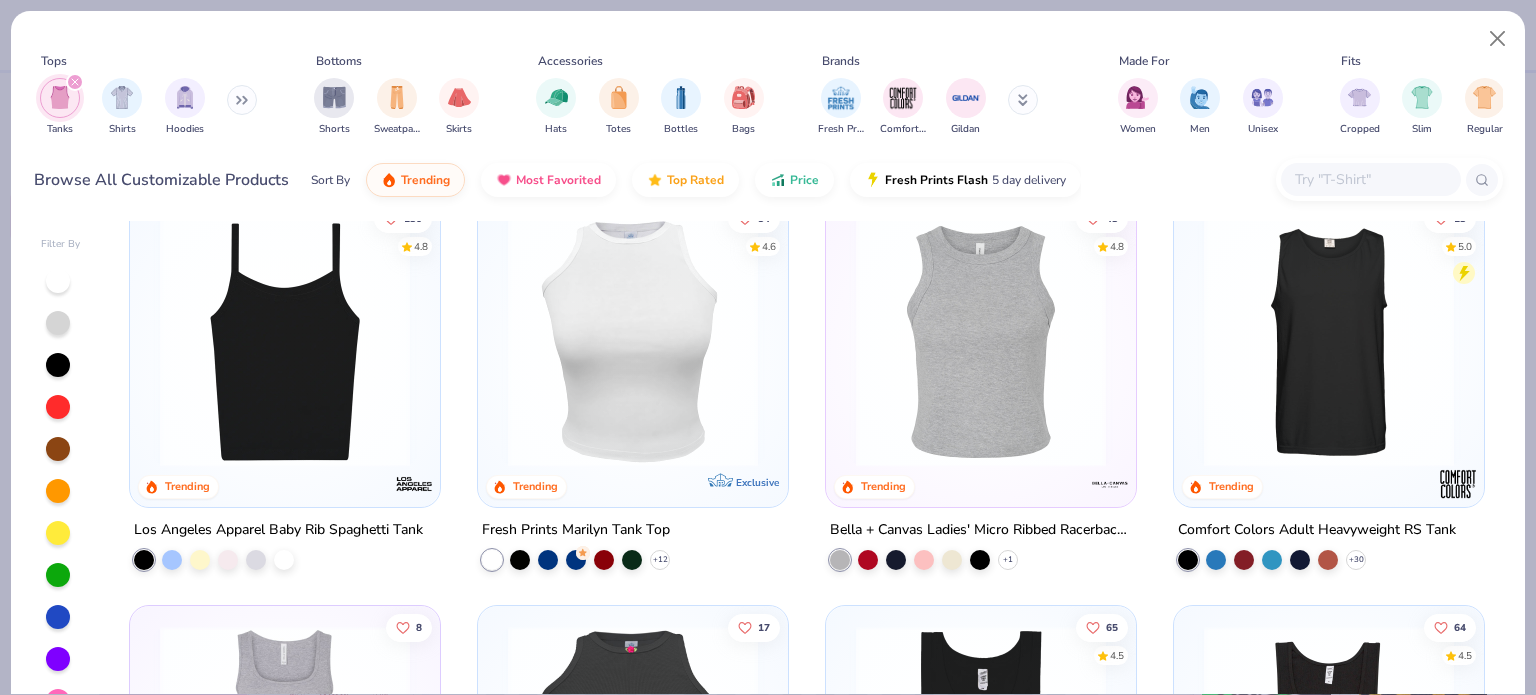 scroll, scrollTop: 447, scrollLeft: 0, axis: vertical 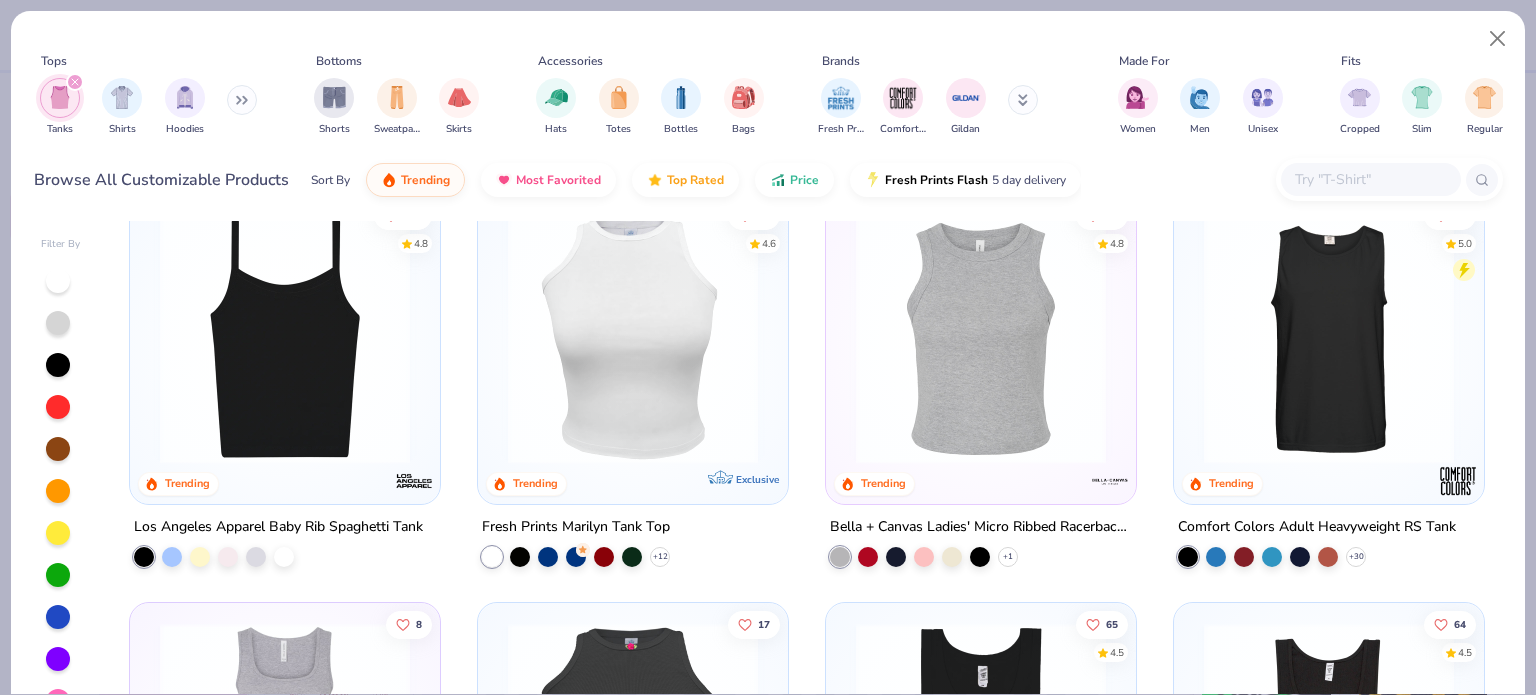 click at bounding box center [285, 339] 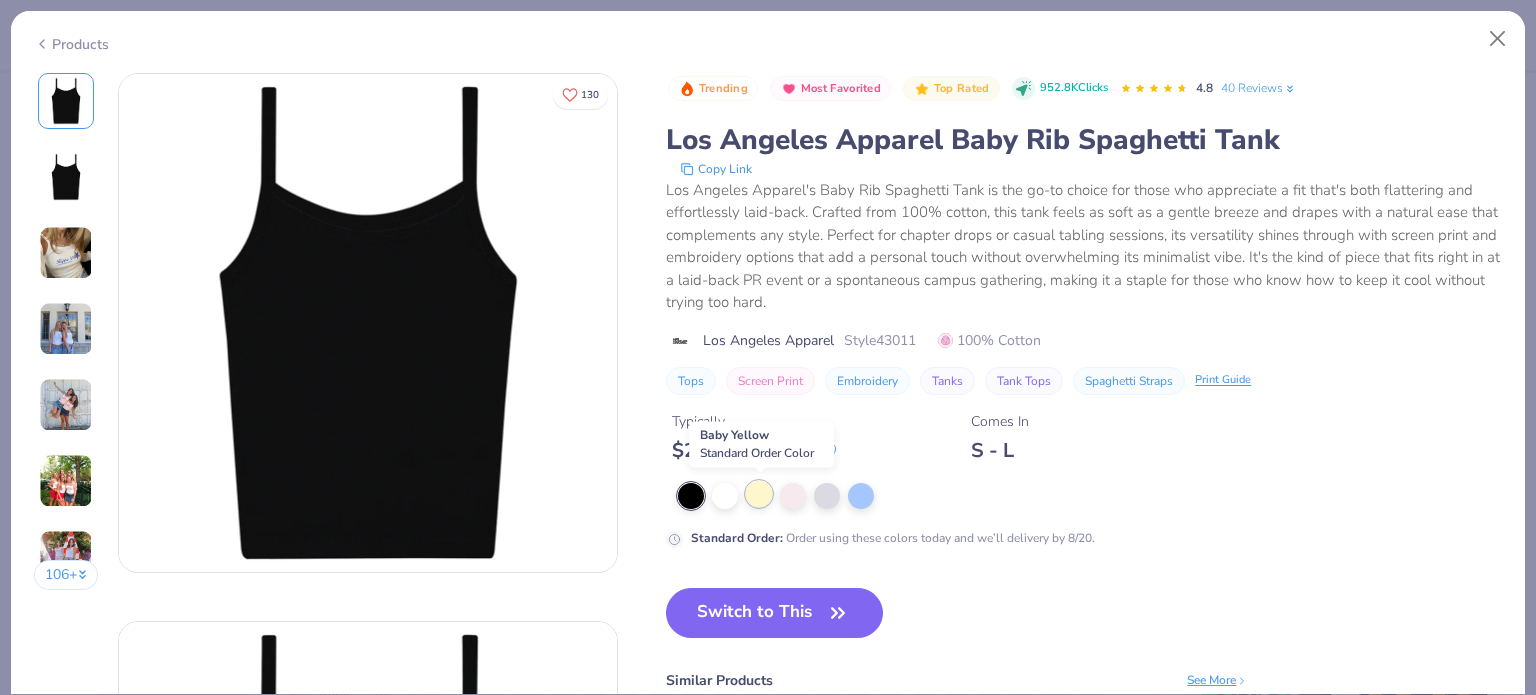 click at bounding box center (759, 494) 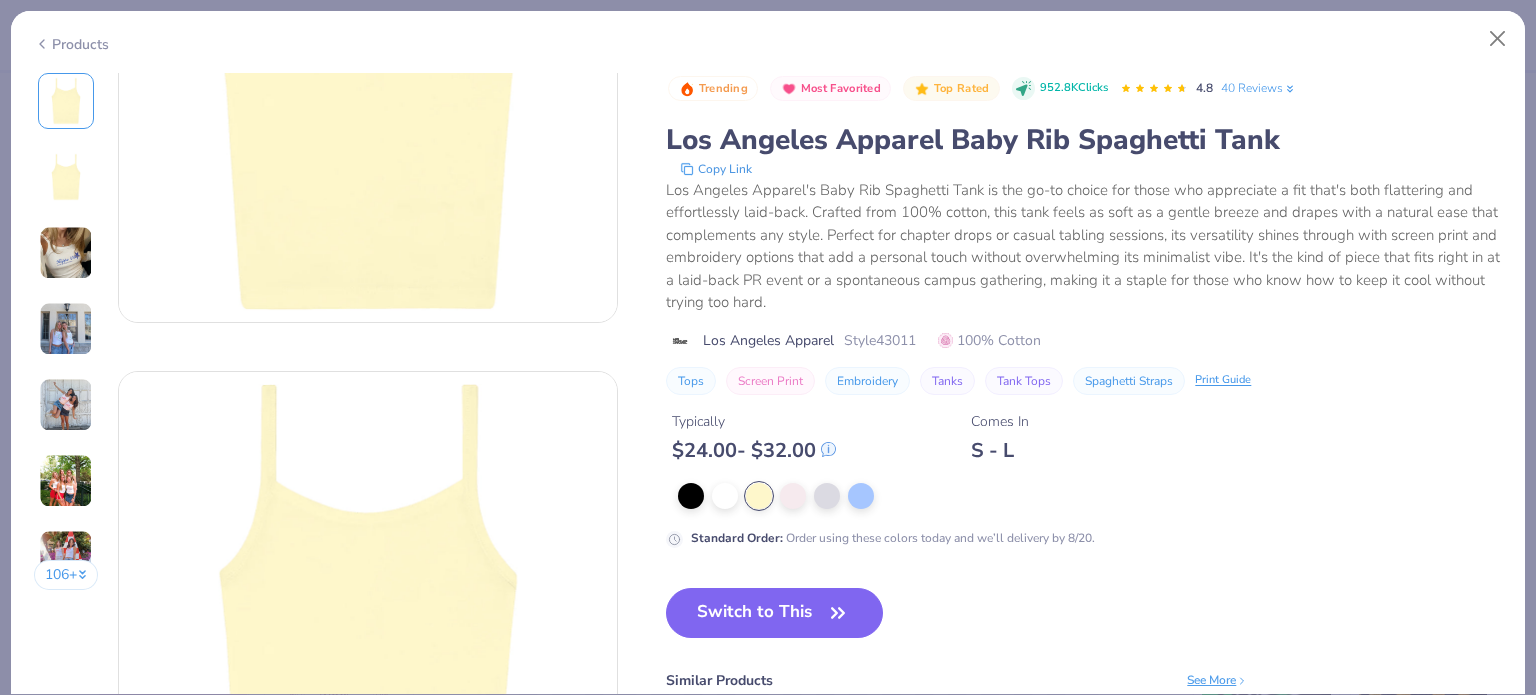 scroll, scrollTop: 203, scrollLeft: 0, axis: vertical 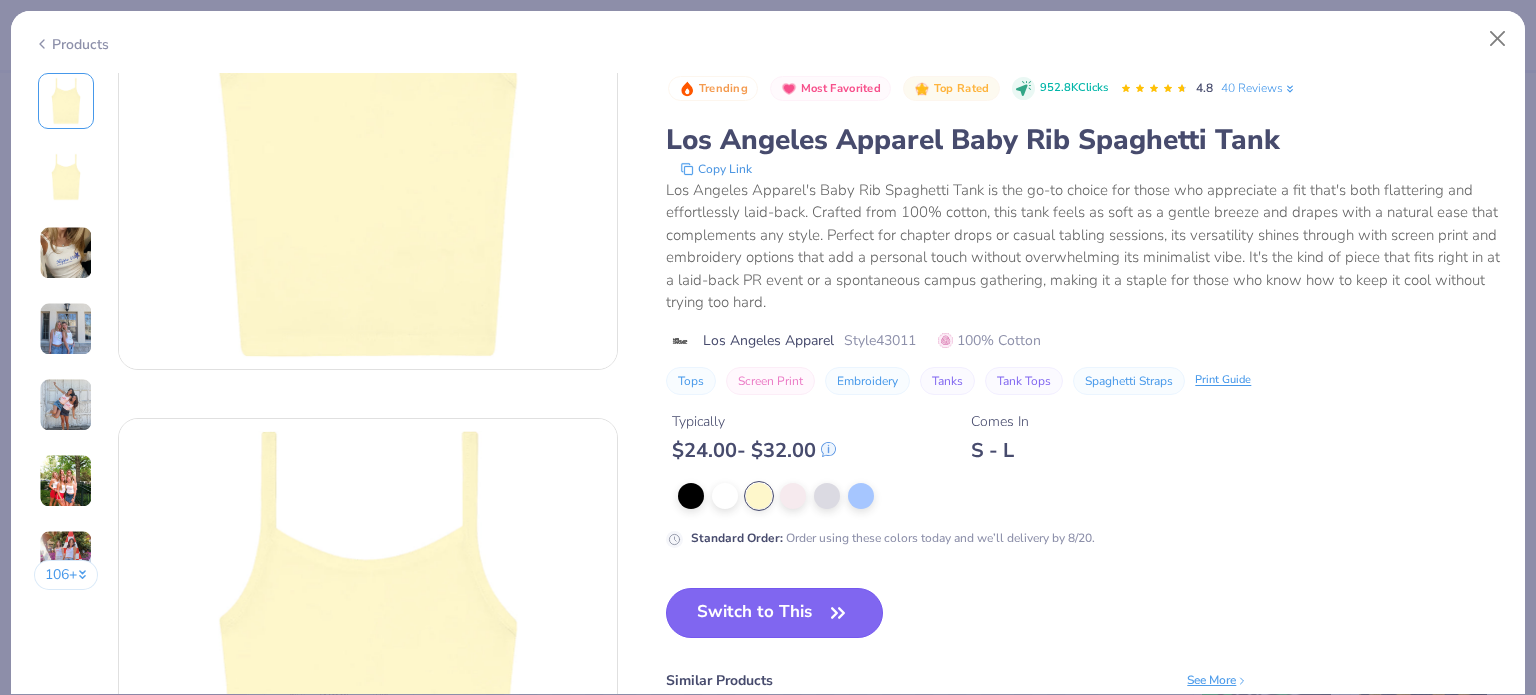 click on "Switch to This" at bounding box center (774, 613) 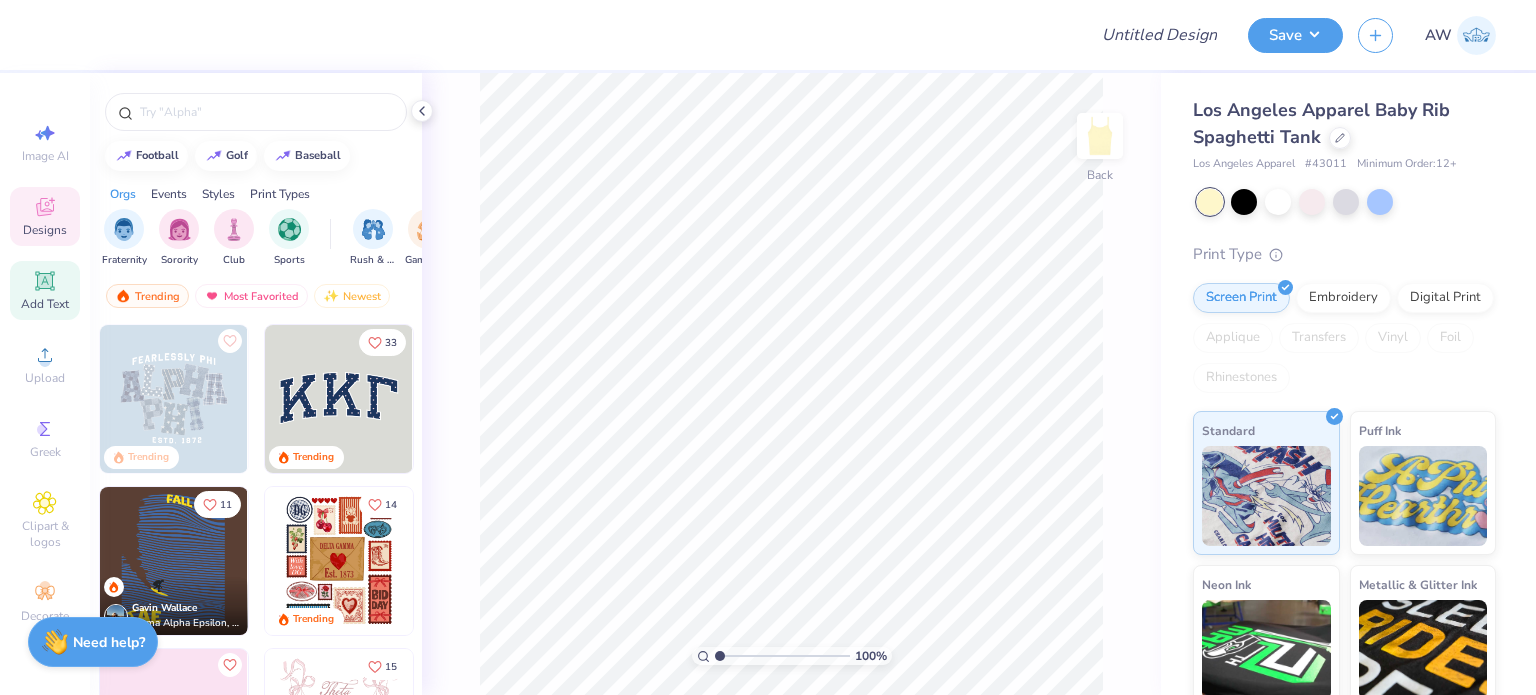 click 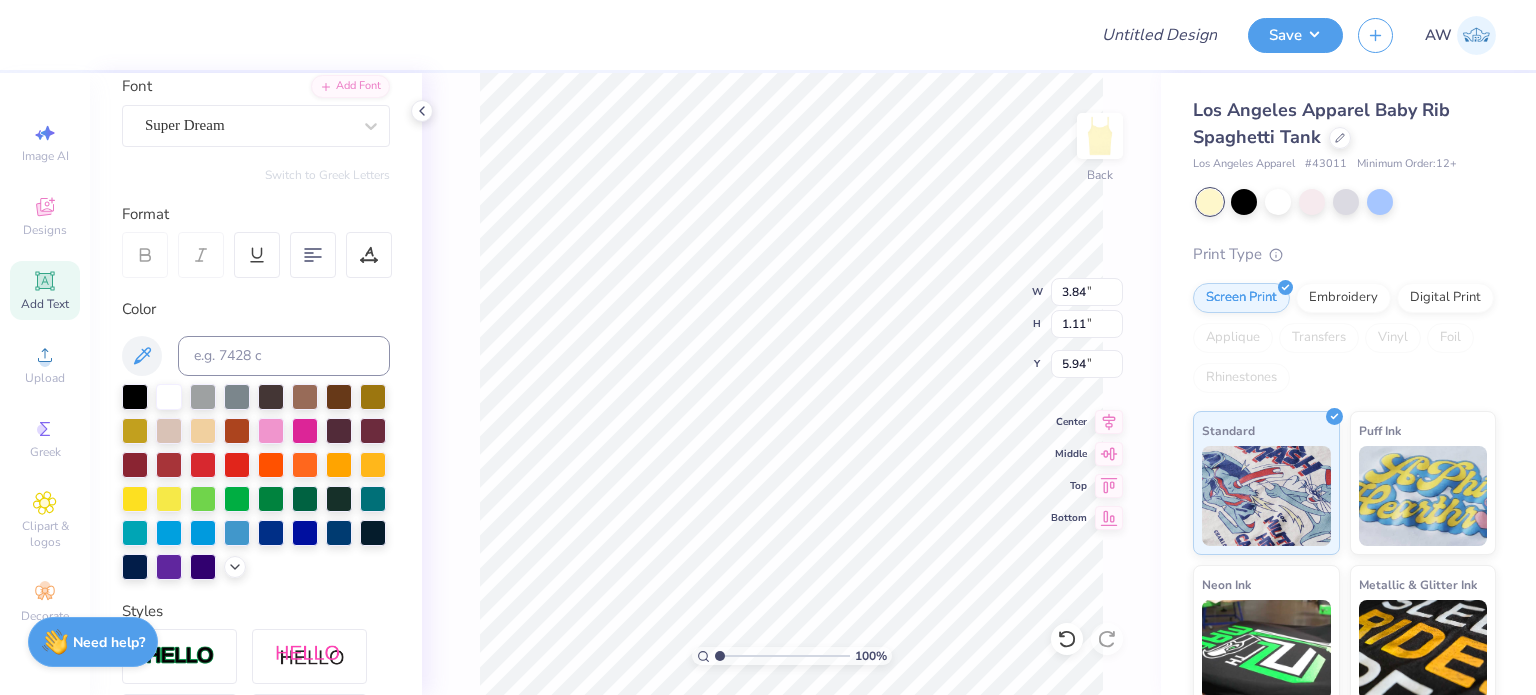 scroll, scrollTop: 178, scrollLeft: 0, axis: vertical 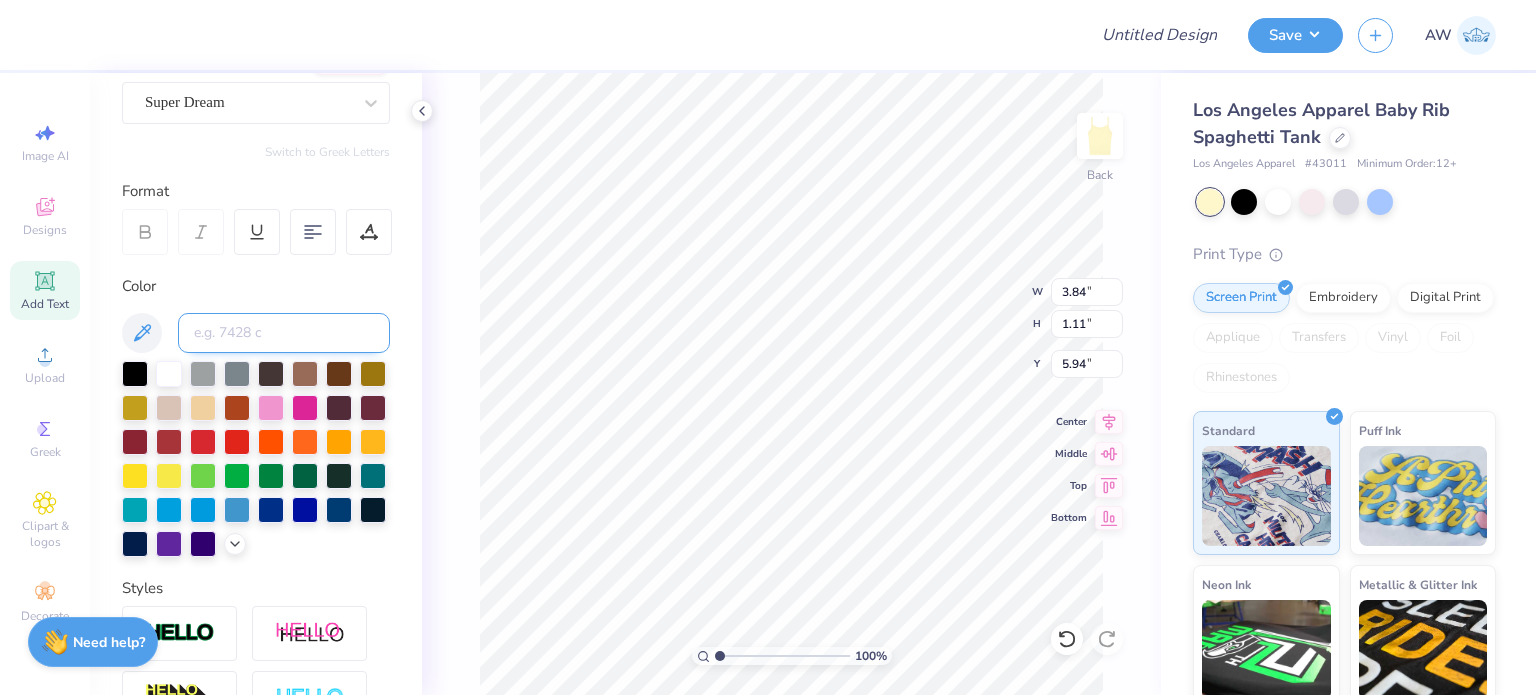 click at bounding box center [284, 333] 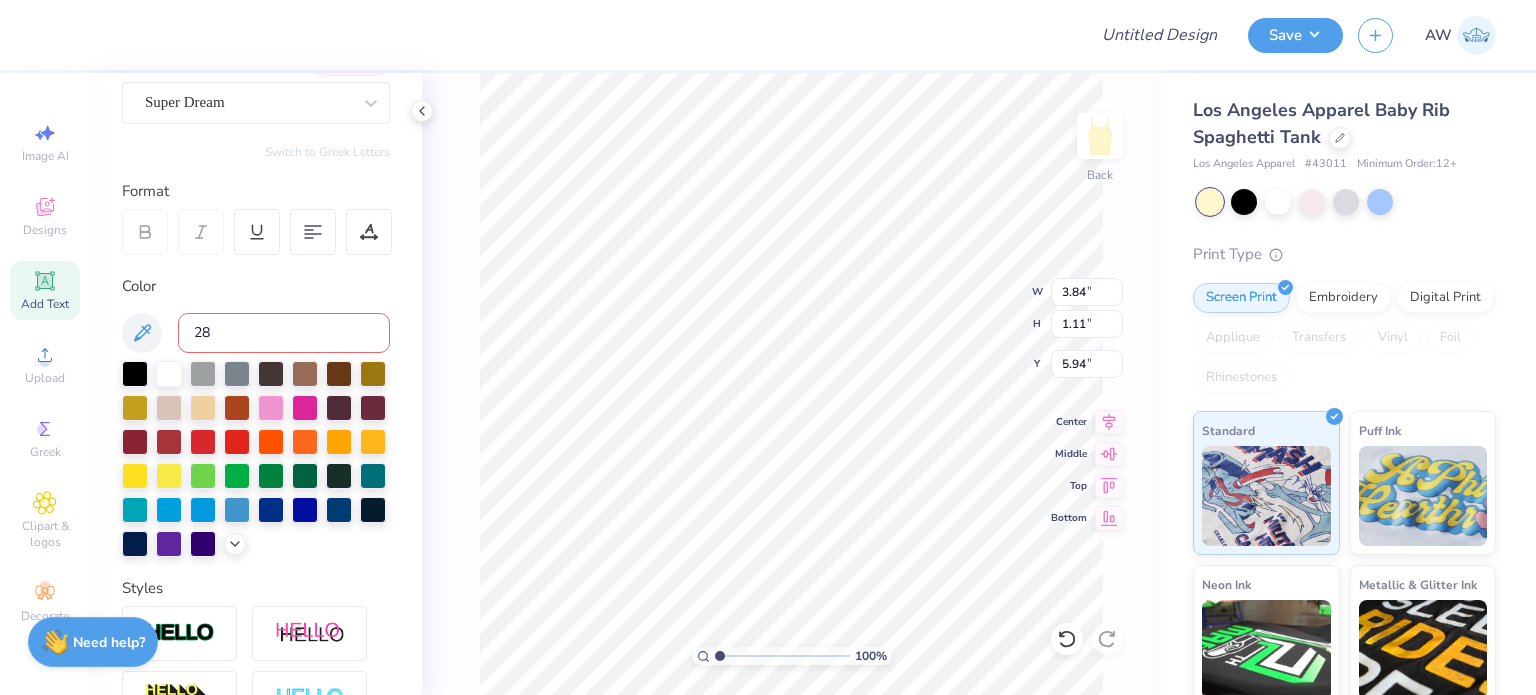 type on "282" 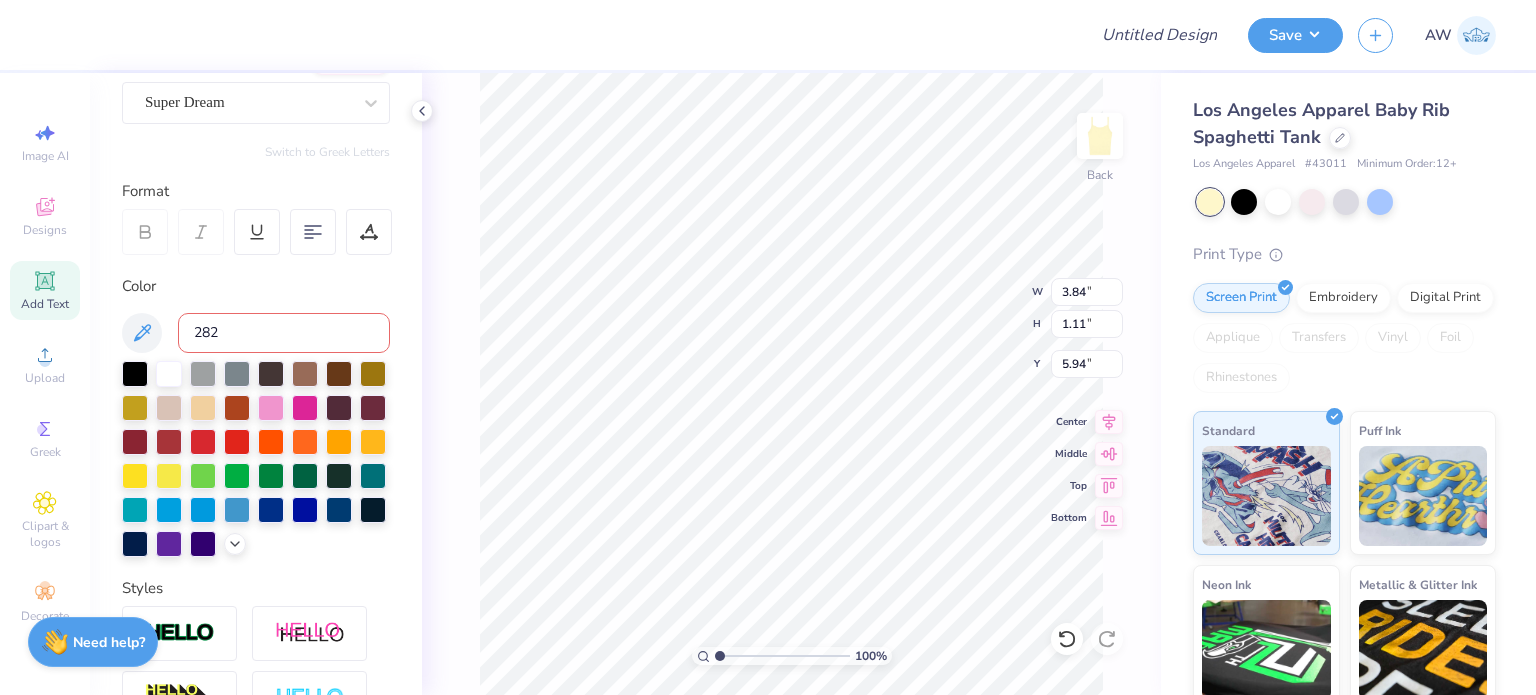 type 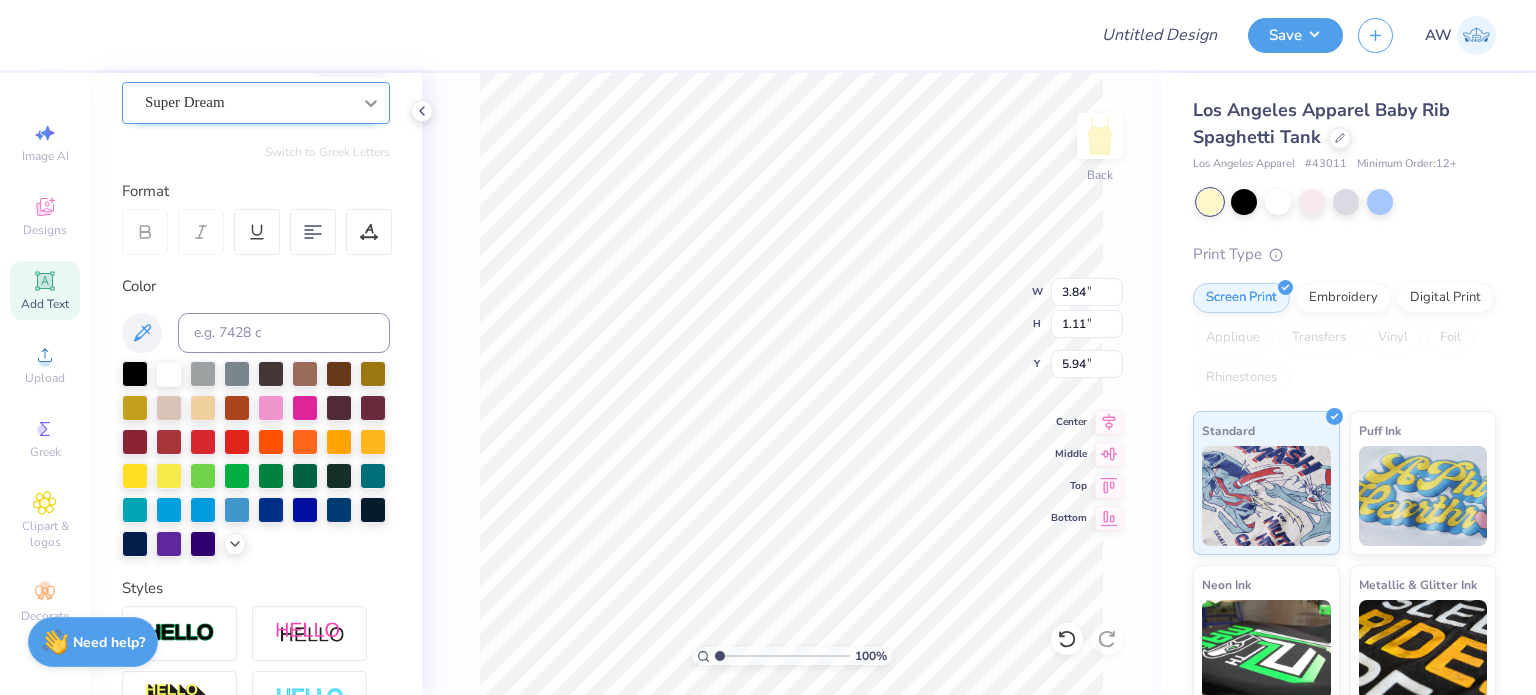 click at bounding box center (371, 103) 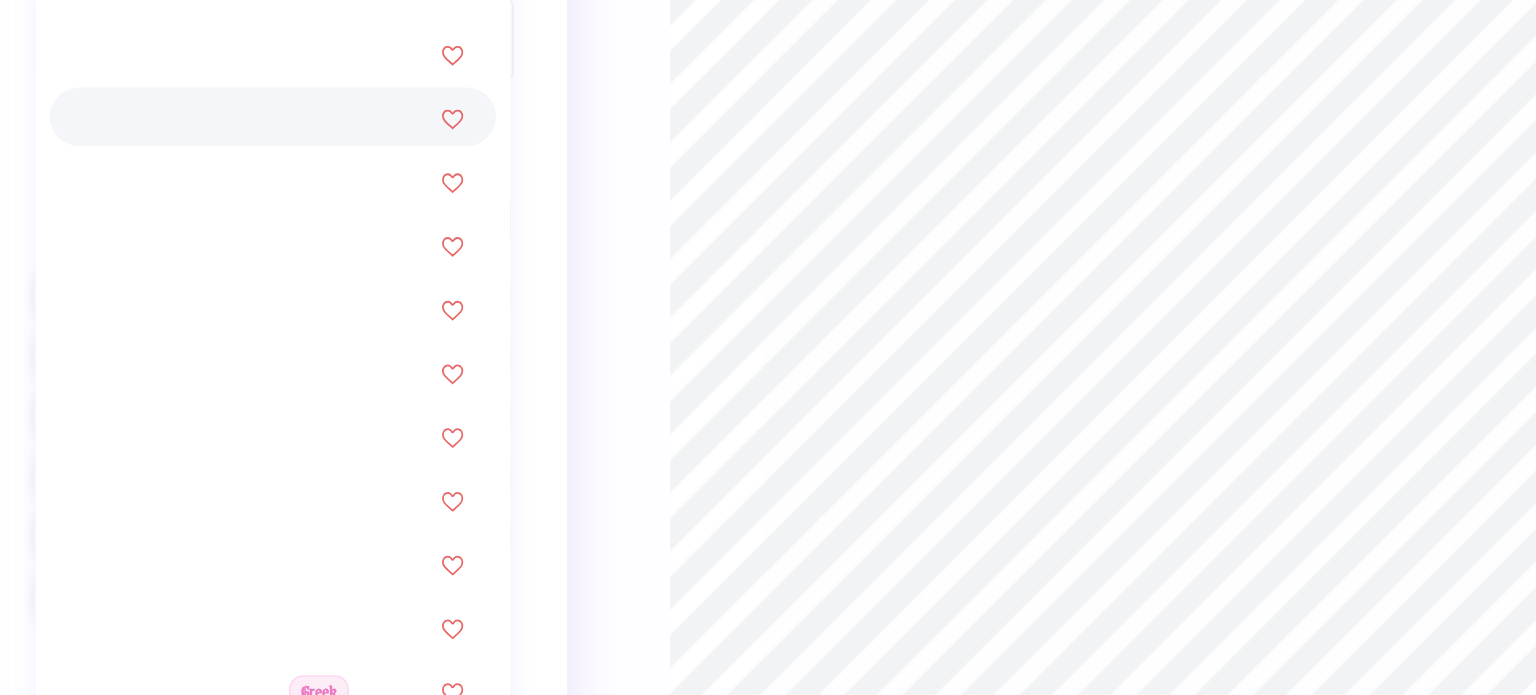 scroll, scrollTop: 3224, scrollLeft: 0, axis: vertical 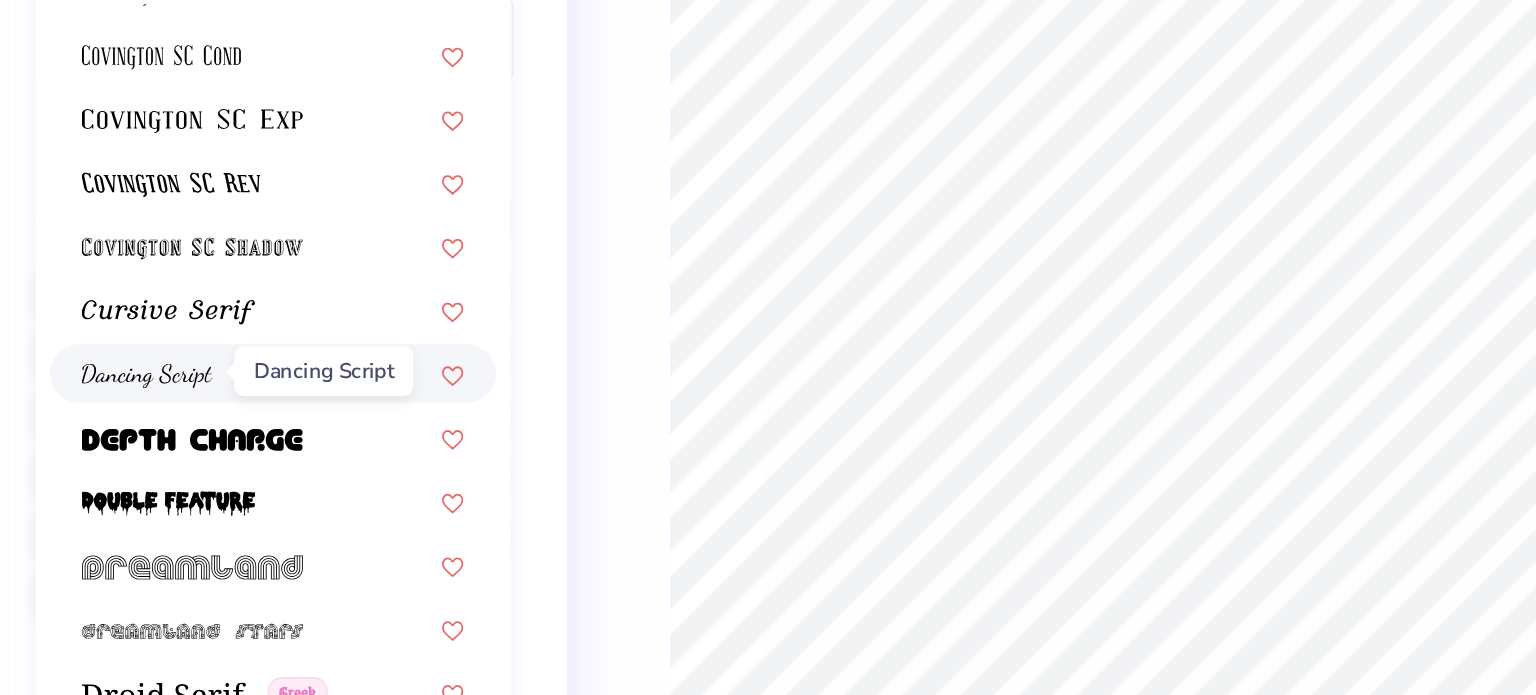click at bounding box center (185, 422) 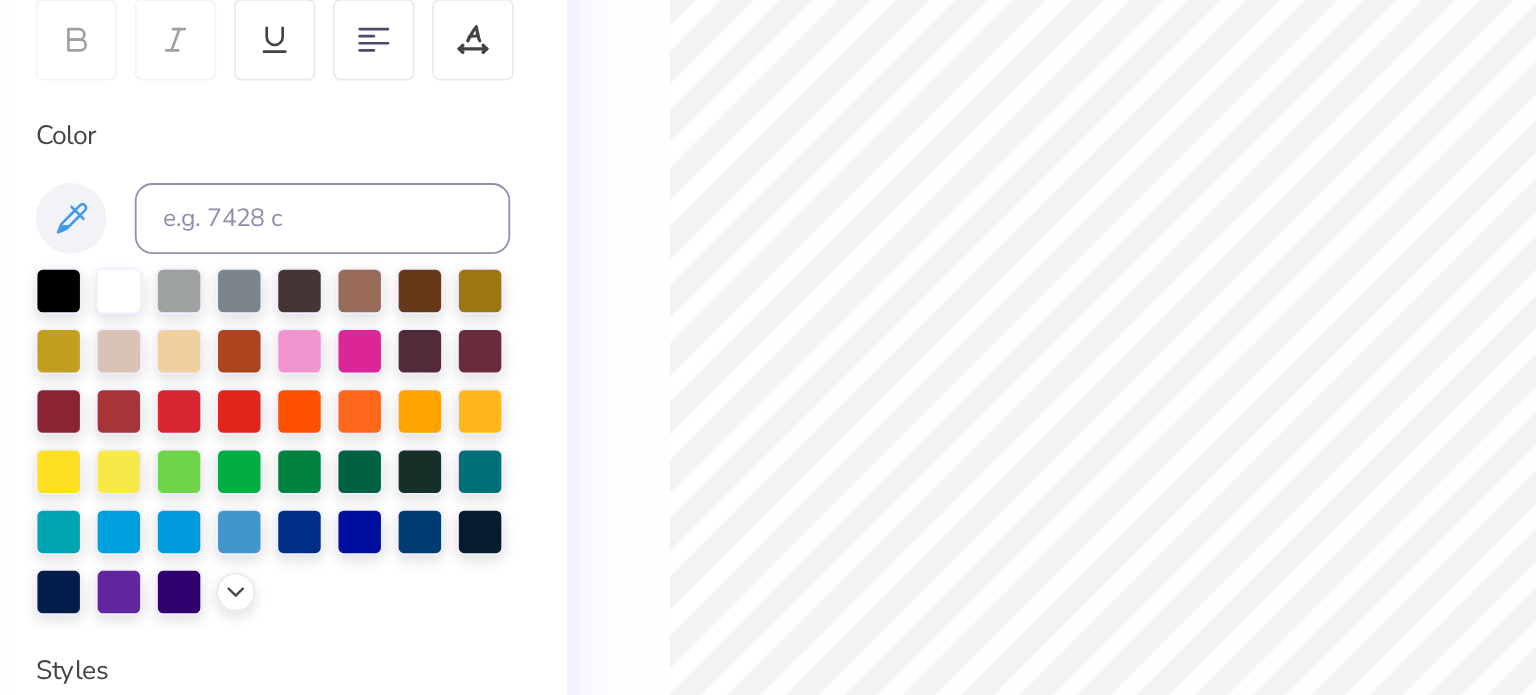type on "3.44" 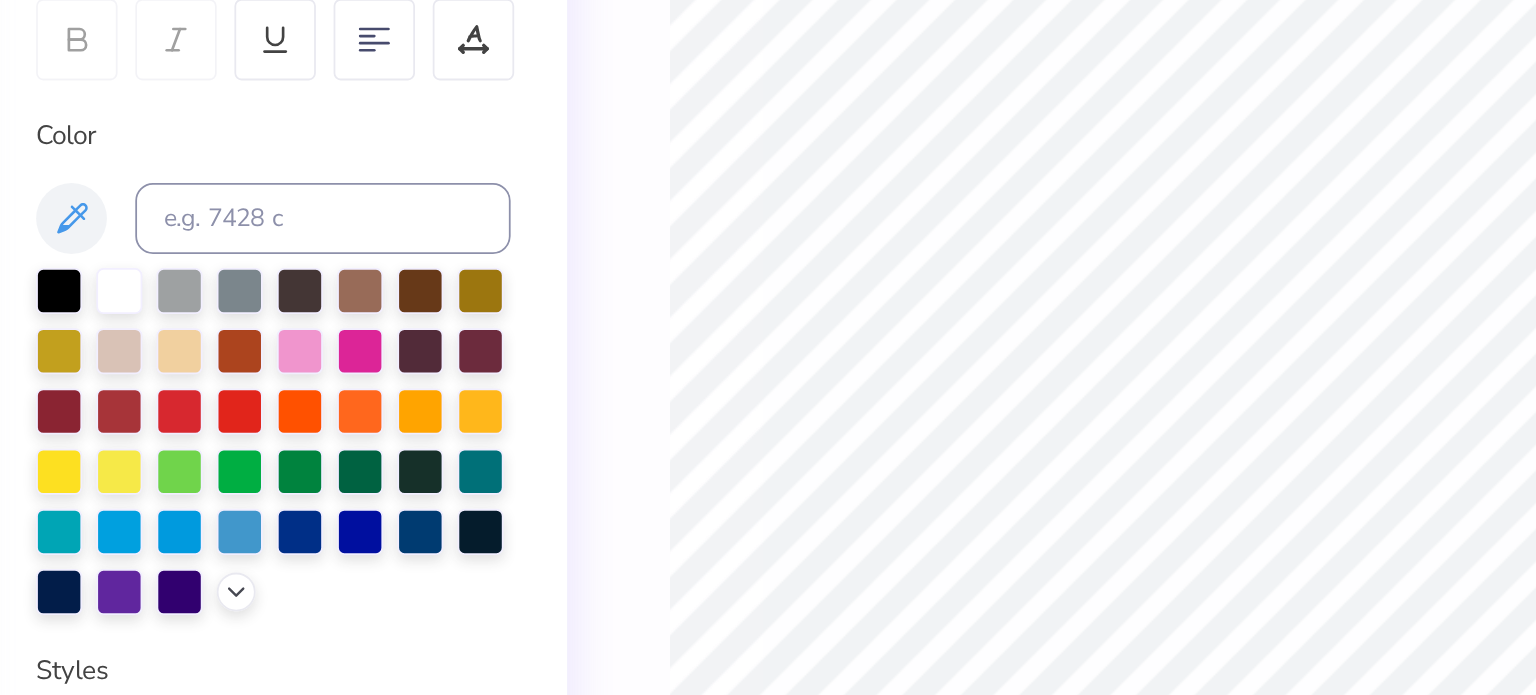 scroll, scrollTop: 16, scrollLeft: 2, axis: both 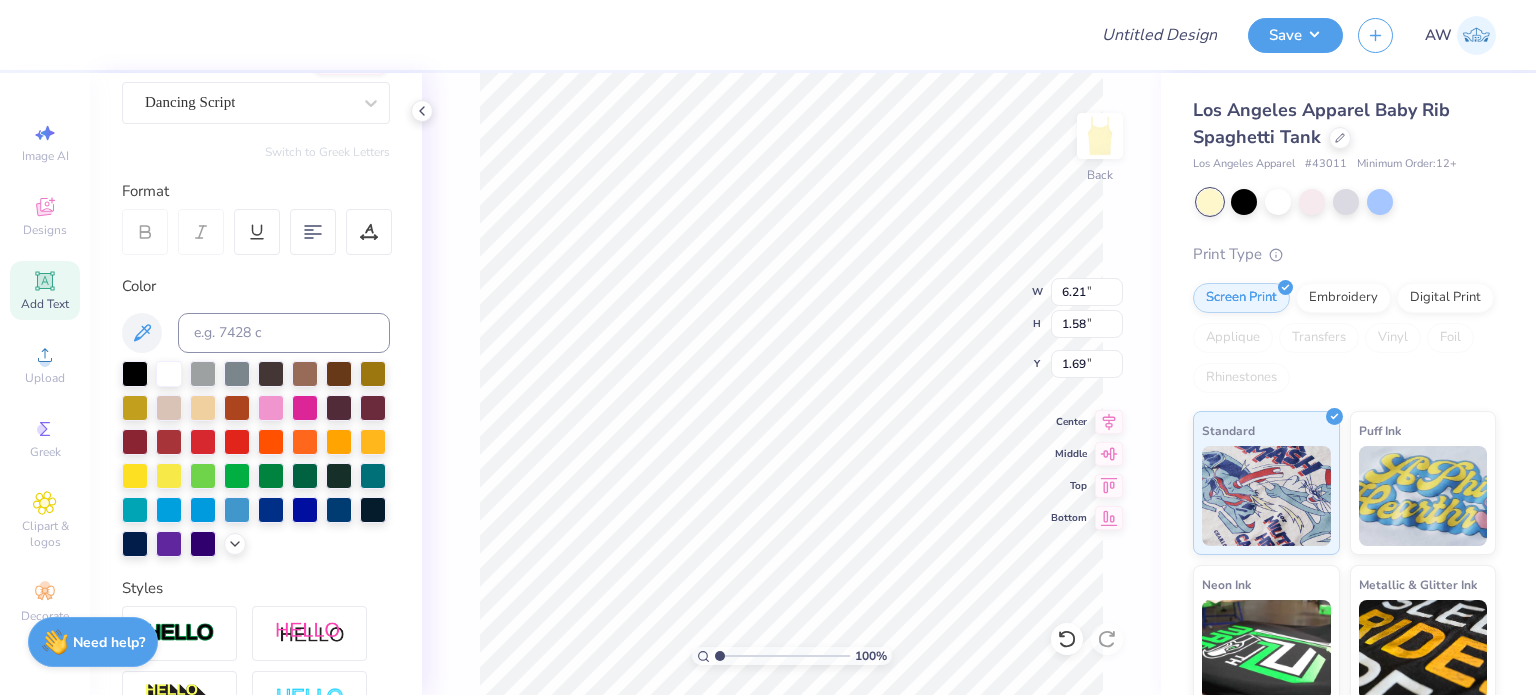 type on "1.69" 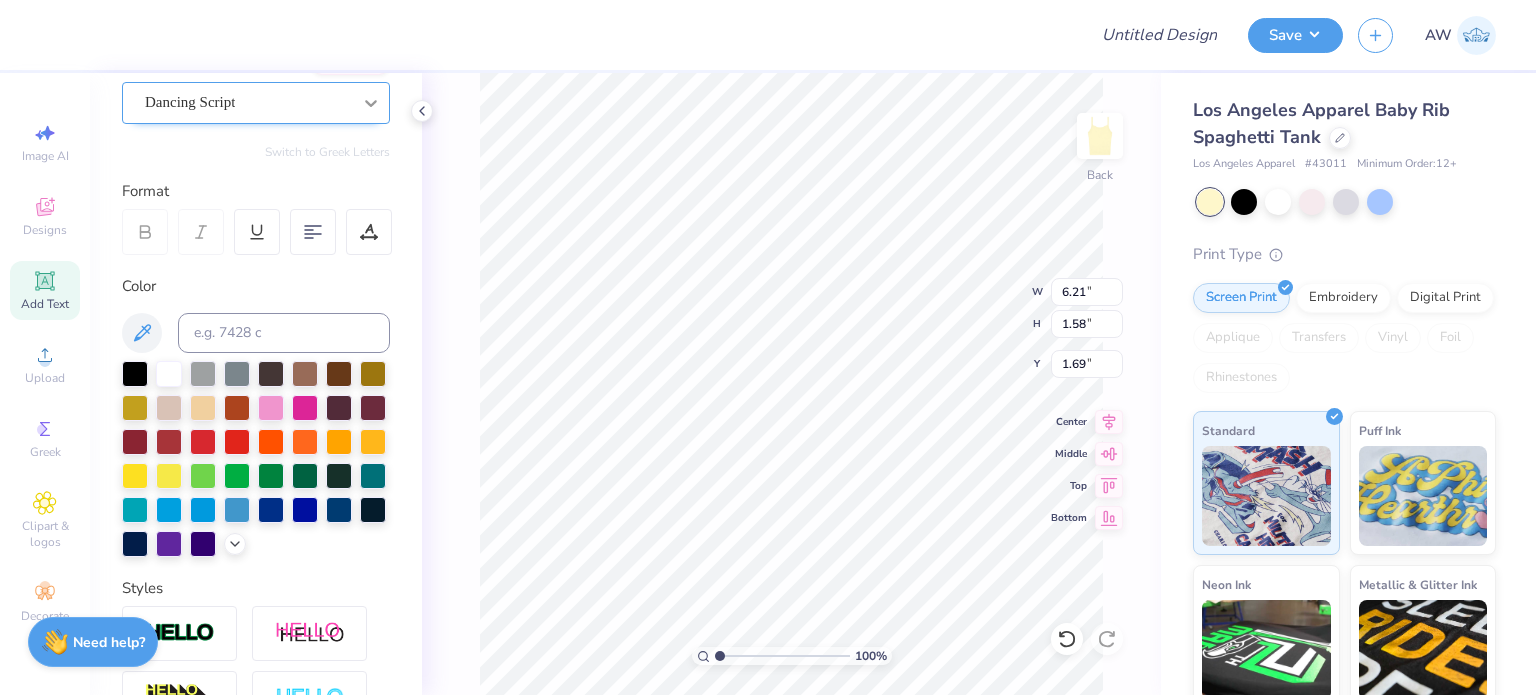 click 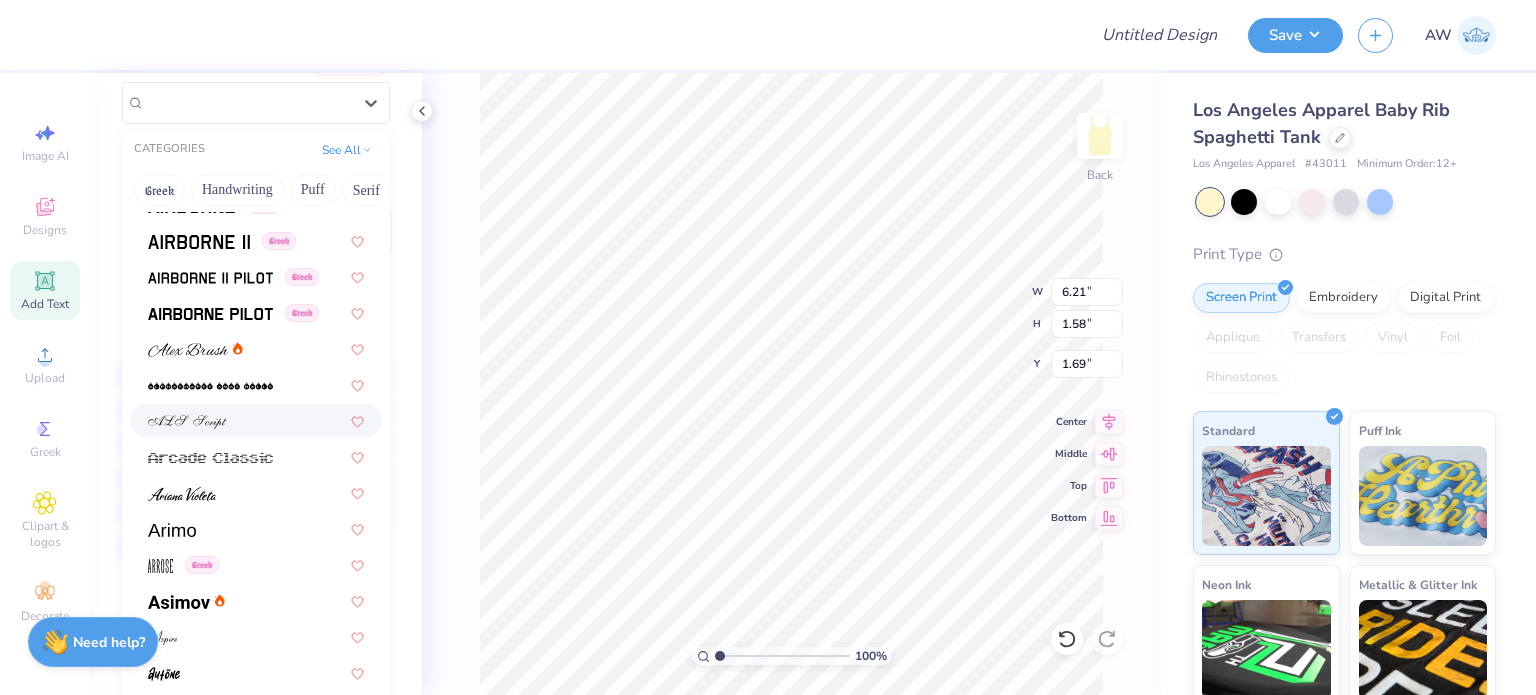 scroll, scrollTop: 0, scrollLeft: 0, axis: both 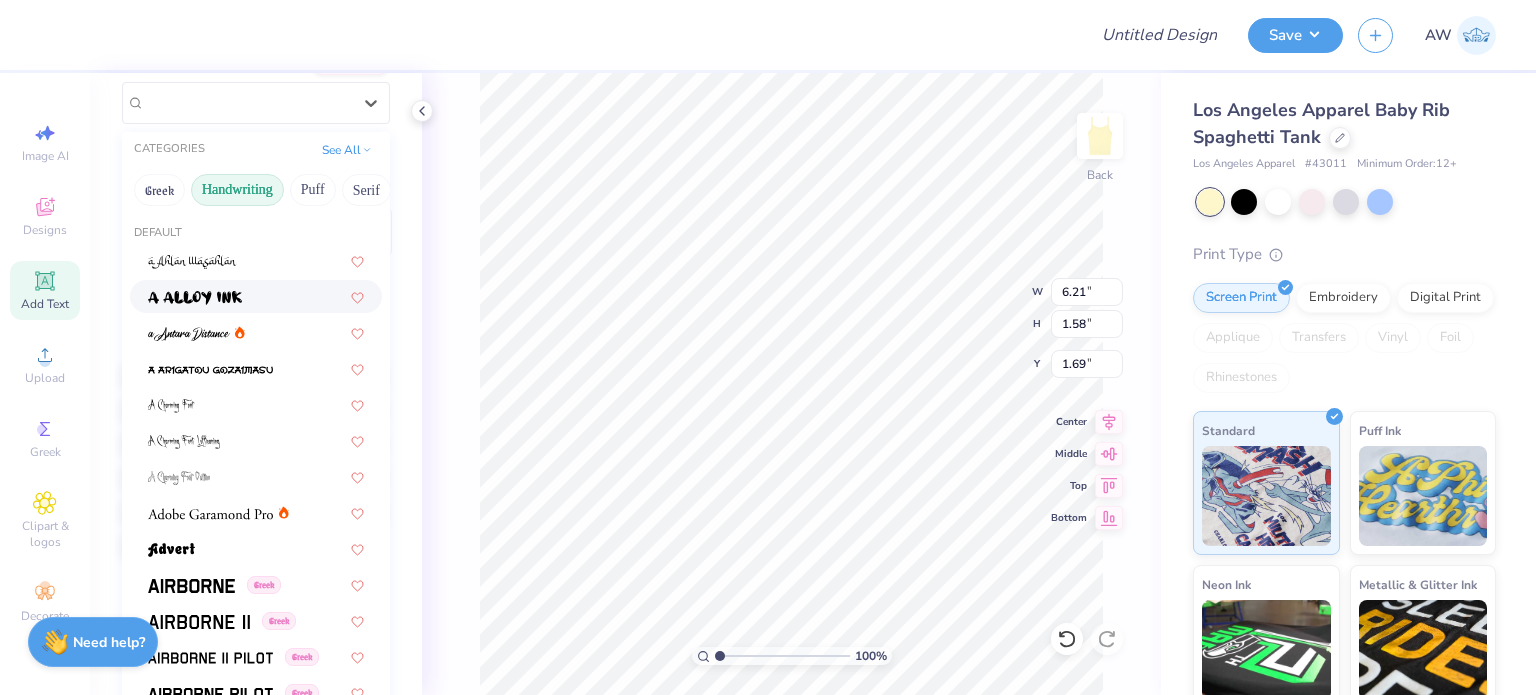 click on "Handwriting" at bounding box center (237, 190) 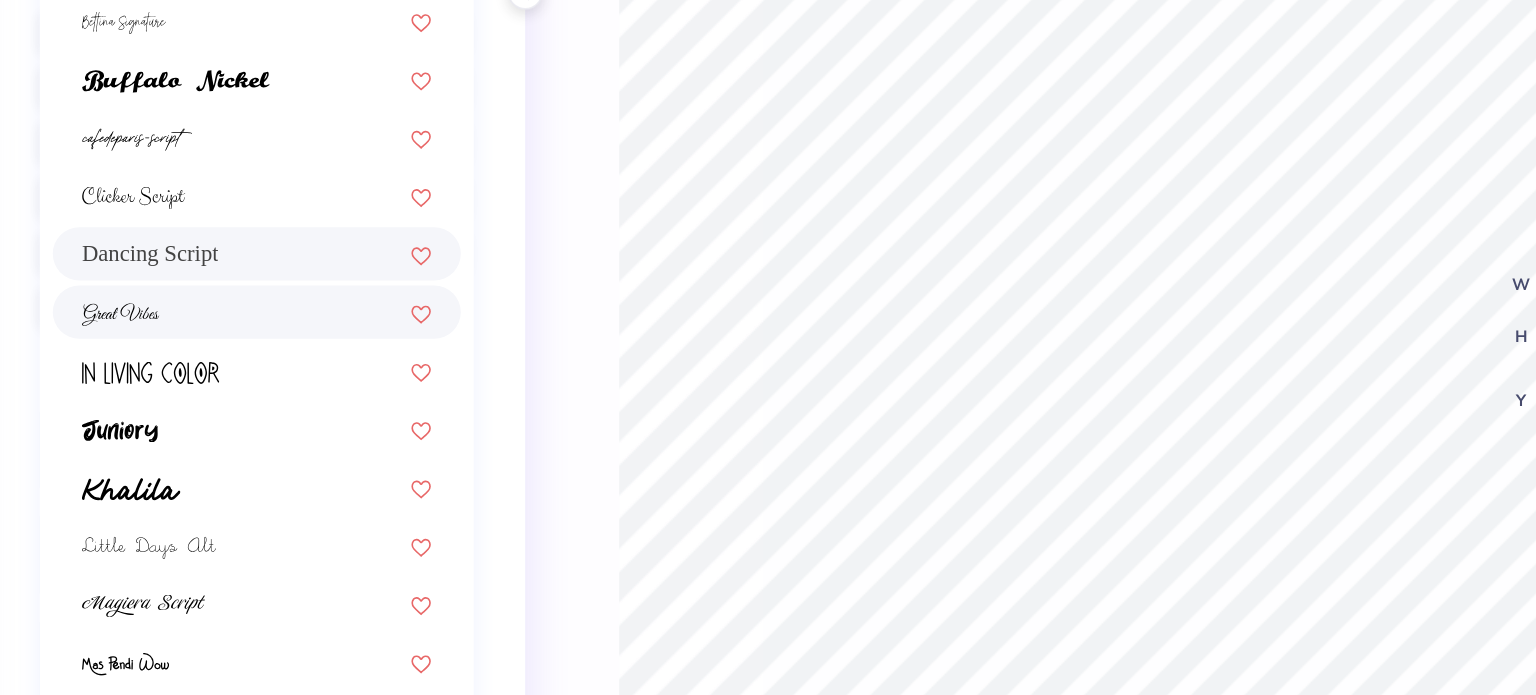 scroll, scrollTop: 417, scrollLeft: 0, axis: vertical 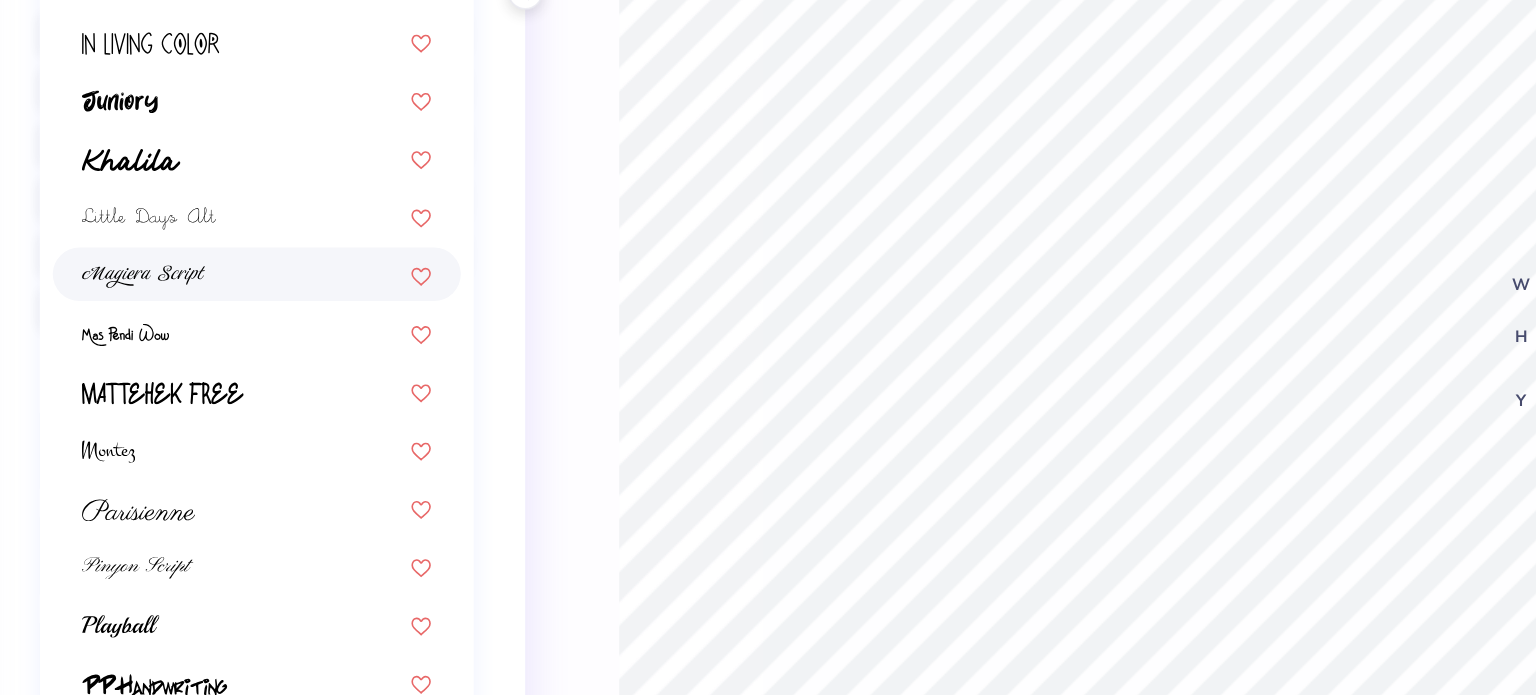 click at bounding box center [256, 285] 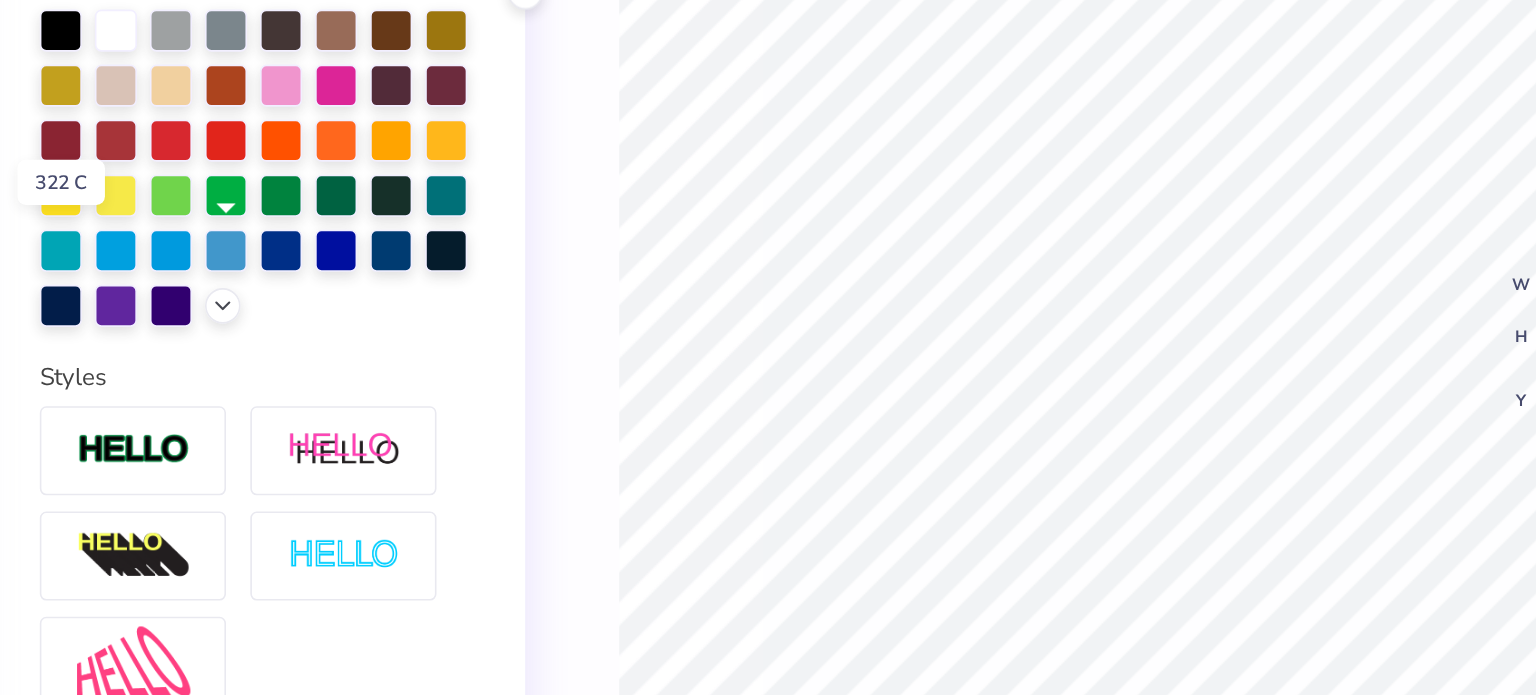 type on "8.85" 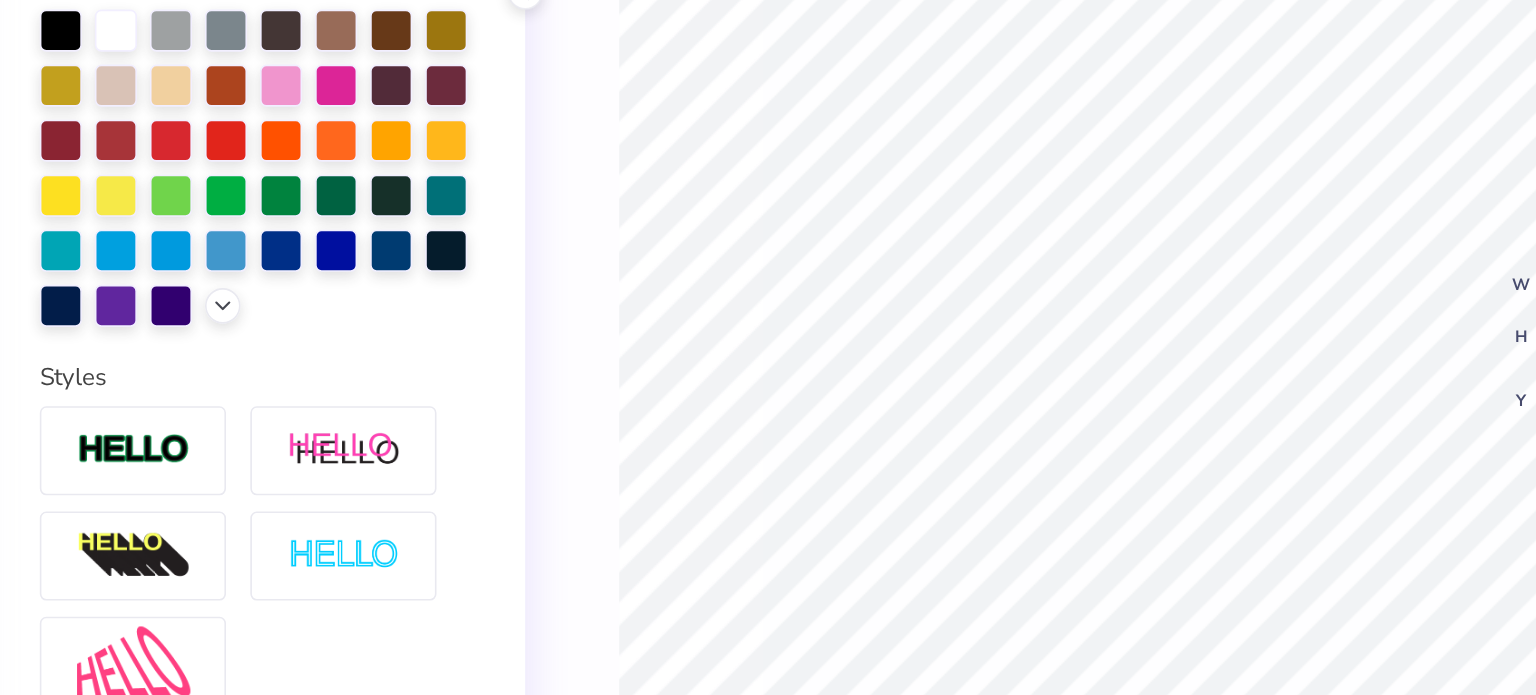 type on "7.90" 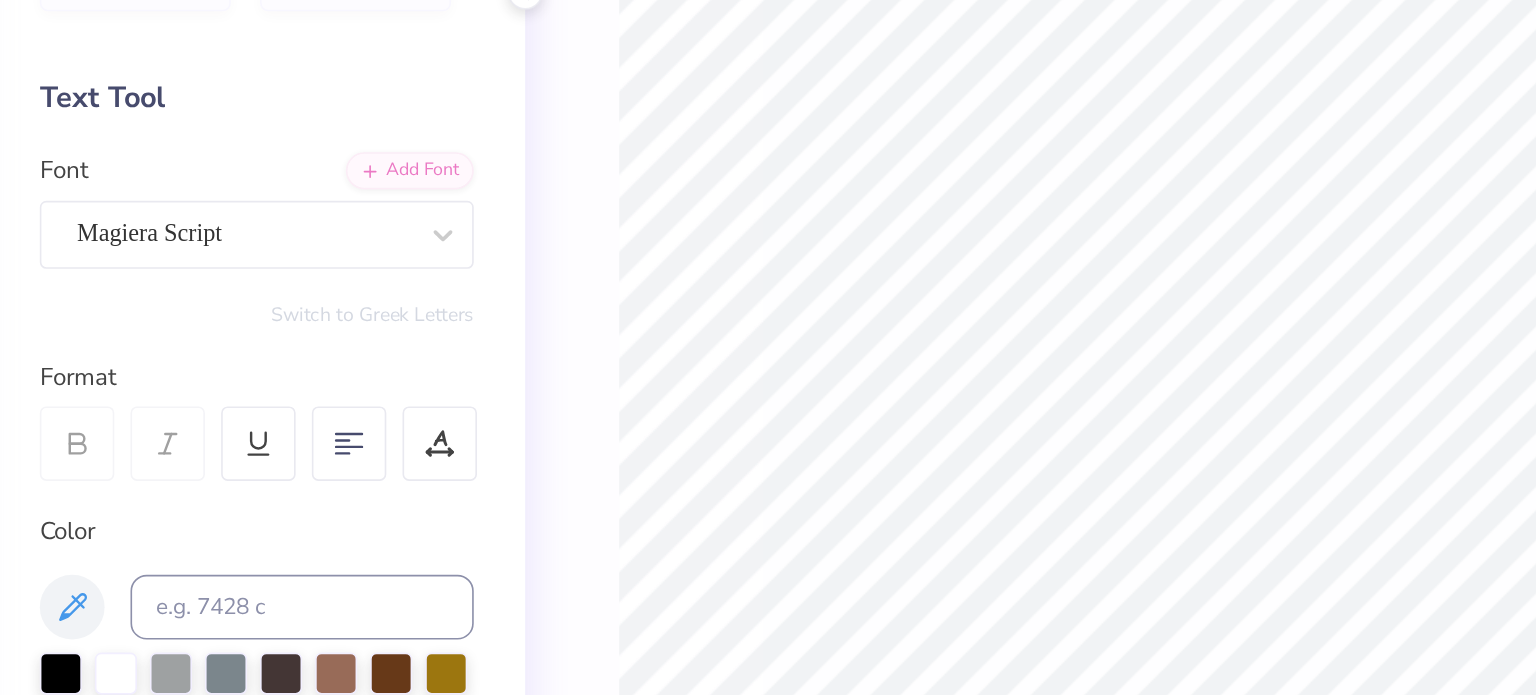 scroll, scrollTop: 10, scrollLeft: 0, axis: vertical 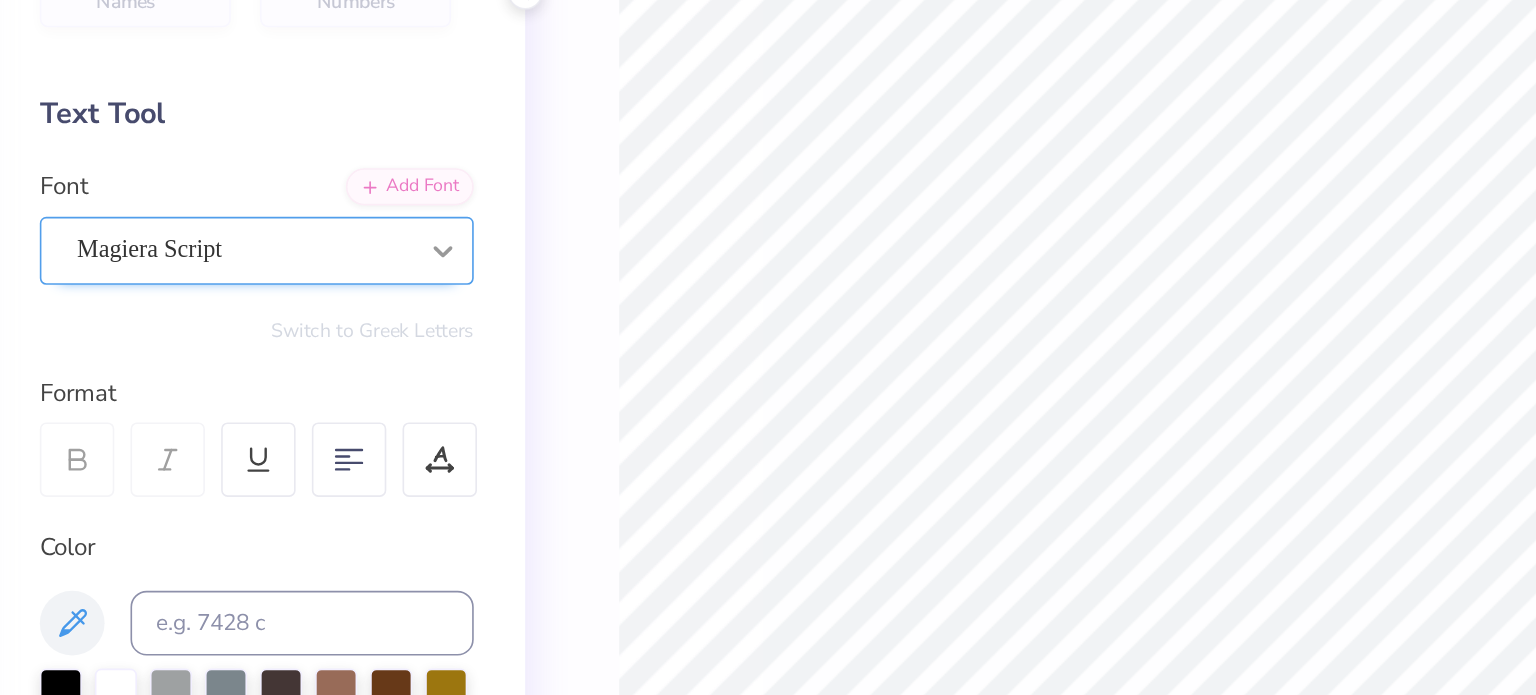 click 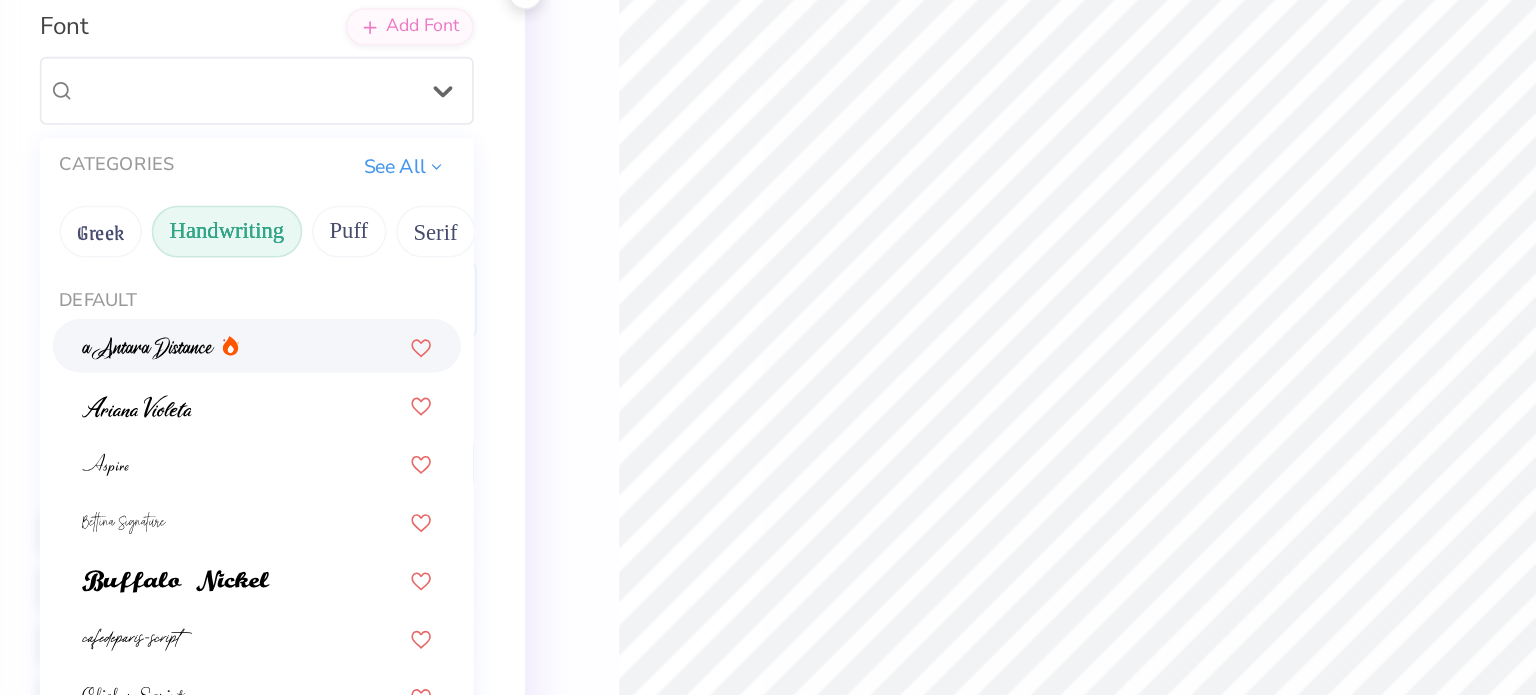 scroll, scrollTop: 108, scrollLeft: 0, axis: vertical 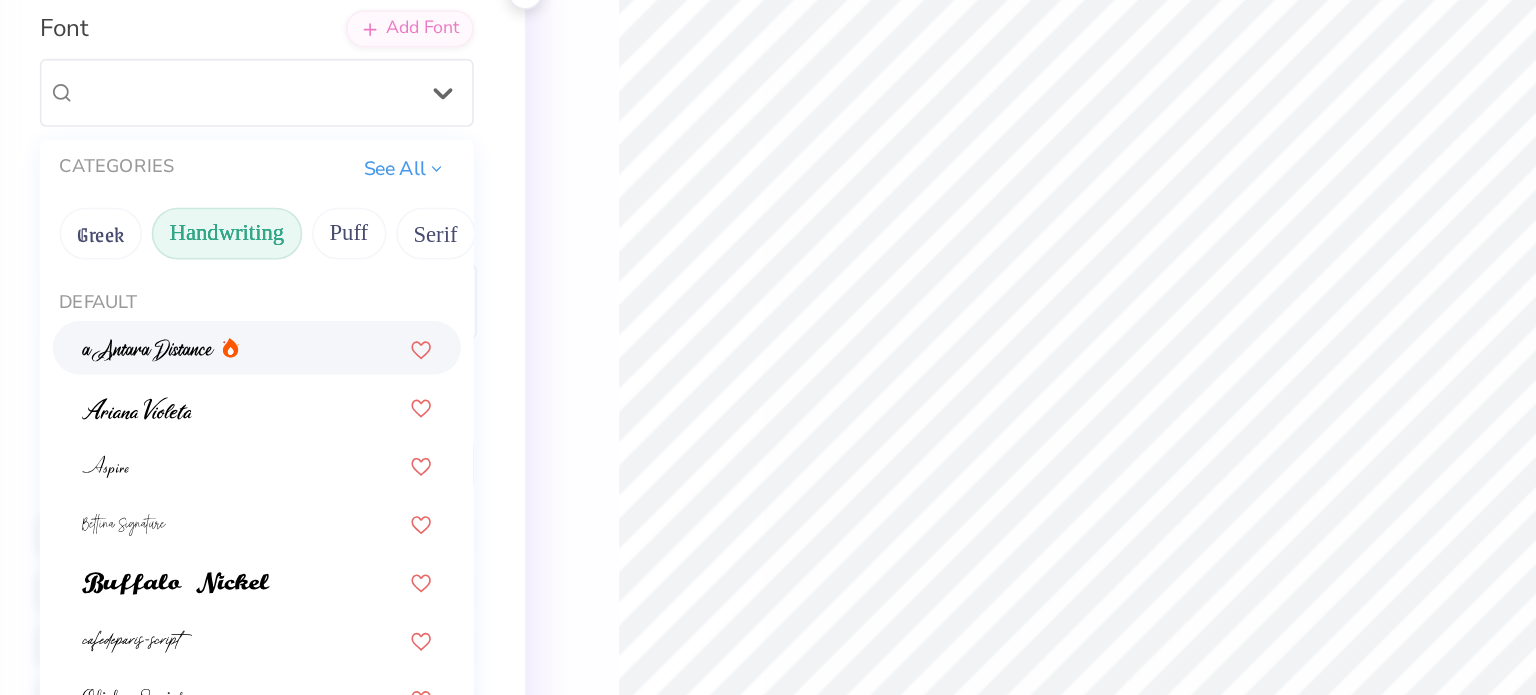 click at bounding box center [256, 330] 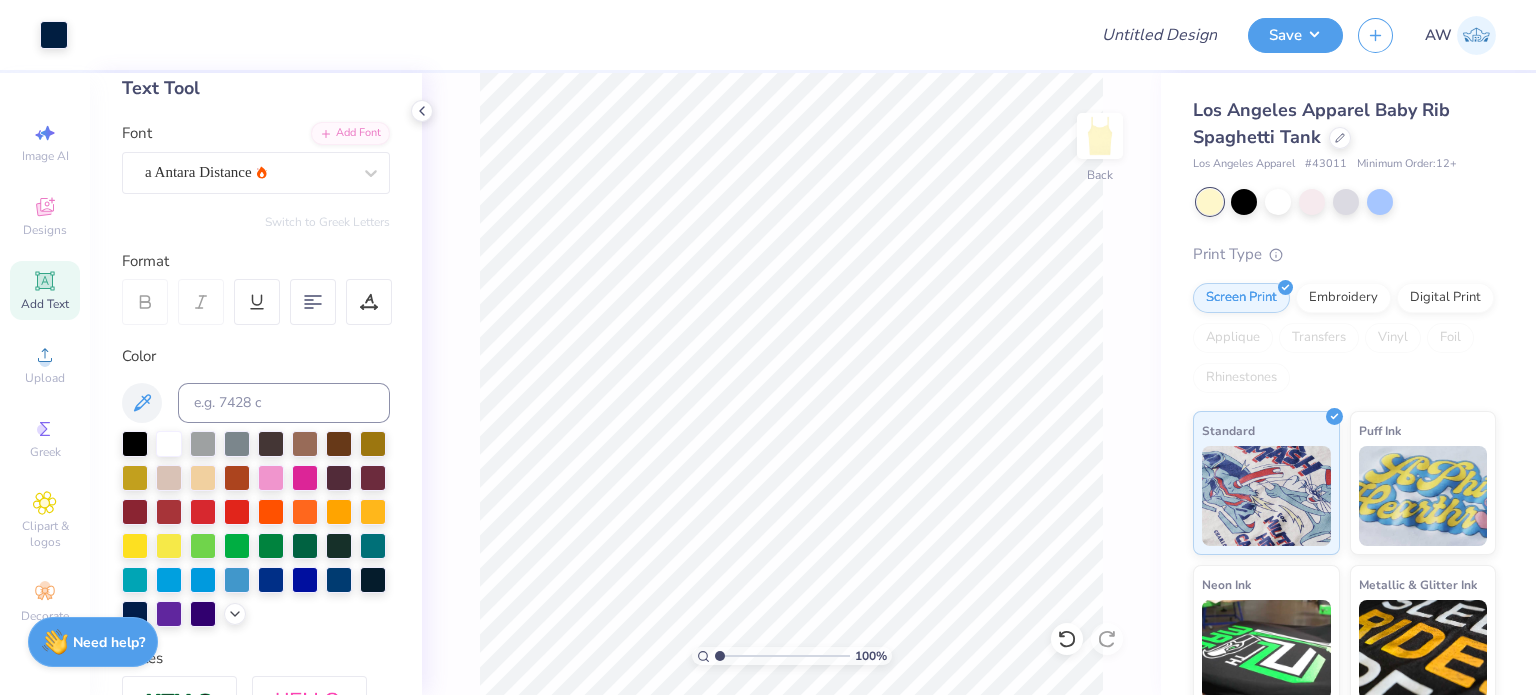 scroll, scrollTop: 0, scrollLeft: 0, axis: both 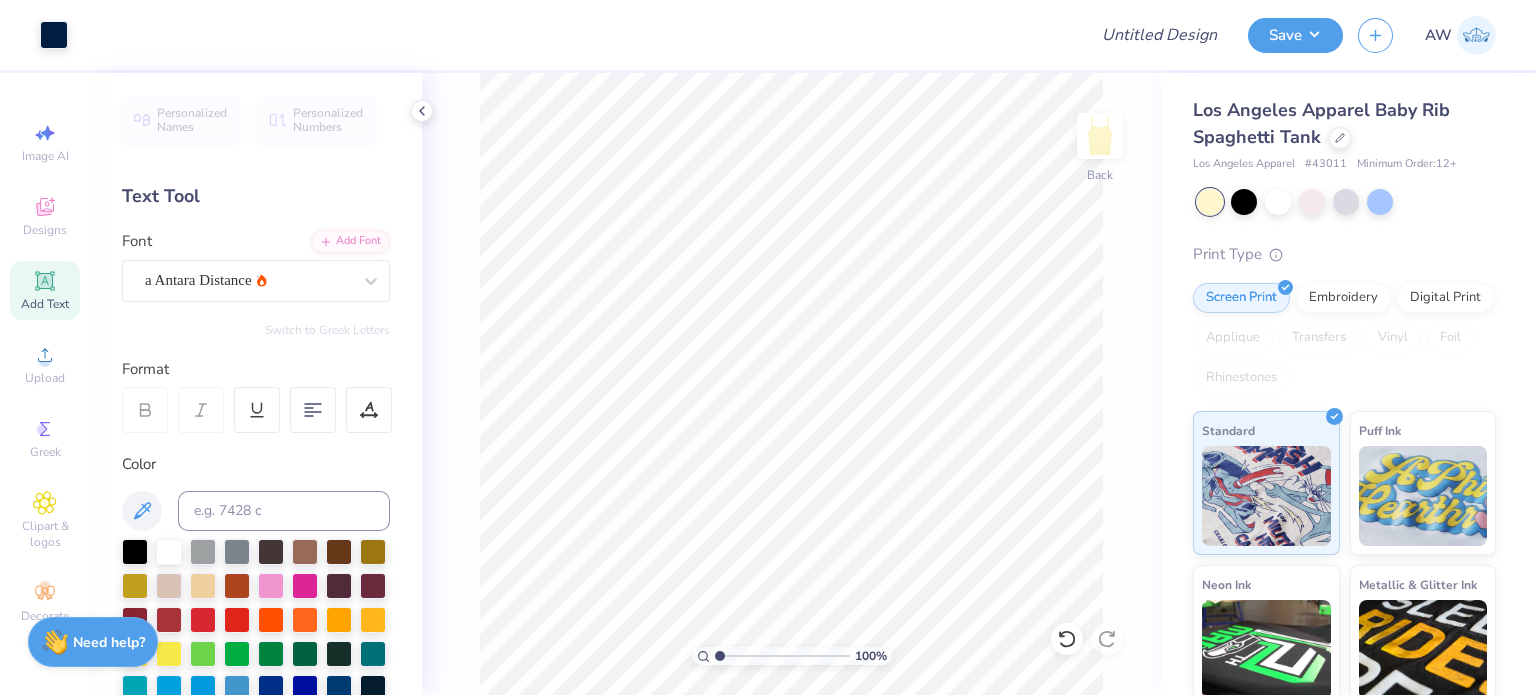 click 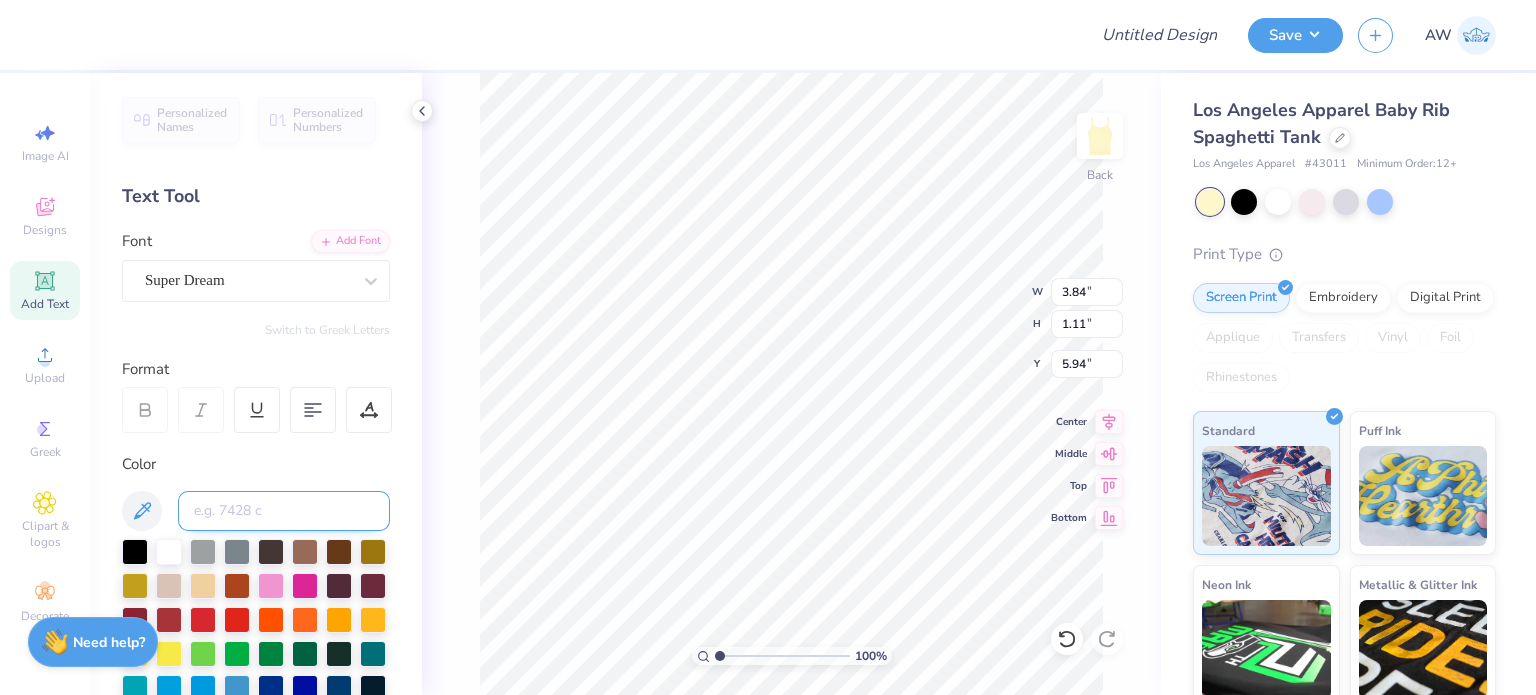 click at bounding box center (284, 511) 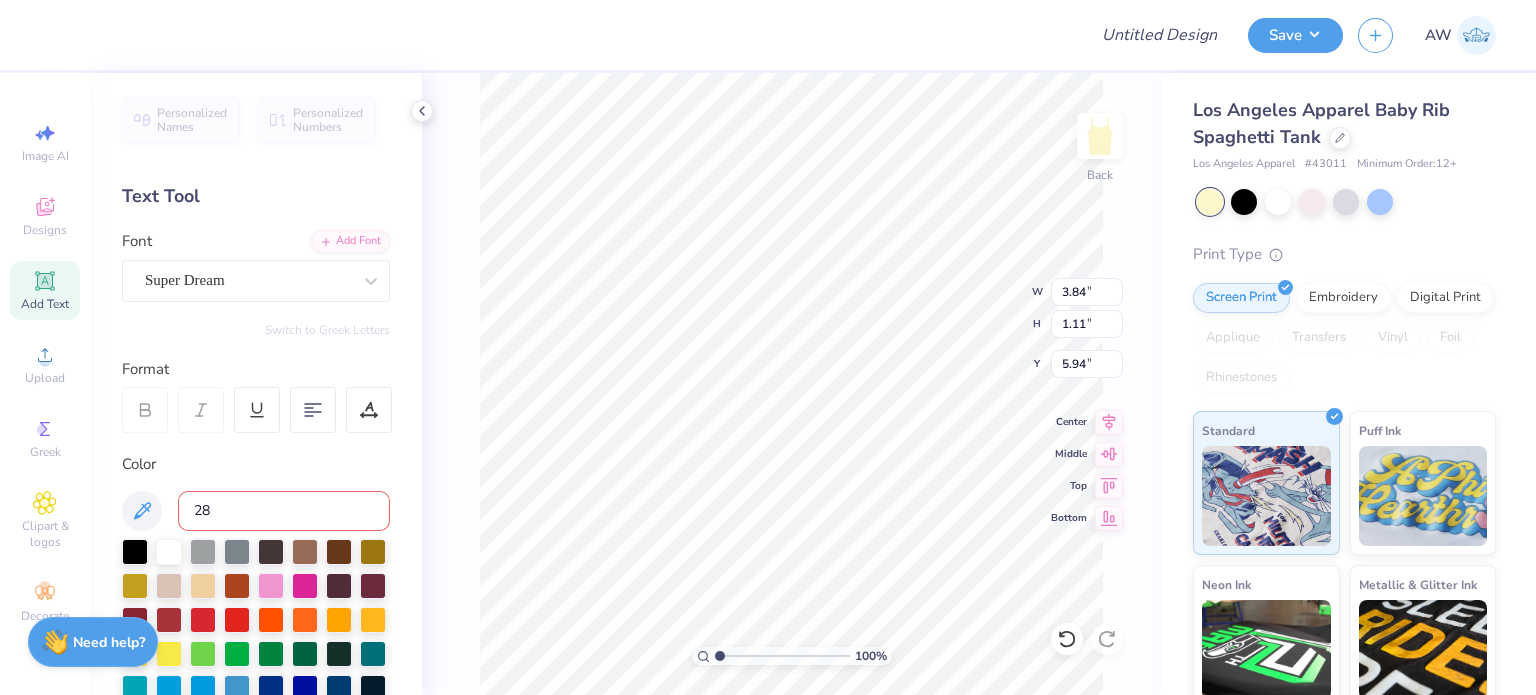 type on "282" 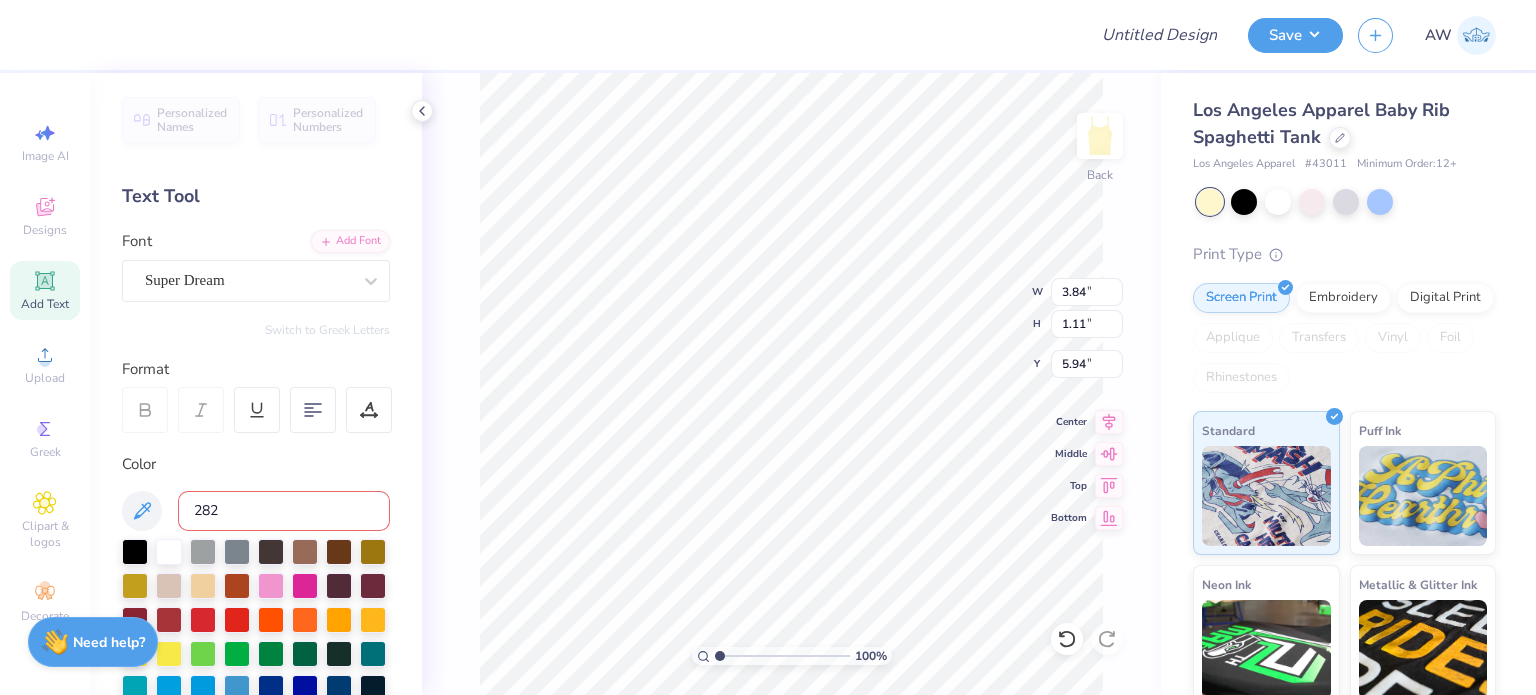 type 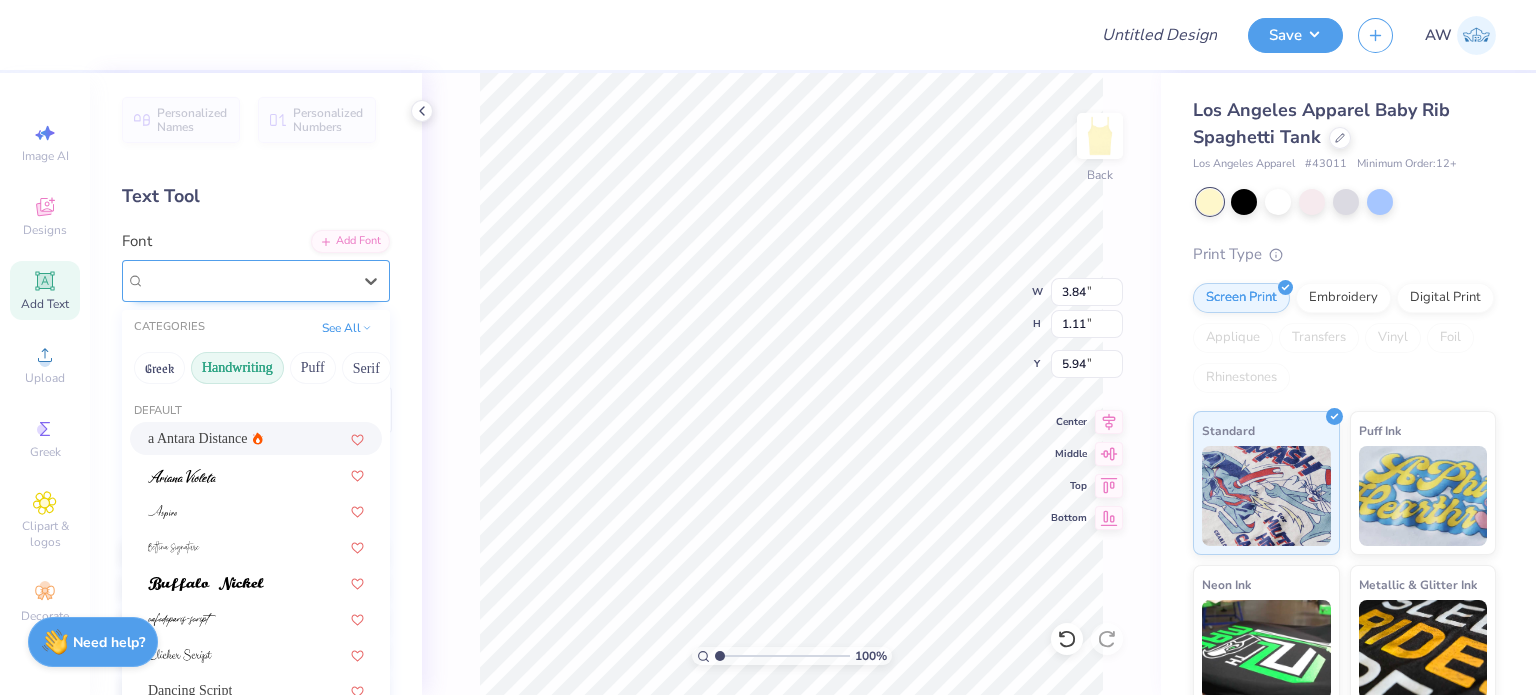 click on "Super Dream" at bounding box center (248, 280) 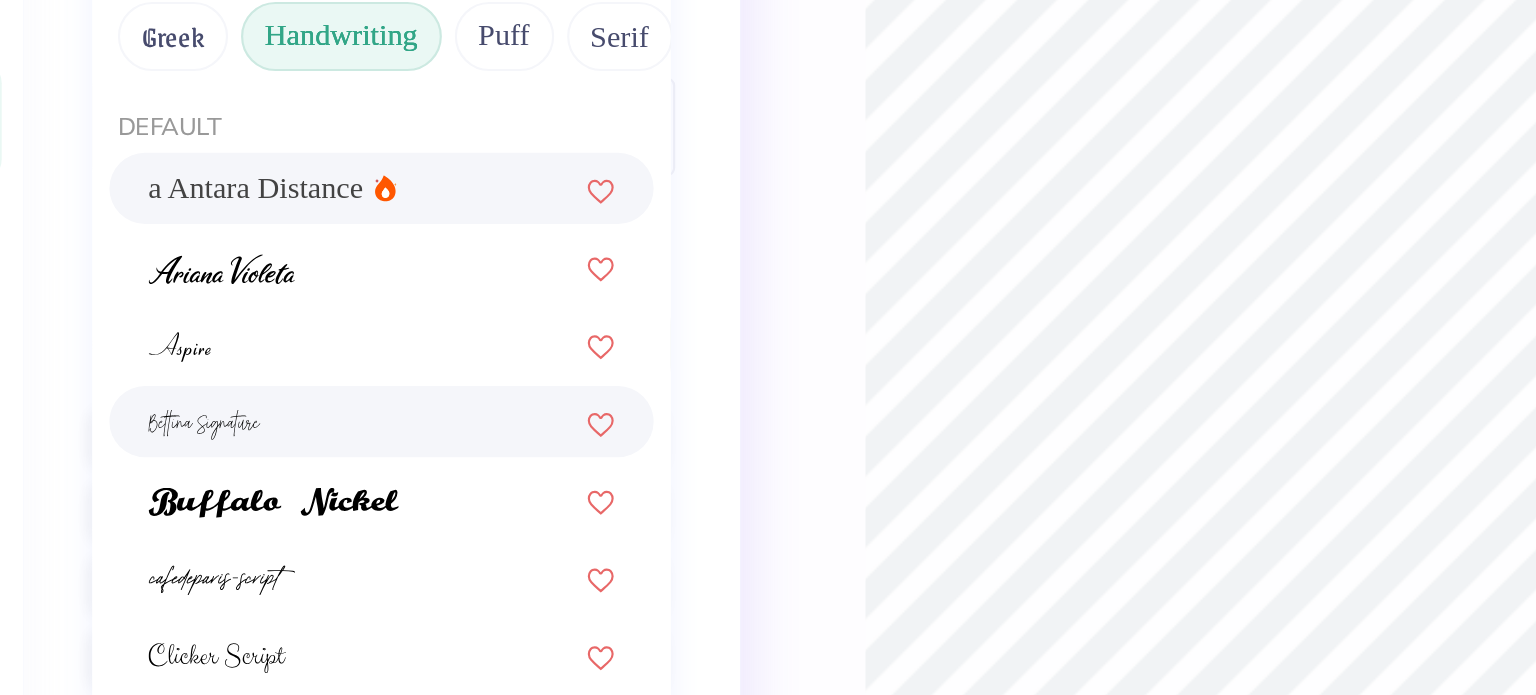 scroll, scrollTop: 116, scrollLeft: 0, axis: vertical 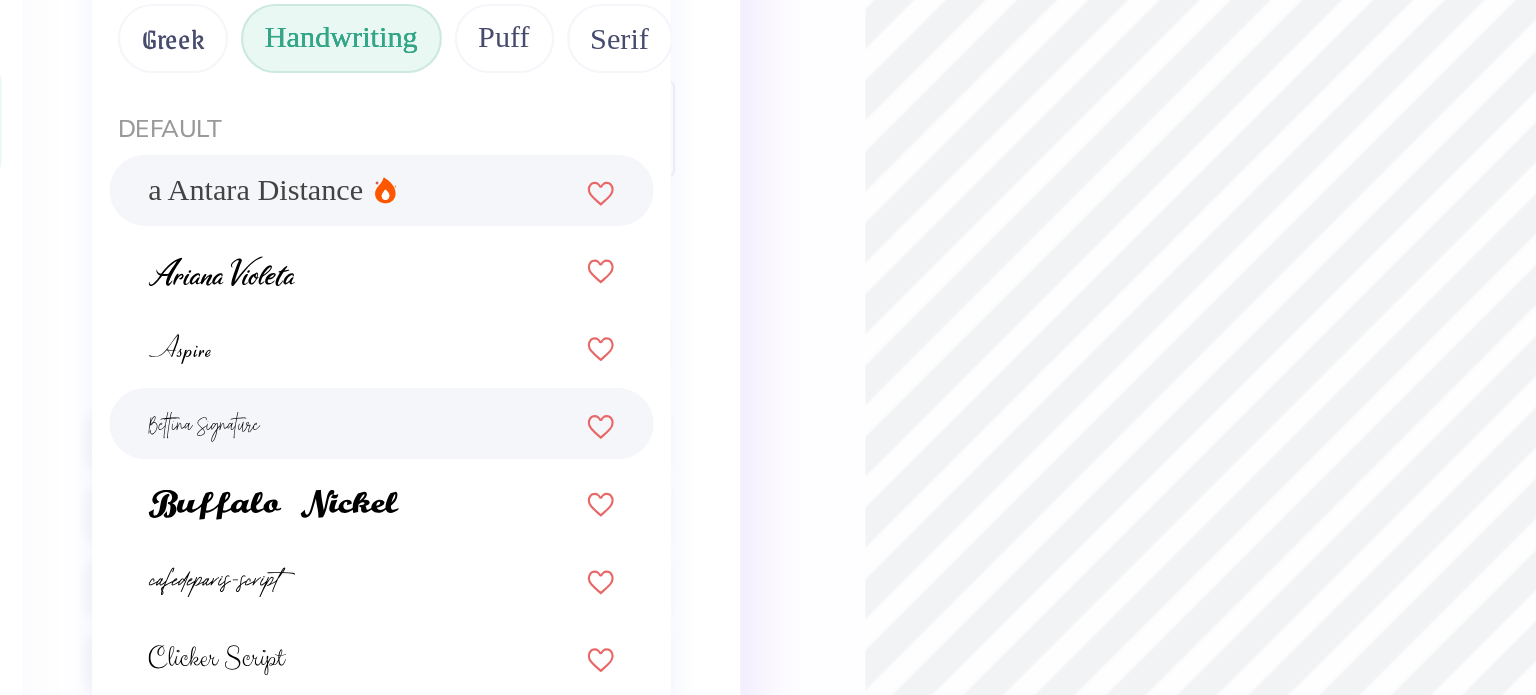 click at bounding box center [256, 430] 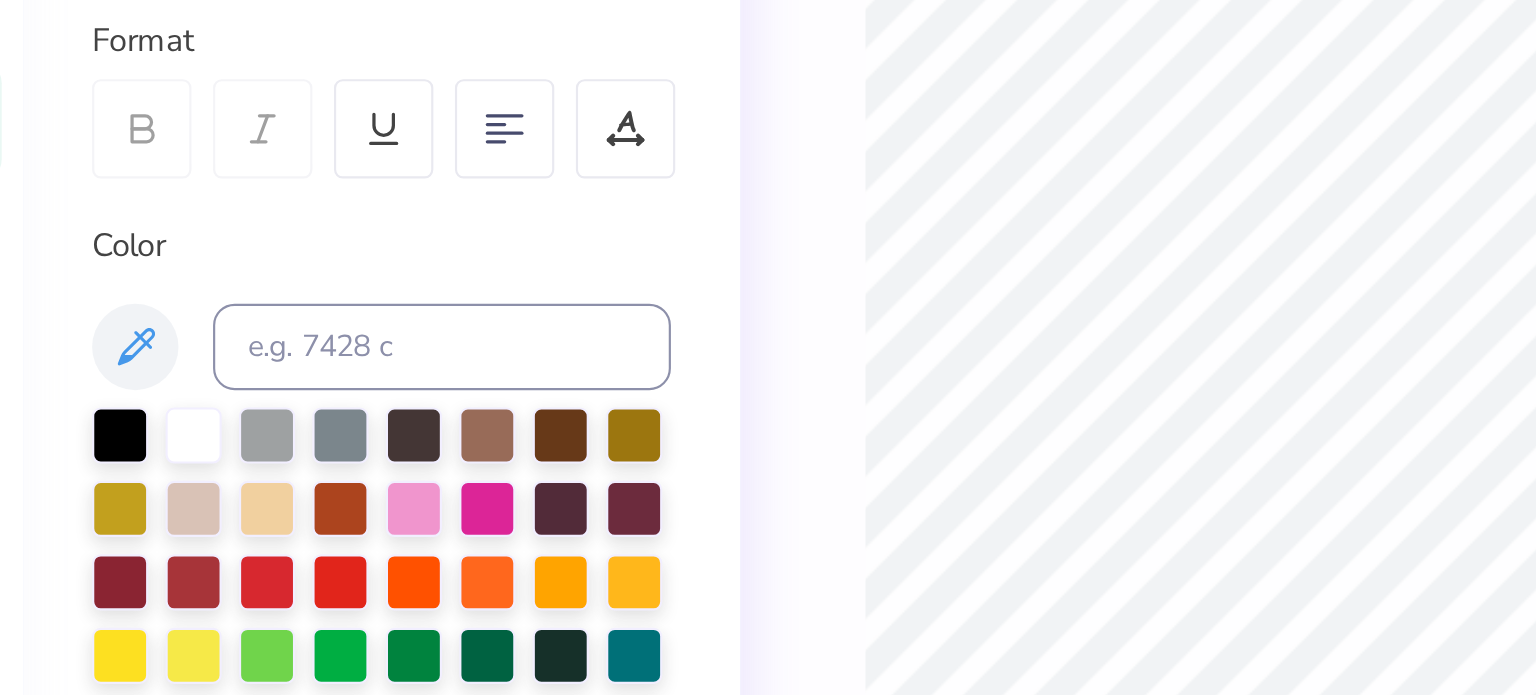 type on "6.68" 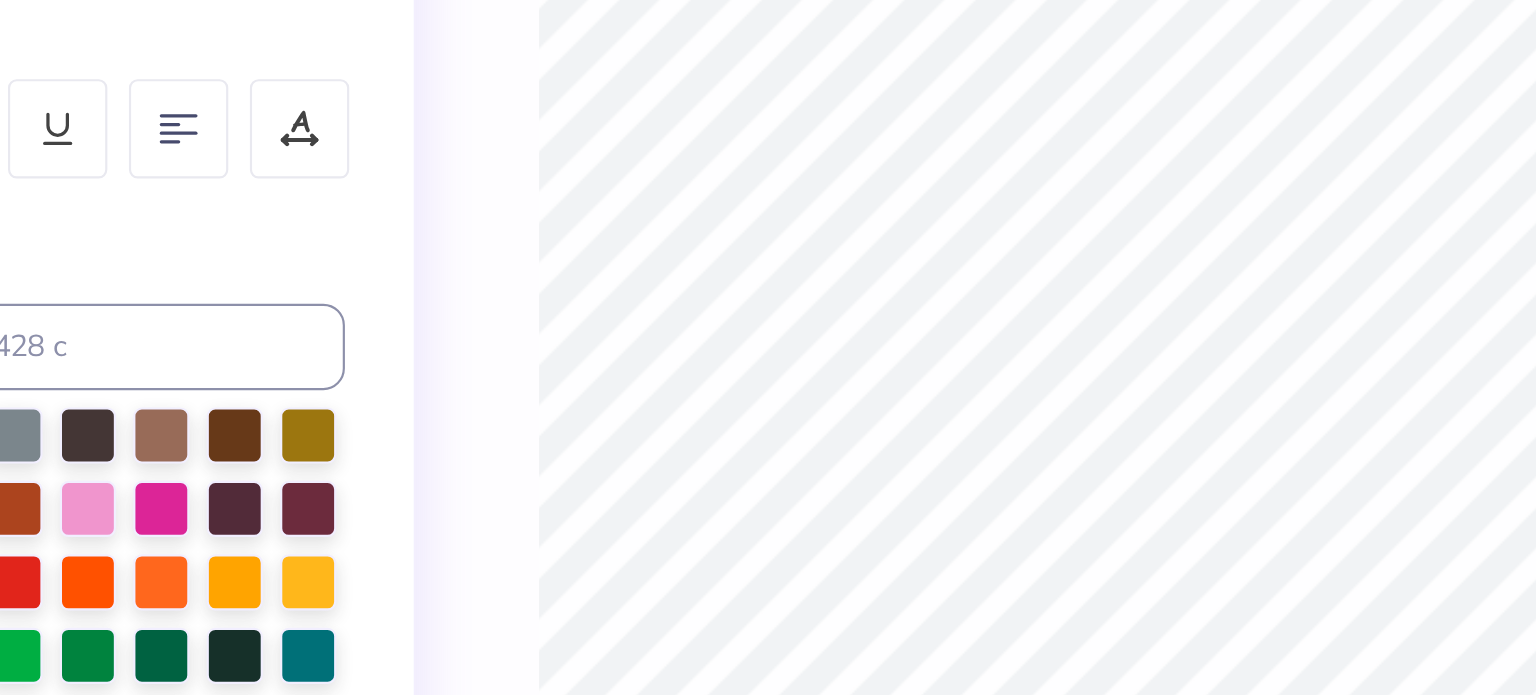 type on "4.73" 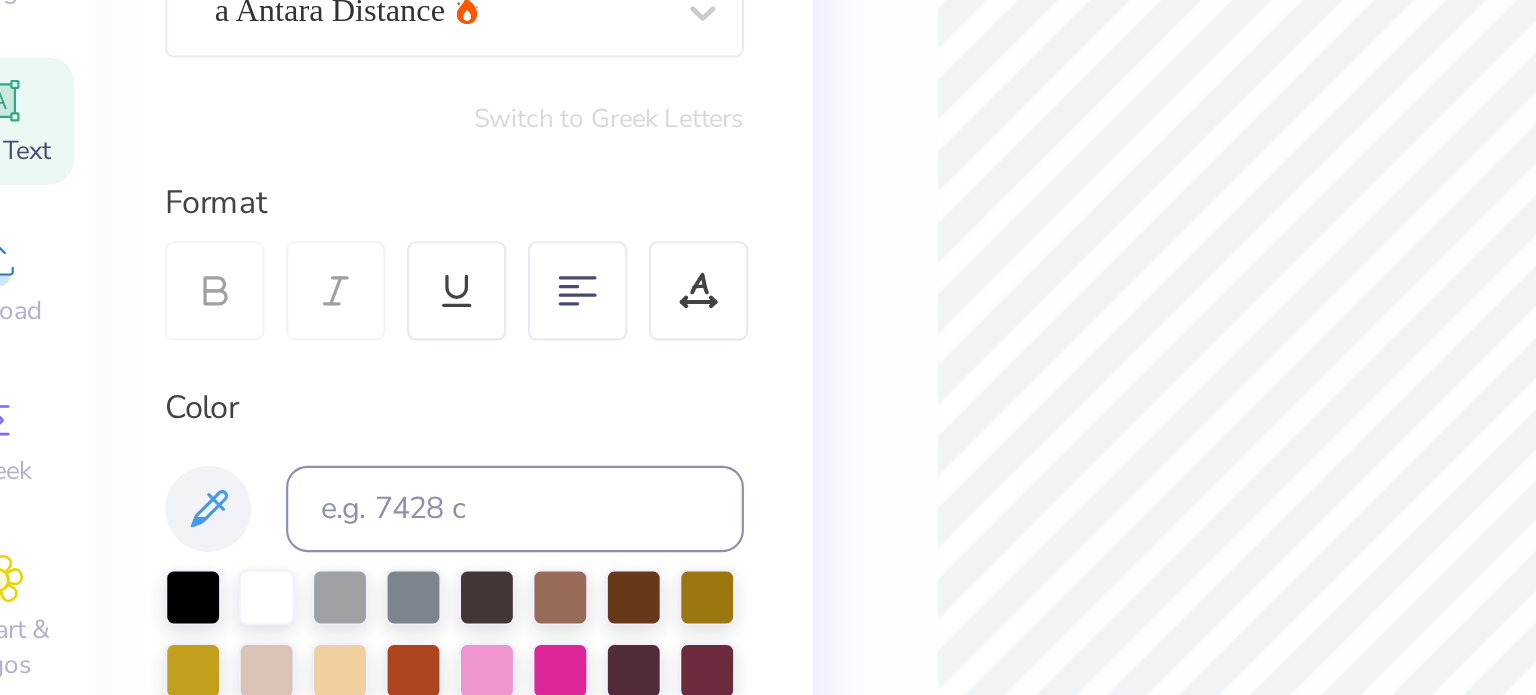 scroll, scrollTop: 0, scrollLeft: 0, axis: both 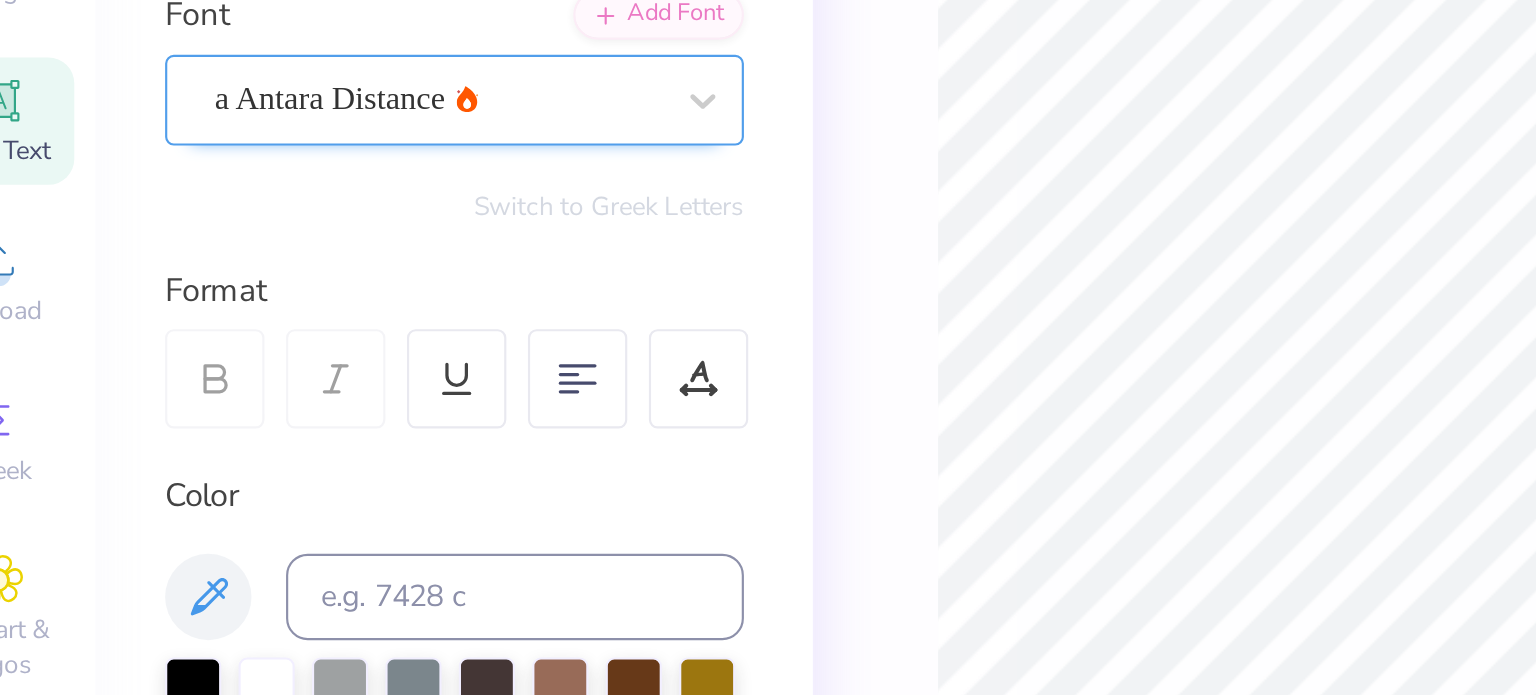 click on "a Antara Distance" at bounding box center [248, 280] 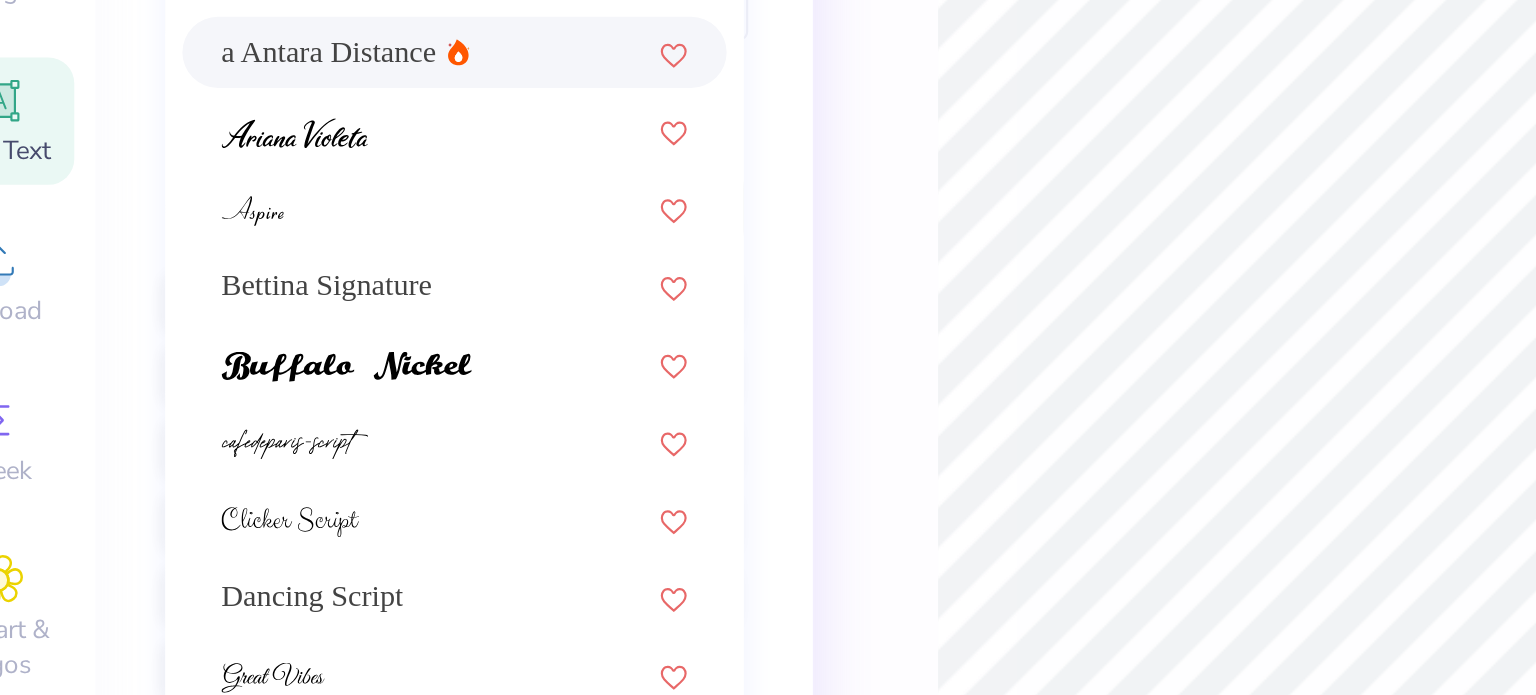 scroll, scrollTop: 186, scrollLeft: 0, axis: vertical 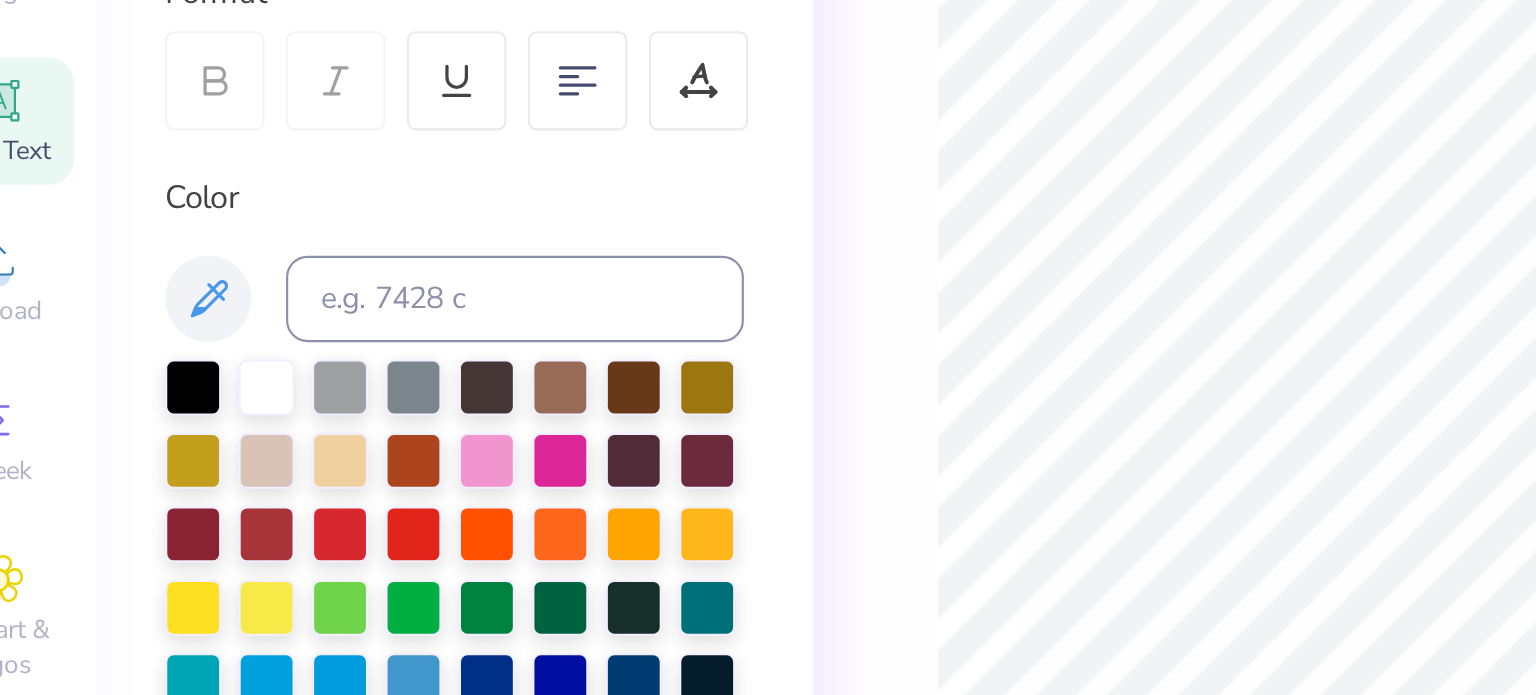 type on "6.68" 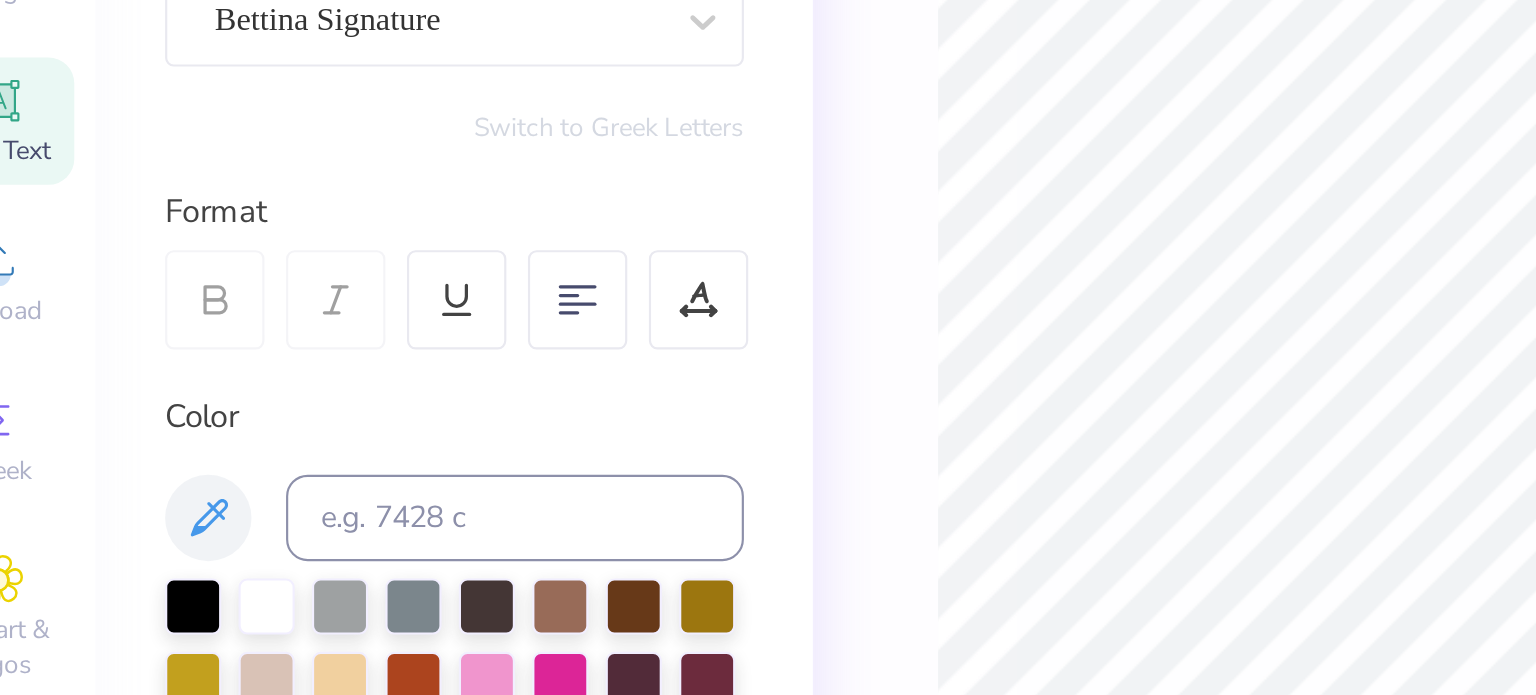 scroll, scrollTop: 0, scrollLeft: 0, axis: both 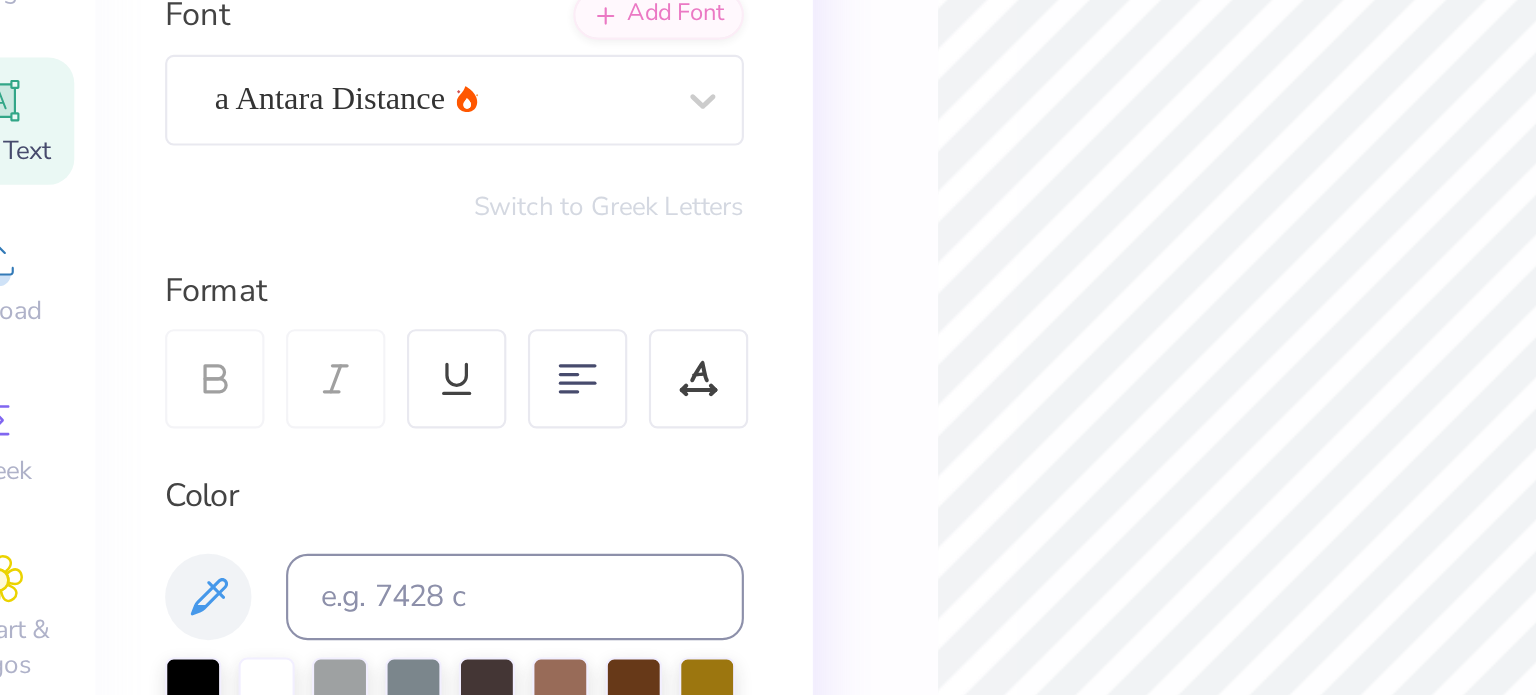 type on "4.73" 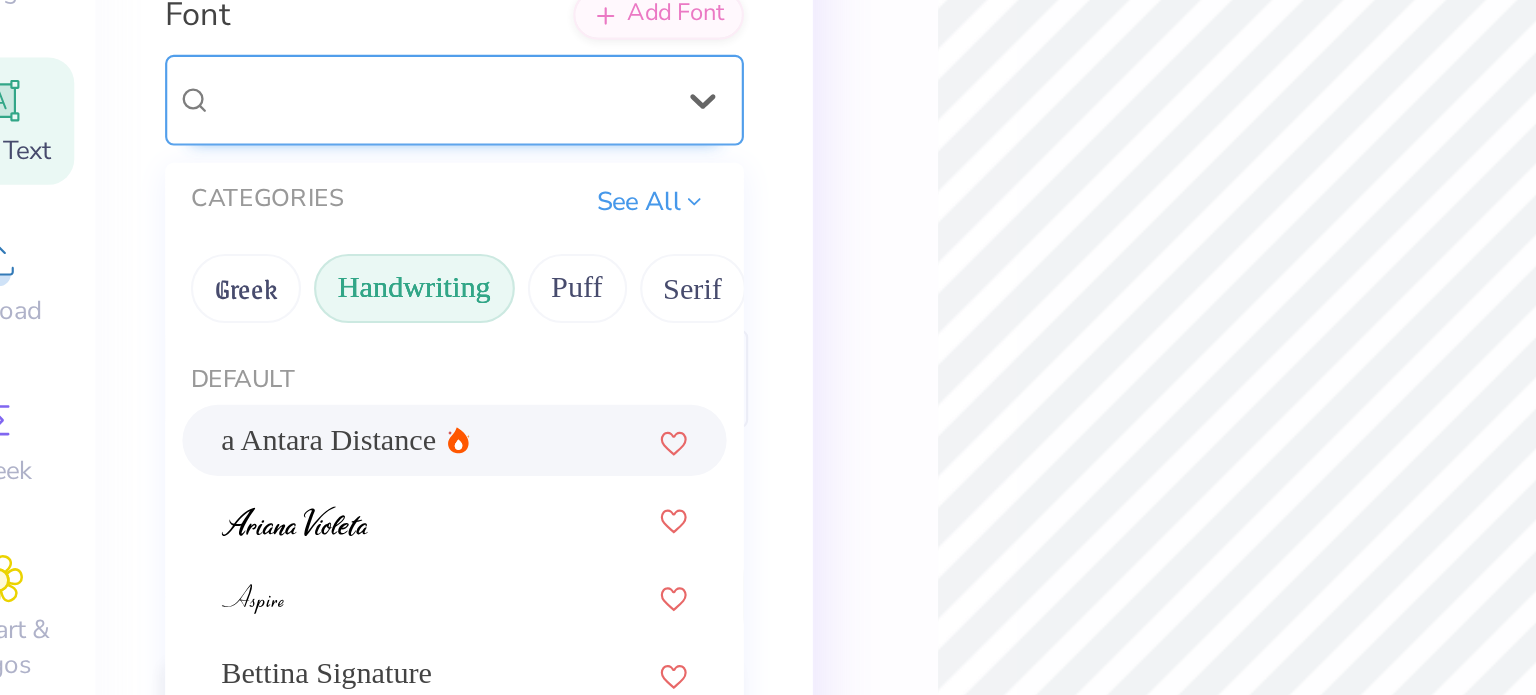 click on "a Antara Distance" at bounding box center (248, 280) 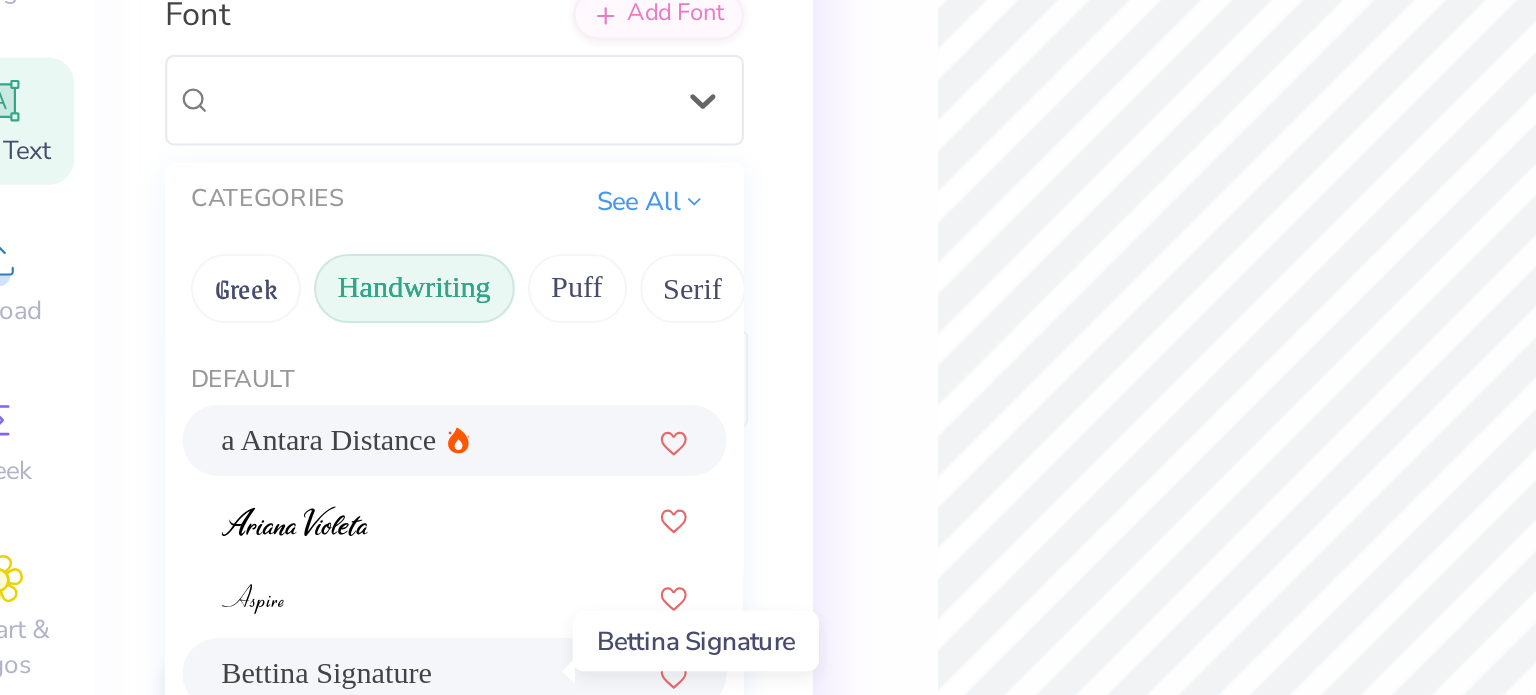 click on "Bettina Signature" at bounding box center [197, 546] 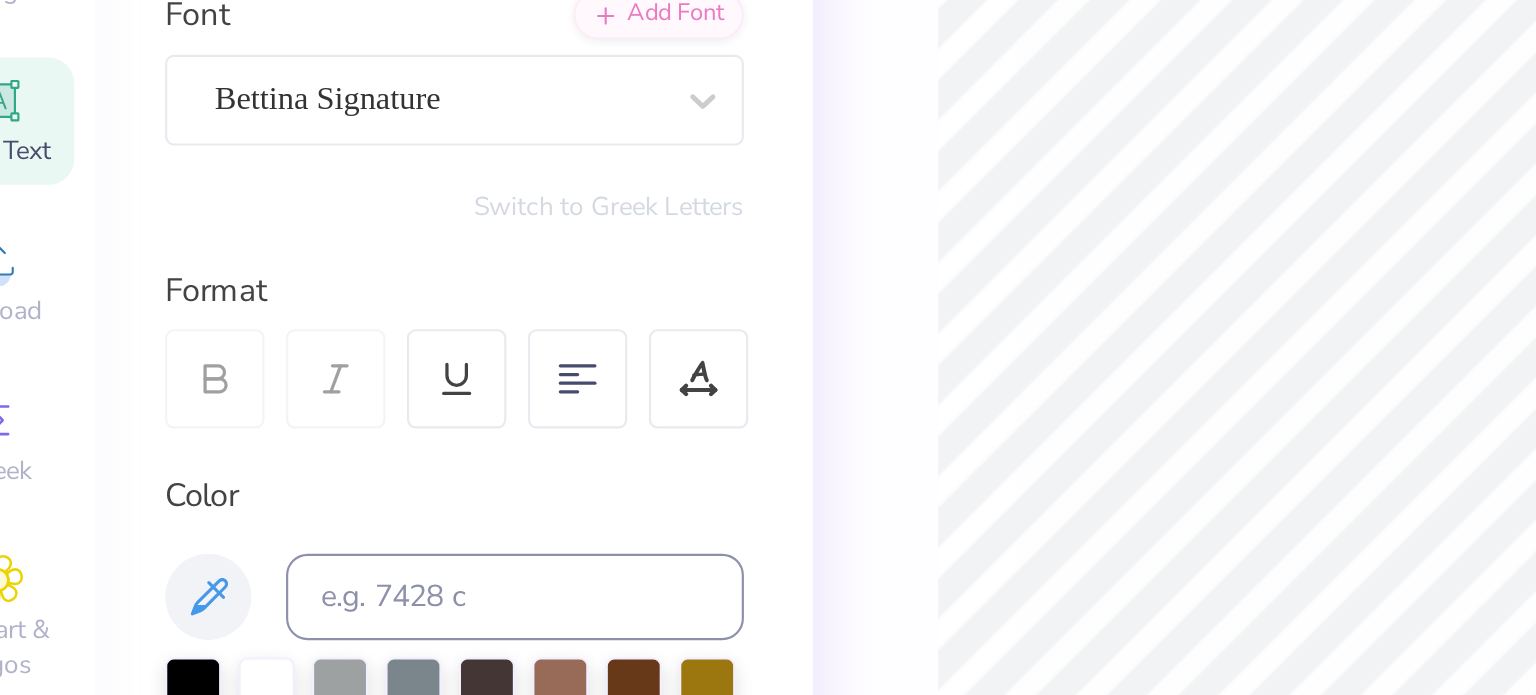 type on "8.93" 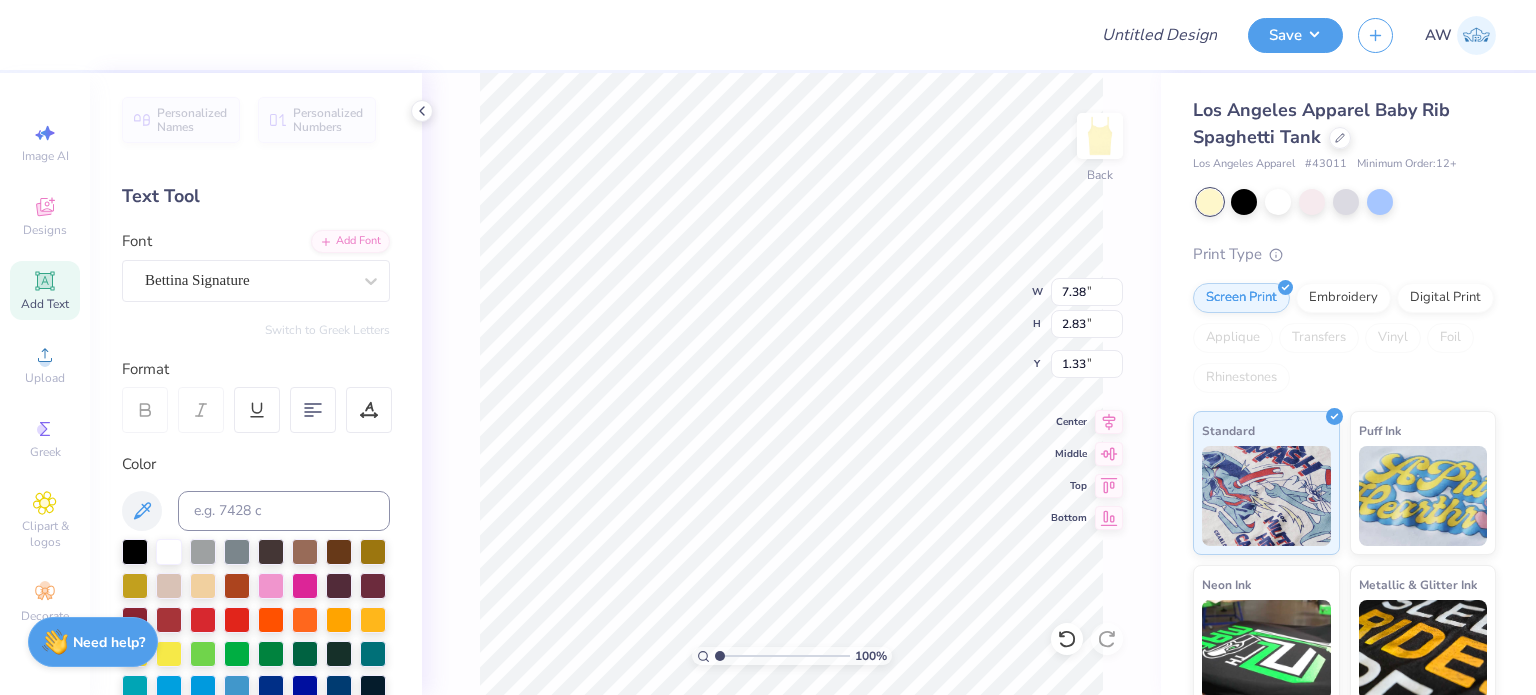 type on "7.38" 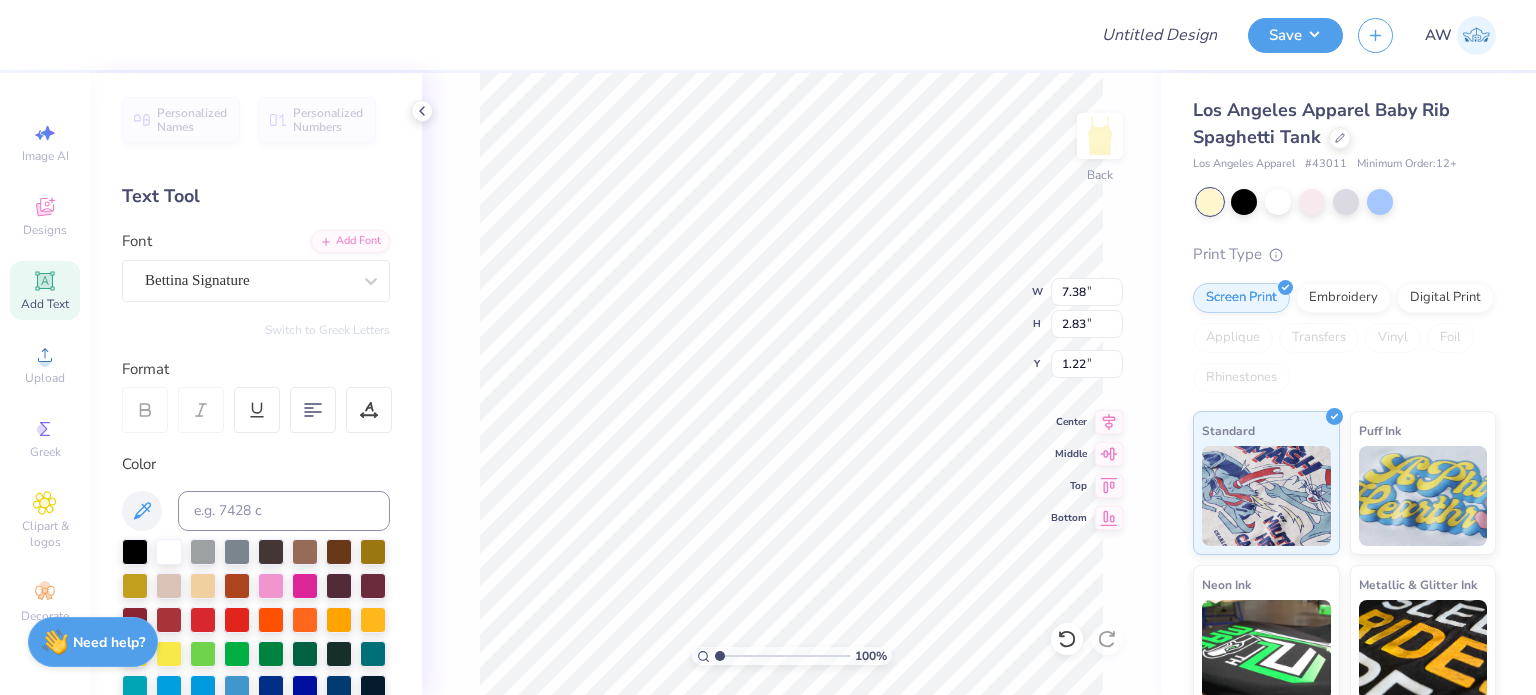 type on "1.20" 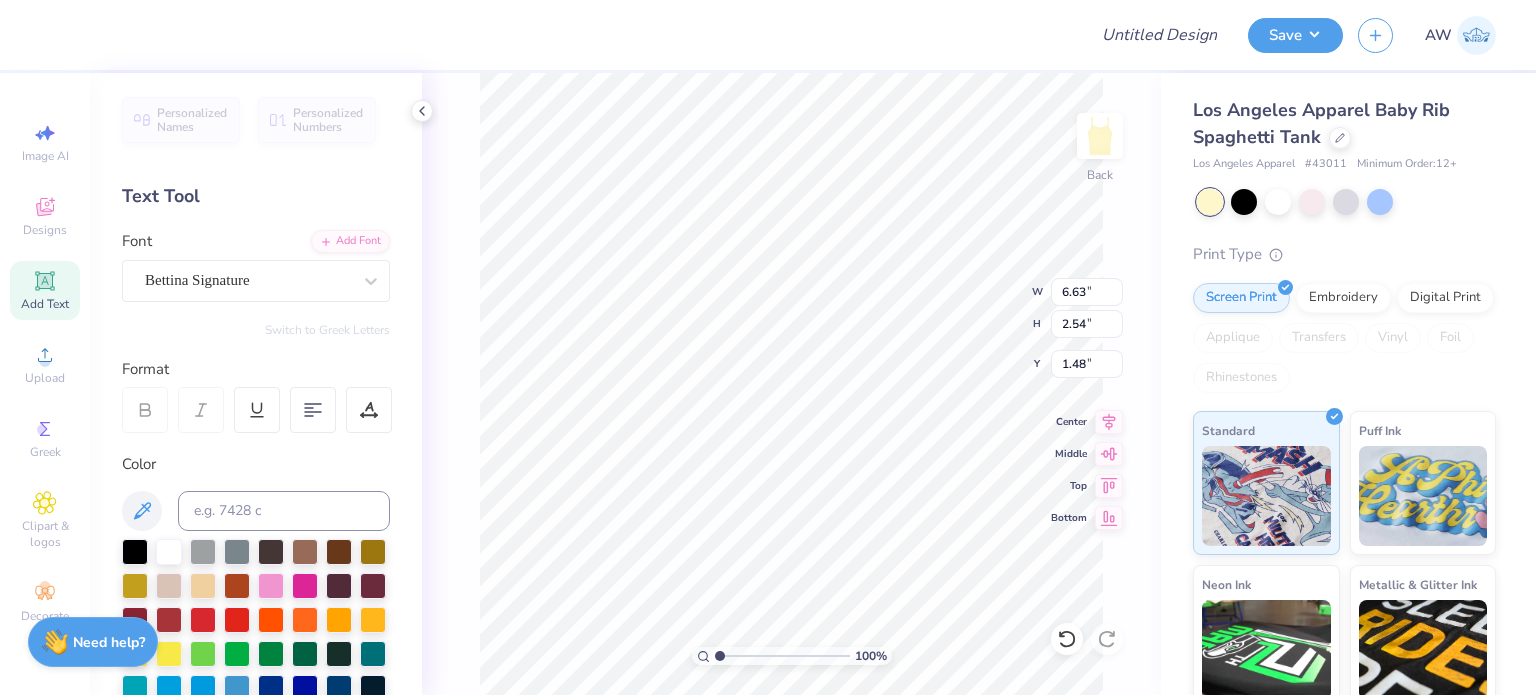 type on "6.63" 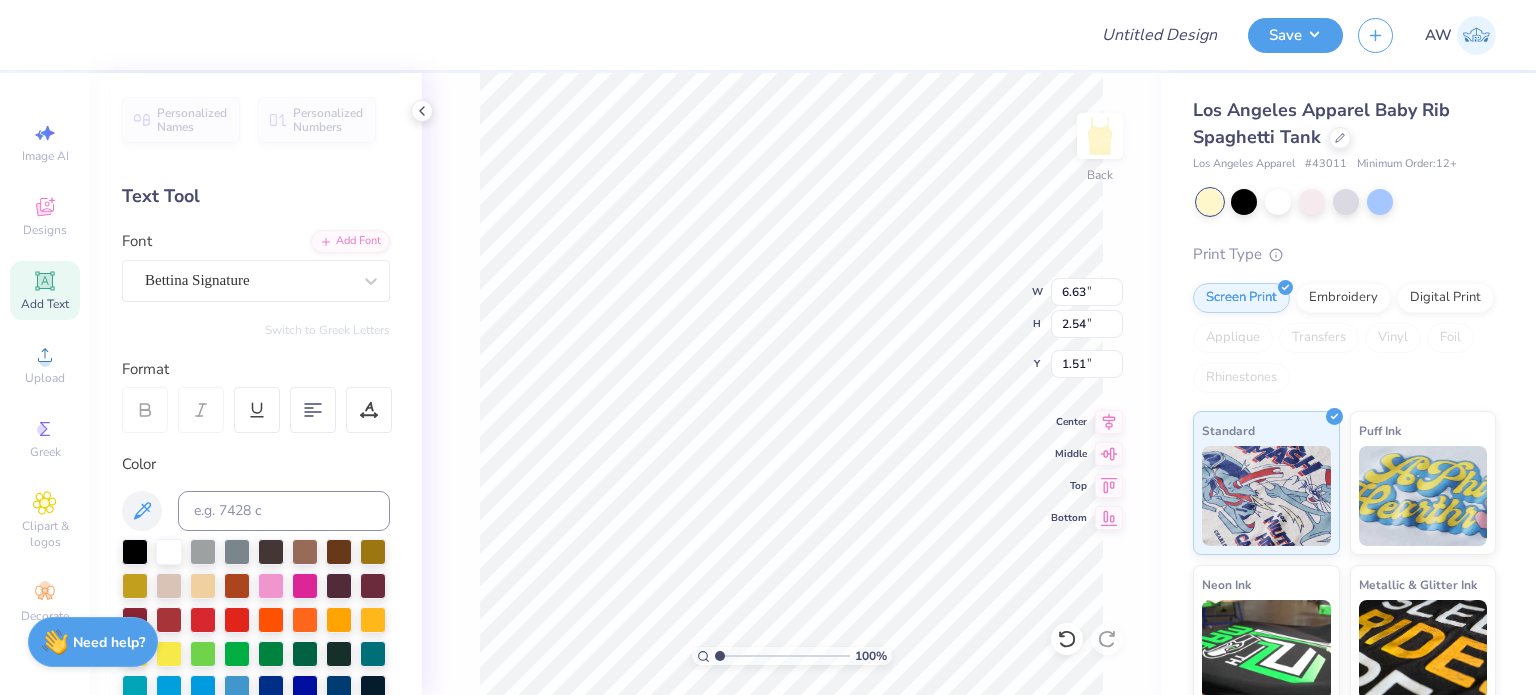type on "1.38" 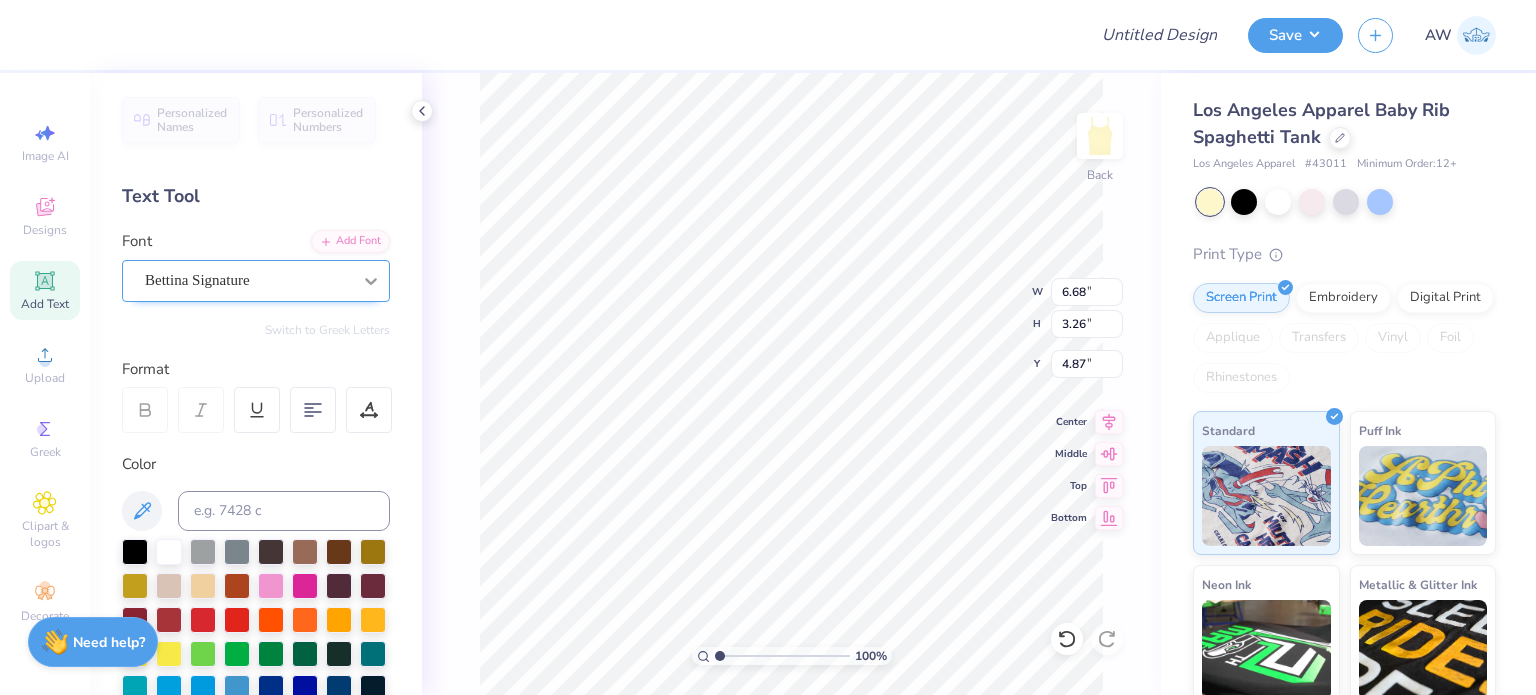 click 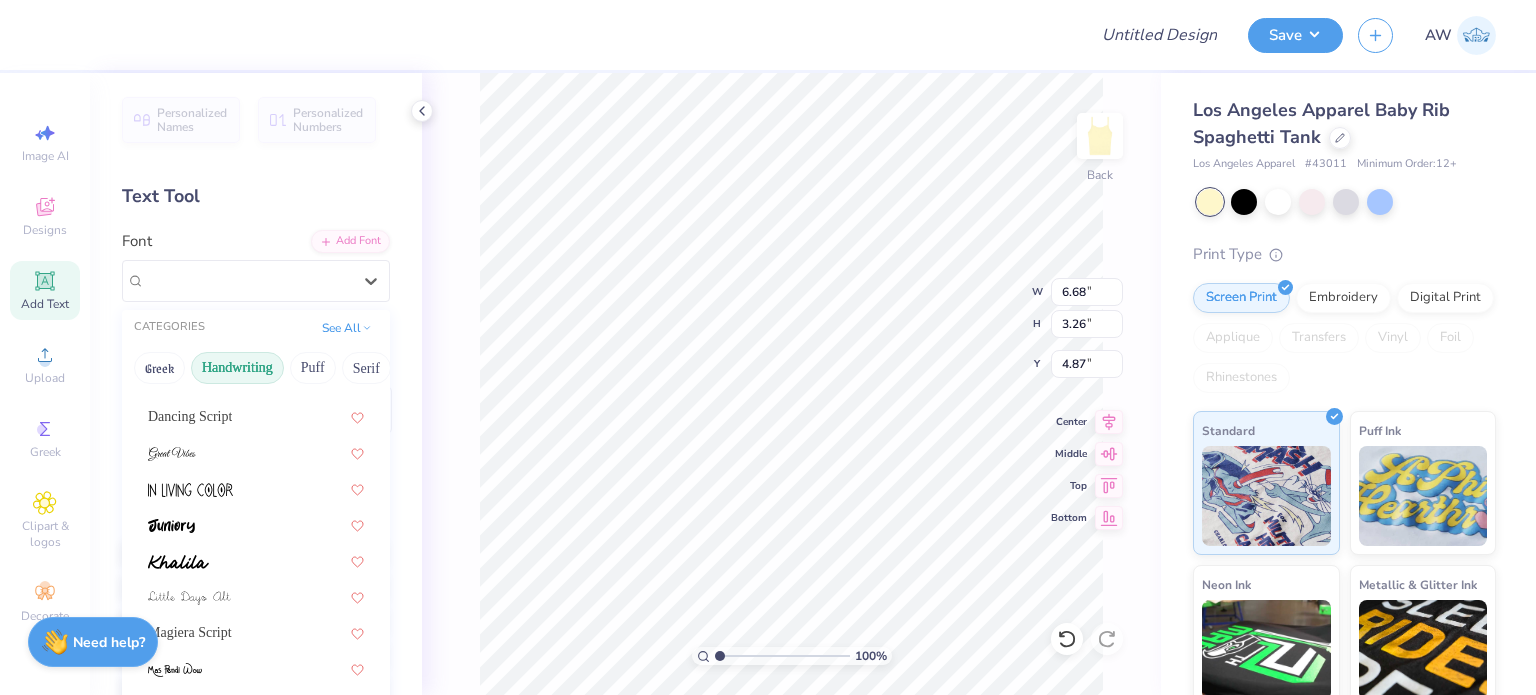 scroll, scrollTop: 453, scrollLeft: 0, axis: vertical 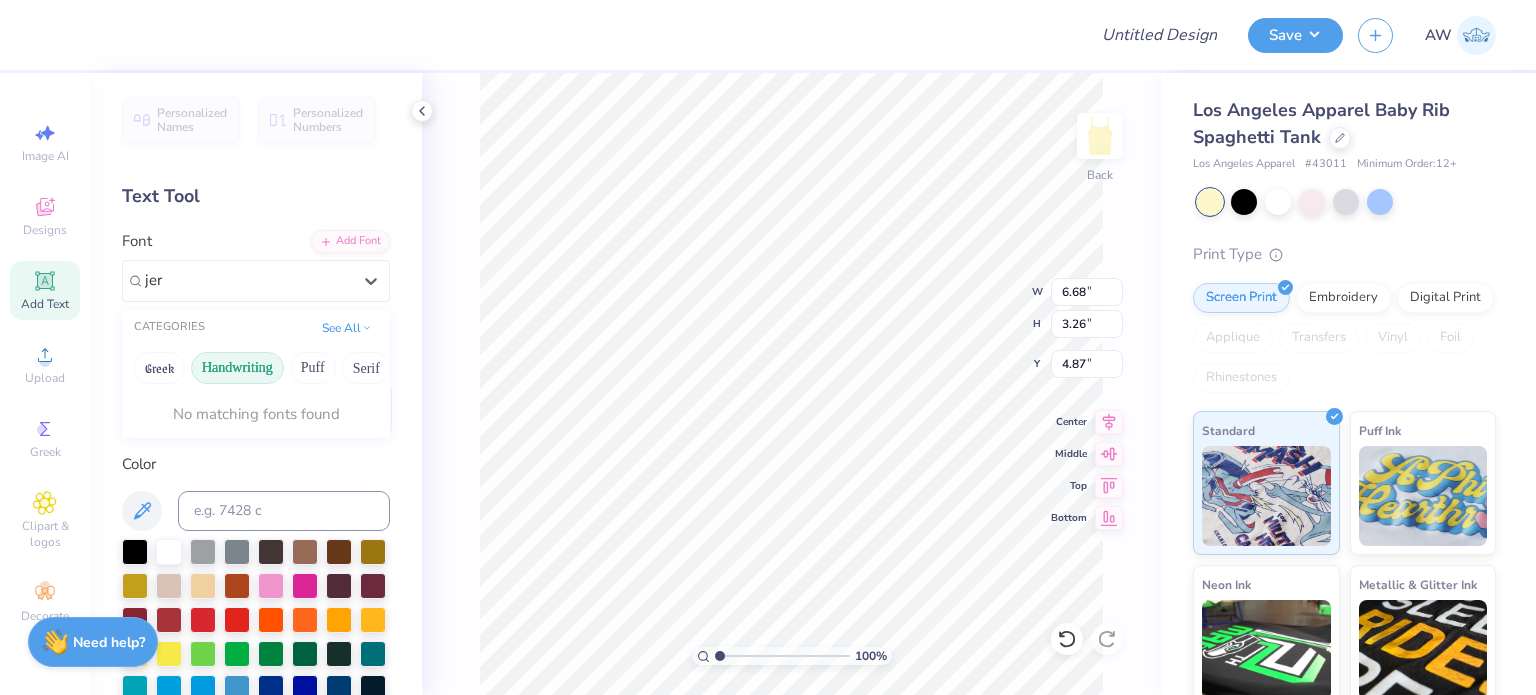 click on "Handwriting" at bounding box center [237, 368] 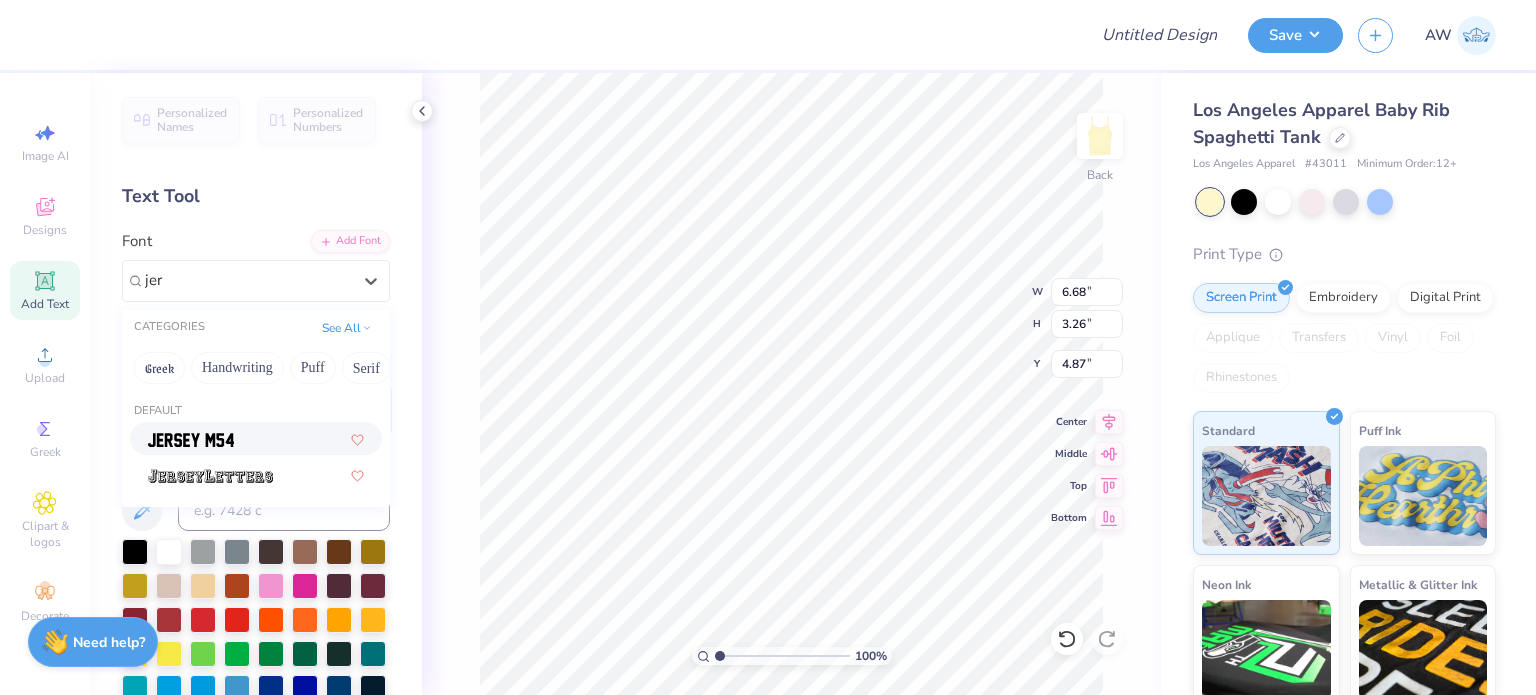 click at bounding box center [256, 438] 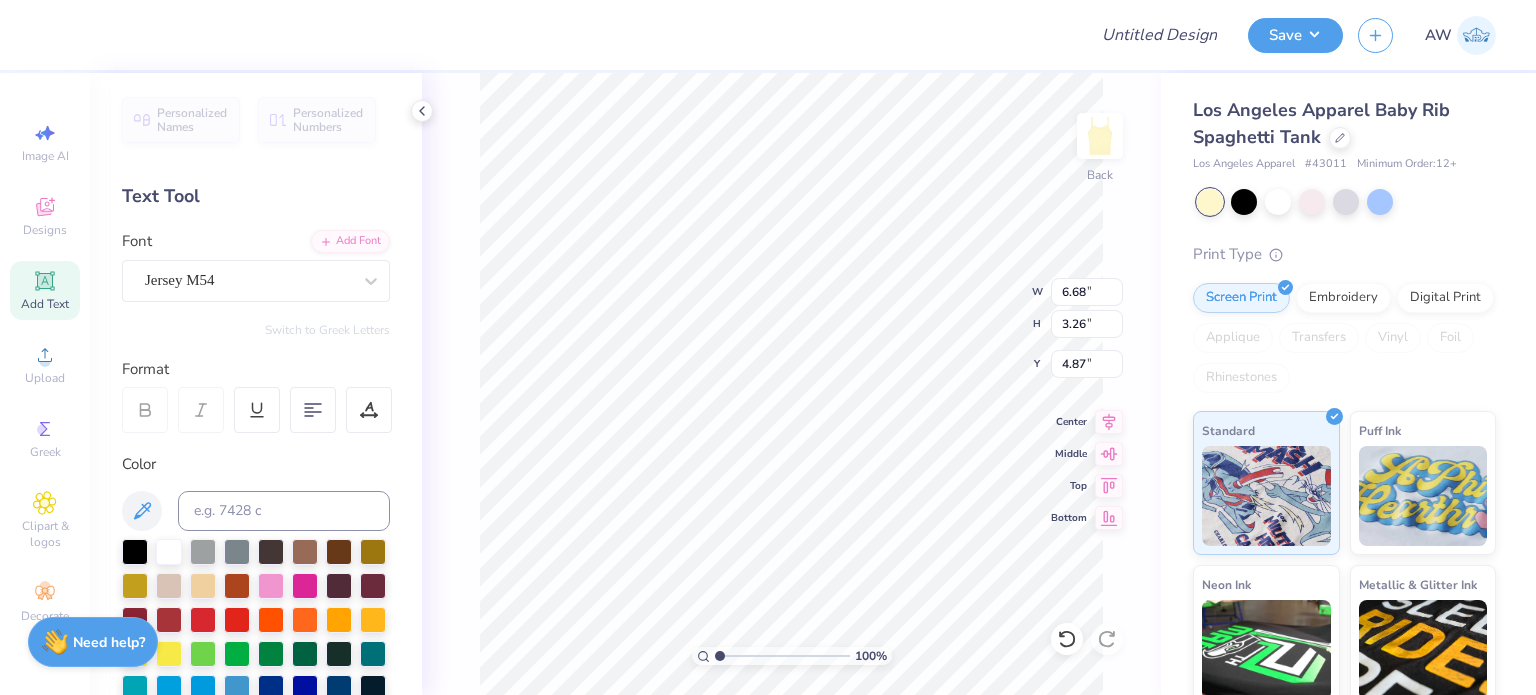 type on "3.03" 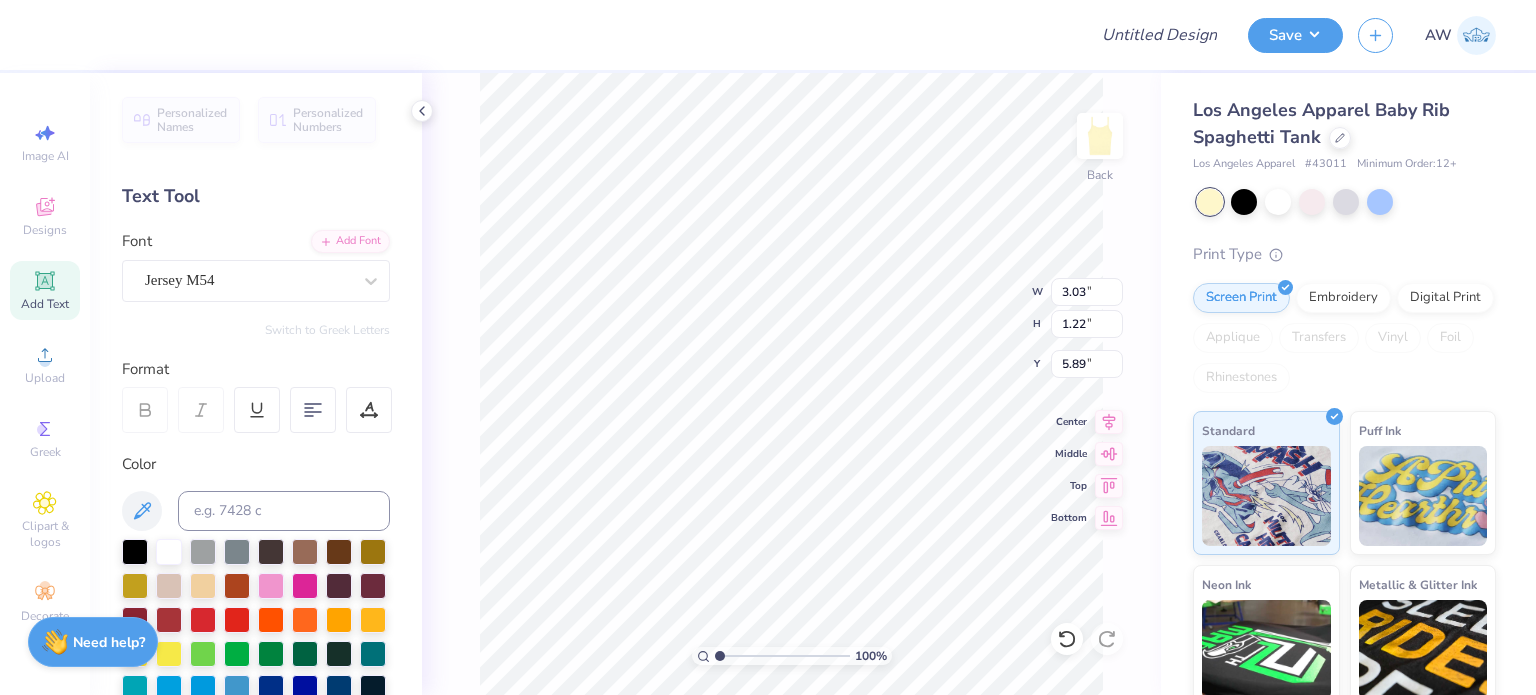 scroll, scrollTop: 16, scrollLeft: 2, axis: both 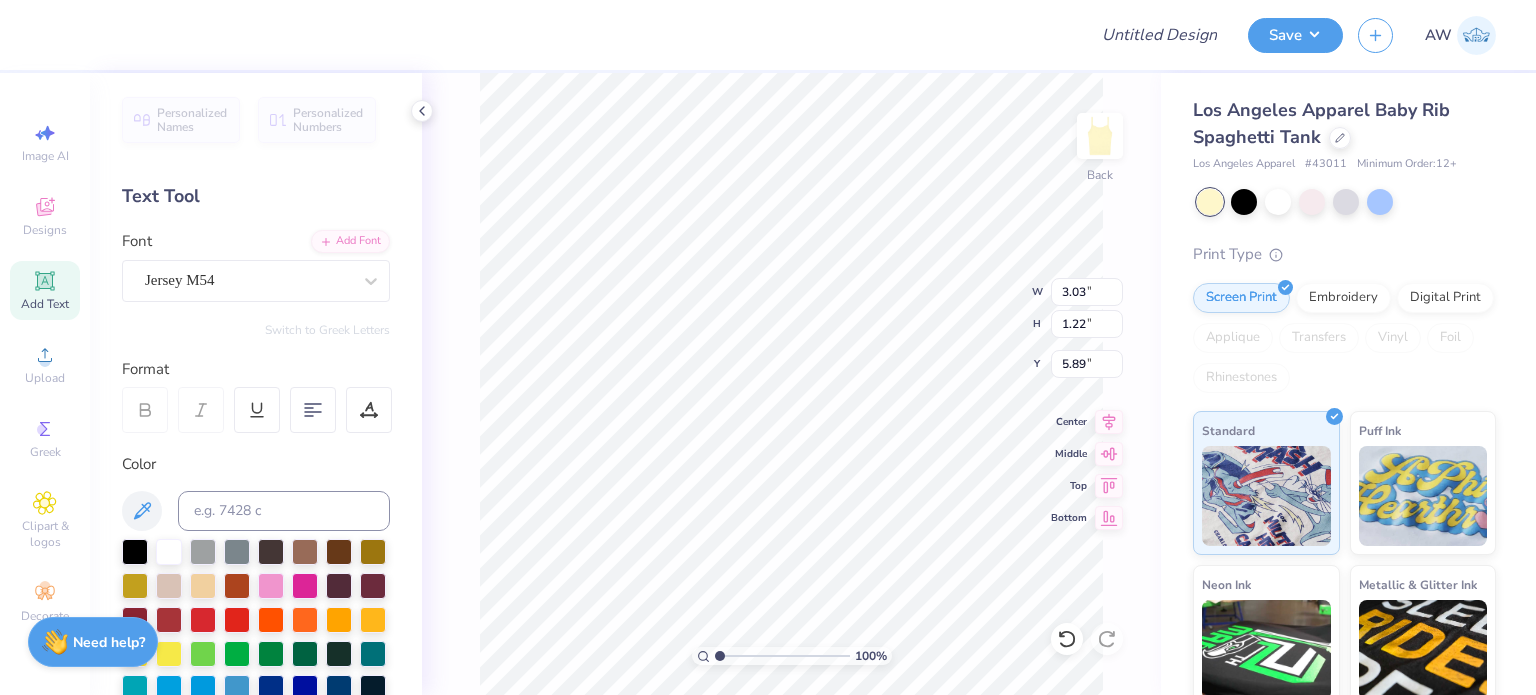 type on "T" 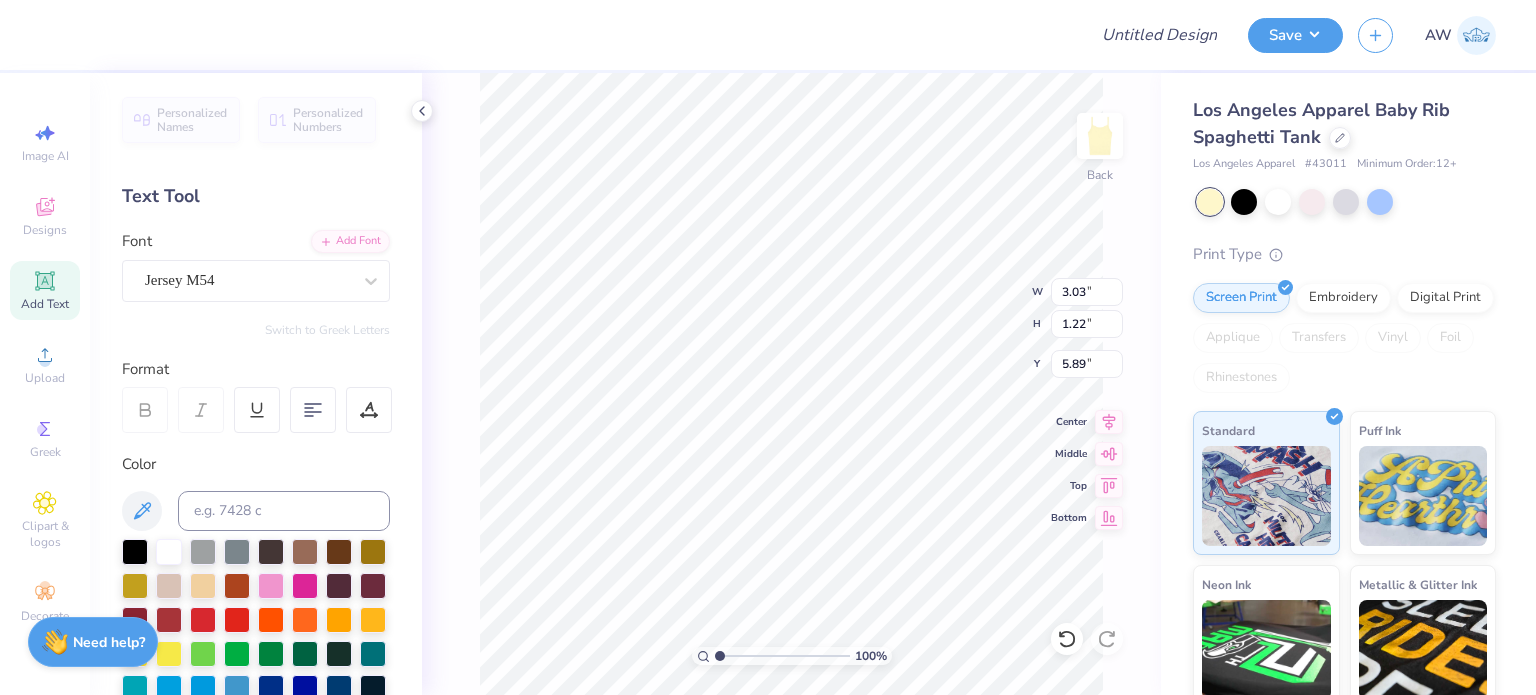 type on "EST 1895" 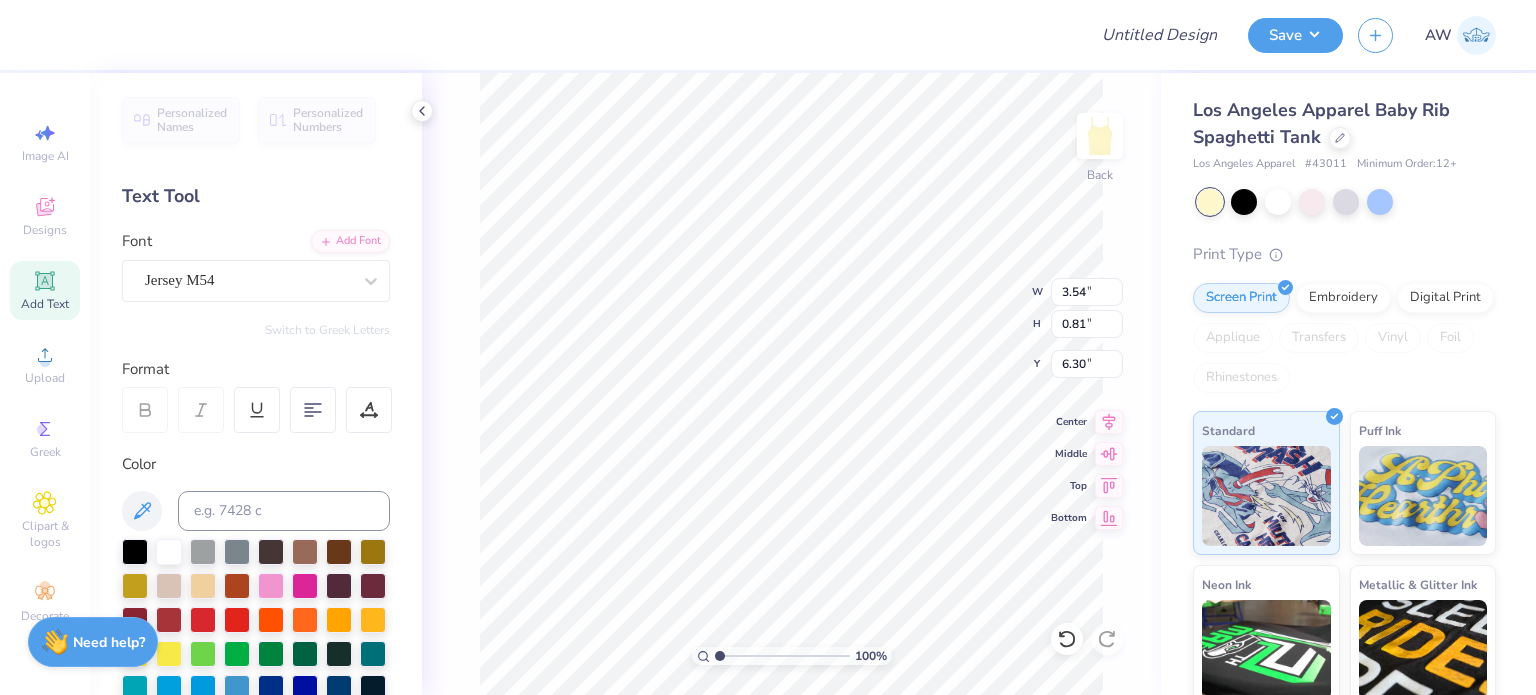 type on "3.54" 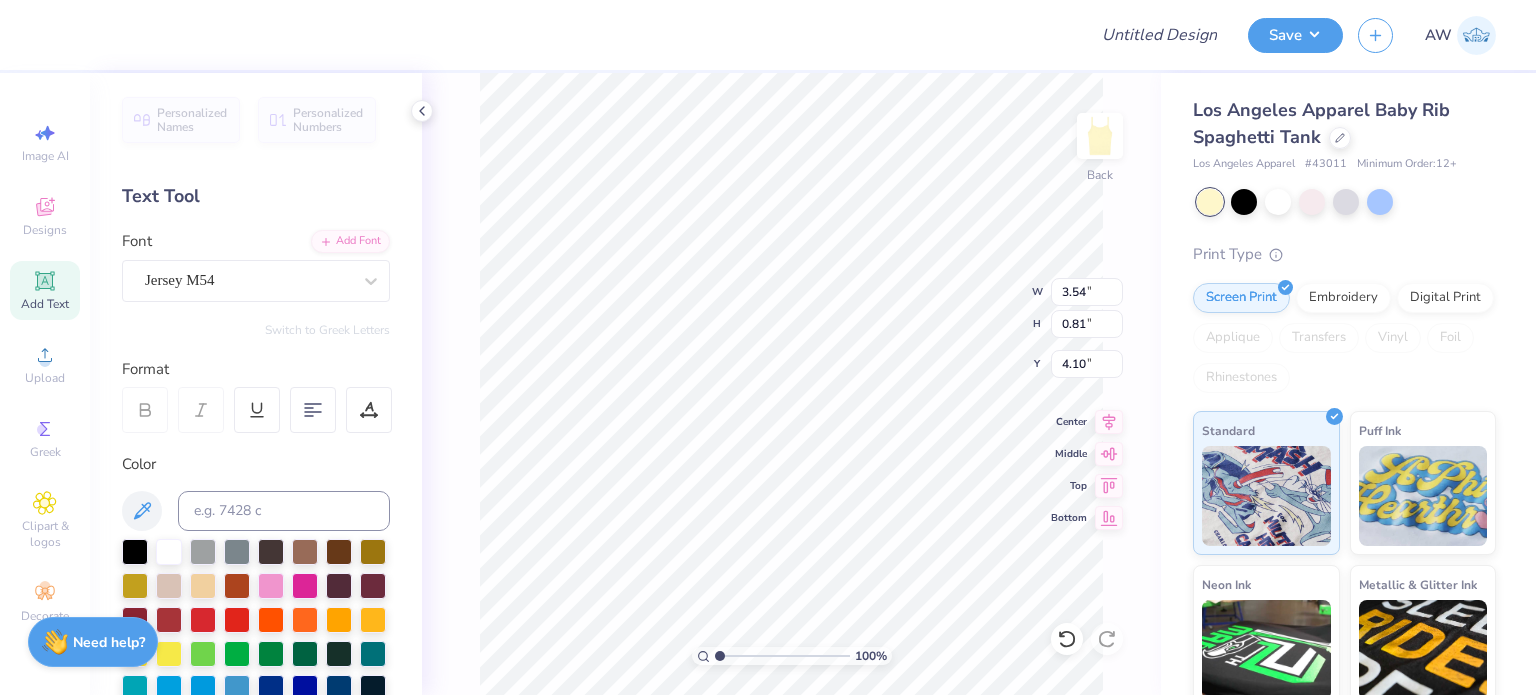 type on "4.10" 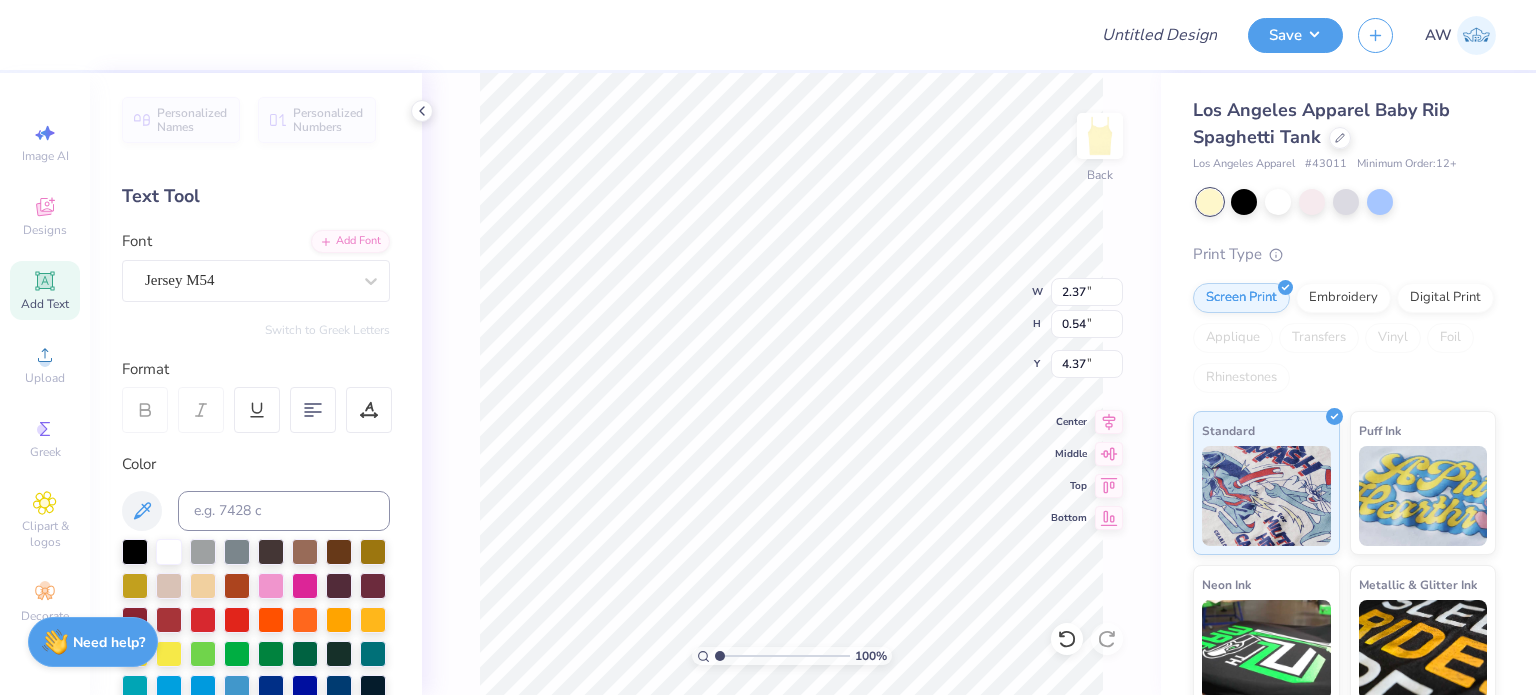 type on "2.37" 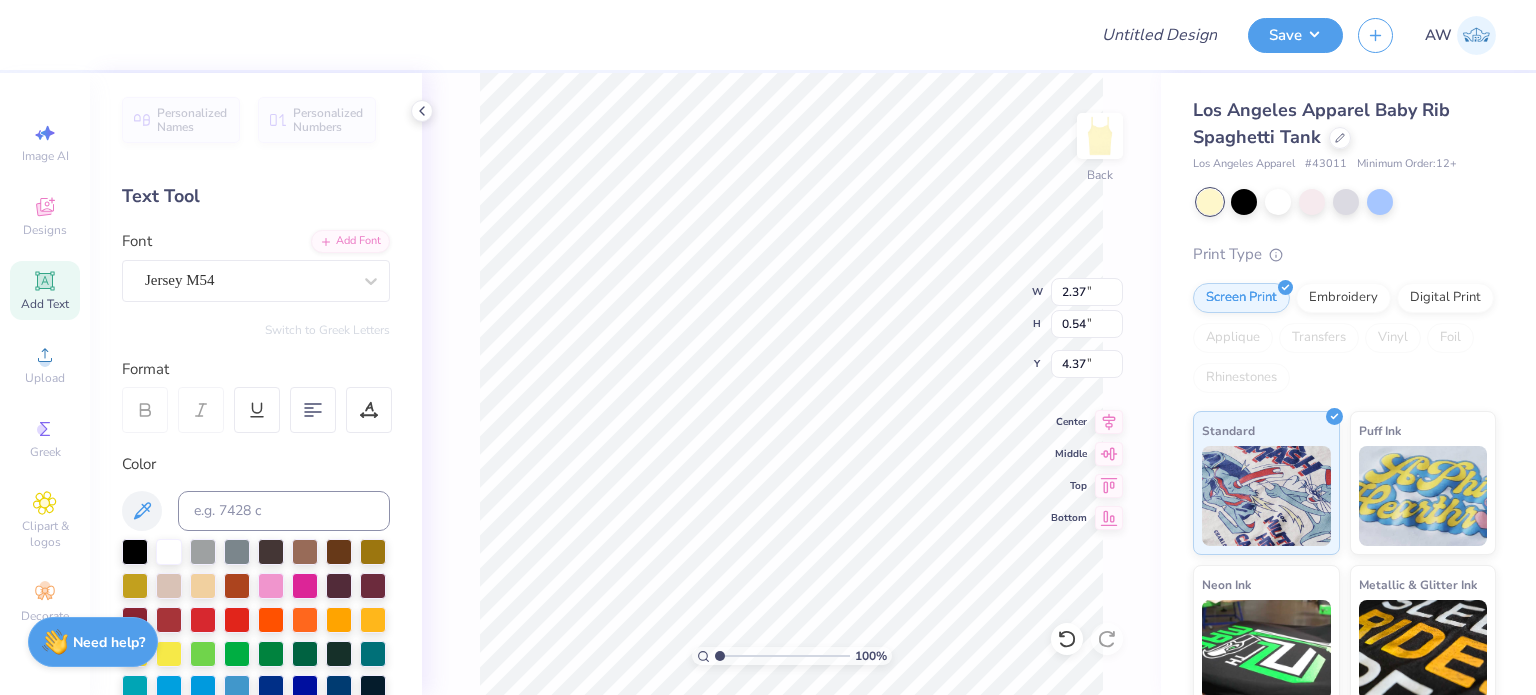 type on "3.37" 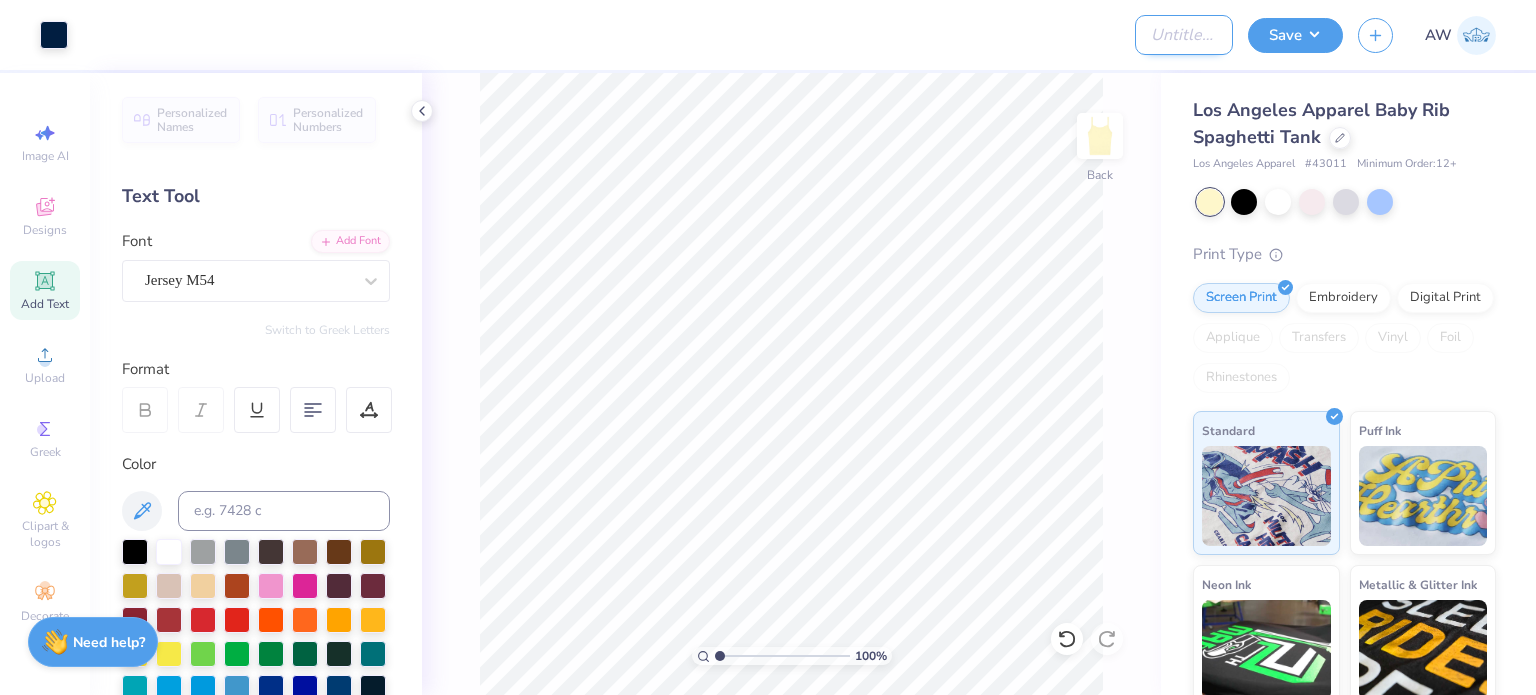 click on "Design Title" at bounding box center [1184, 35] 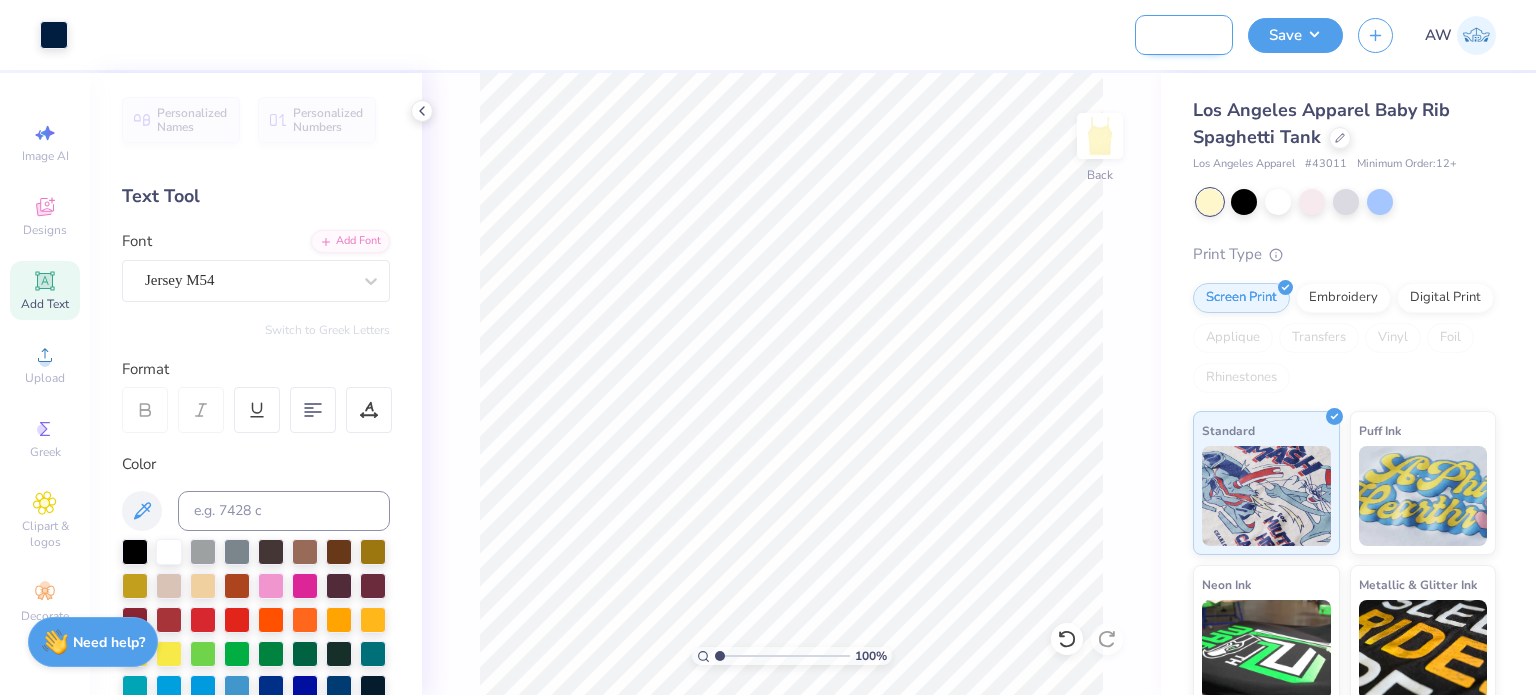 scroll, scrollTop: 0, scrollLeft: 99, axis: horizontal 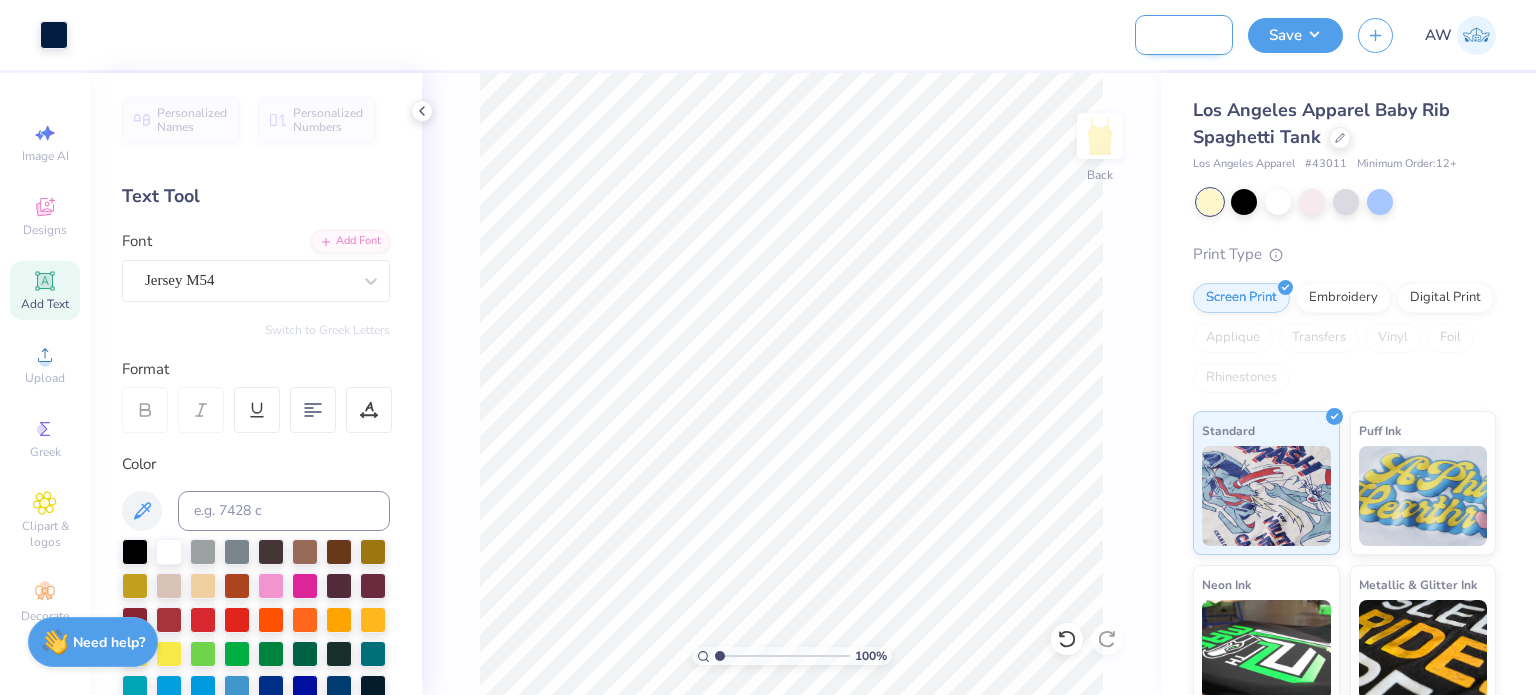 click on "Chi O Merch Fall 2025" at bounding box center [1184, 35] 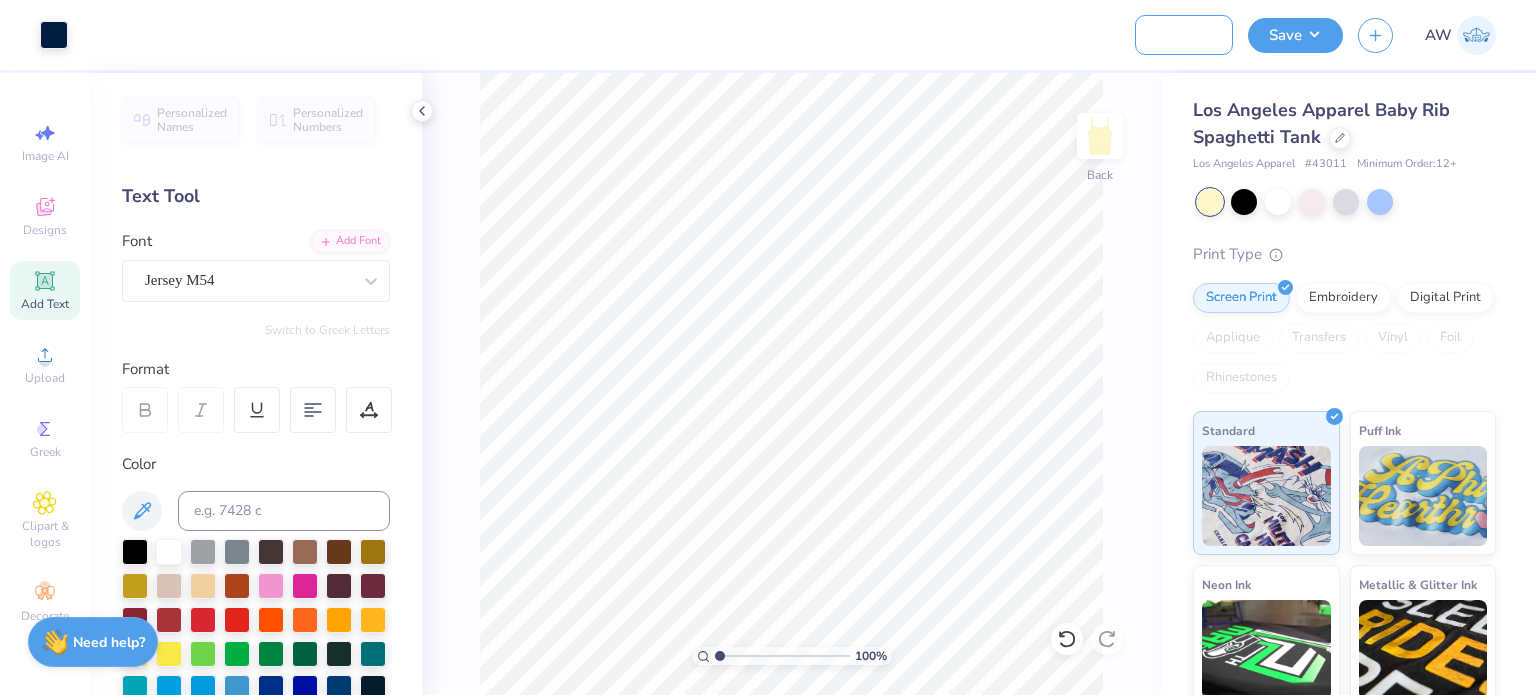 scroll, scrollTop: 0, scrollLeft: 168, axis: horizontal 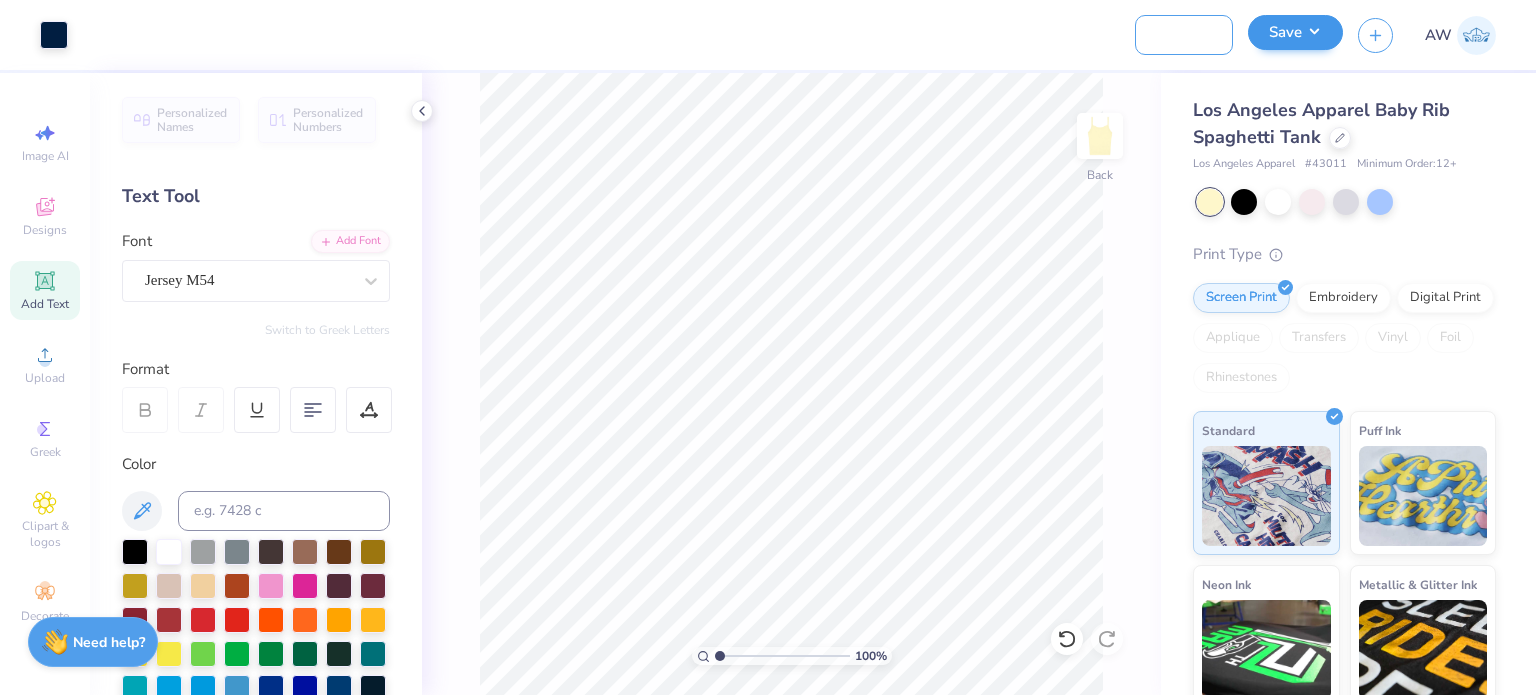 type on "Chi O Merch Fall polka dot tank2025" 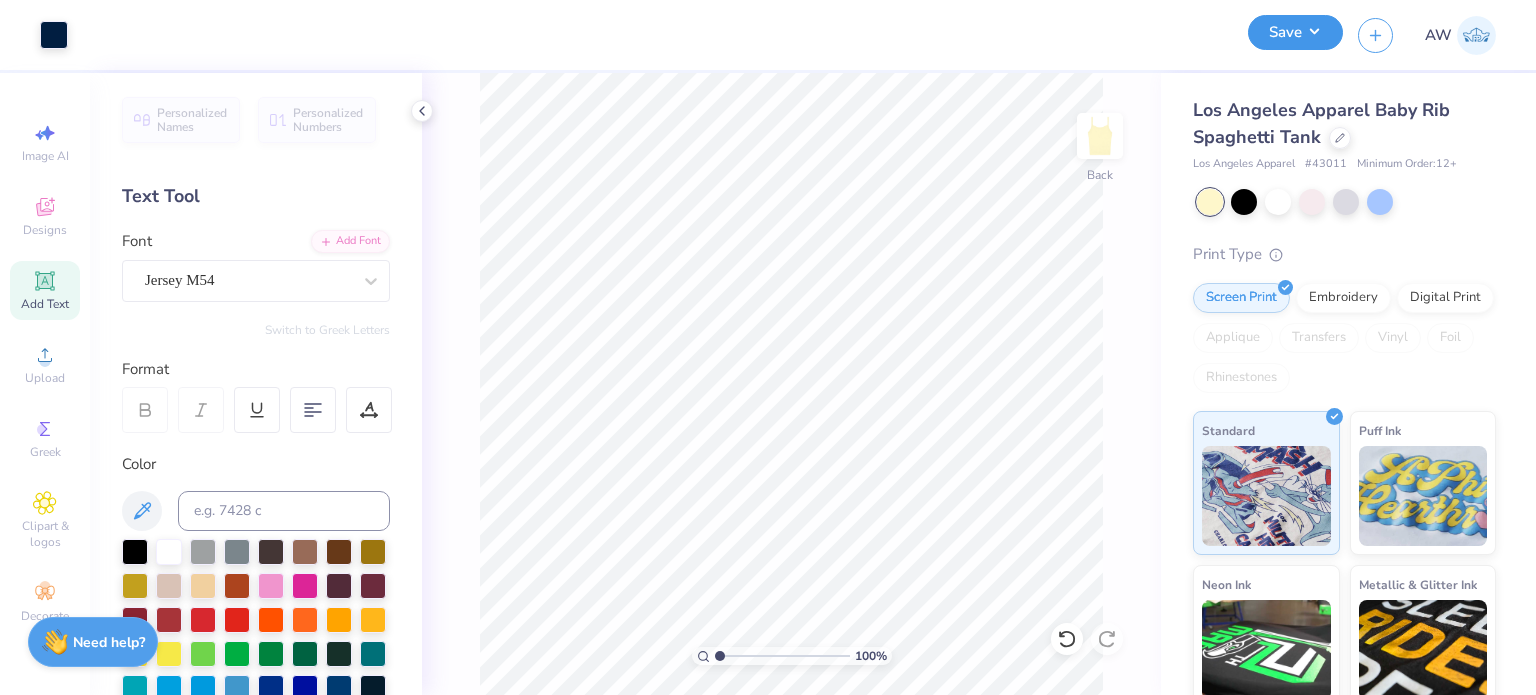 click on "Save" at bounding box center [1295, 32] 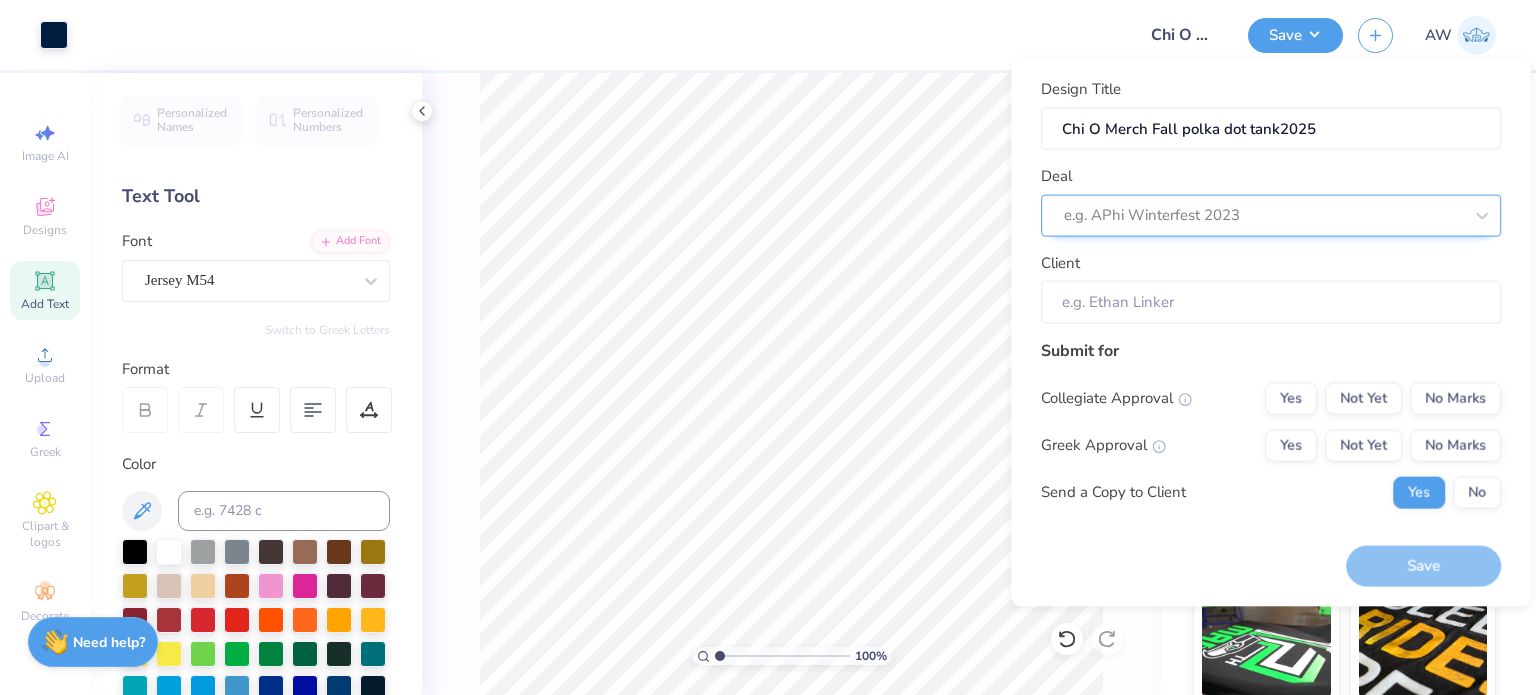 click at bounding box center [1263, 215] 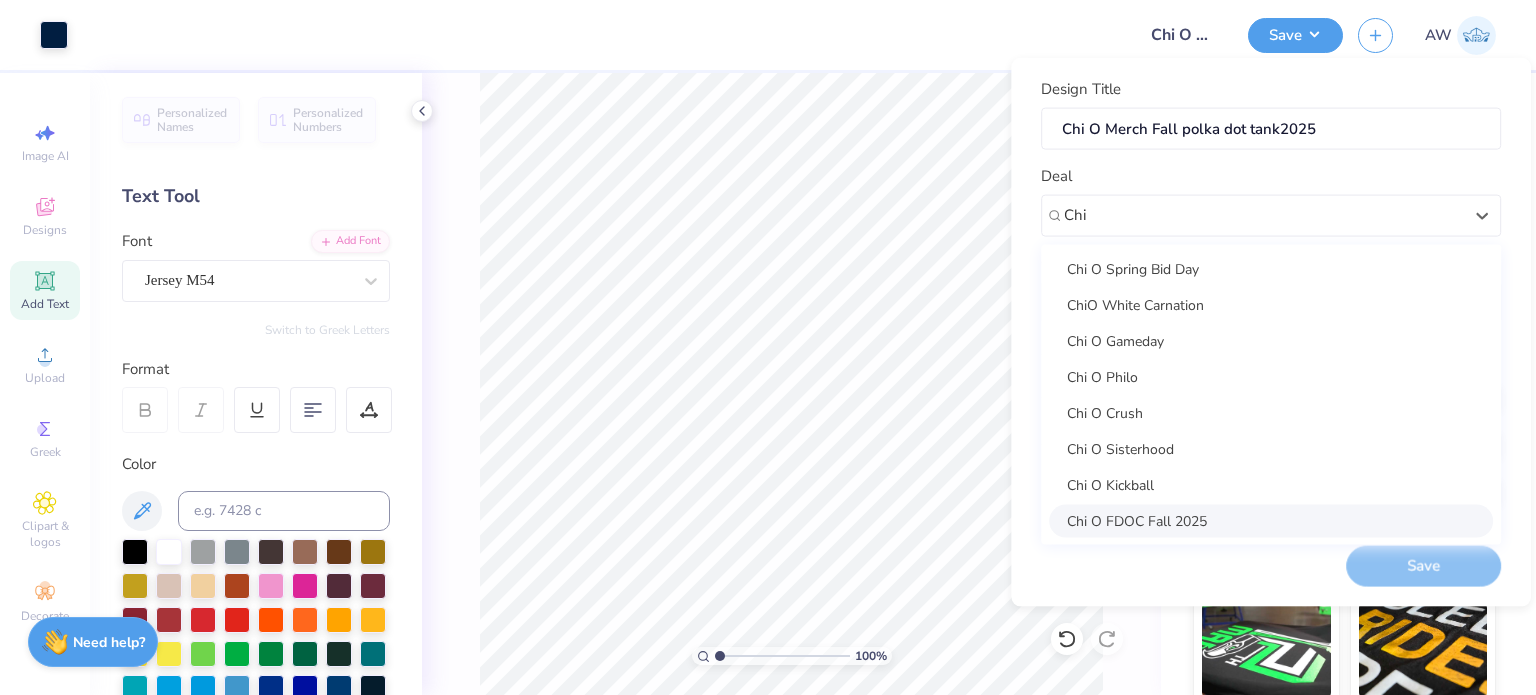 click on "Chi O FDOC Fall 2025" at bounding box center (1271, 520) 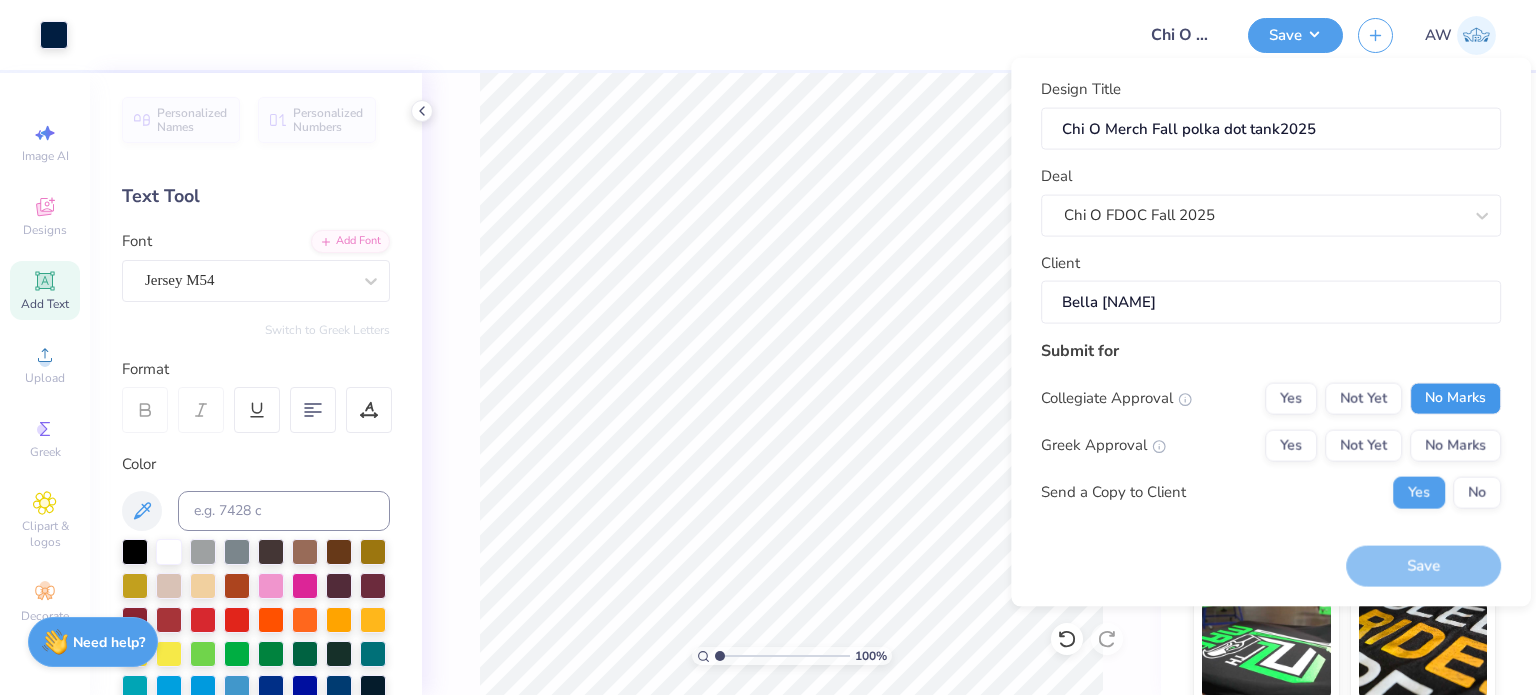 click on "No Marks" at bounding box center [1455, 398] 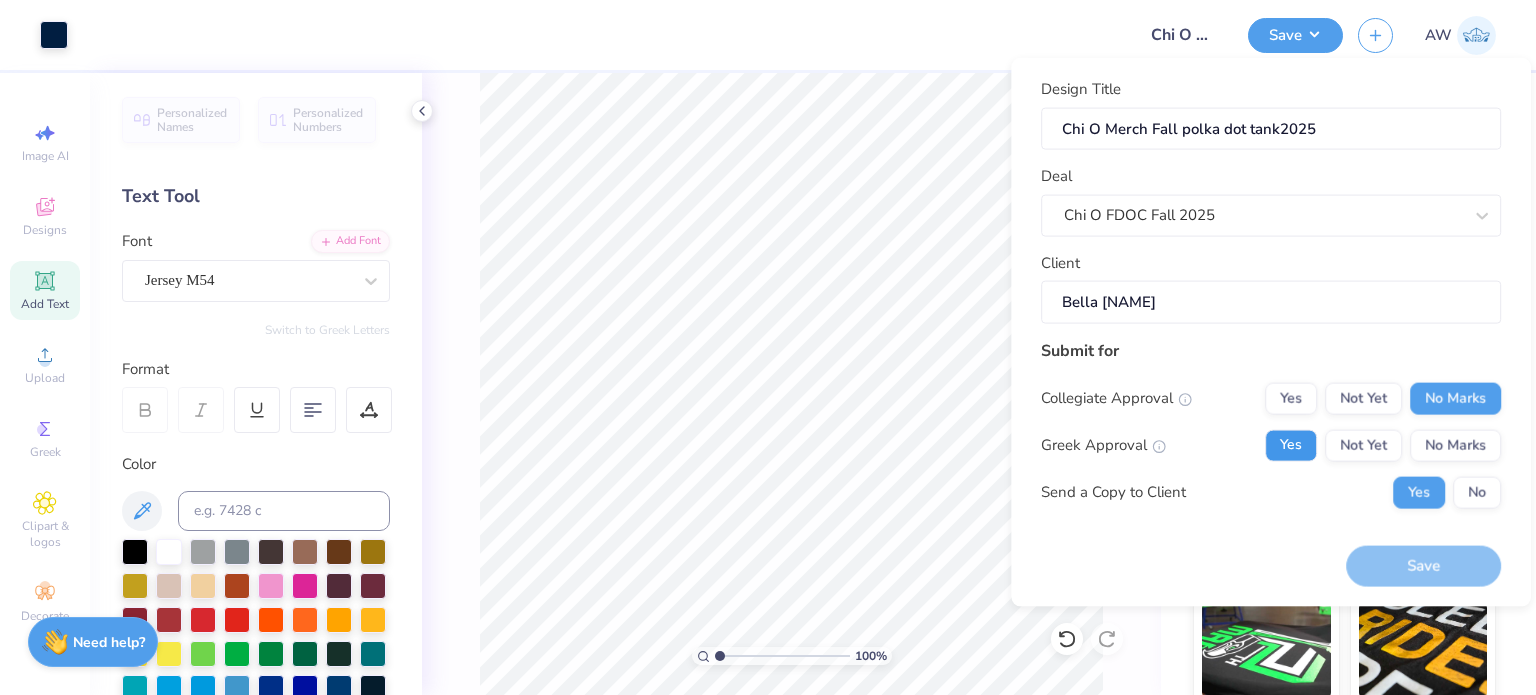 click on "Yes" at bounding box center (1291, 445) 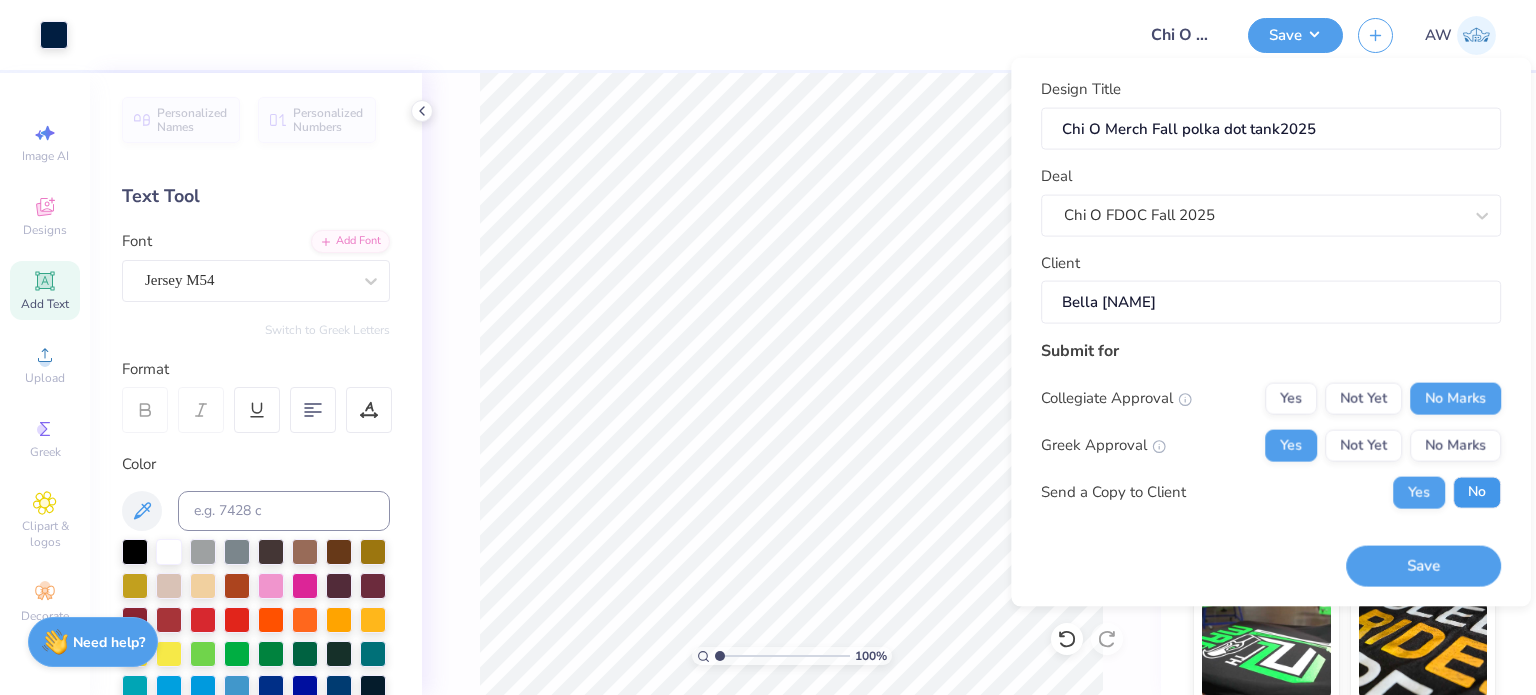 click on "No" at bounding box center [1477, 492] 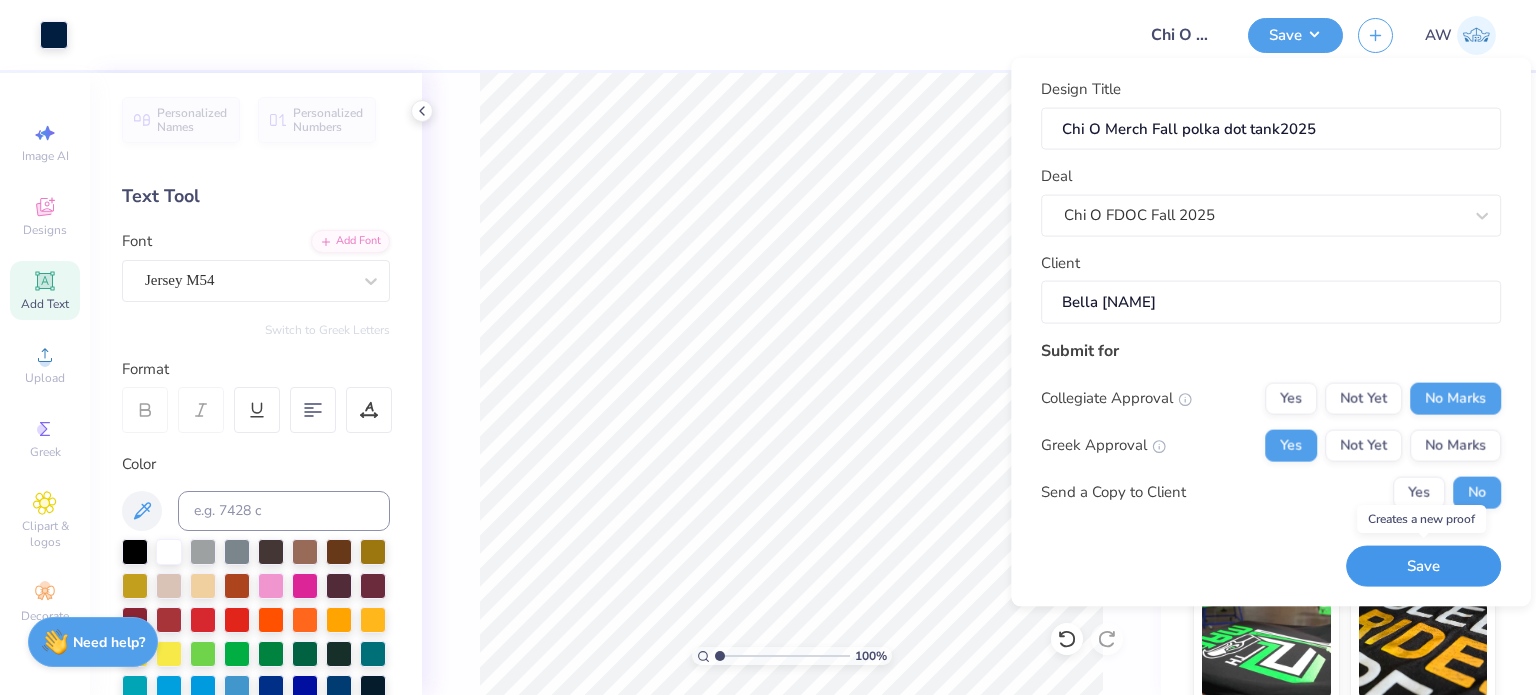 click on "Save" at bounding box center [1423, 566] 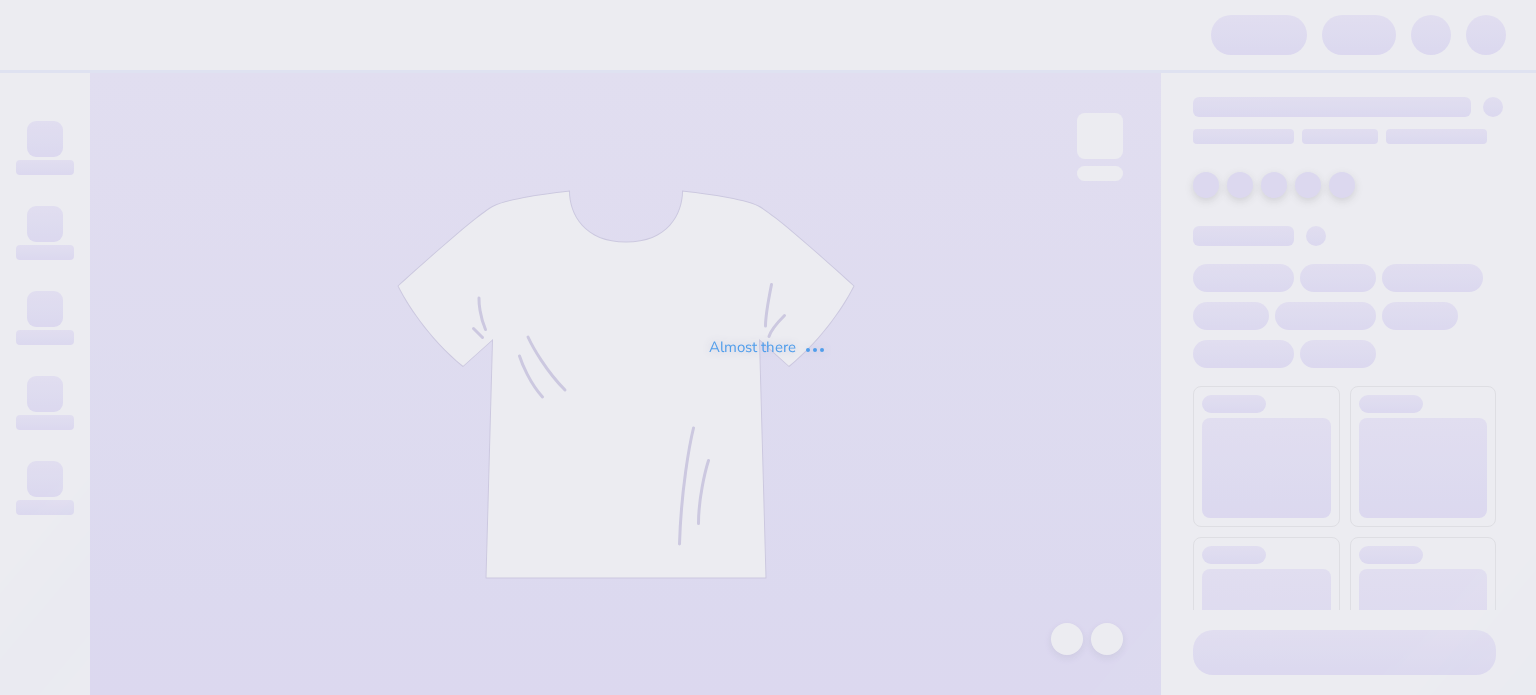 scroll, scrollTop: 0, scrollLeft: 0, axis: both 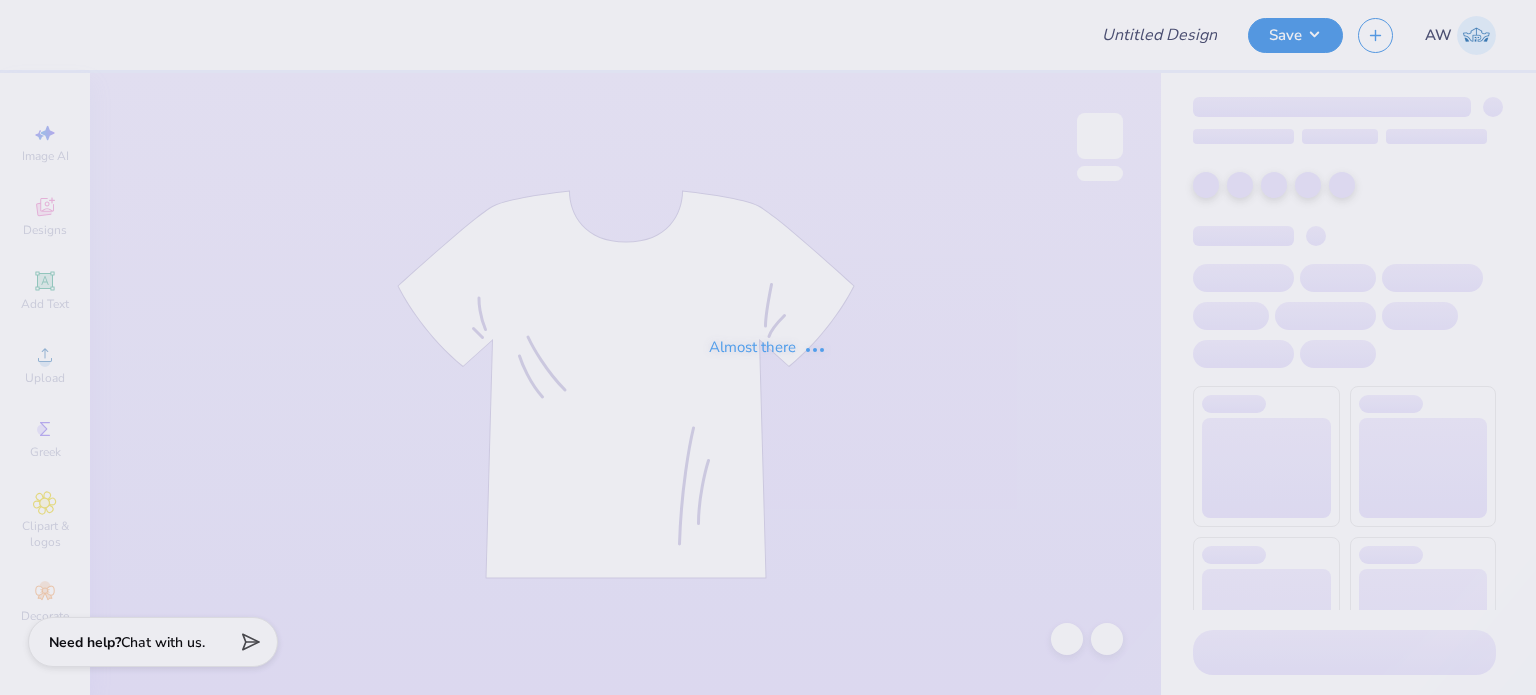 type on "Chi O Merch Fall polka dot tank2025" 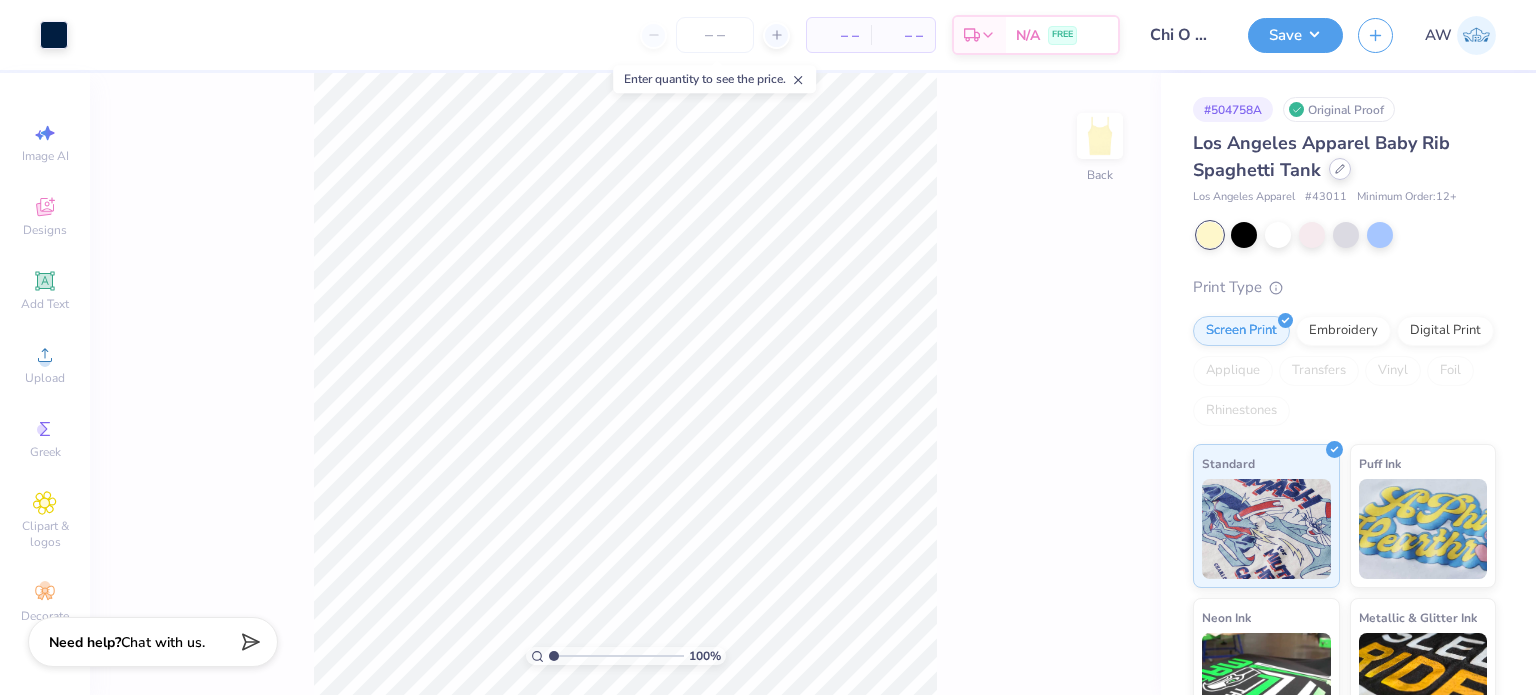 click 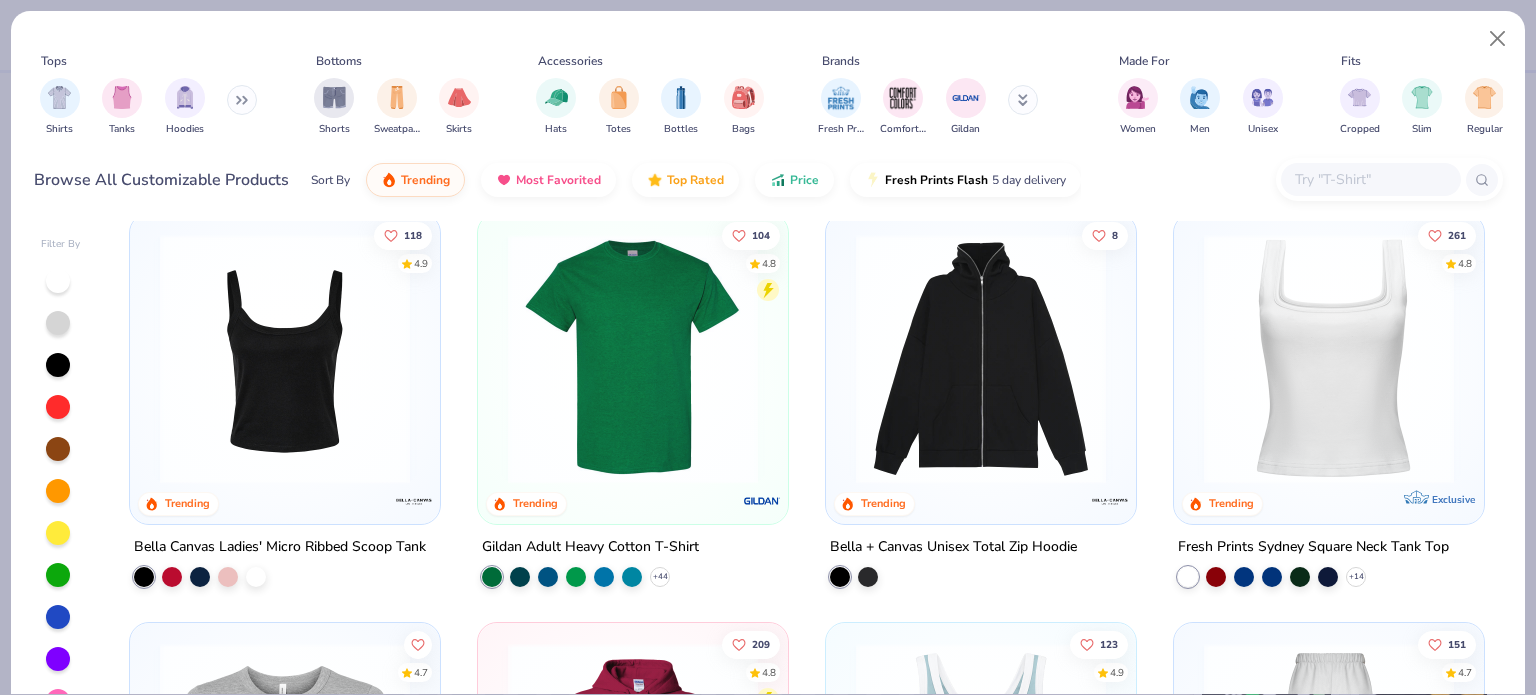 scroll, scrollTop: 427, scrollLeft: 0, axis: vertical 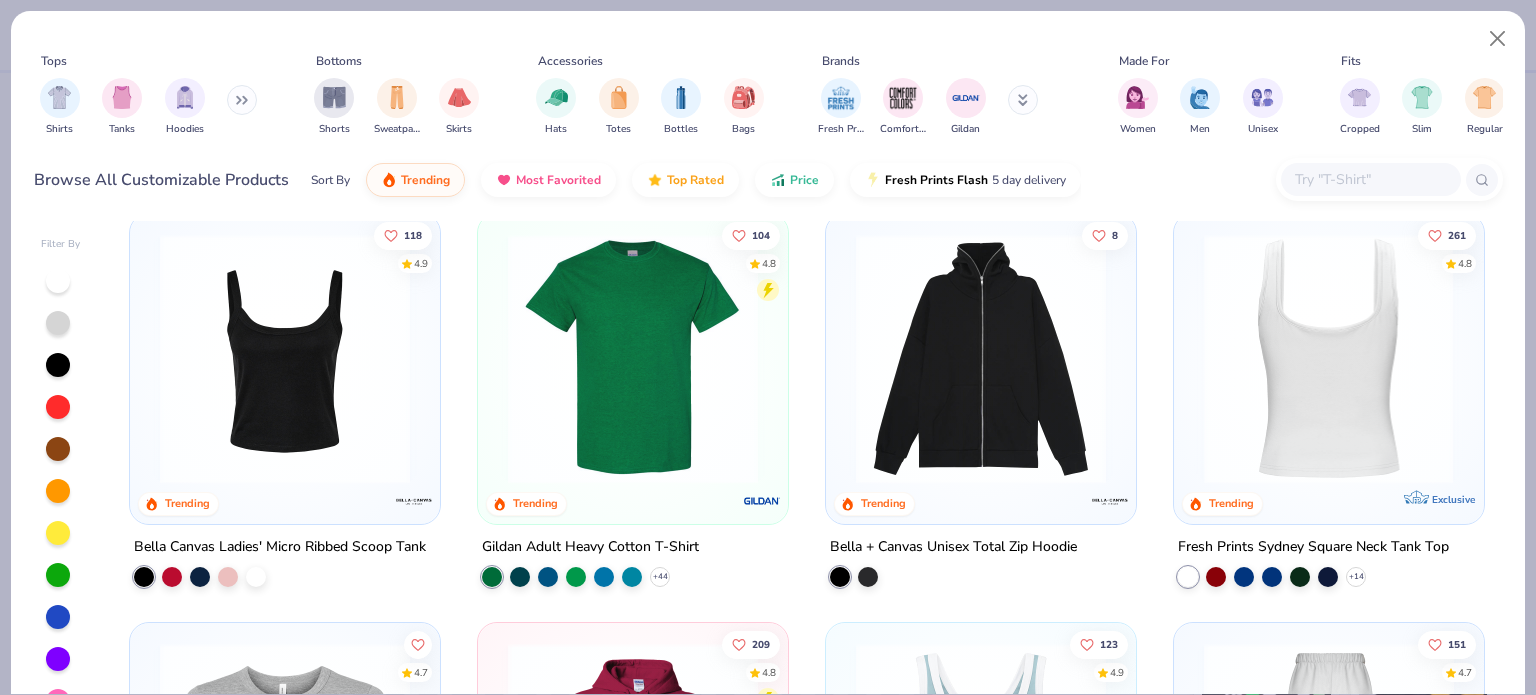 drag, startPoint x: 1325, startPoint y: 362, endPoint x: 1334, endPoint y: 271, distance: 91.44397 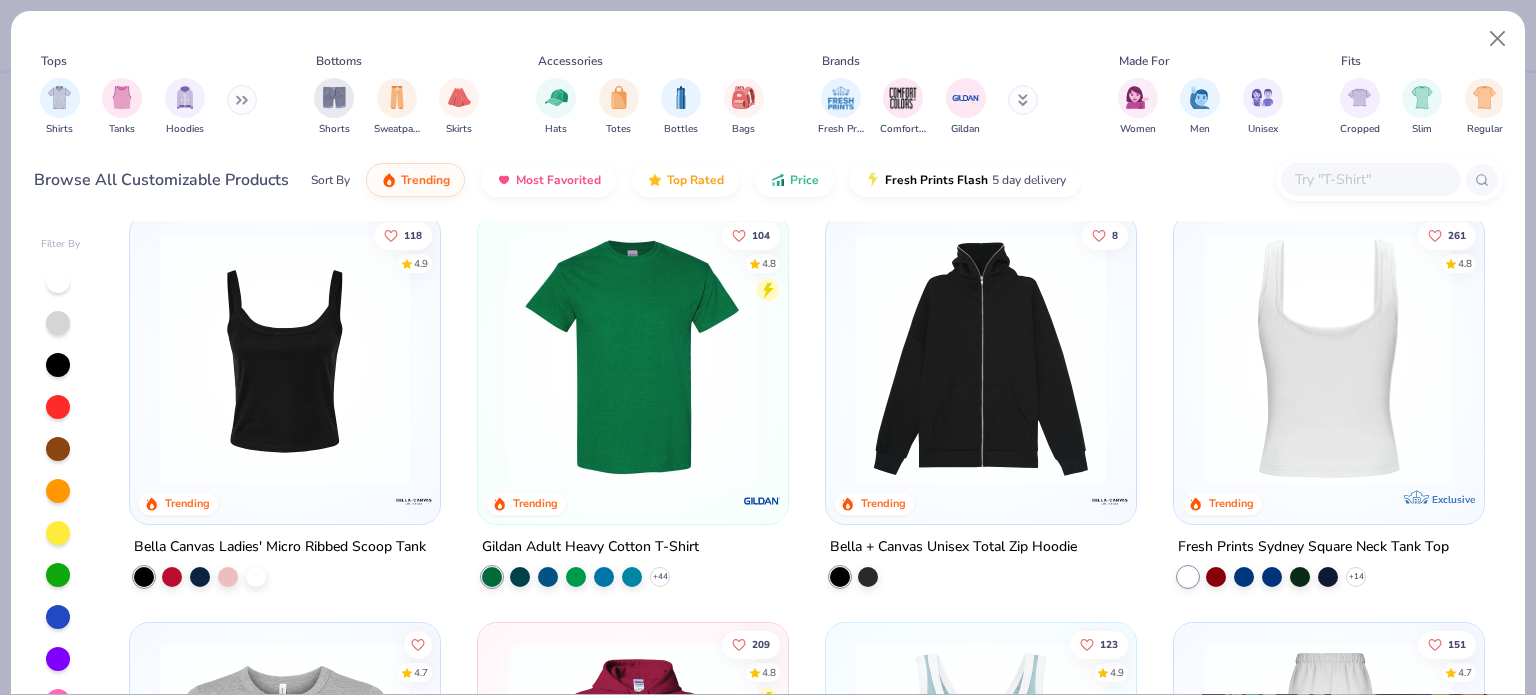 click at bounding box center [1328, 359] 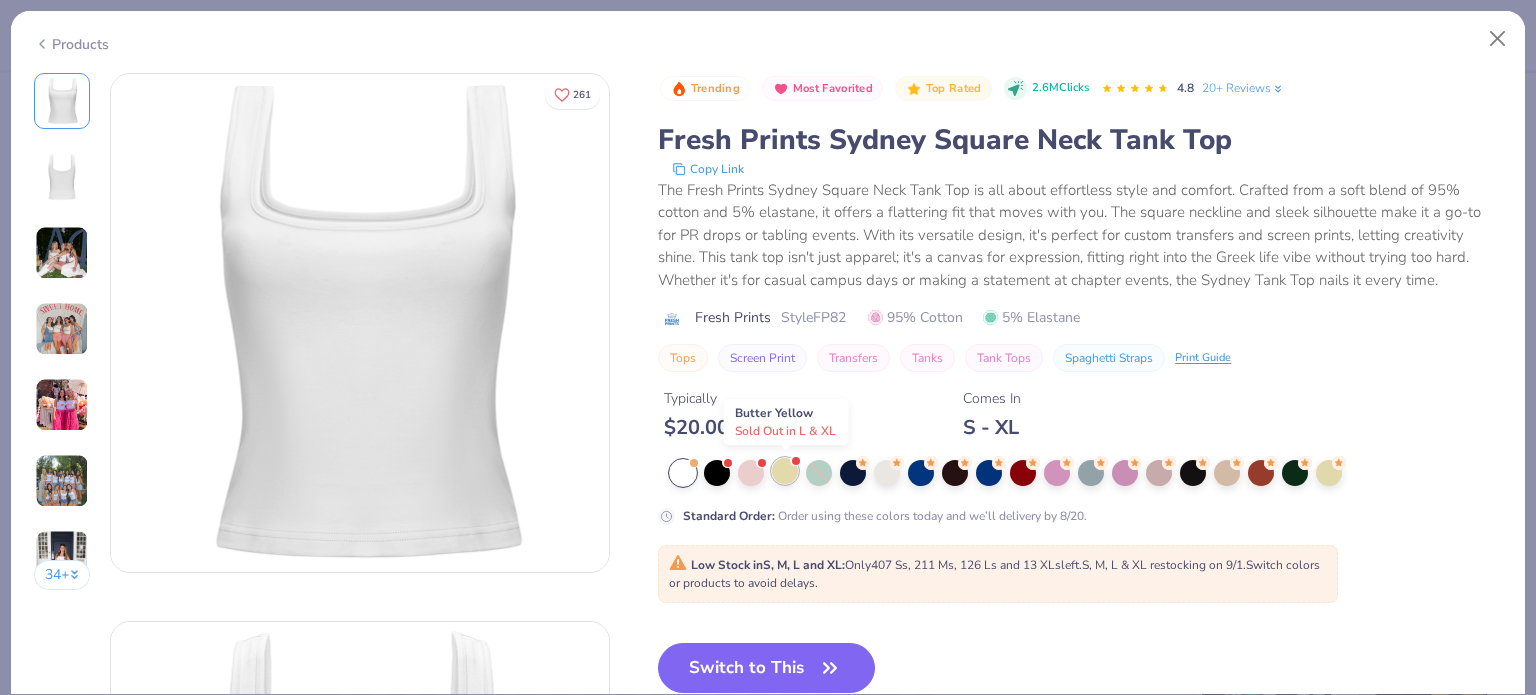 click at bounding box center [785, 471] 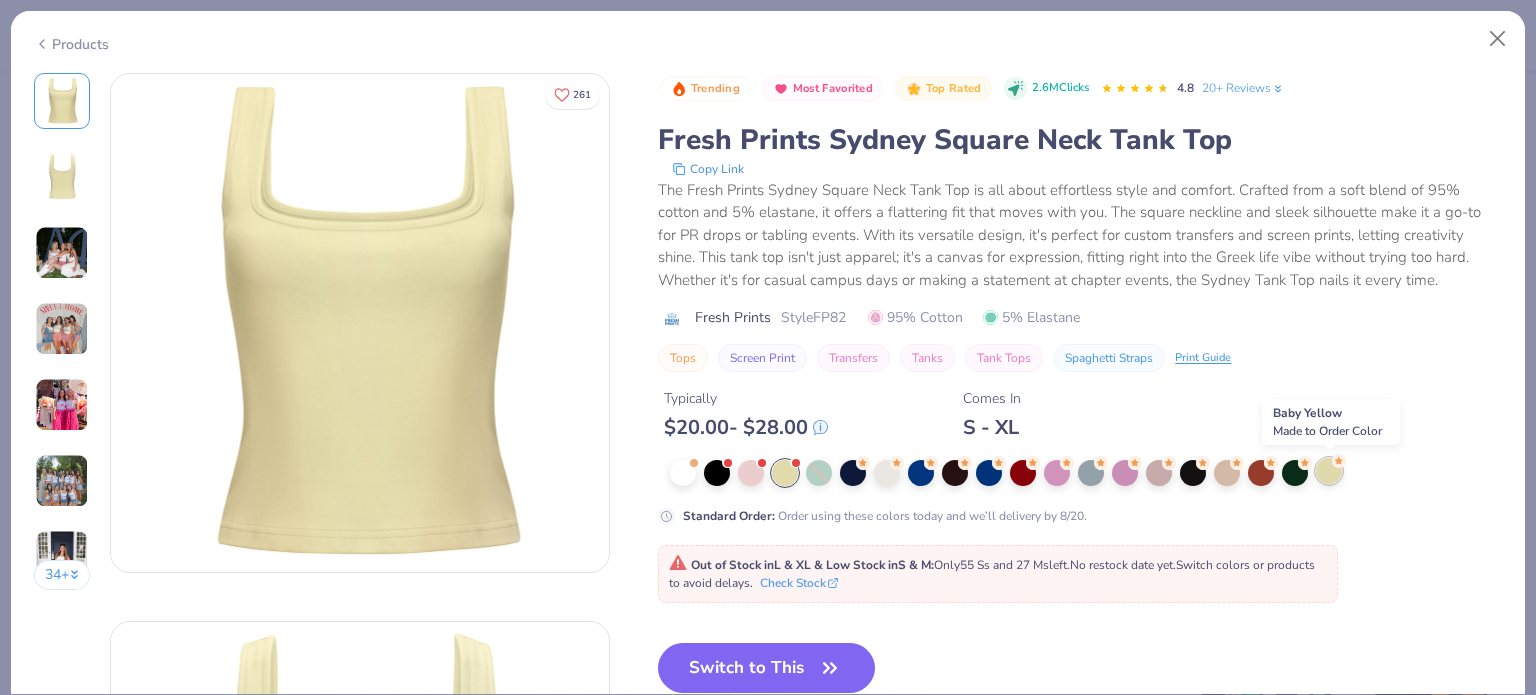 click at bounding box center (1329, 471) 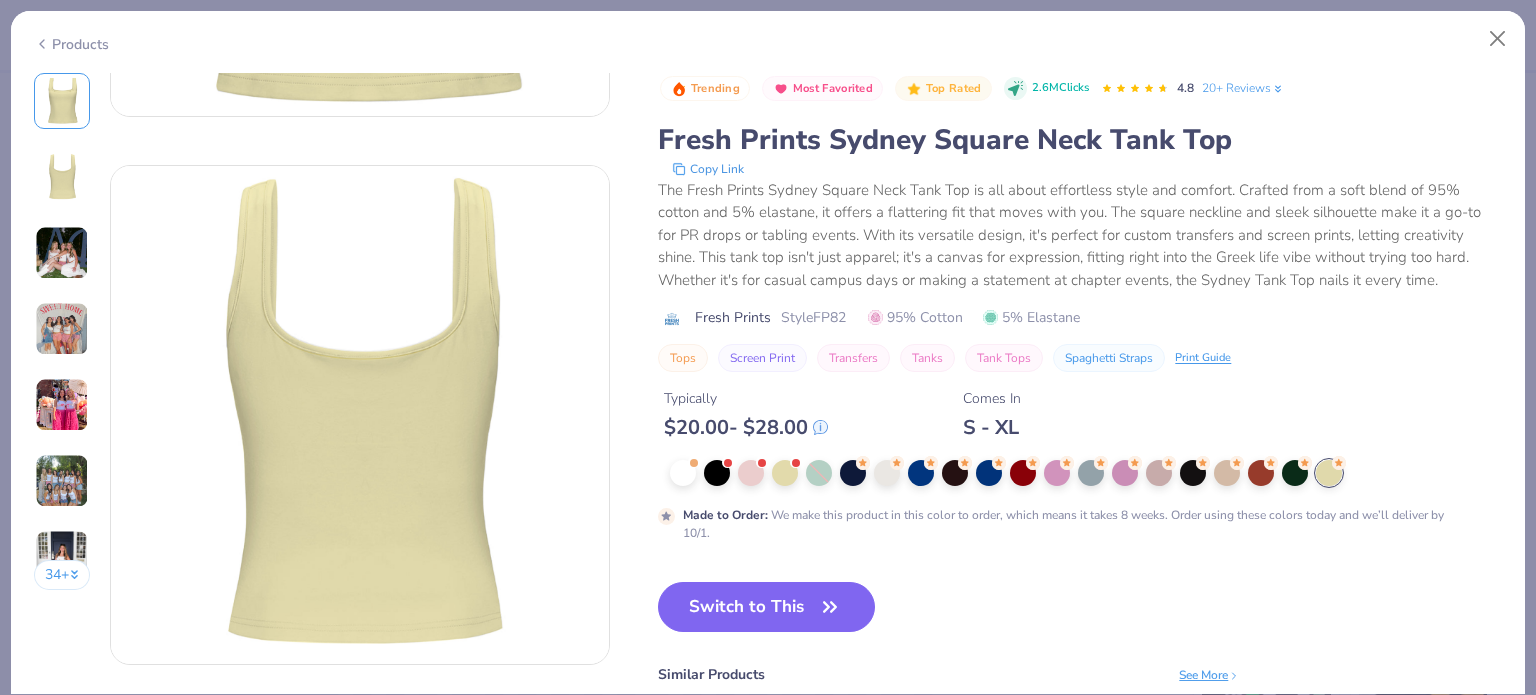 scroll, scrollTop: 0, scrollLeft: 0, axis: both 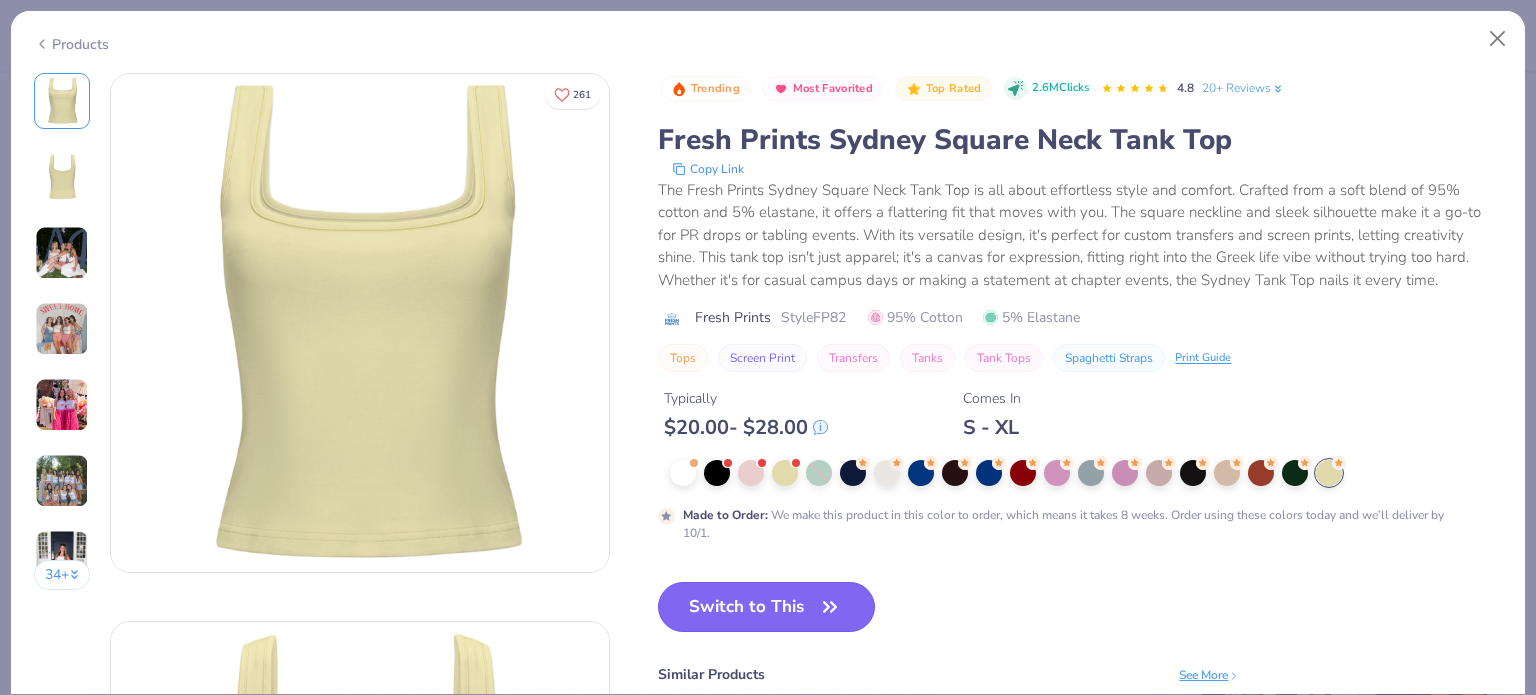 click on "Switch to This" at bounding box center (766, 607) 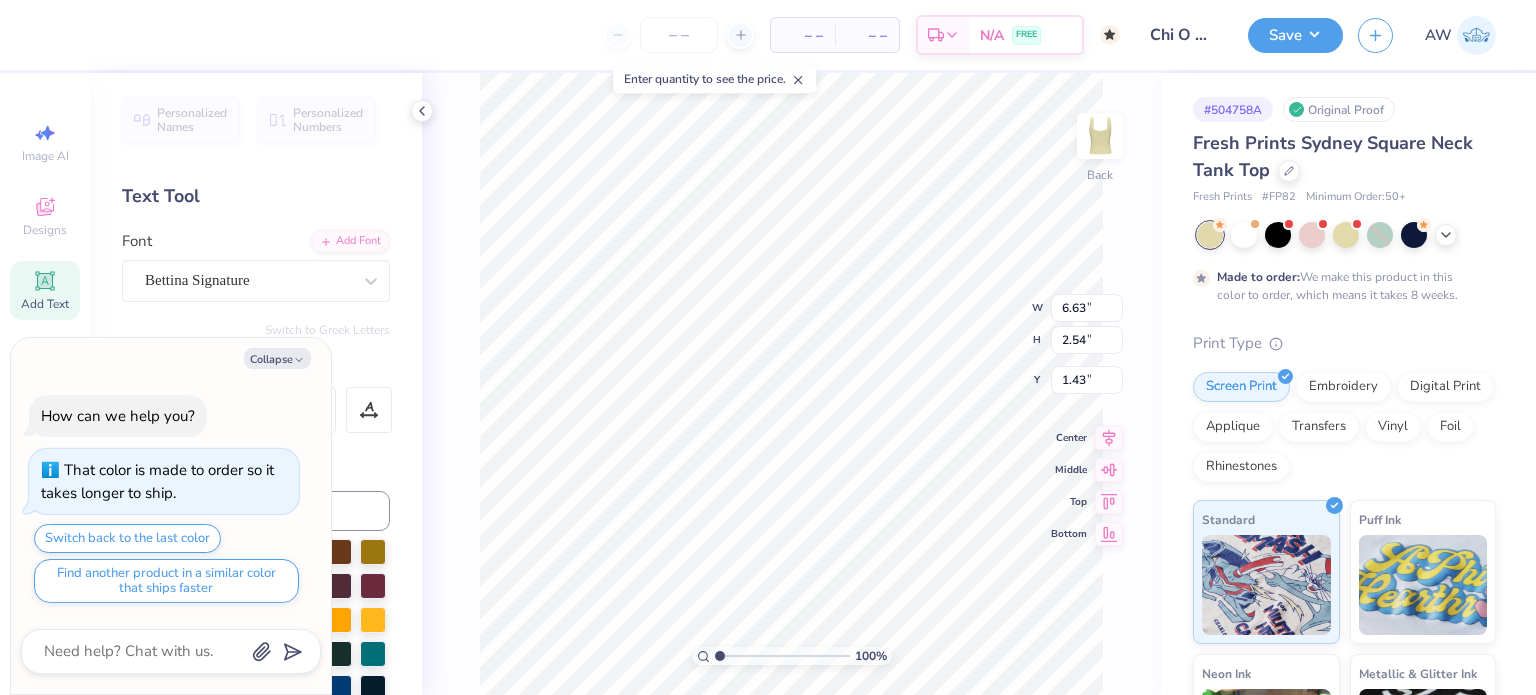 type on "x" 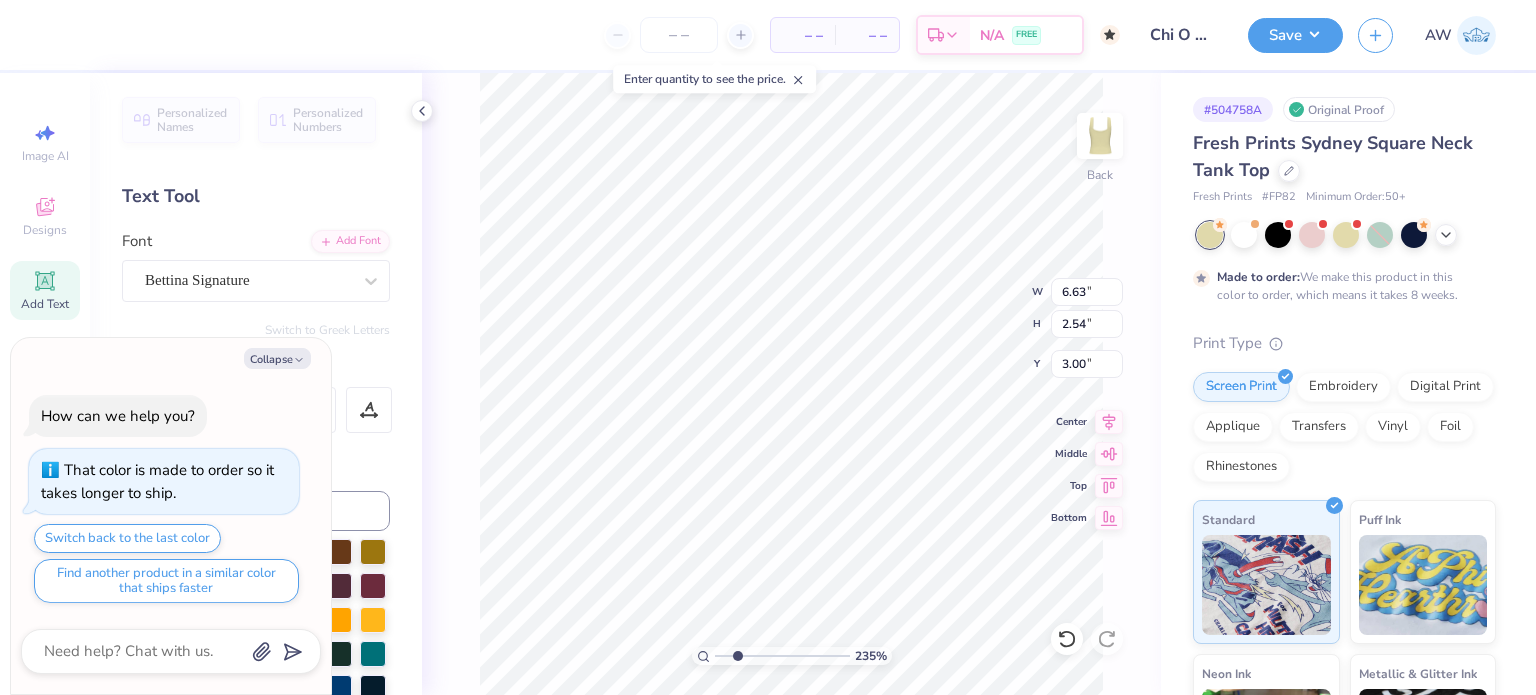 drag, startPoint x: 720, startPoint y: 656, endPoint x: 737, endPoint y: 648, distance: 18.788294 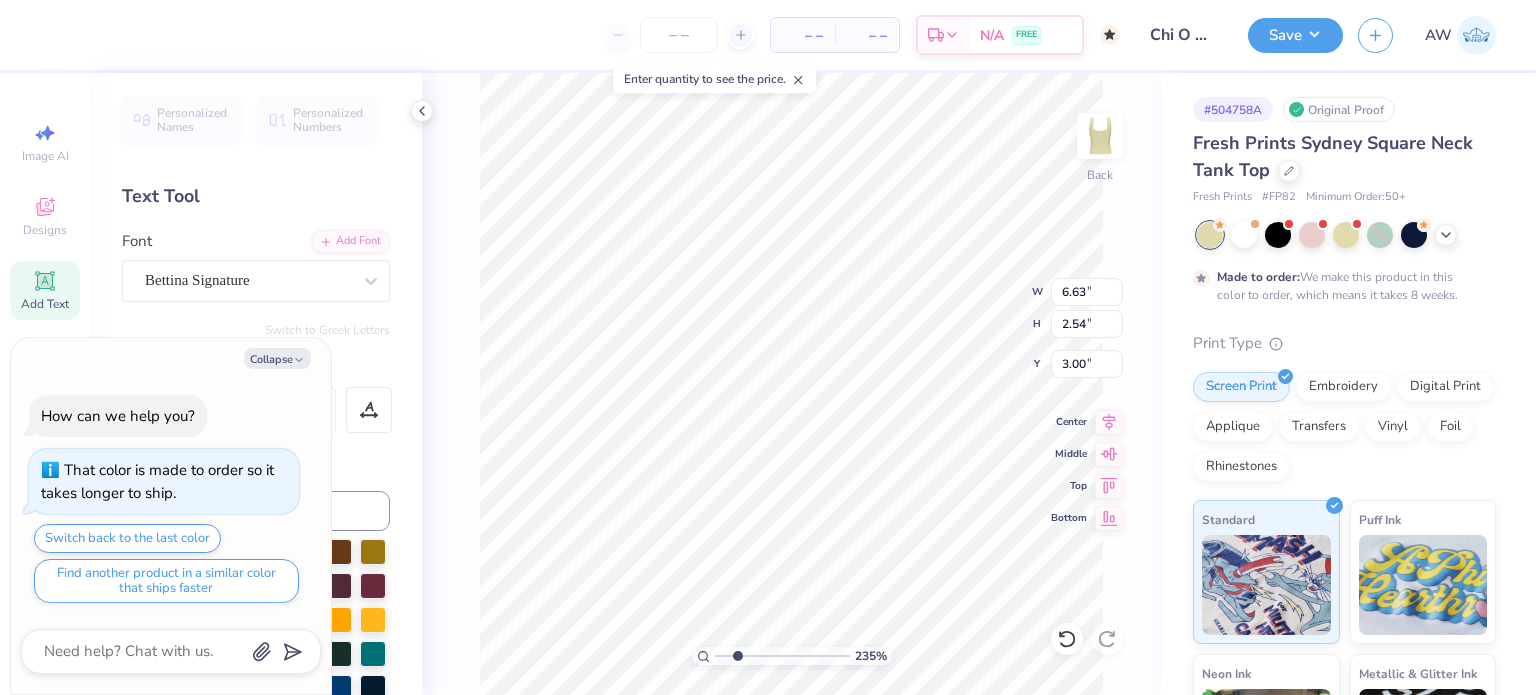 type on "x" 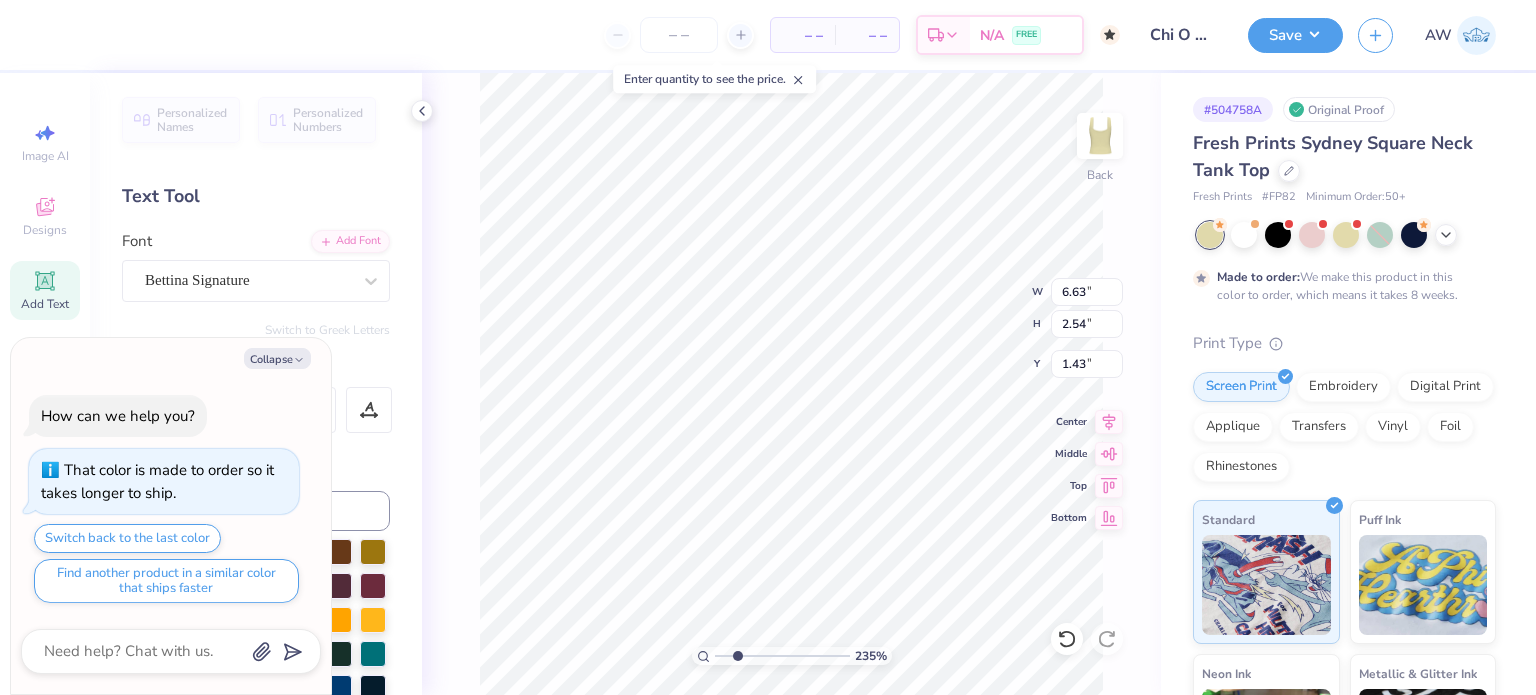 type on "x" 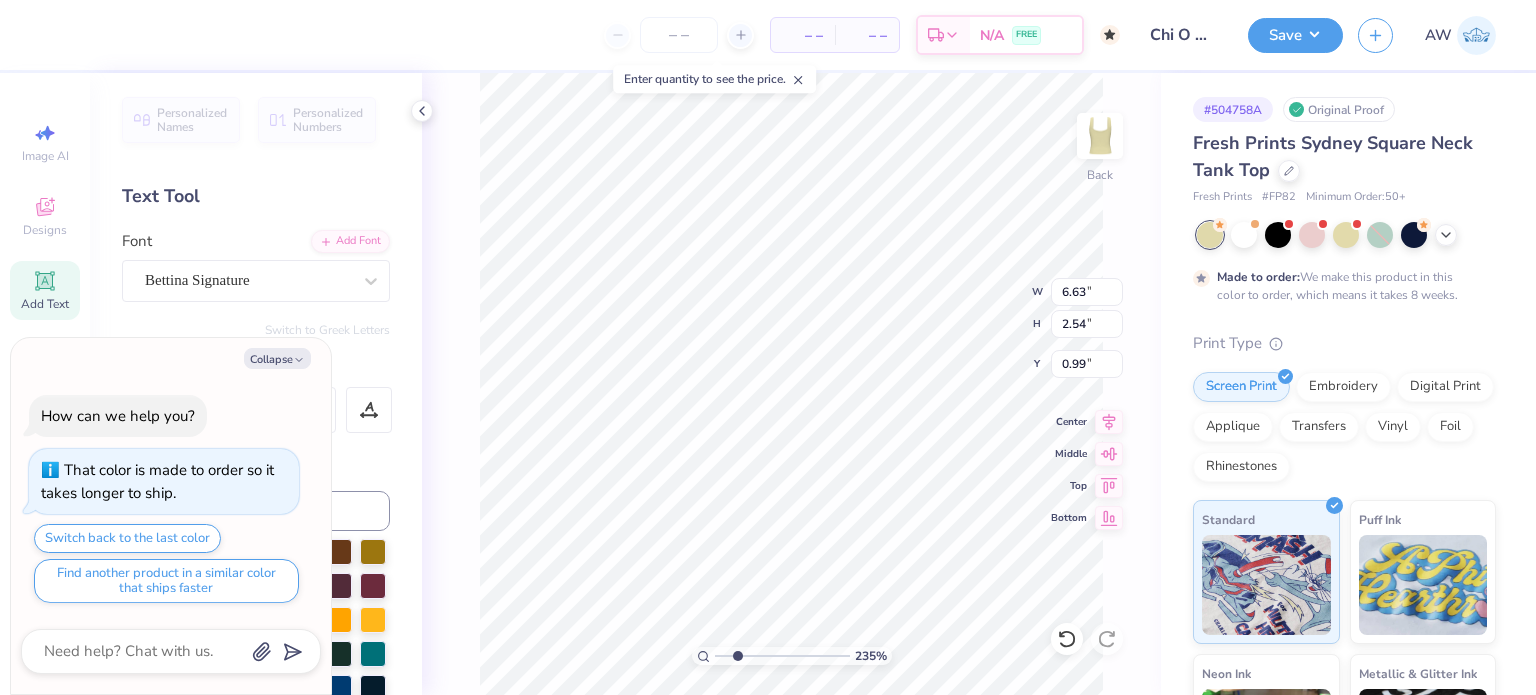 type on "x" 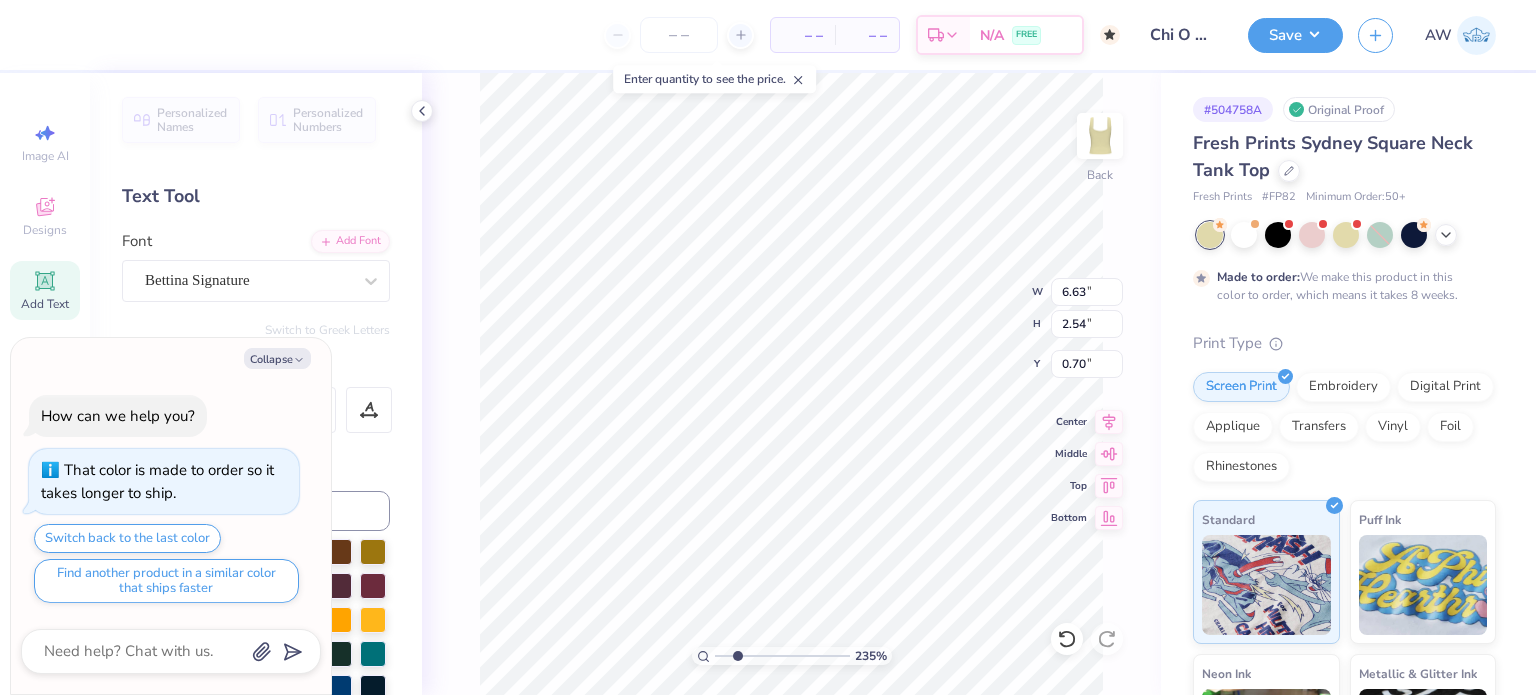 type on "x" 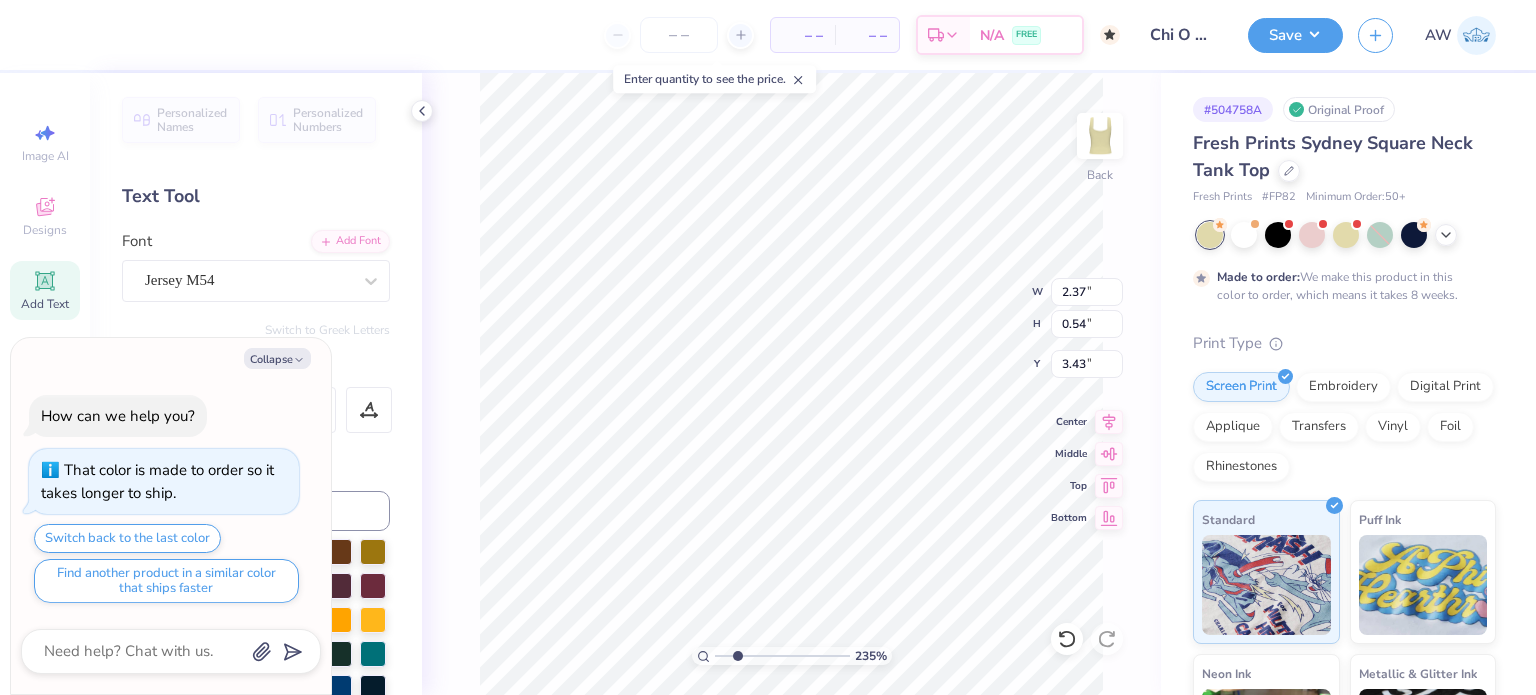 type on "x" 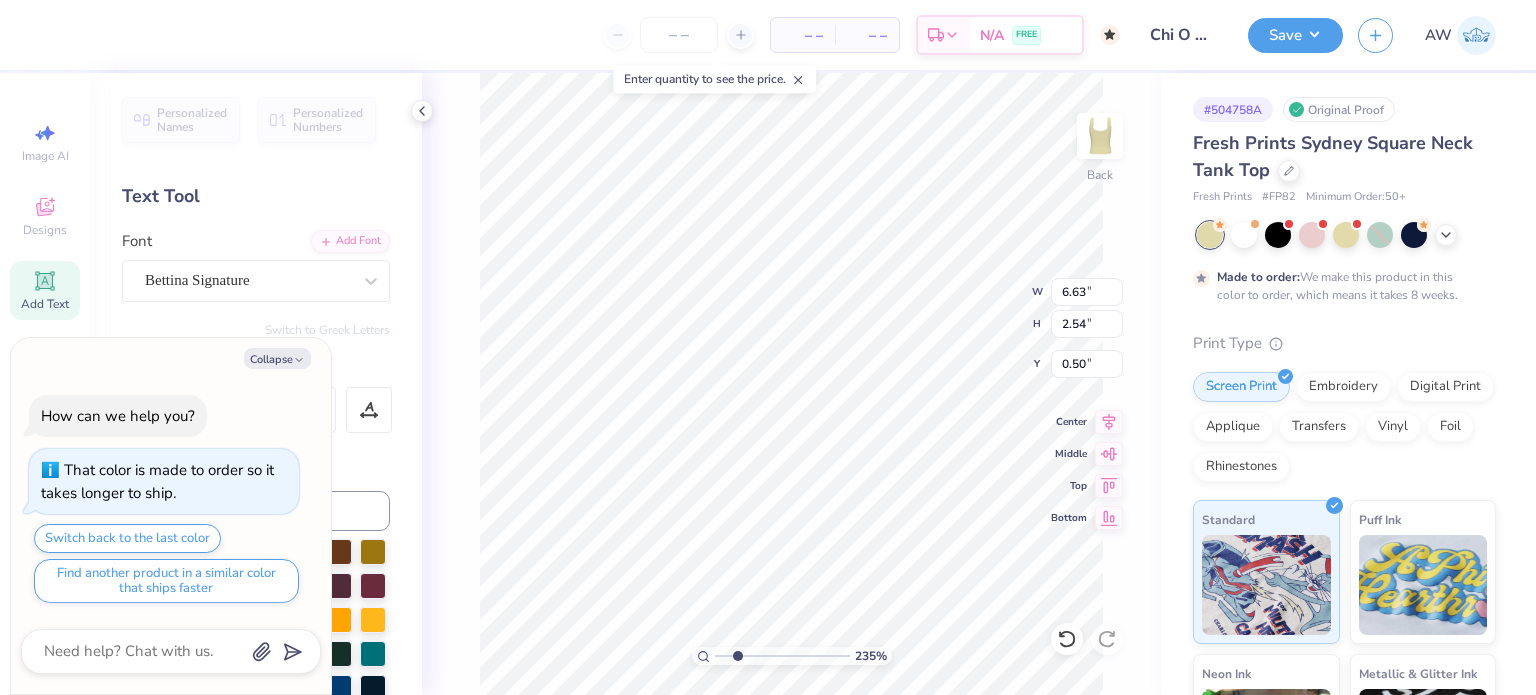 type on "x" 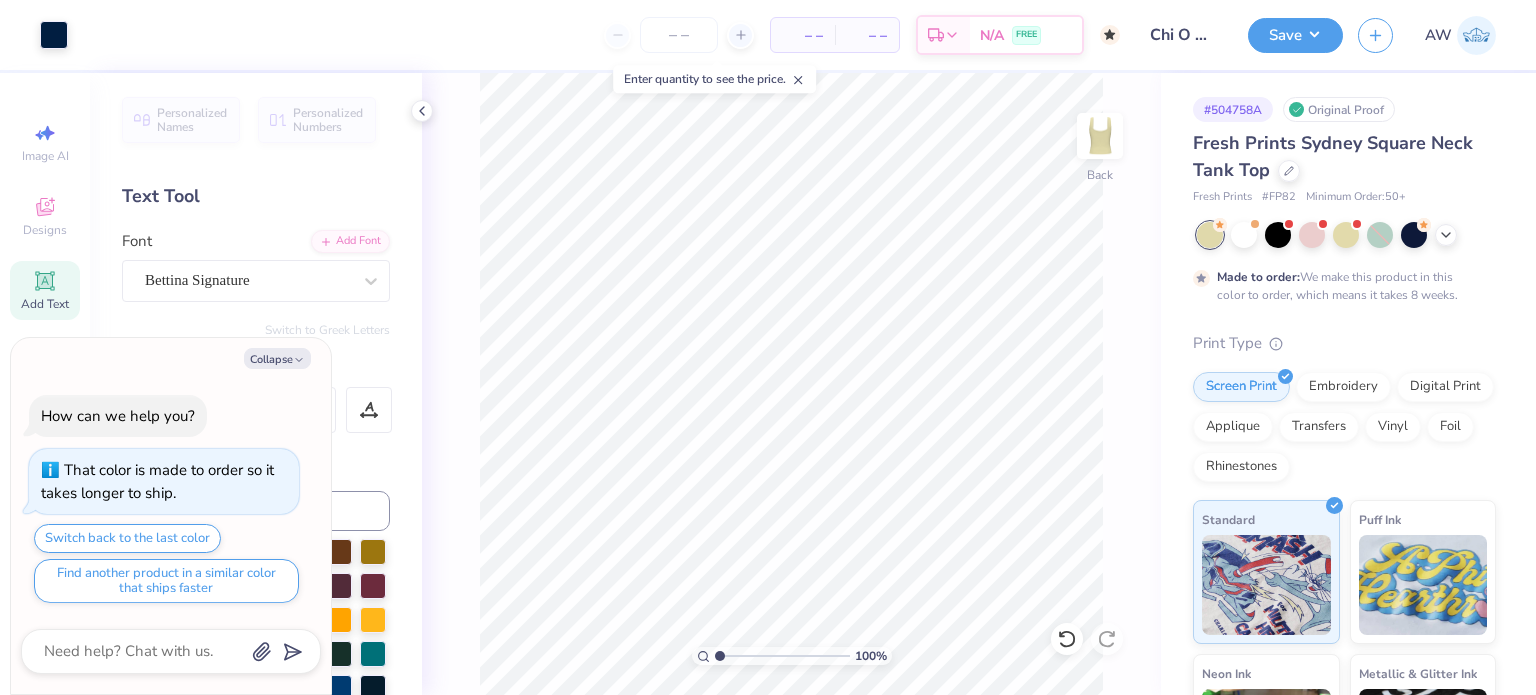 drag, startPoint x: 737, startPoint y: 654, endPoint x: 695, endPoint y: 655, distance: 42.0119 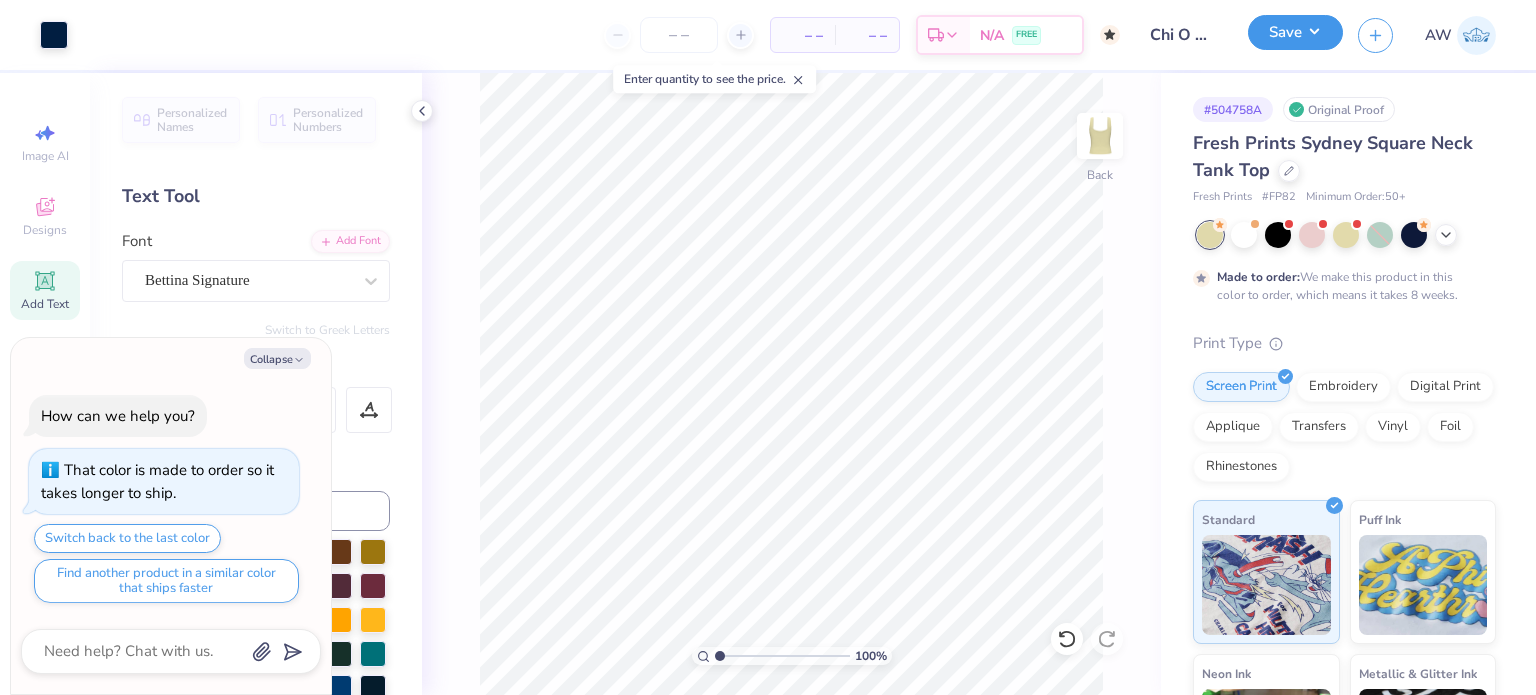 click on "Save" at bounding box center [1295, 32] 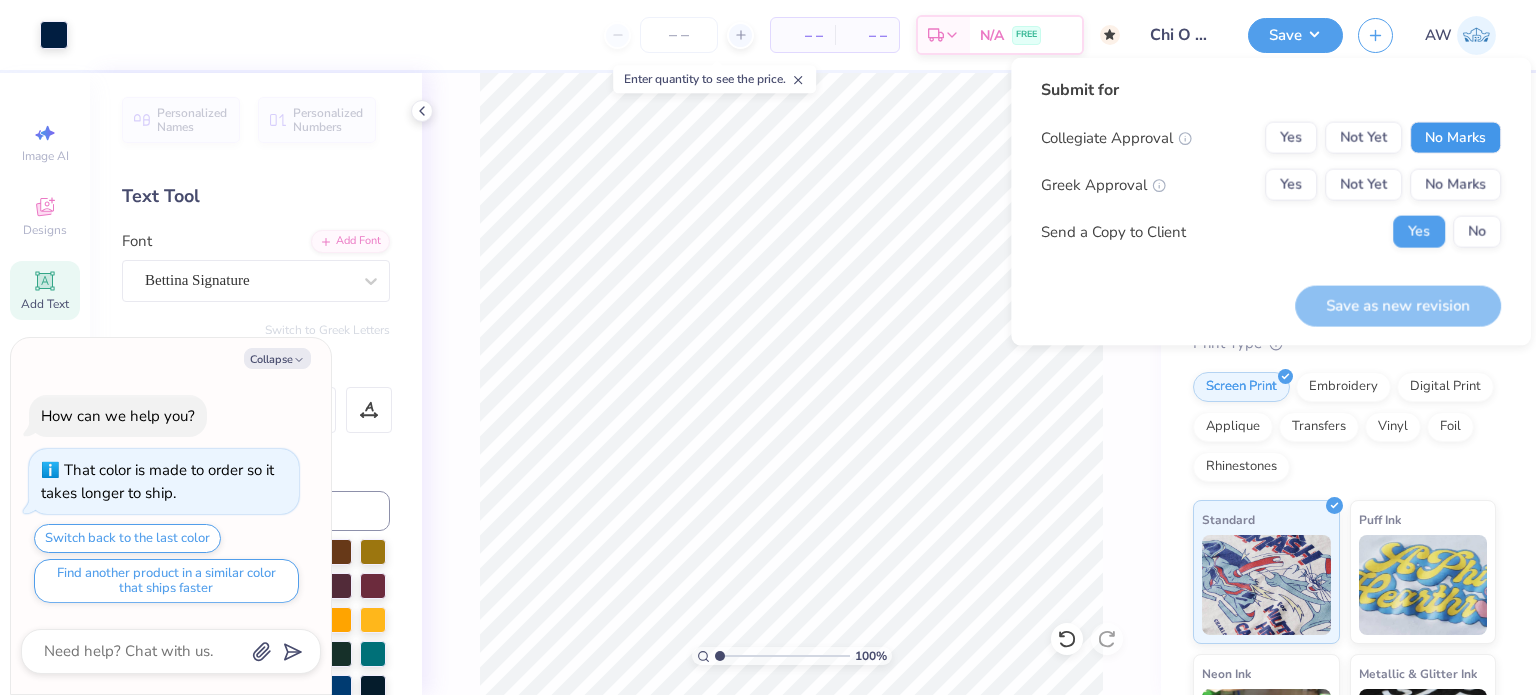 click on "No Marks" at bounding box center (1455, 138) 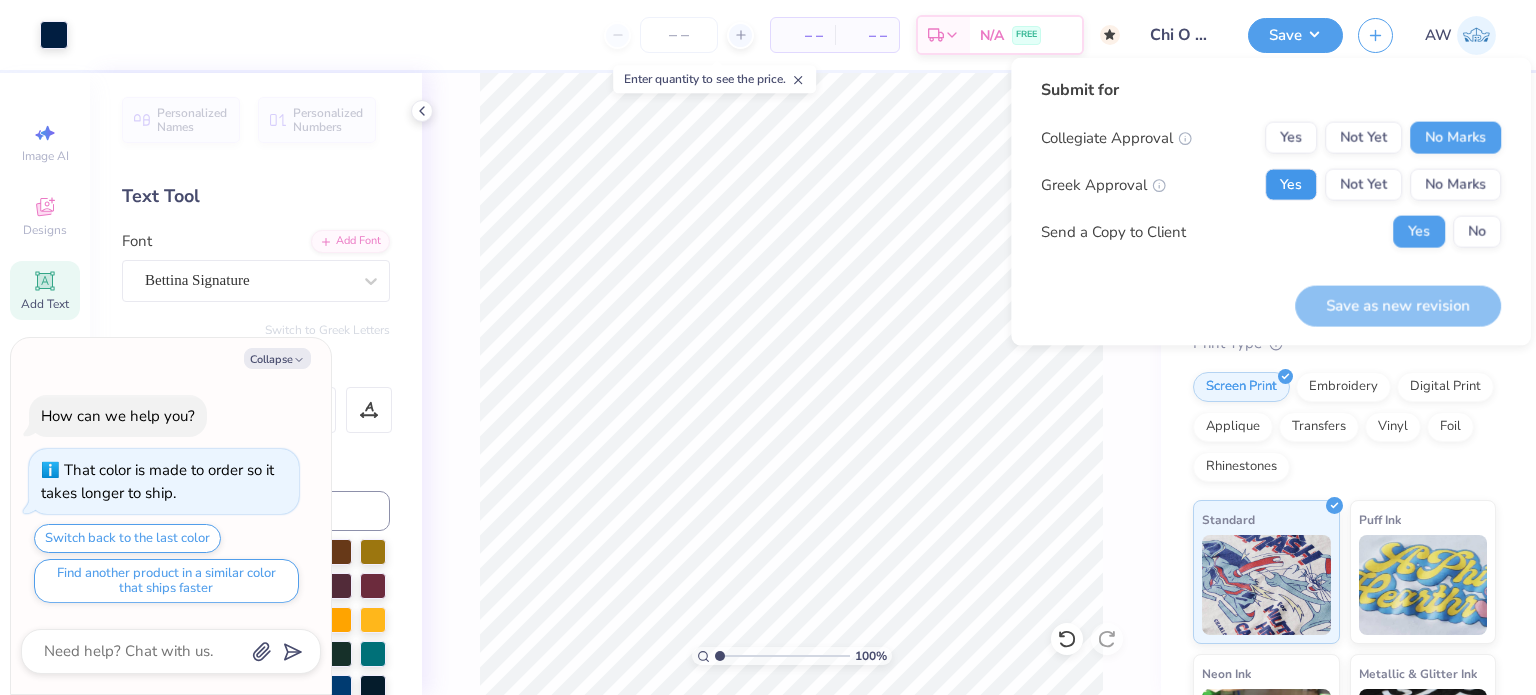 click on "Yes" at bounding box center [1291, 185] 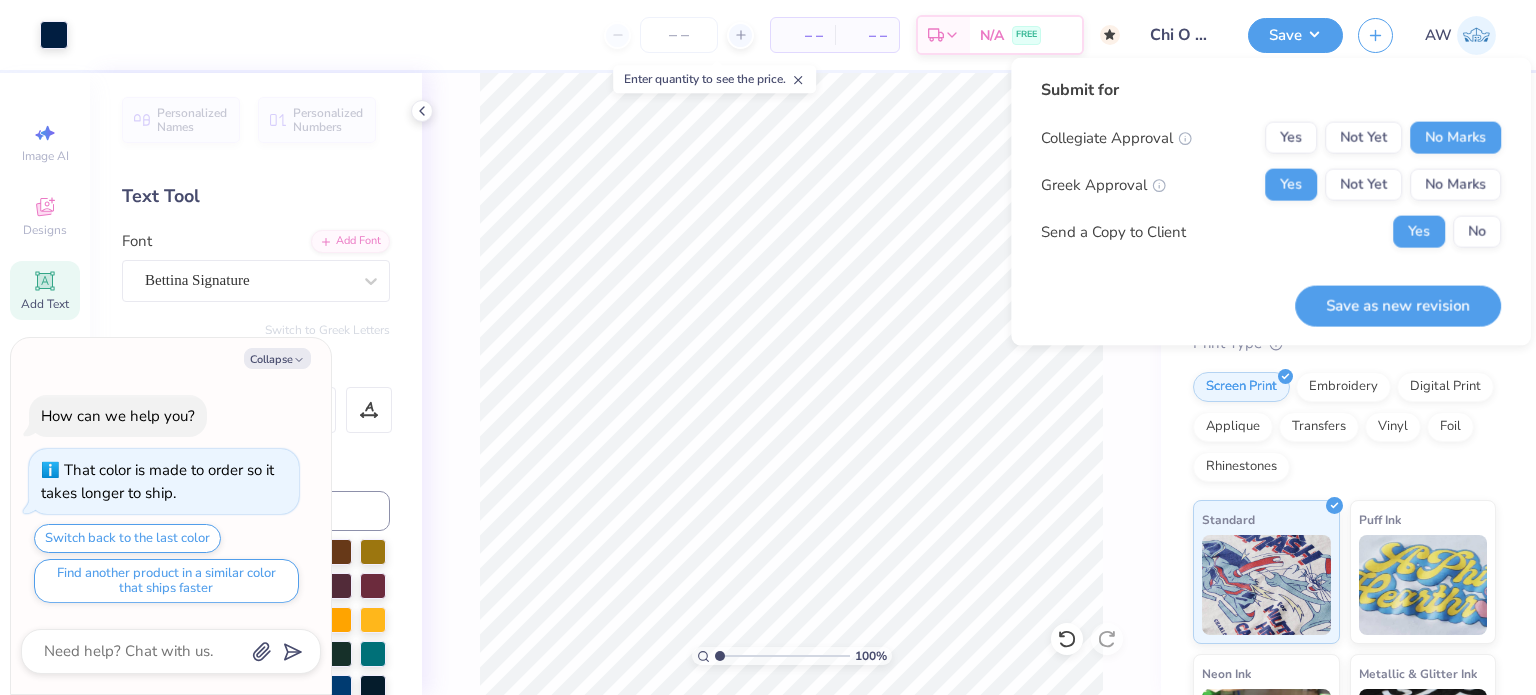 click on "Submit for Collegiate Approval Yes Not Yet No Marks Greek Approval Yes Not Yet No Marks Send a Copy to Client Yes No Save as new revision" at bounding box center (1271, 202) 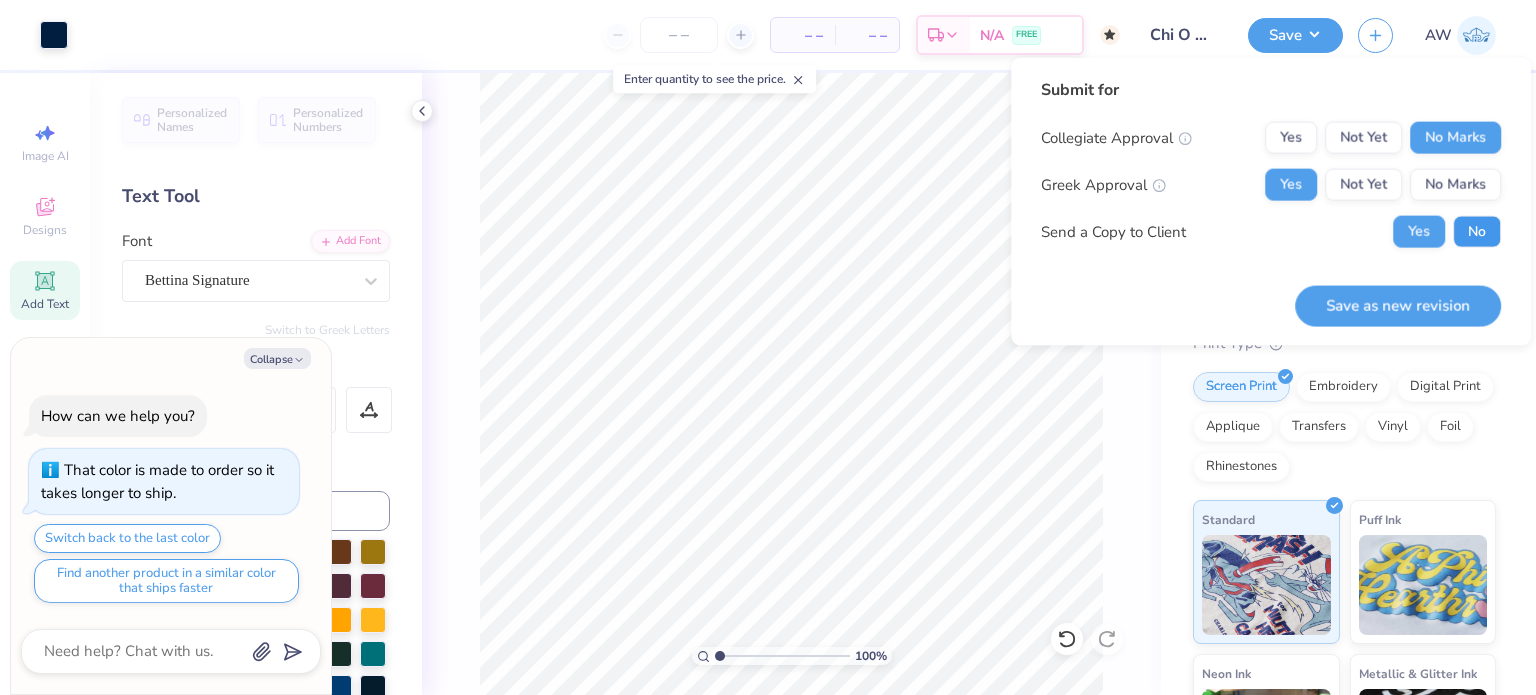 click on "No" at bounding box center (1477, 232) 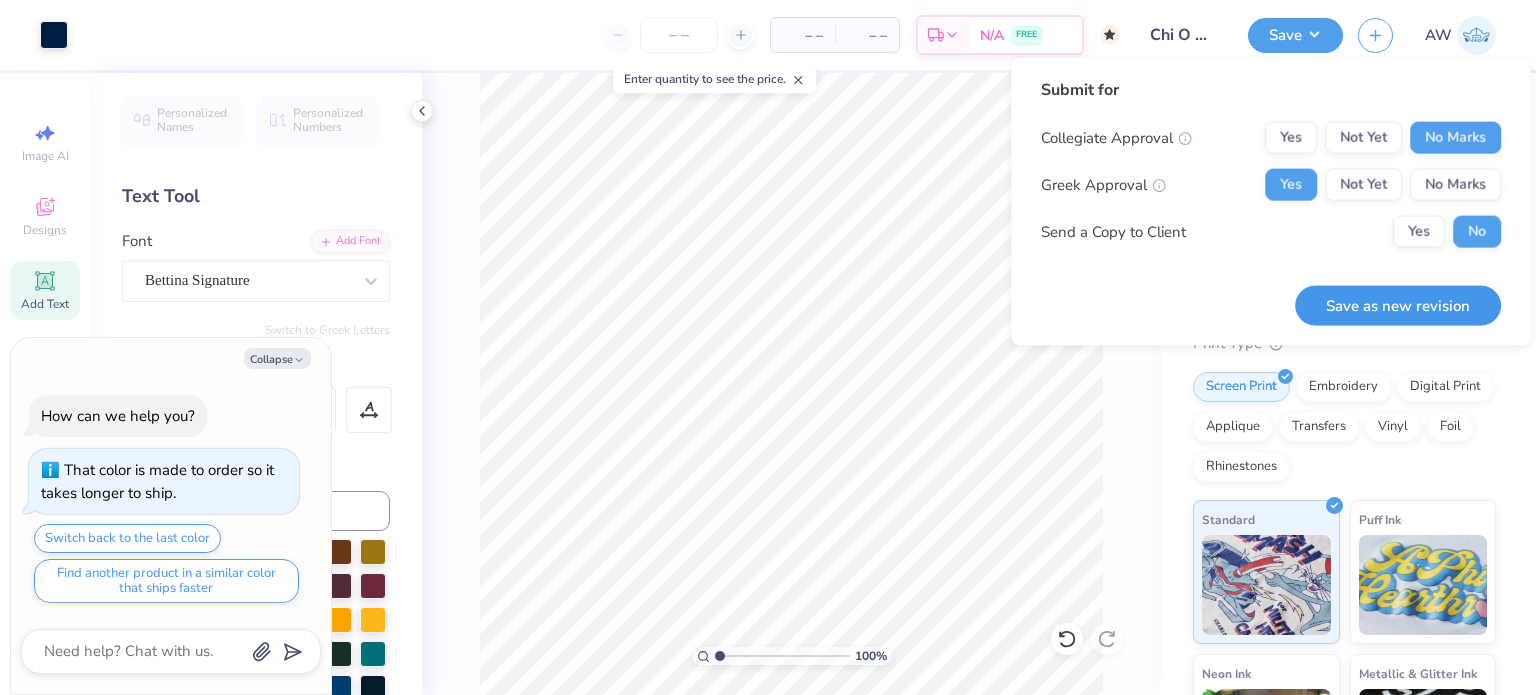 click on "Save as new revision" at bounding box center [1398, 305] 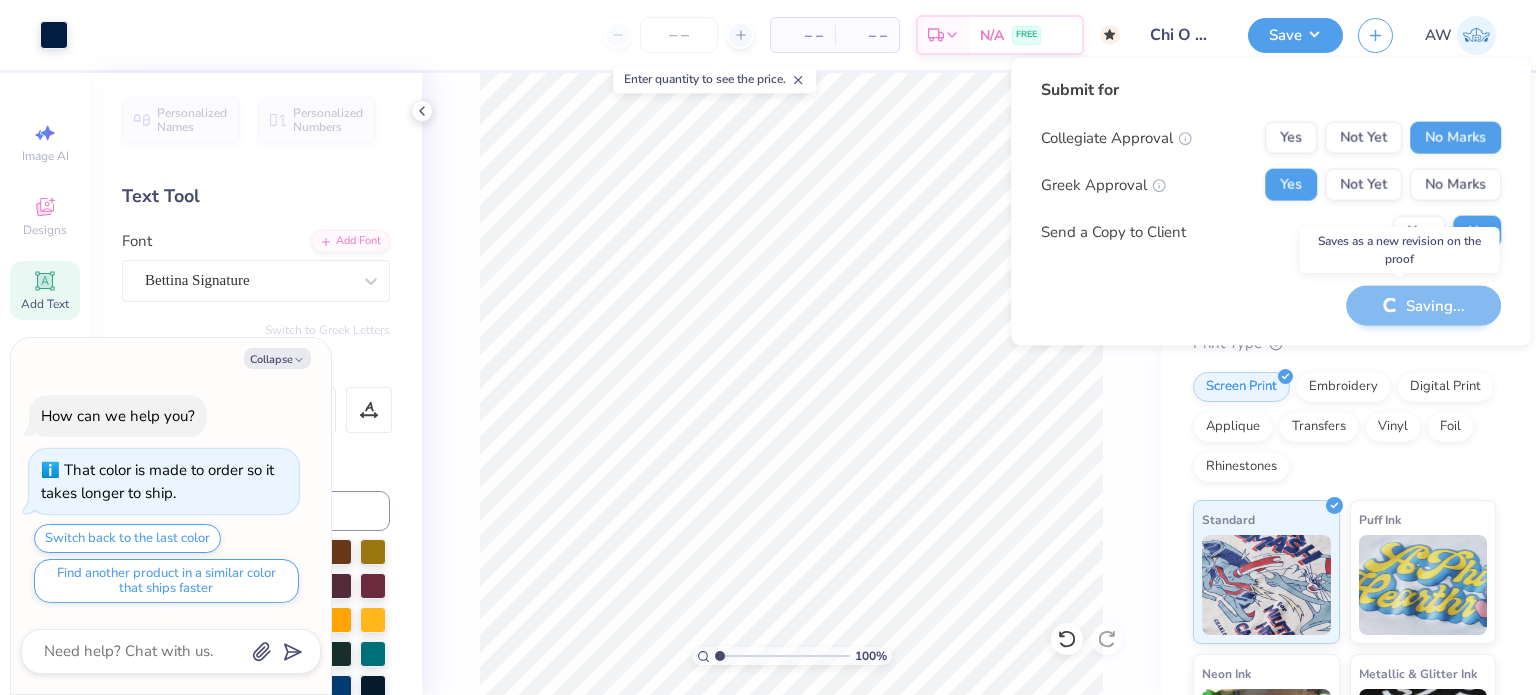 type on "x" 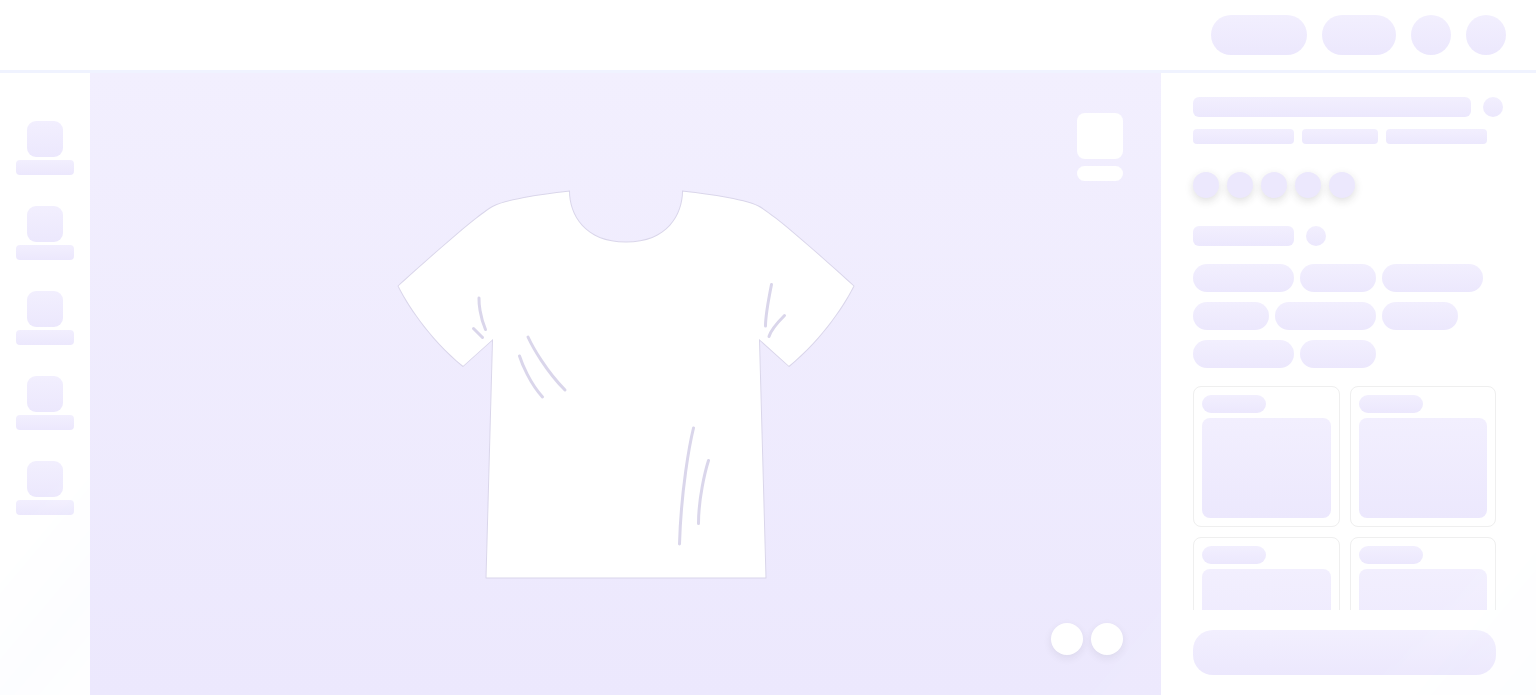 scroll, scrollTop: 0, scrollLeft: 0, axis: both 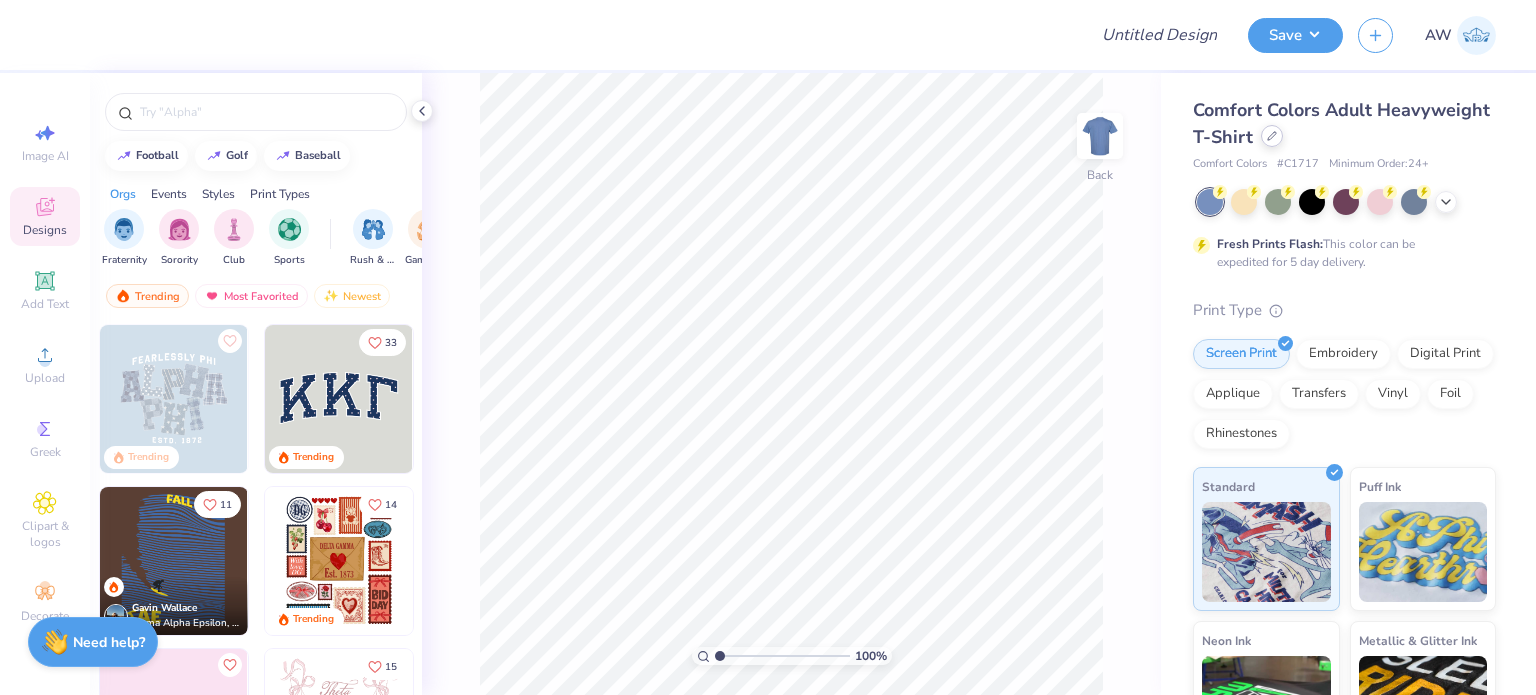click at bounding box center (1272, 136) 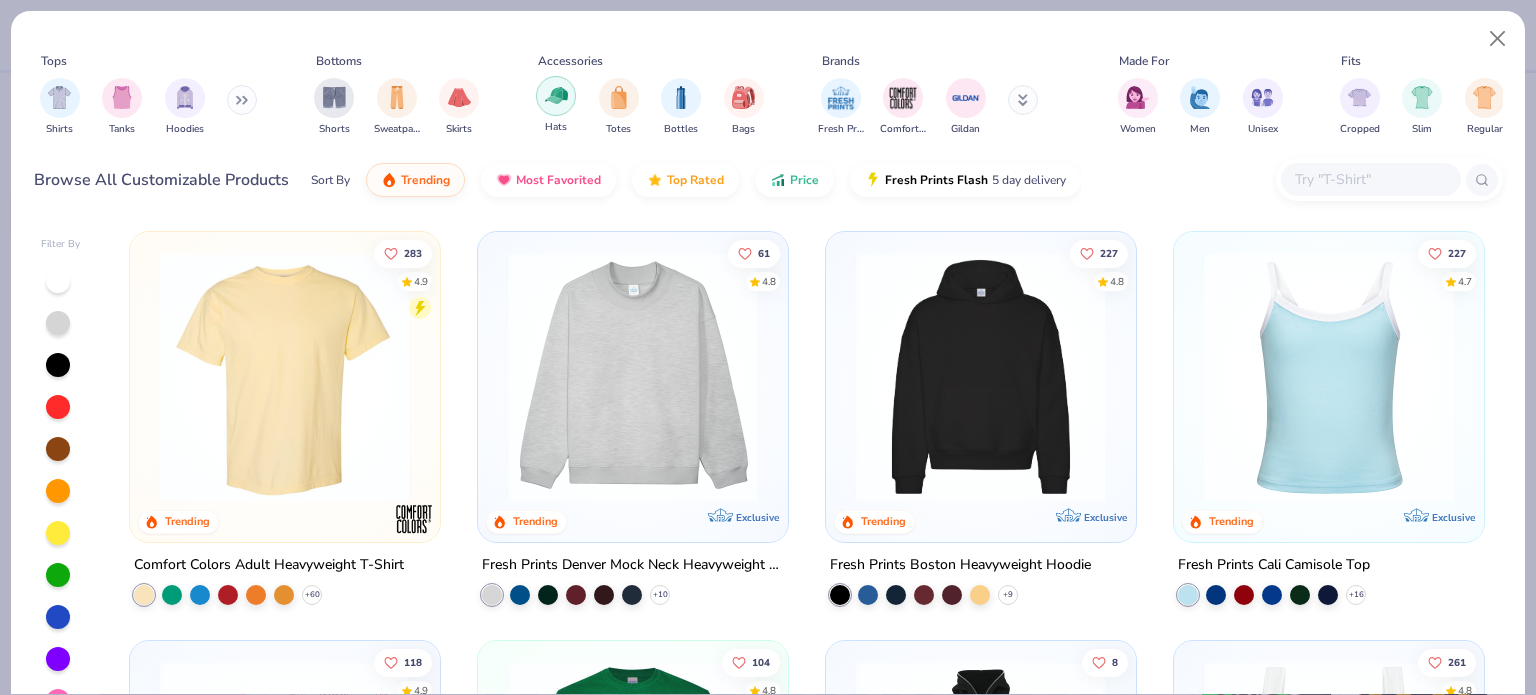 click at bounding box center (556, 95) 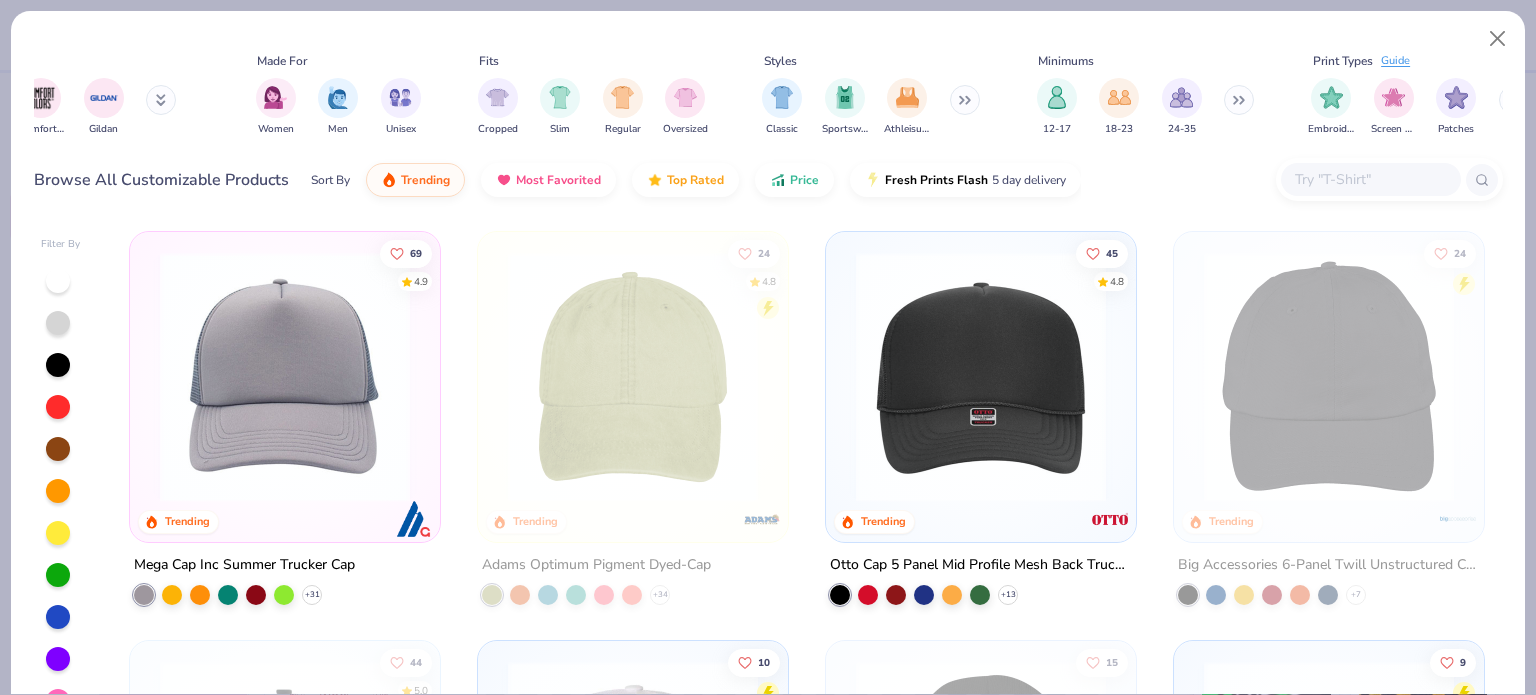 scroll, scrollTop: 0, scrollLeft: 893, axis: horizontal 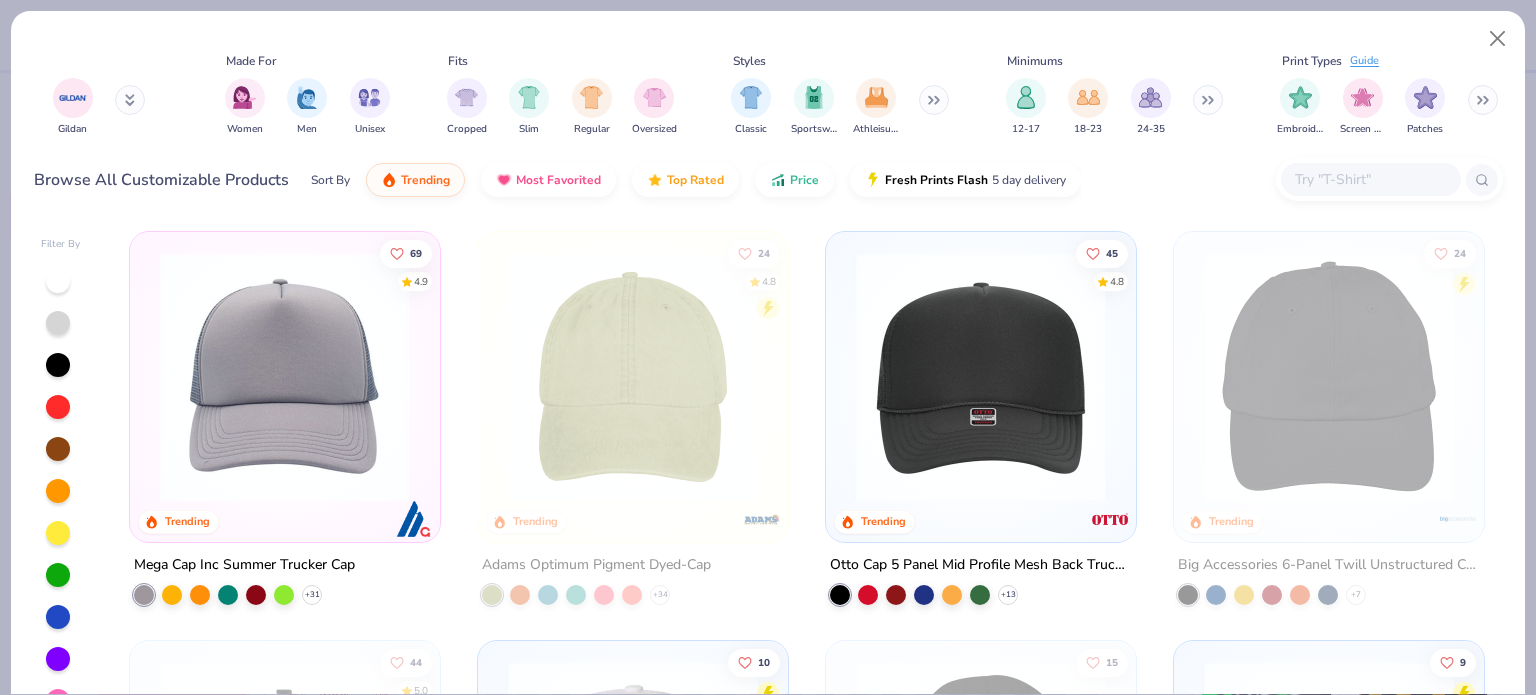click at bounding box center [1300, 97] 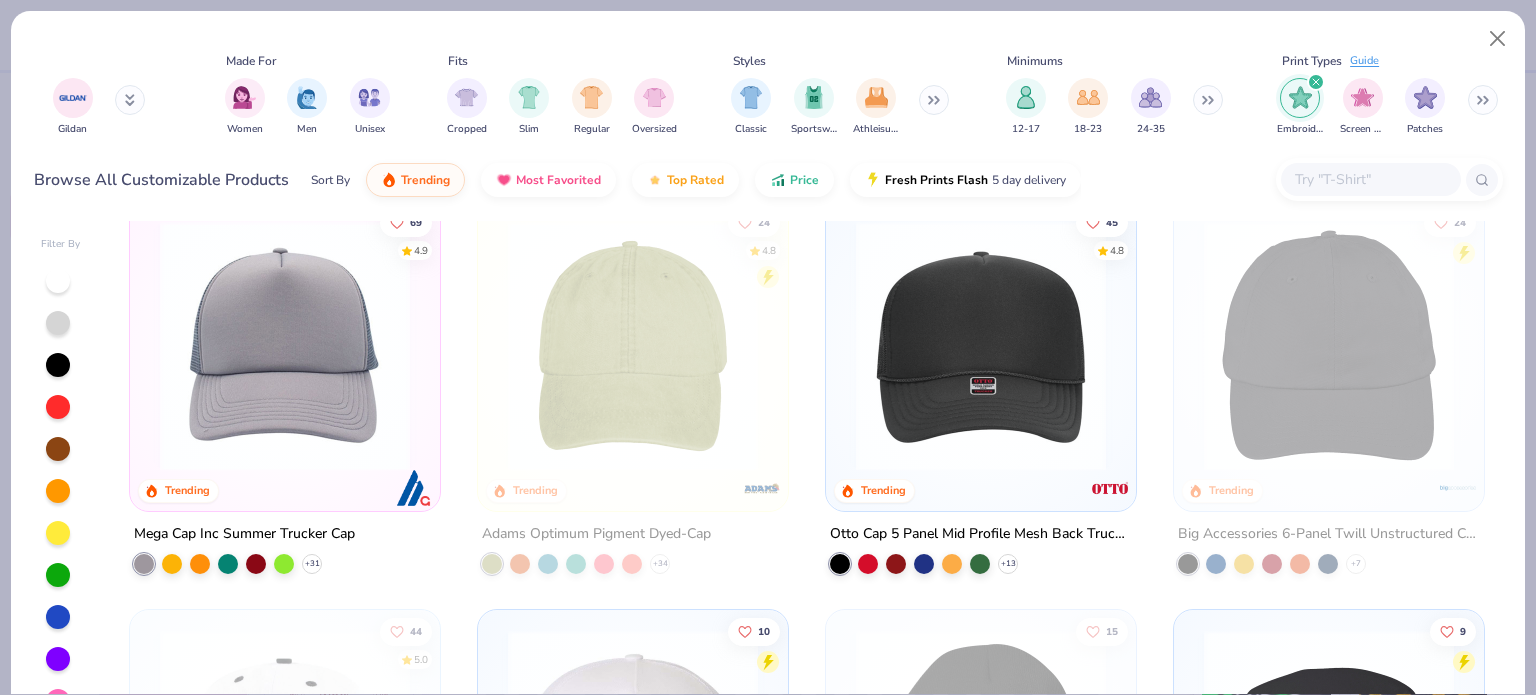 scroll, scrollTop: 28, scrollLeft: 0, axis: vertical 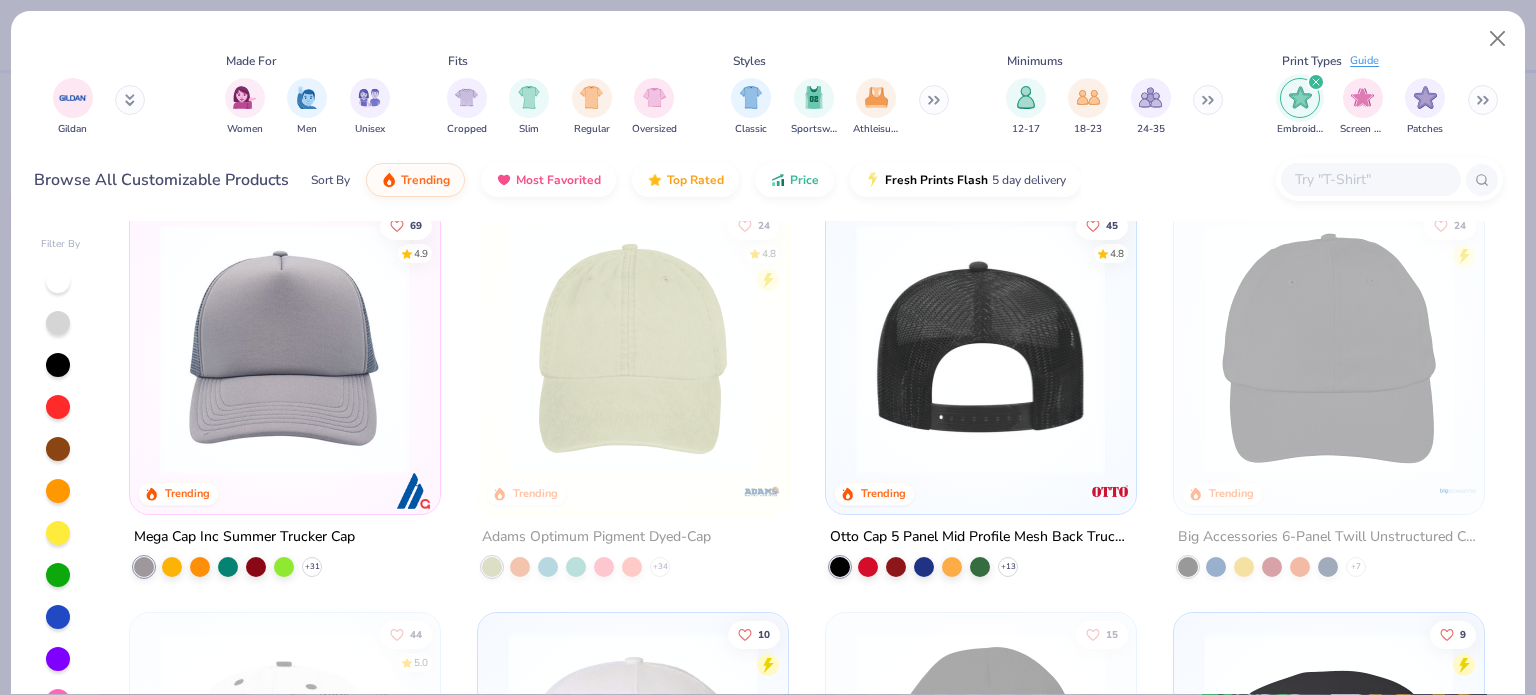 click at bounding box center (981, 349) 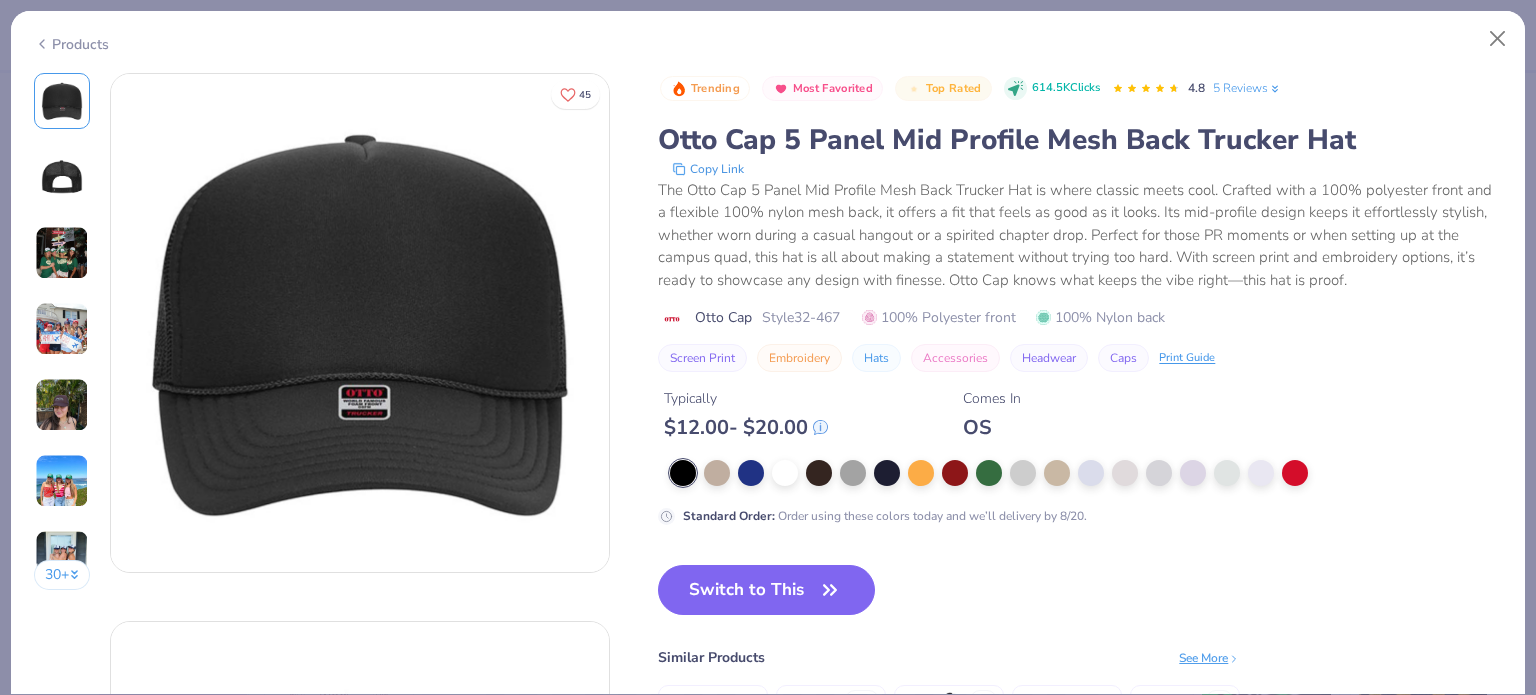 click at bounding box center [62, 253] 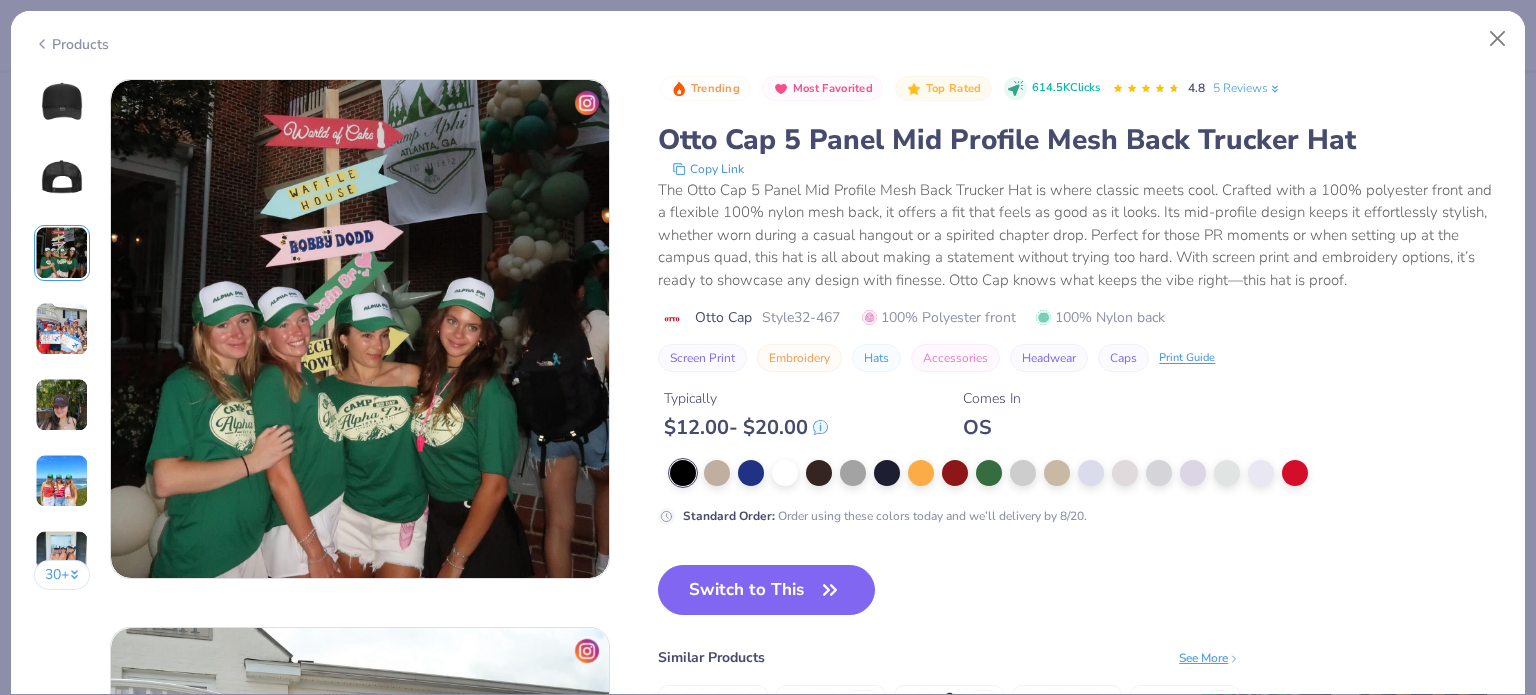 scroll, scrollTop: 1096, scrollLeft: 0, axis: vertical 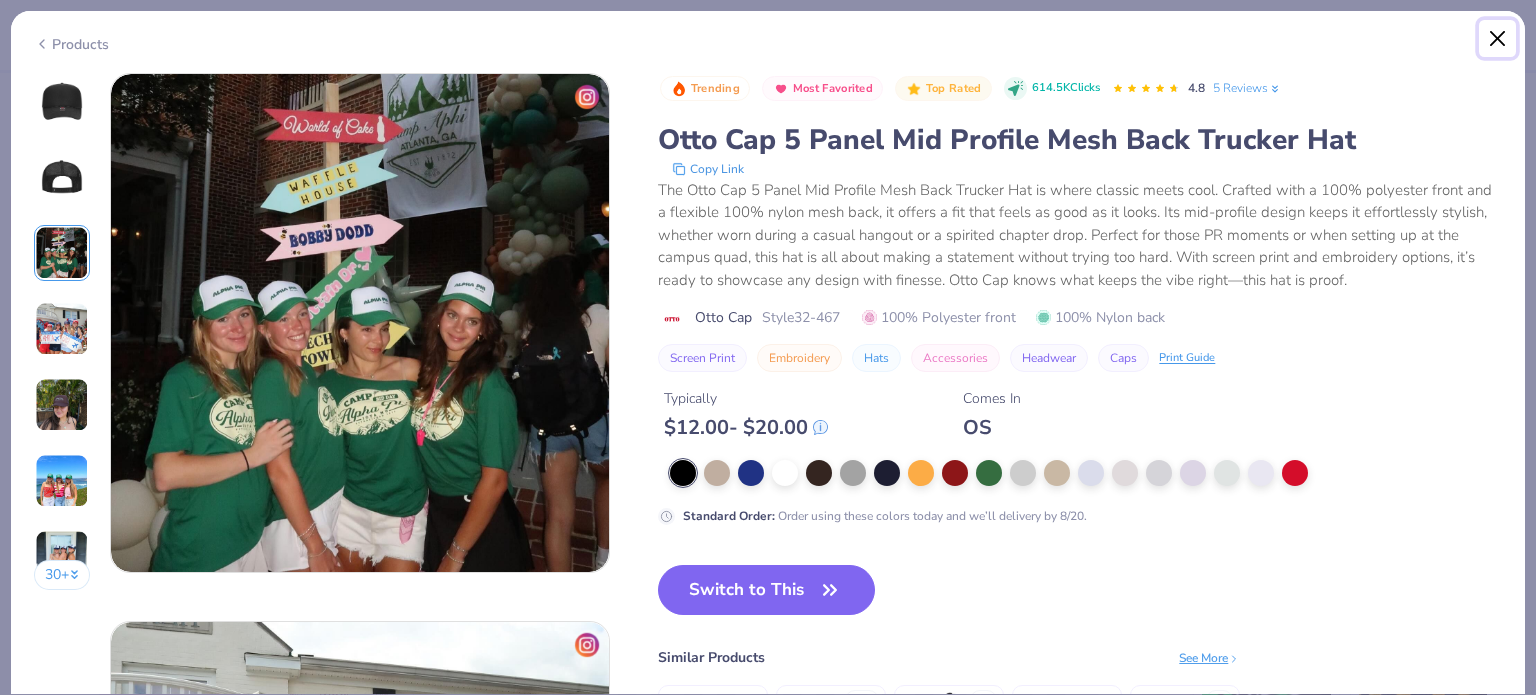 click at bounding box center [1498, 39] 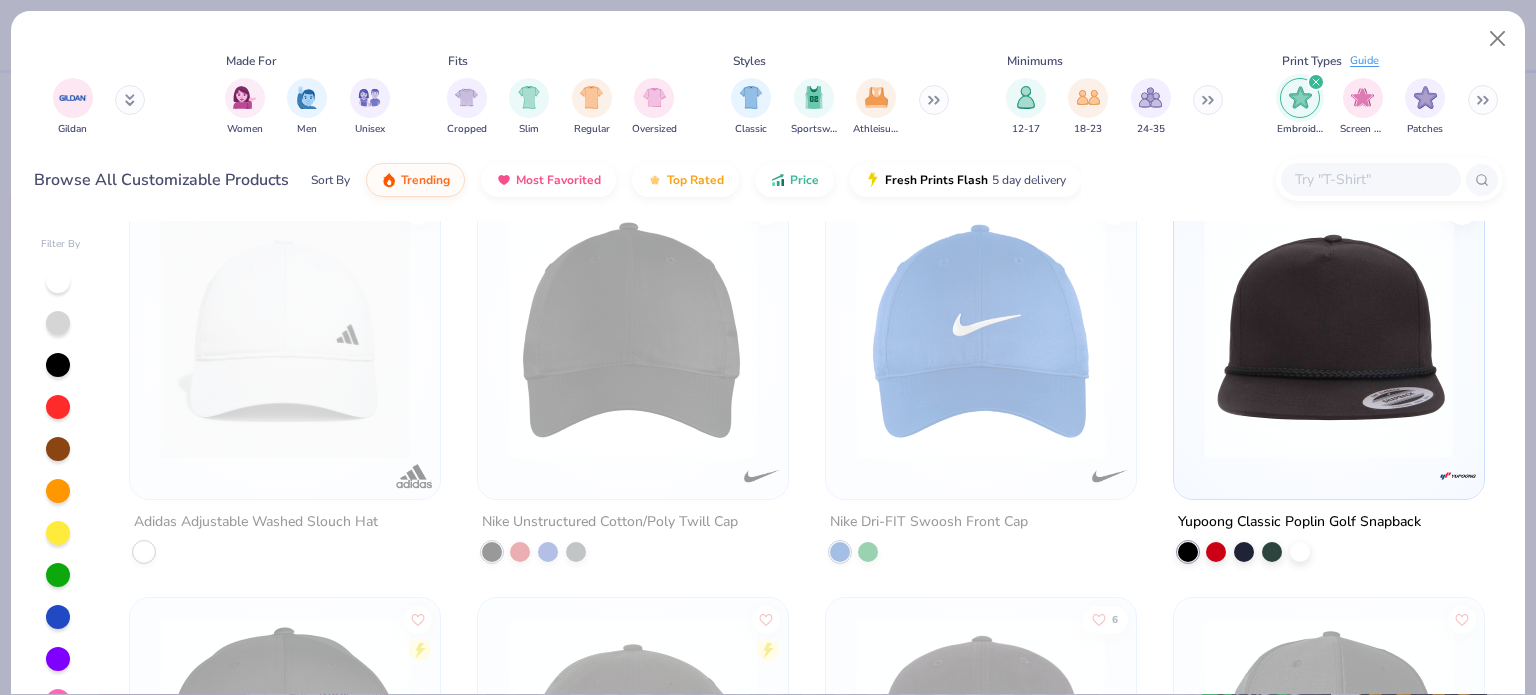 scroll, scrollTop: 5036, scrollLeft: 0, axis: vertical 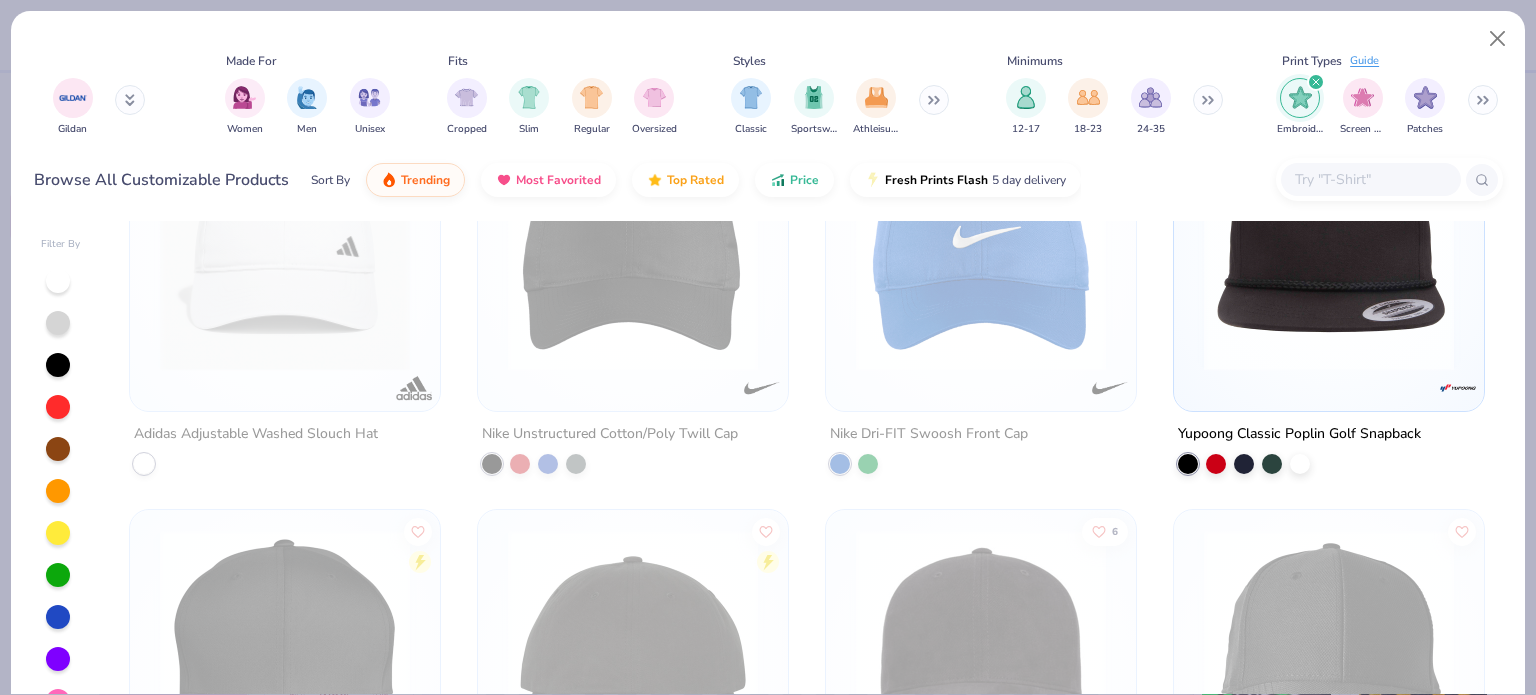 click at bounding box center [1370, 179] 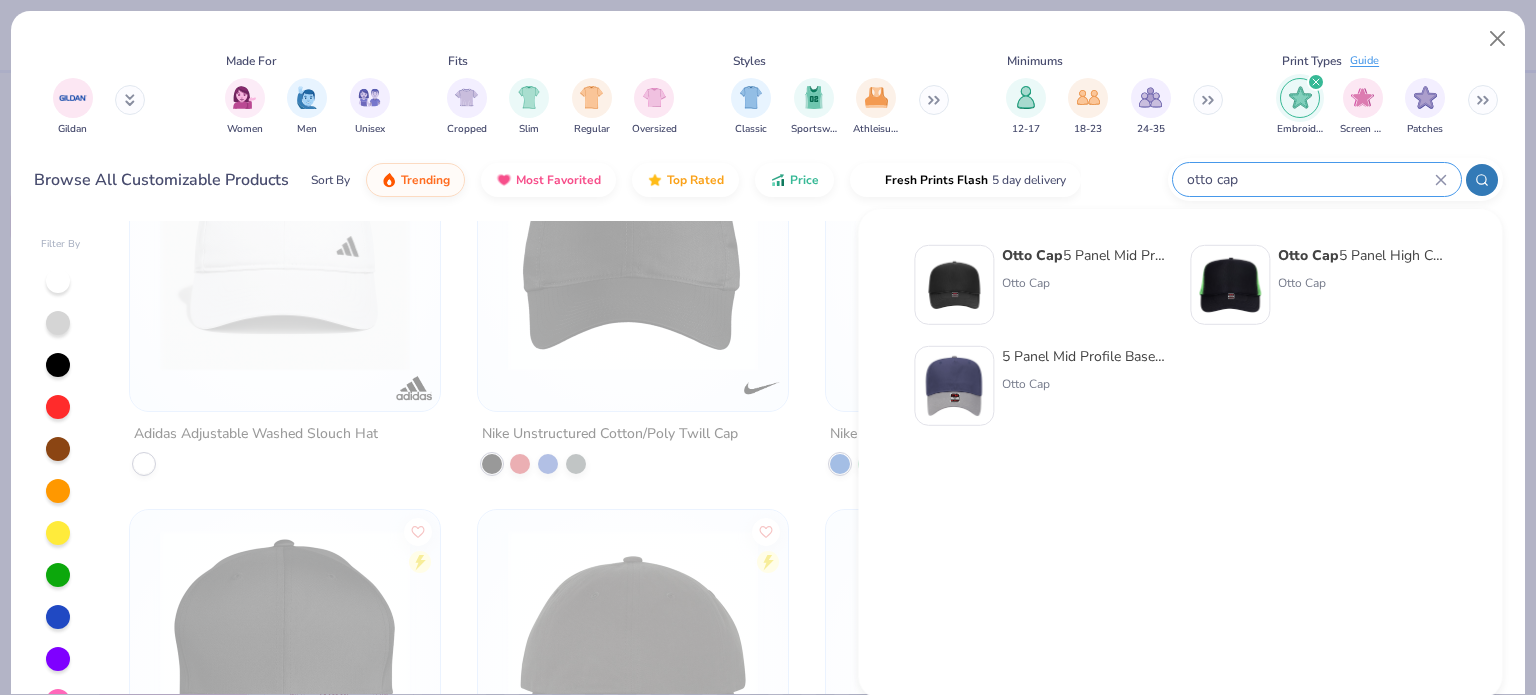 type on "otto cap" 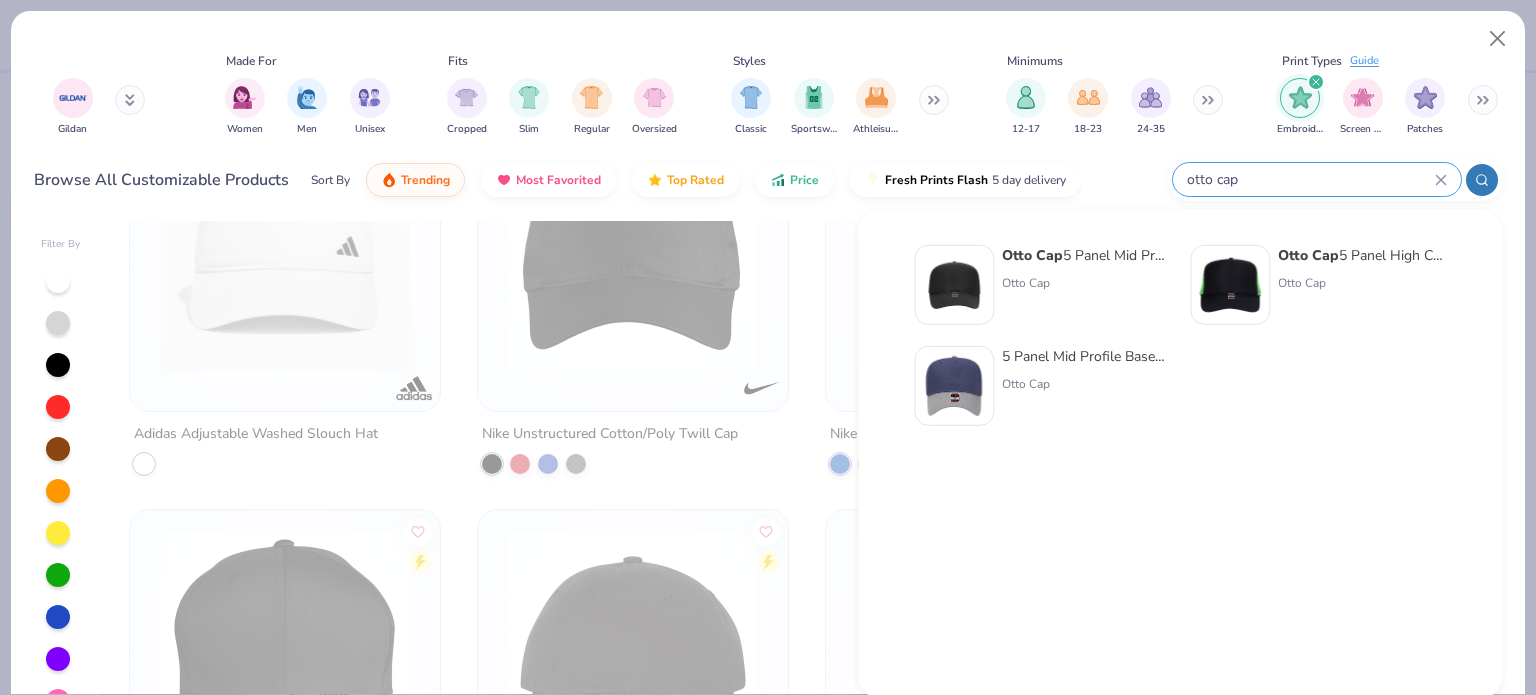 click on "Otto Cap  5 Panel High Crown Mesh Back Trucker Hat" at bounding box center [1362, 255] 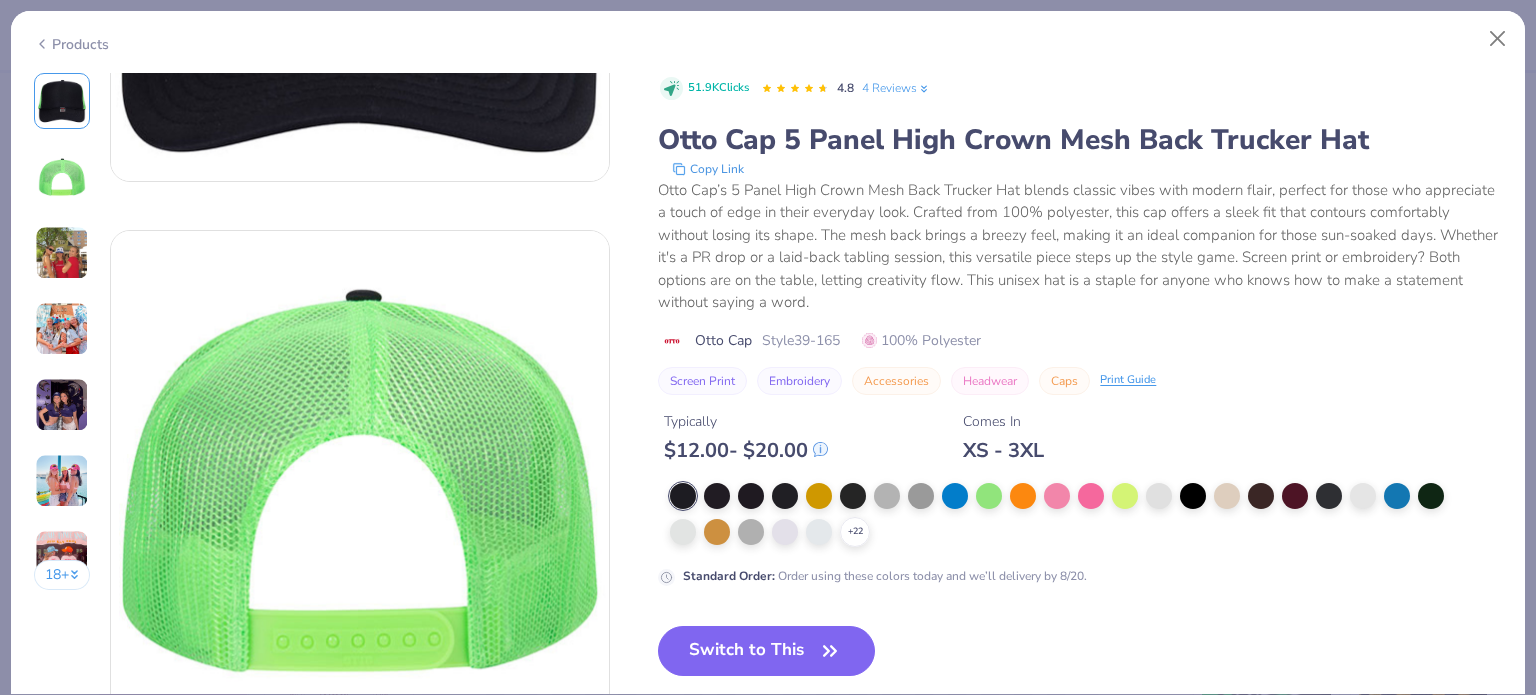 scroll, scrollTop: 0, scrollLeft: 0, axis: both 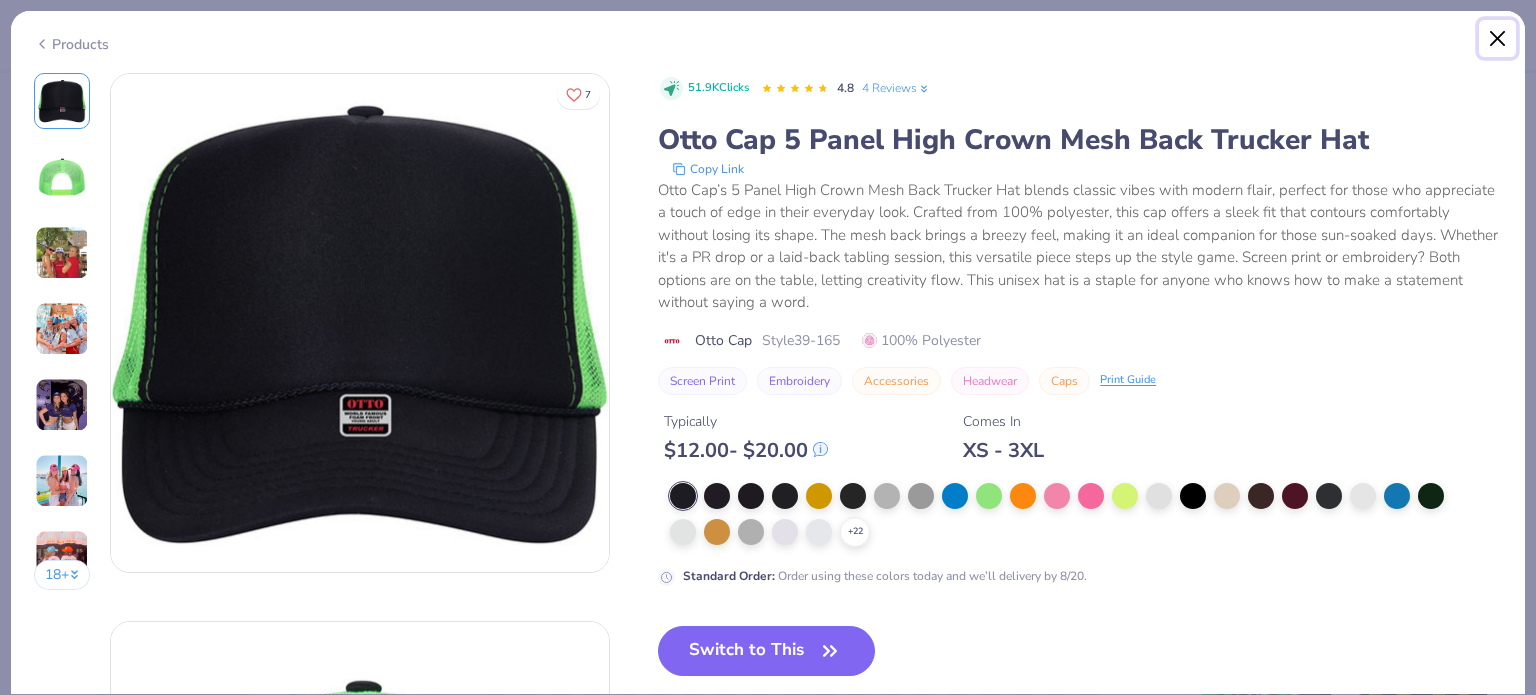 click at bounding box center [1498, 39] 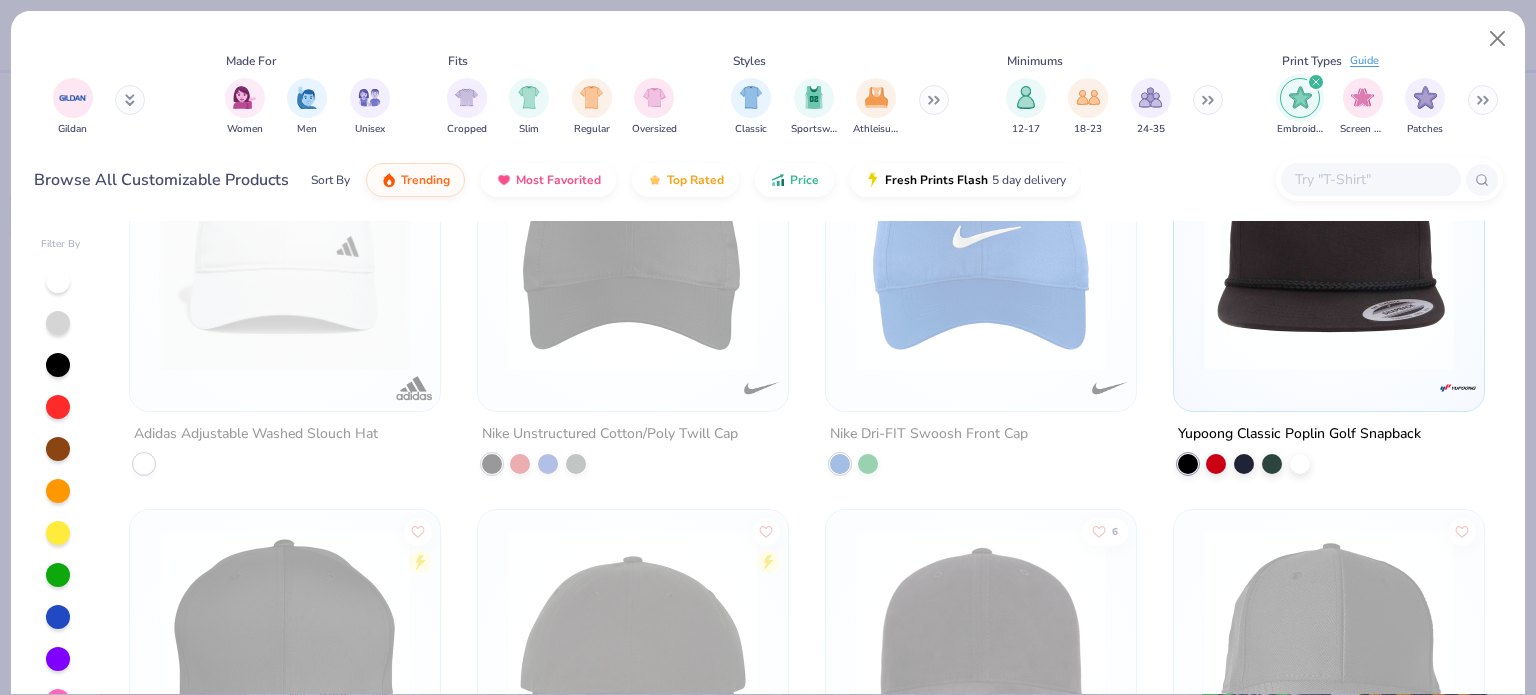 click at bounding box center [1370, 179] 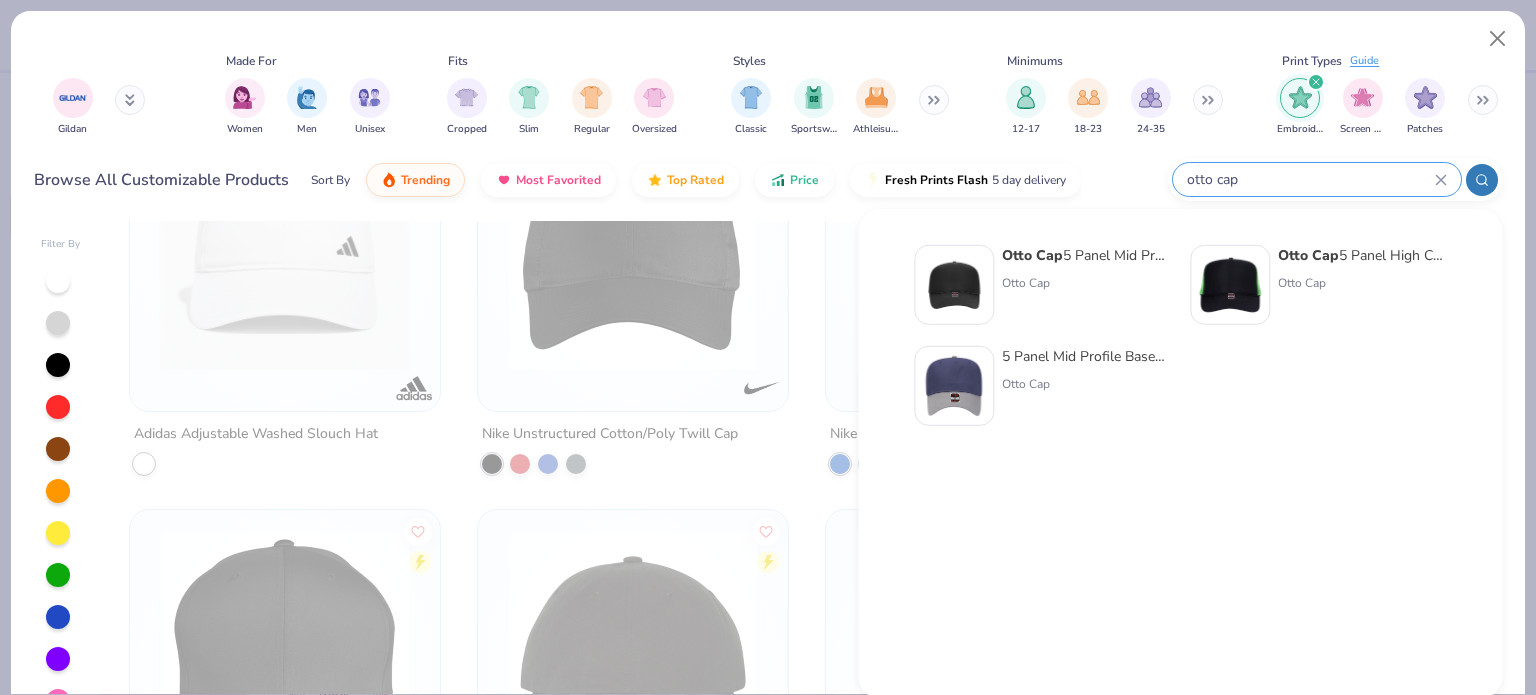 type on "otto cap" 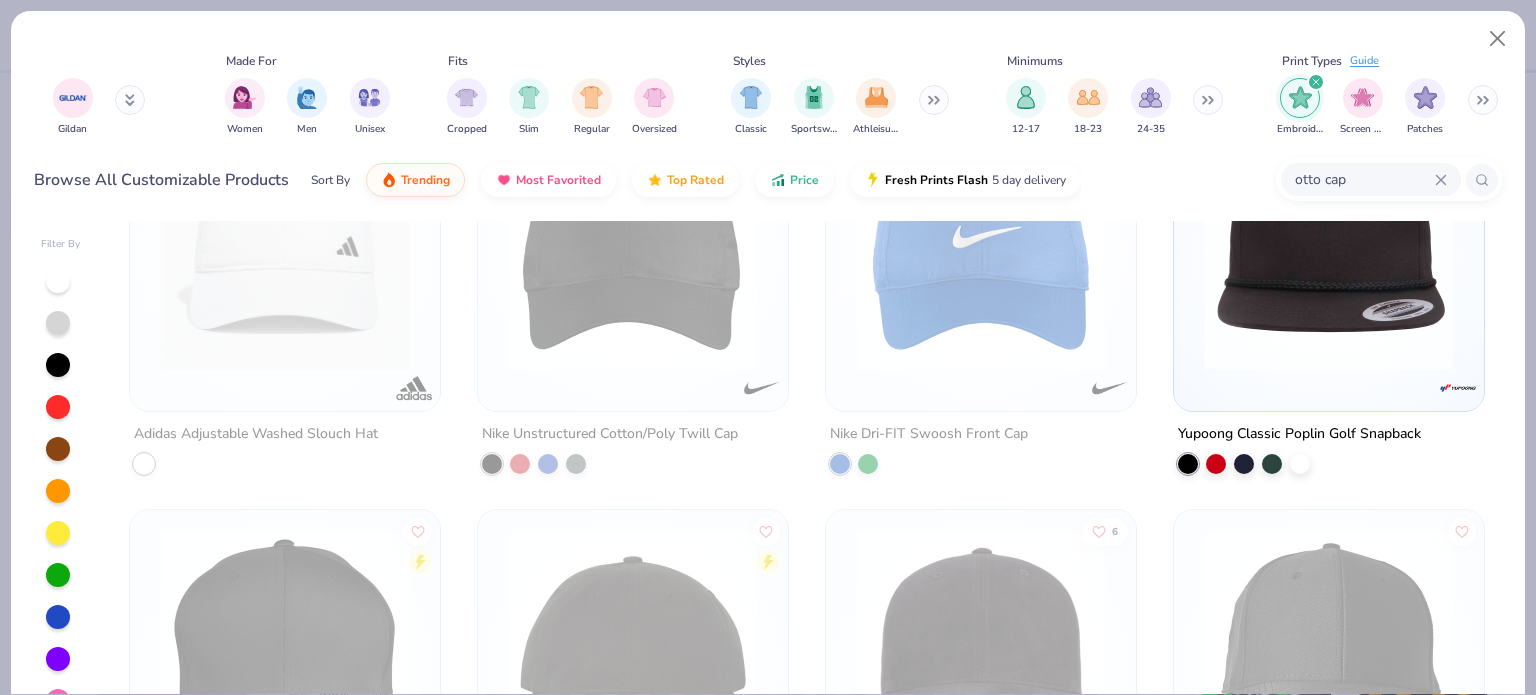 click 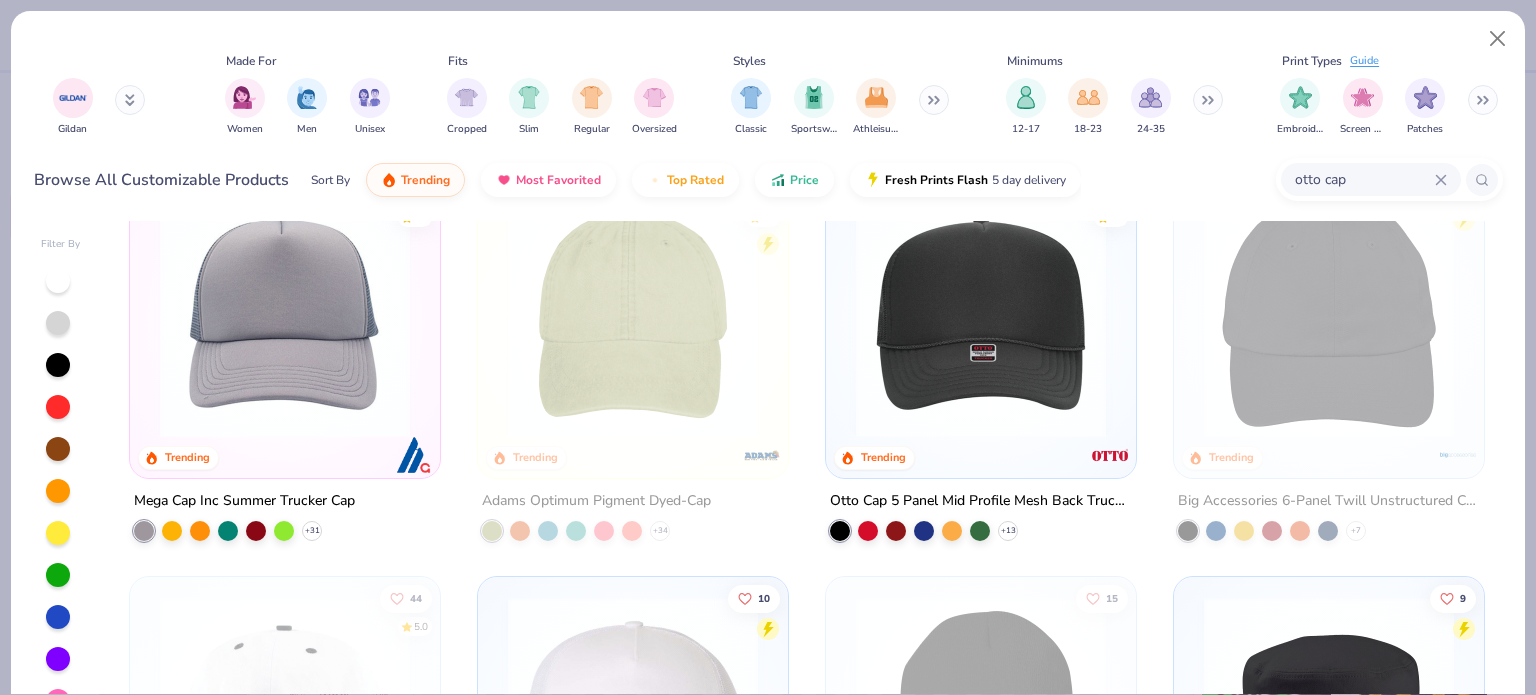 scroll, scrollTop: 0, scrollLeft: 0, axis: both 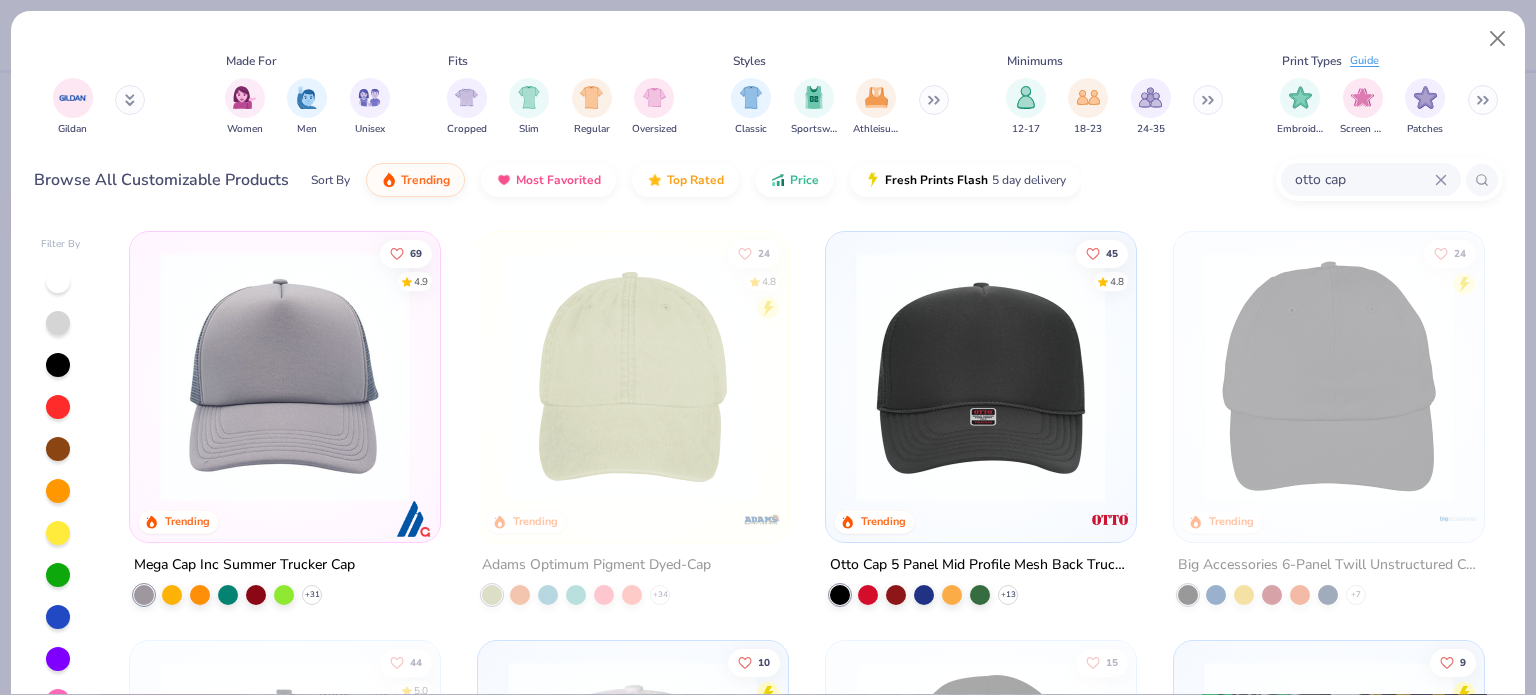 click on "otto cap" at bounding box center (1364, 179) 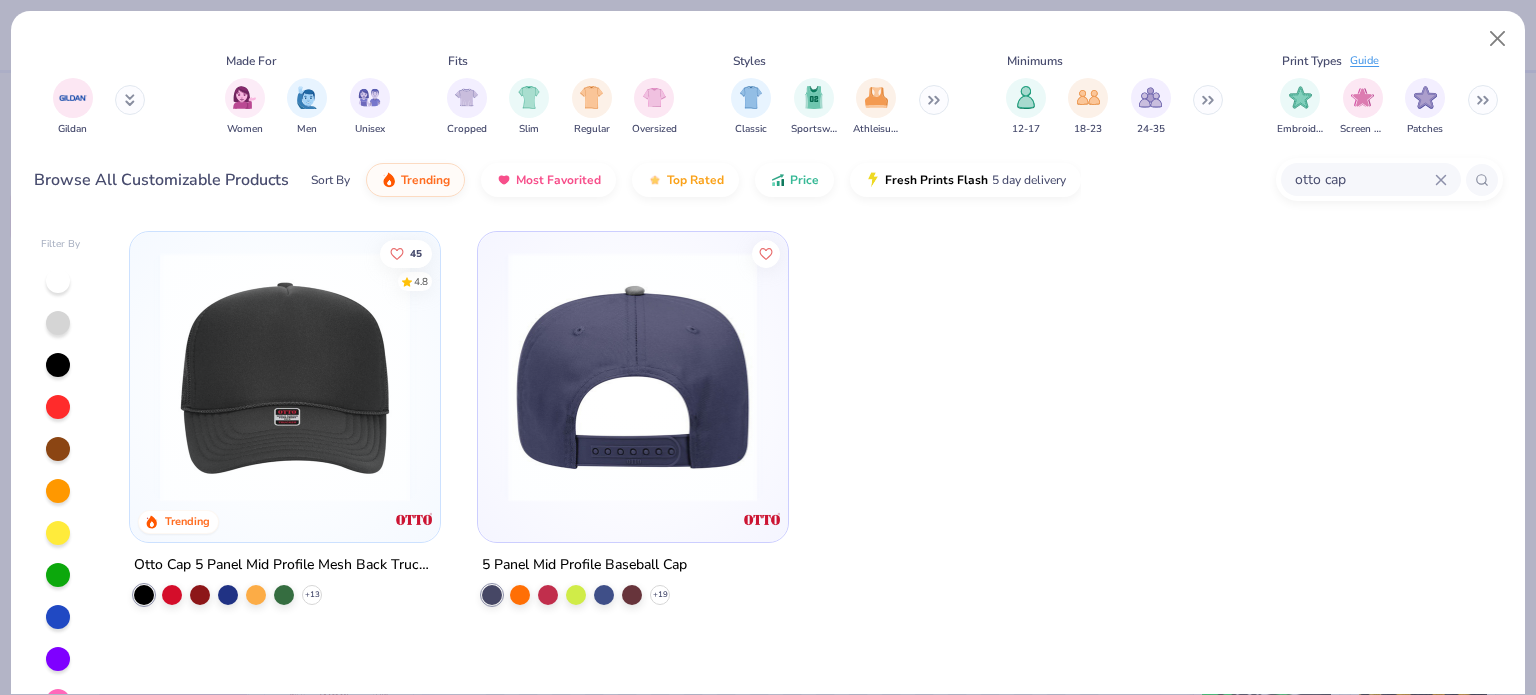 click at bounding box center [632, 377] 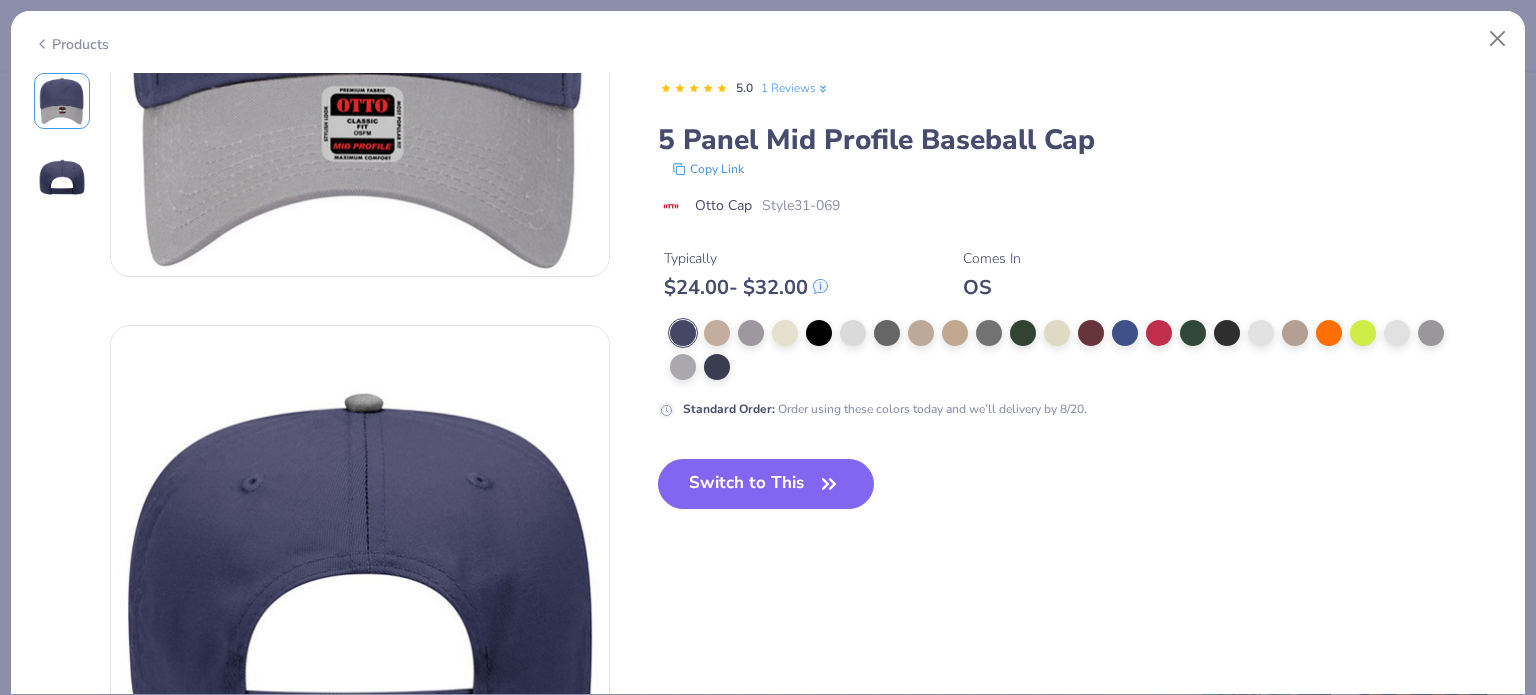 scroll, scrollTop: 0, scrollLeft: 0, axis: both 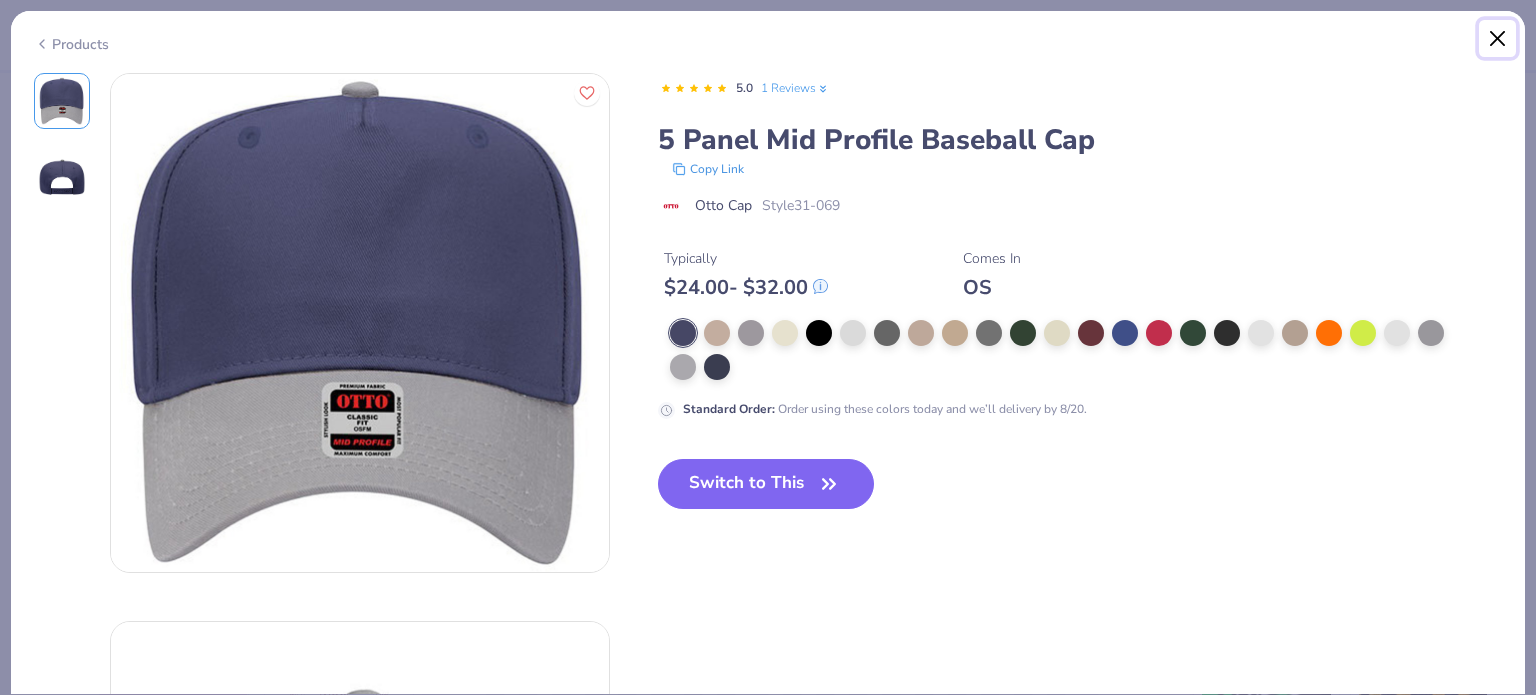 click at bounding box center [1498, 39] 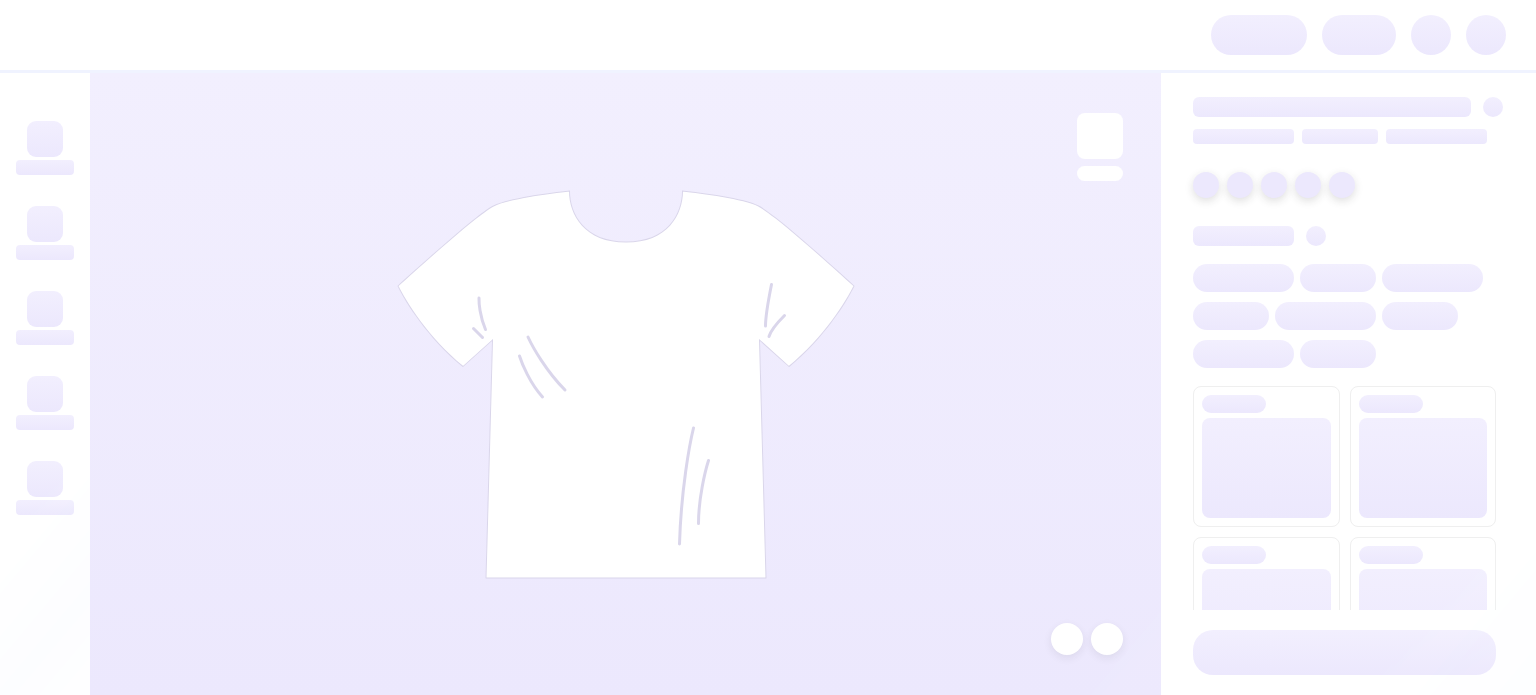 scroll, scrollTop: 0, scrollLeft: 0, axis: both 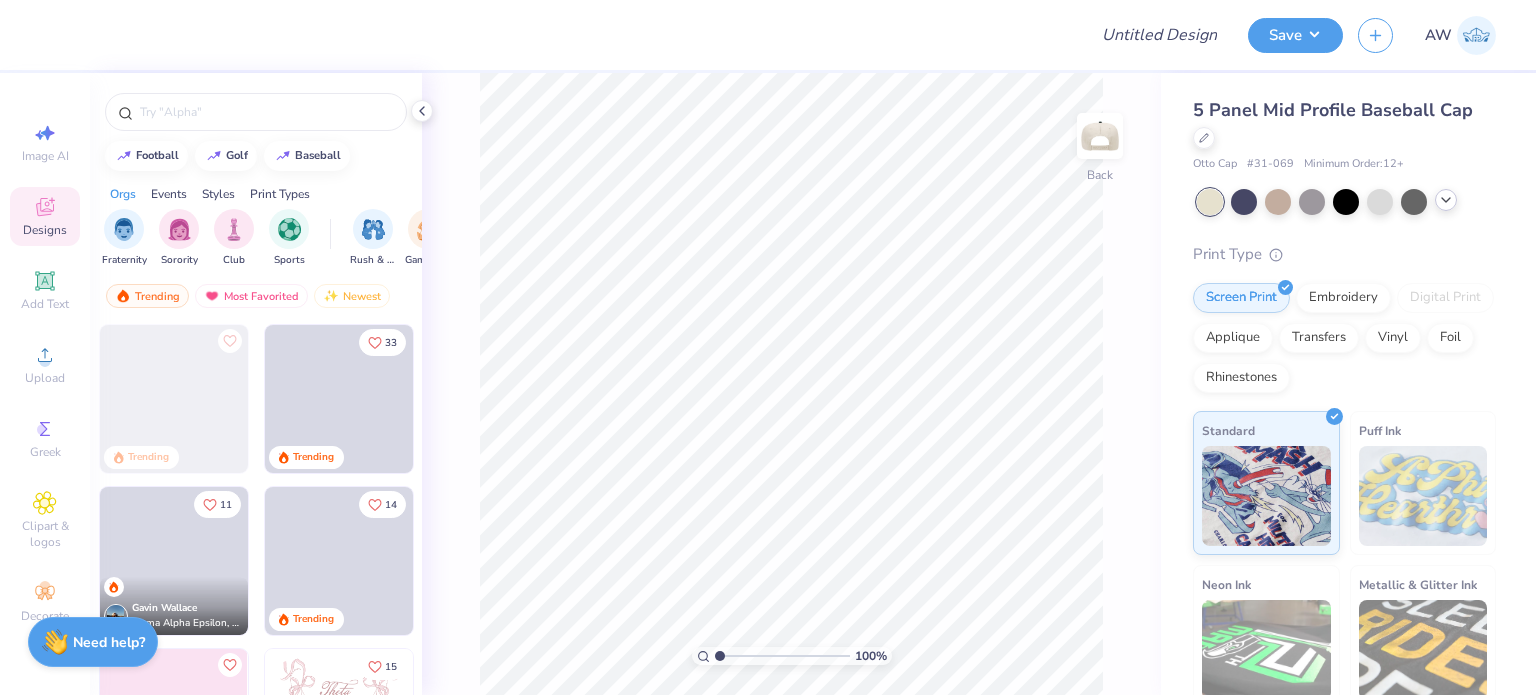 click 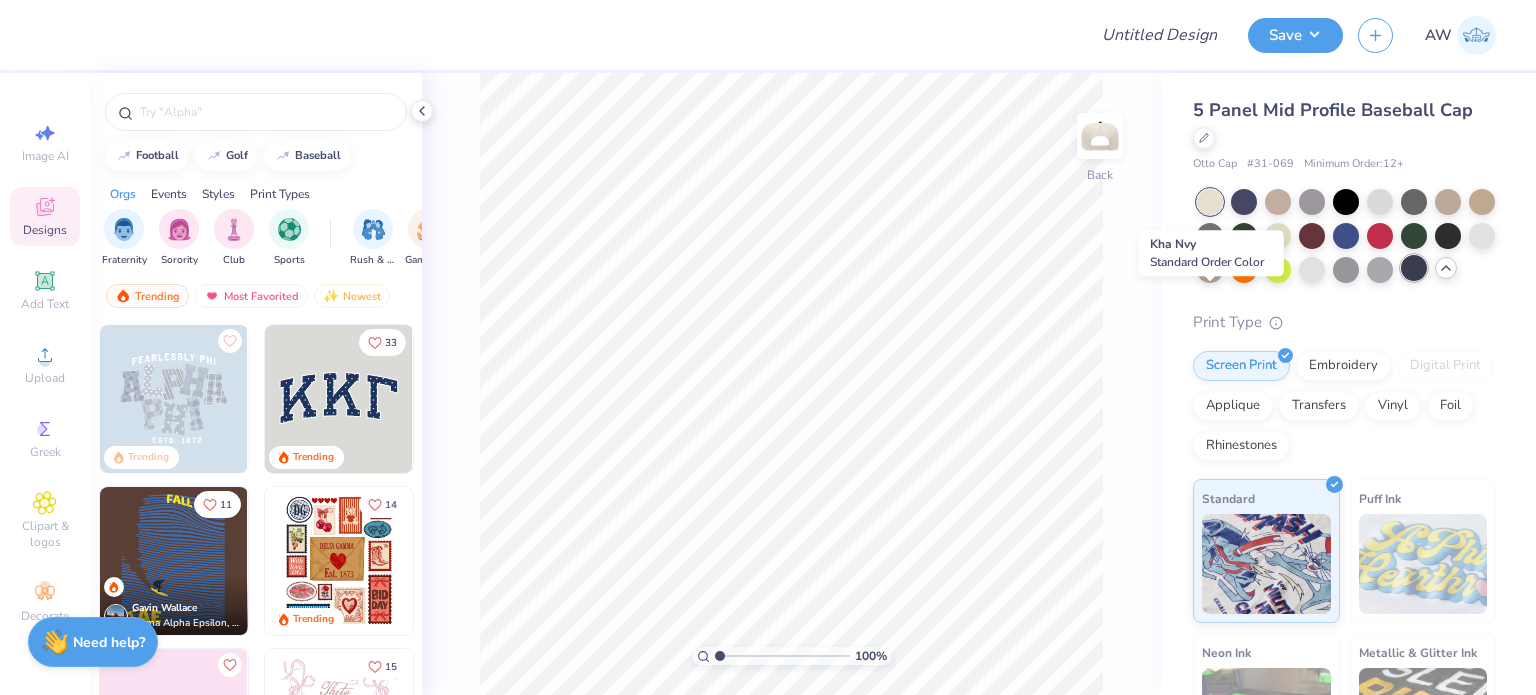 click at bounding box center [1414, 268] 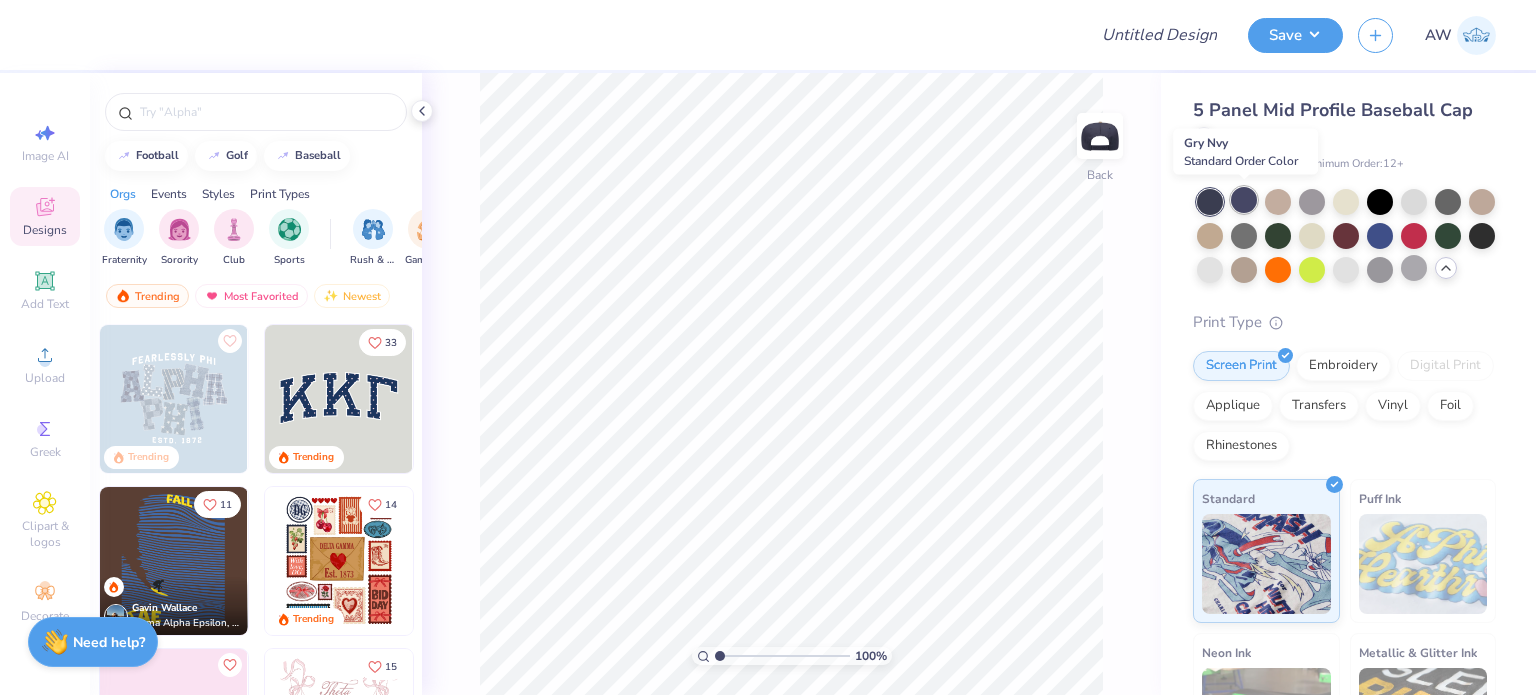 click at bounding box center (1244, 200) 